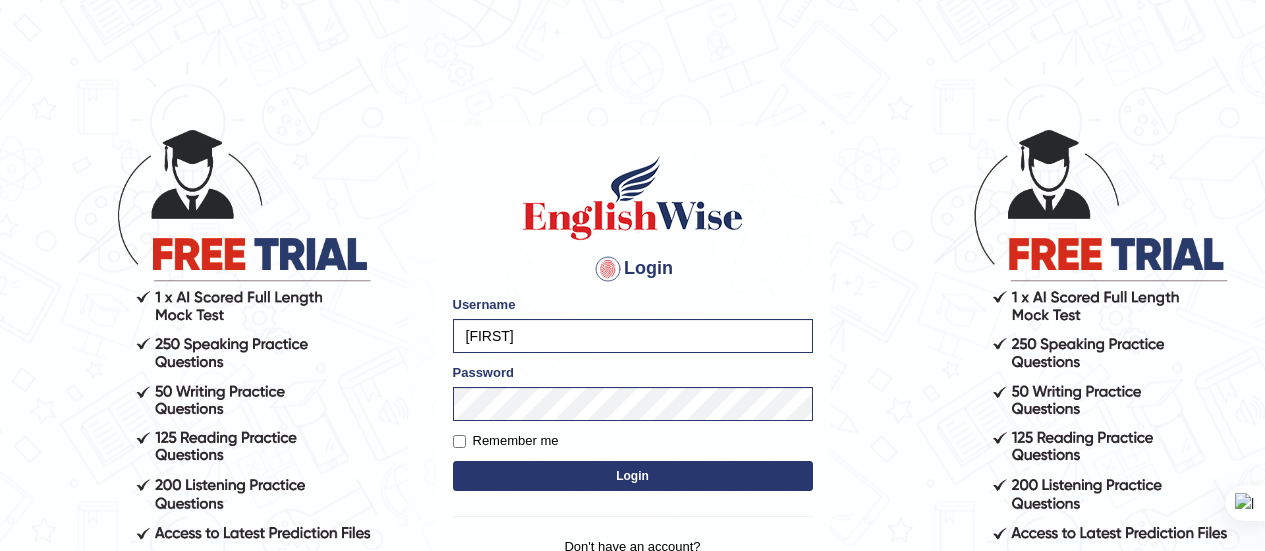 scroll, scrollTop: 0, scrollLeft: 0, axis: both 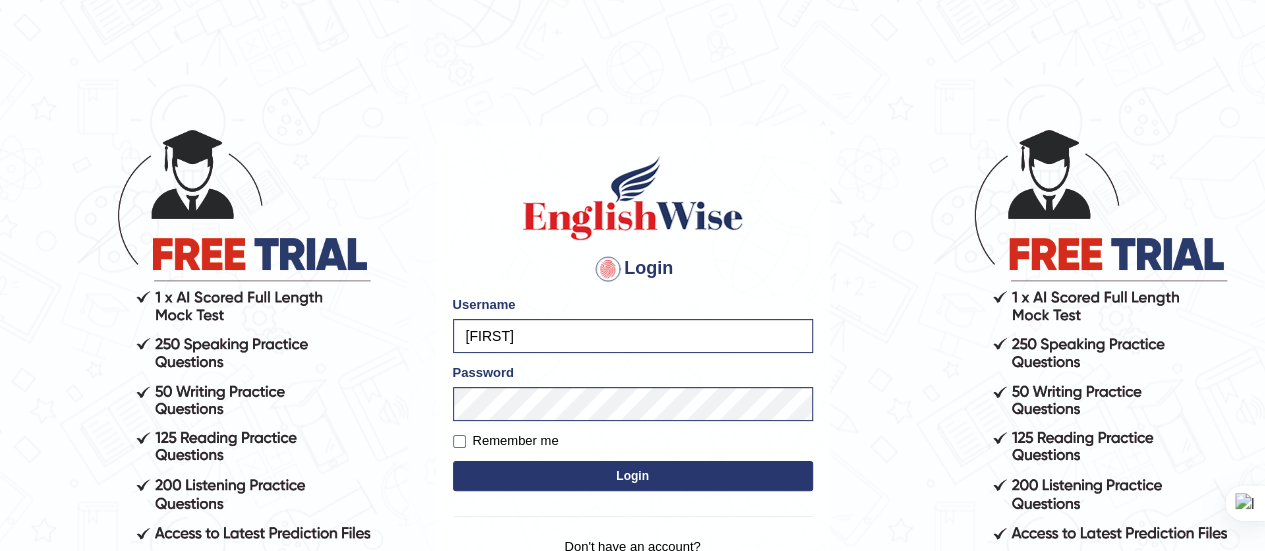 drag, startPoint x: 0, startPoint y: 0, endPoint x: 616, endPoint y: 477, distance: 779.0924 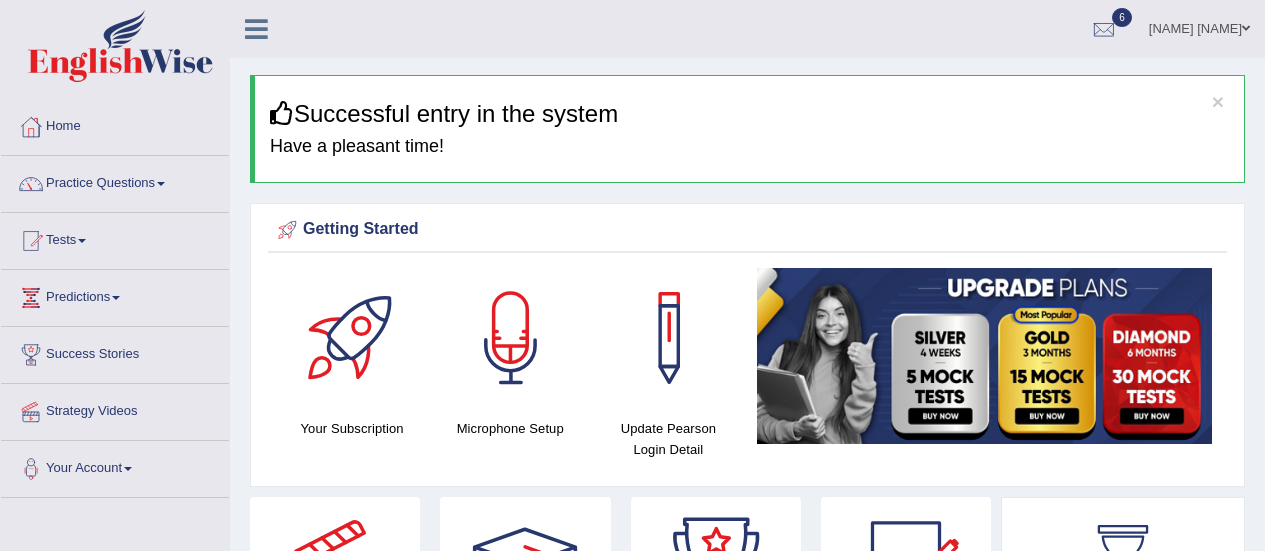 scroll, scrollTop: 0, scrollLeft: 0, axis: both 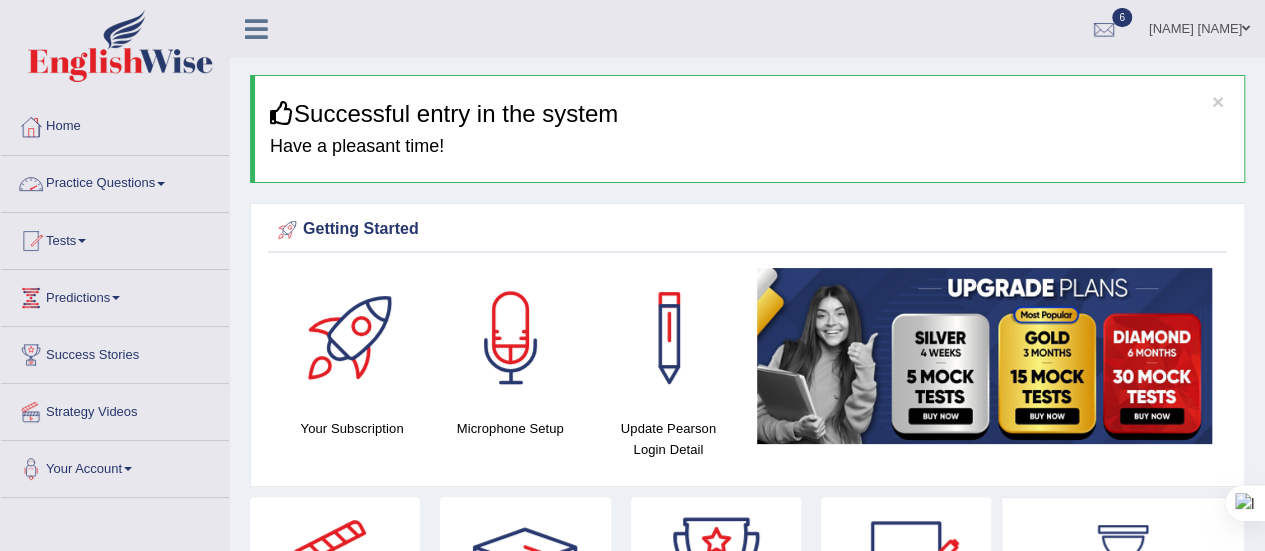 click on "Practice Questions" at bounding box center (115, 181) 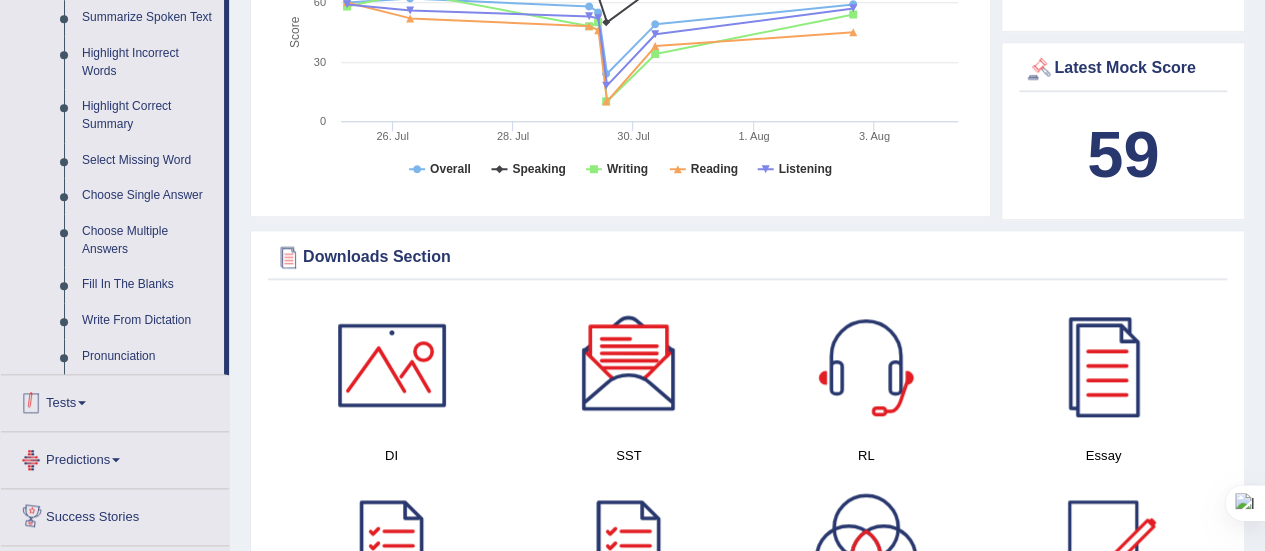 scroll, scrollTop: 905, scrollLeft: 0, axis: vertical 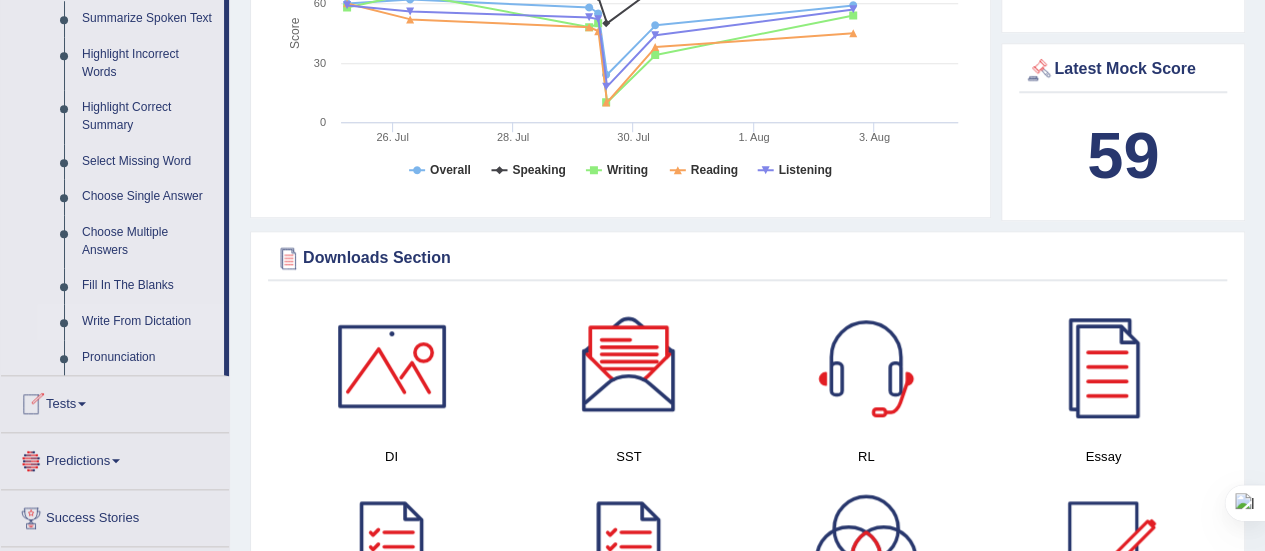 click on "Write From Dictation" at bounding box center (148, 322) 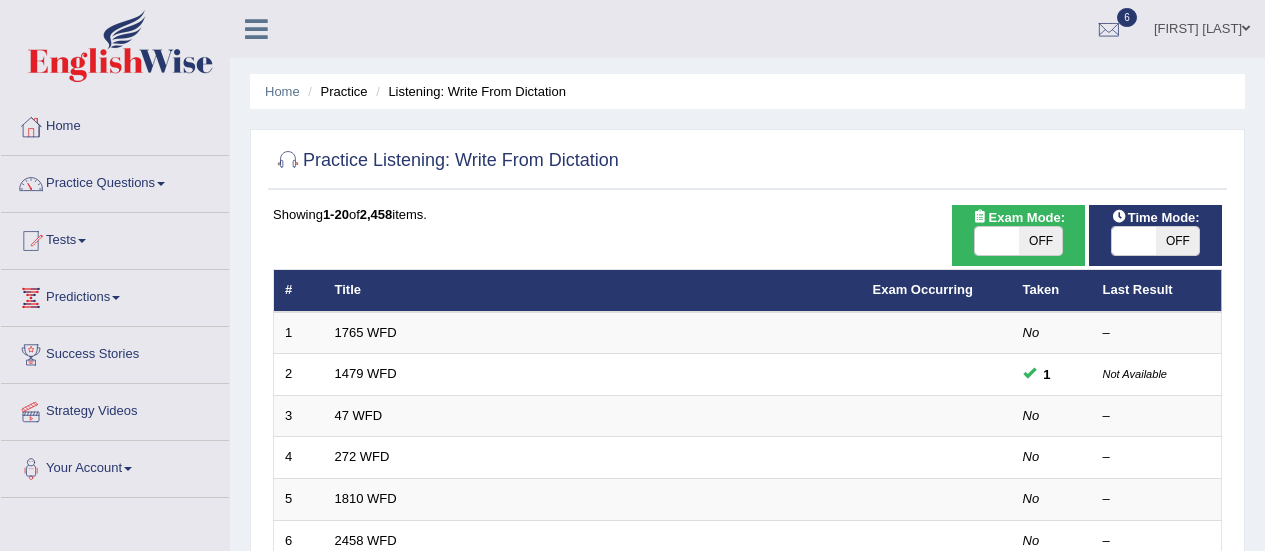 scroll, scrollTop: 0, scrollLeft: 0, axis: both 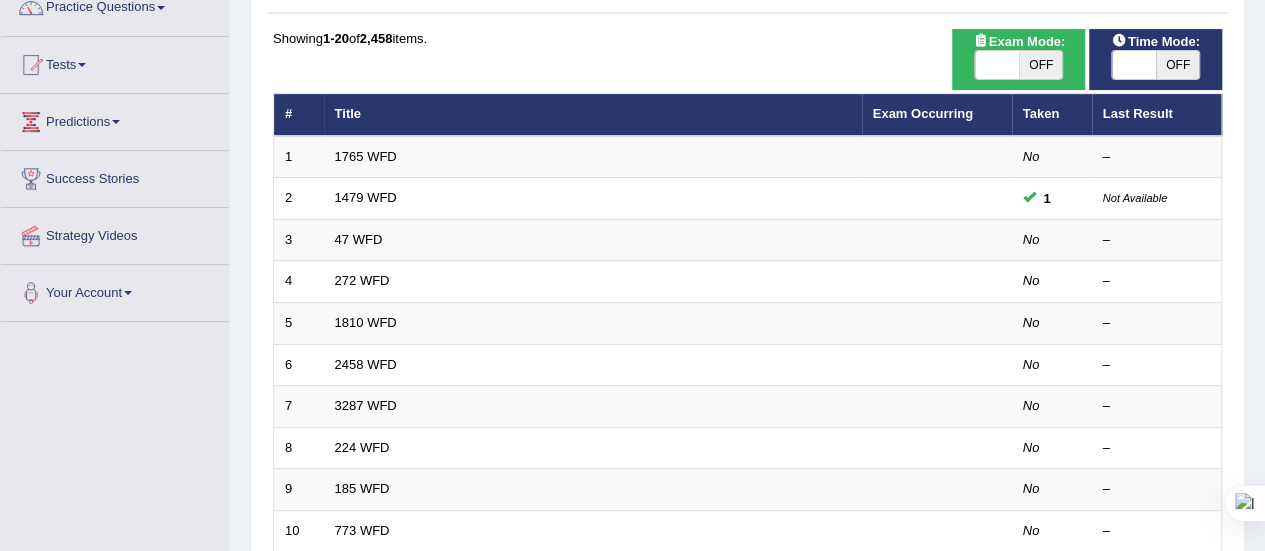 click on "OFF" at bounding box center [1041, 65] 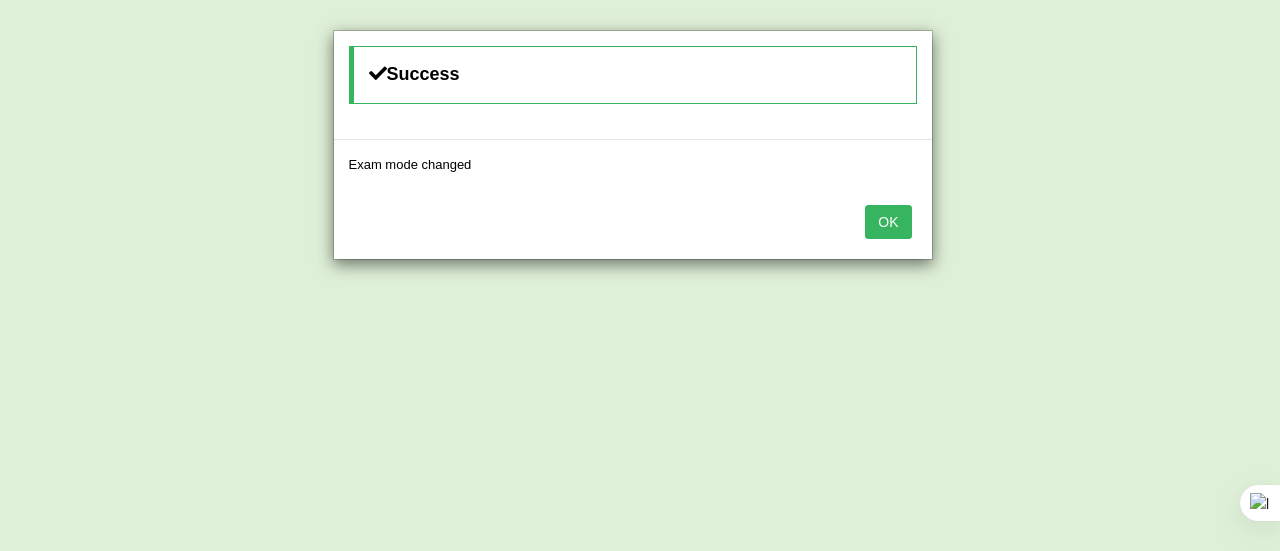 click on "OK" at bounding box center [888, 222] 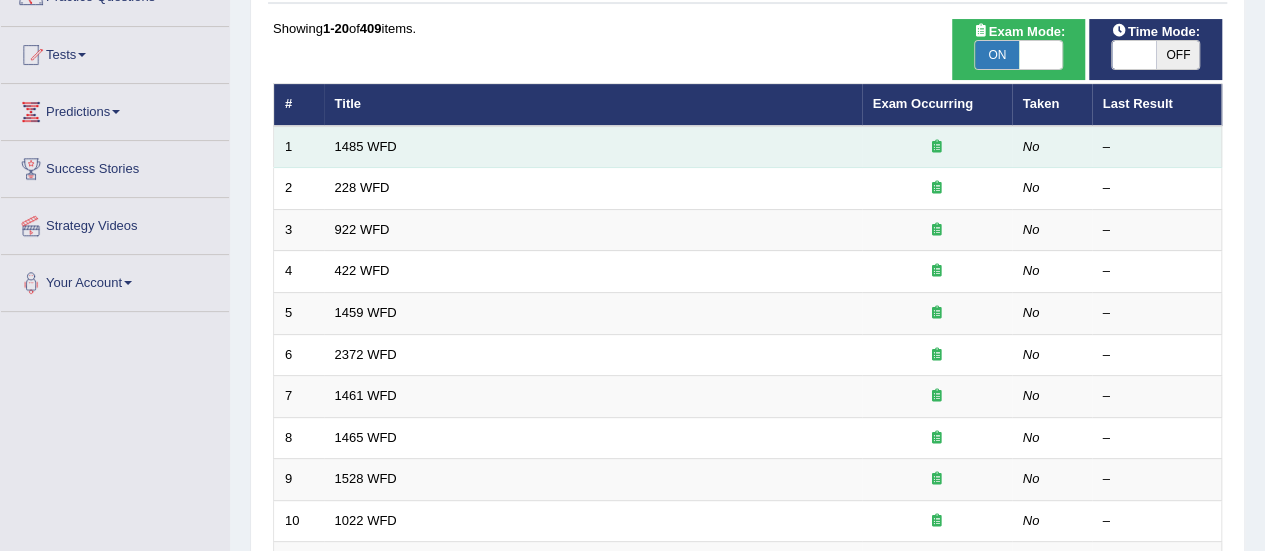 scroll, scrollTop: 176, scrollLeft: 0, axis: vertical 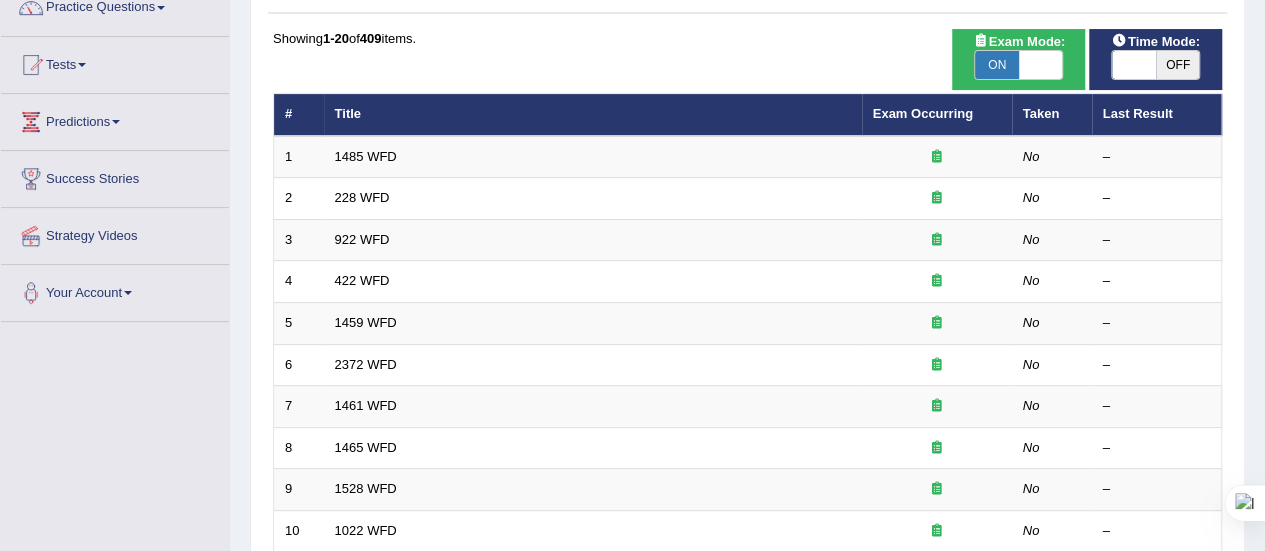 click on "OFF" at bounding box center (1178, 65) 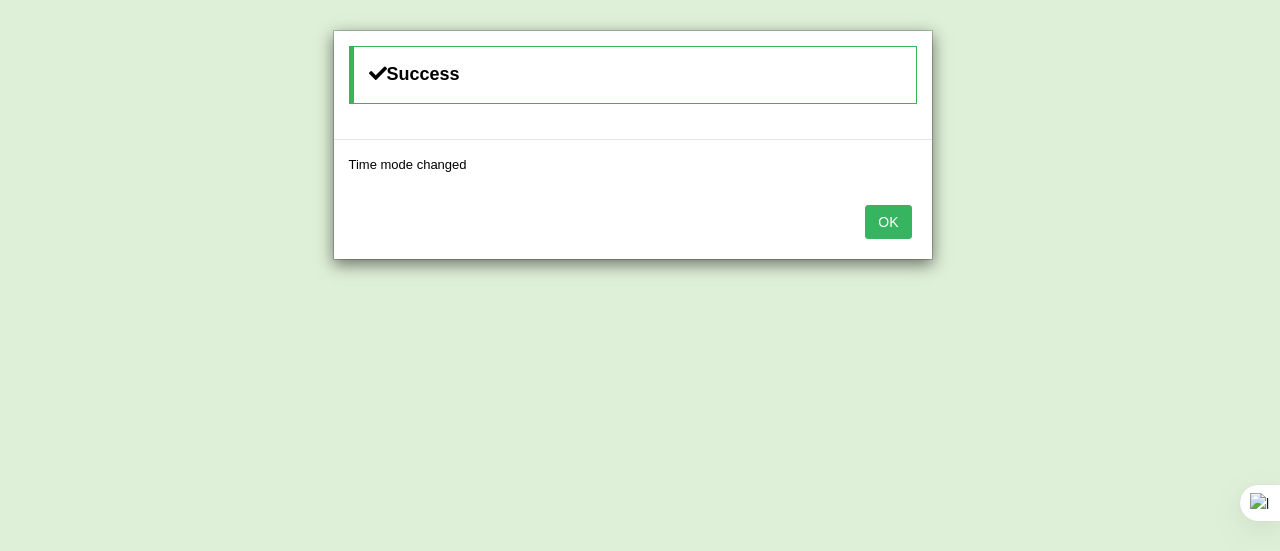 click on "OK" at bounding box center (888, 222) 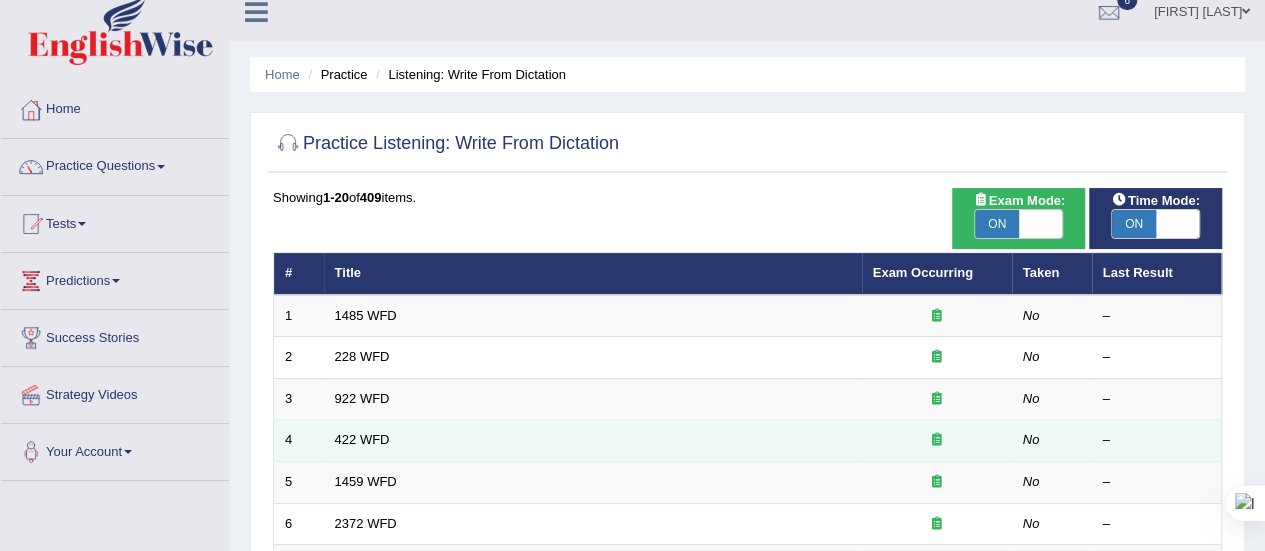 scroll, scrollTop: 0, scrollLeft: 0, axis: both 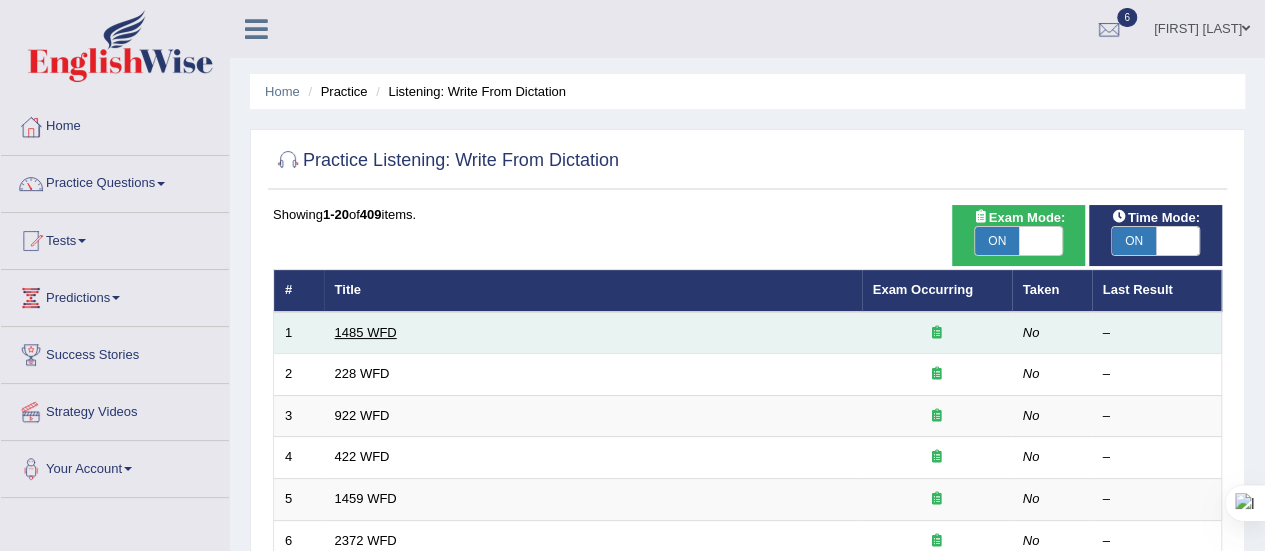 click on "1485 WFD" at bounding box center [366, 332] 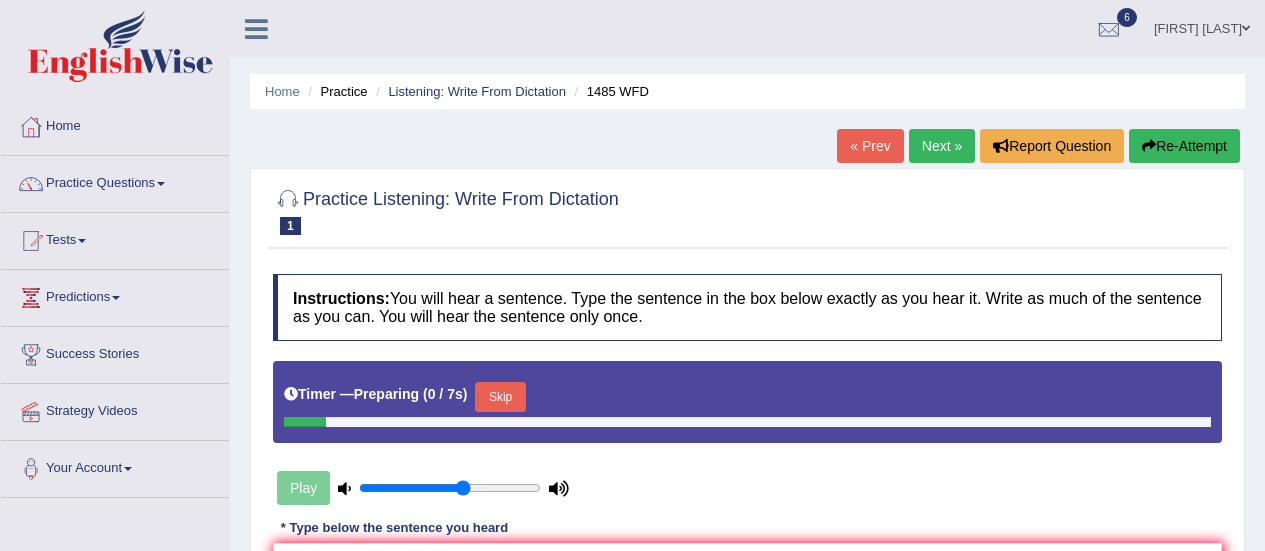 scroll, scrollTop: 0, scrollLeft: 0, axis: both 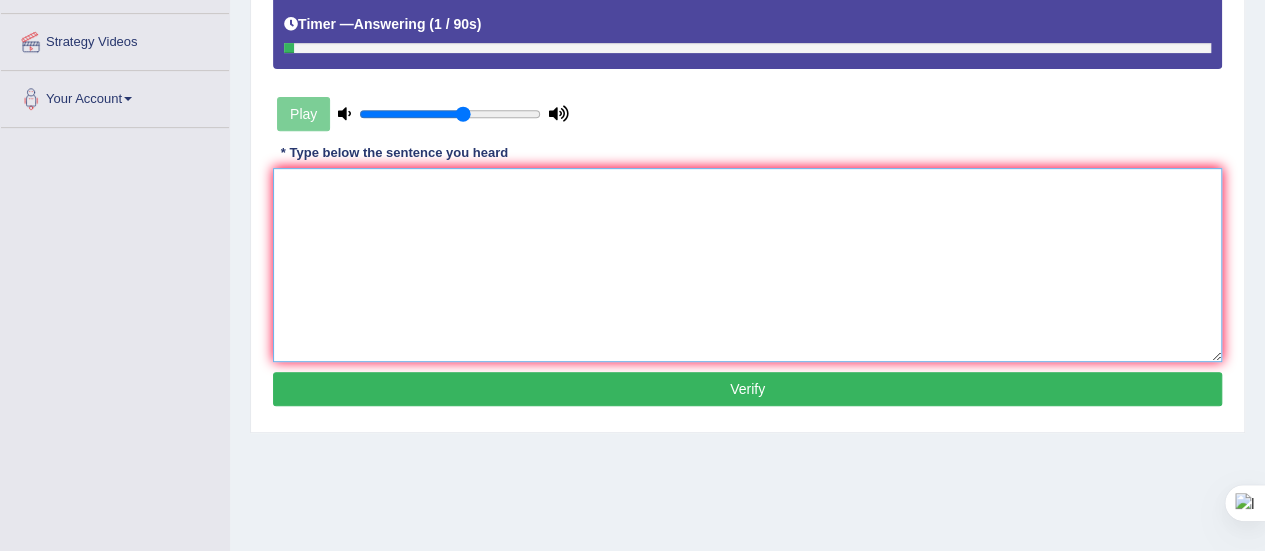 click at bounding box center [747, 265] 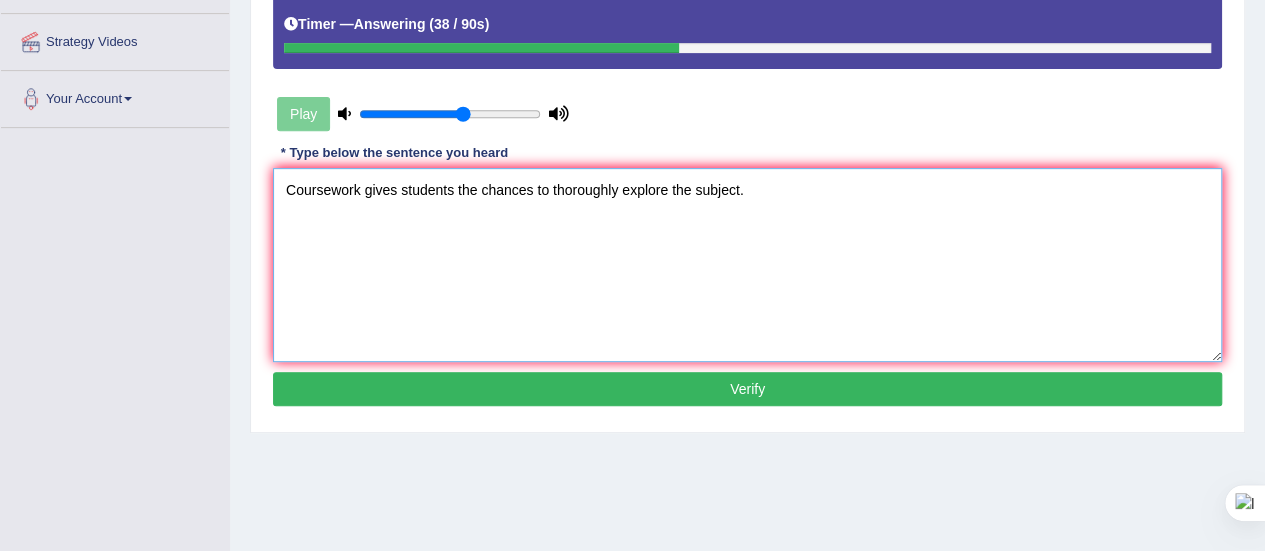 type on "Coursework gives students the chances to thoroughly explore the subject." 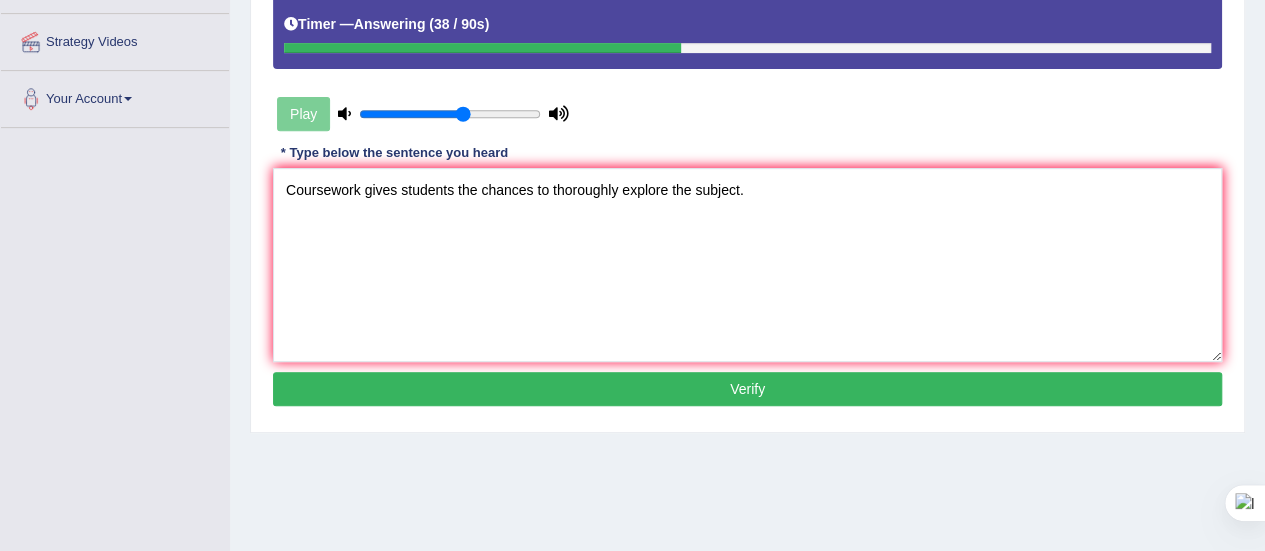 click on "Verify" at bounding box center [747, 389] 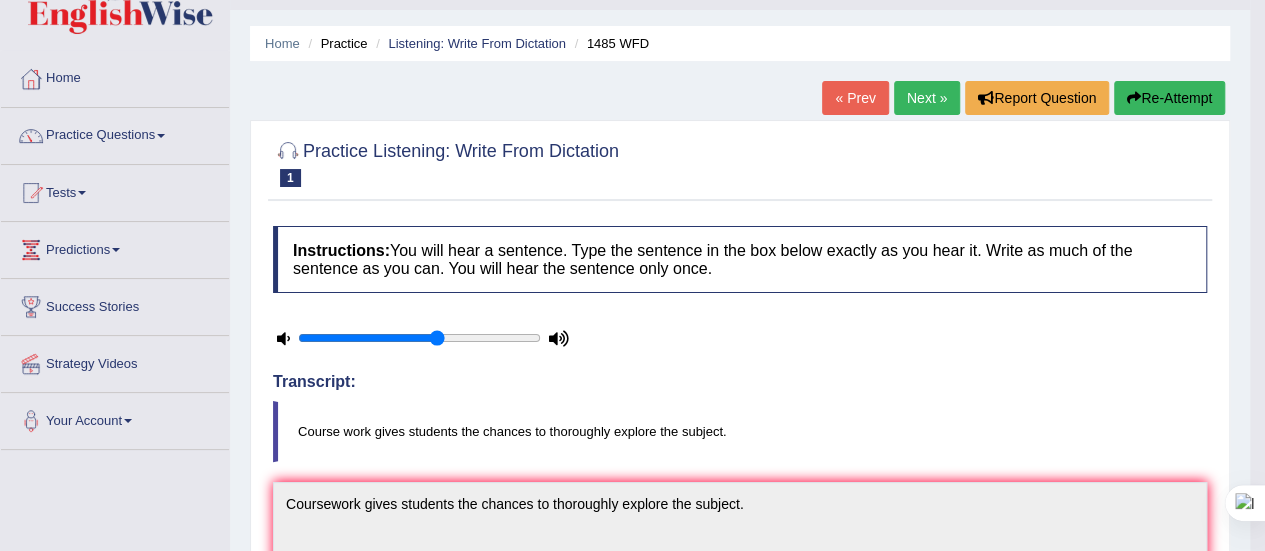 scroll, scrollTop: 0, scrollLeft: 0, axis: both 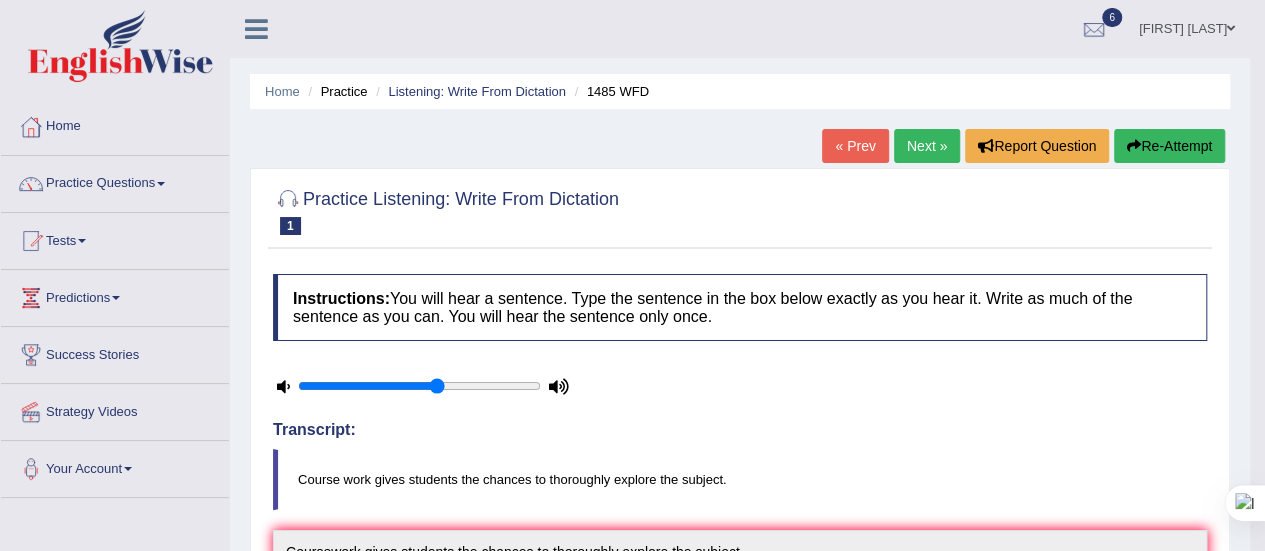 click on "Next »" at bounding box center [927, 146] 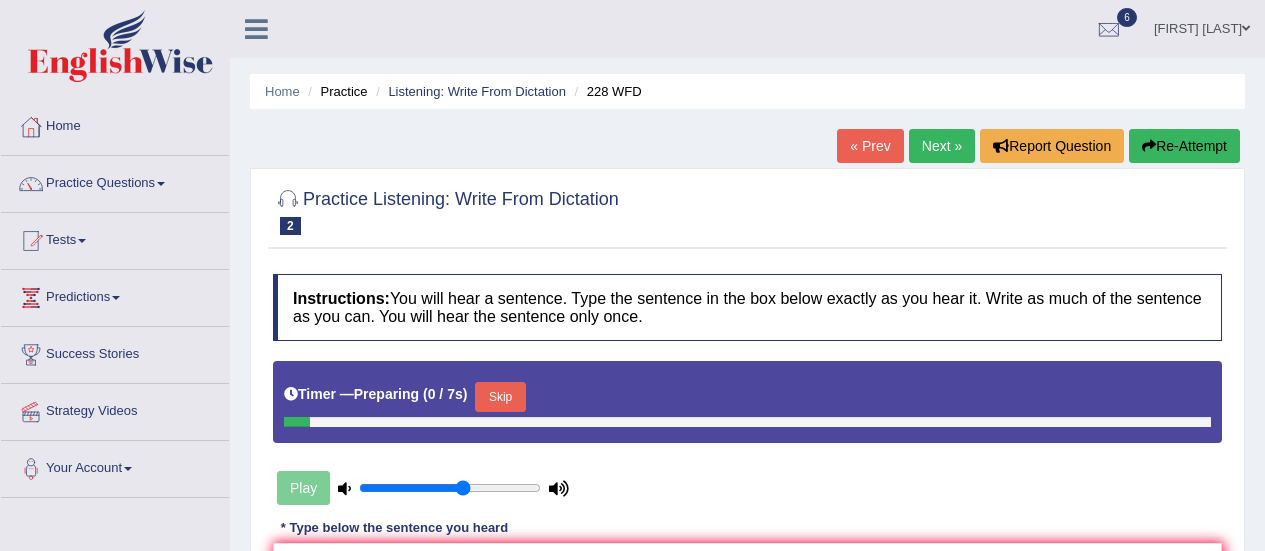 scroll, scrollTop: 0, scrollLeft: 0, axis: both 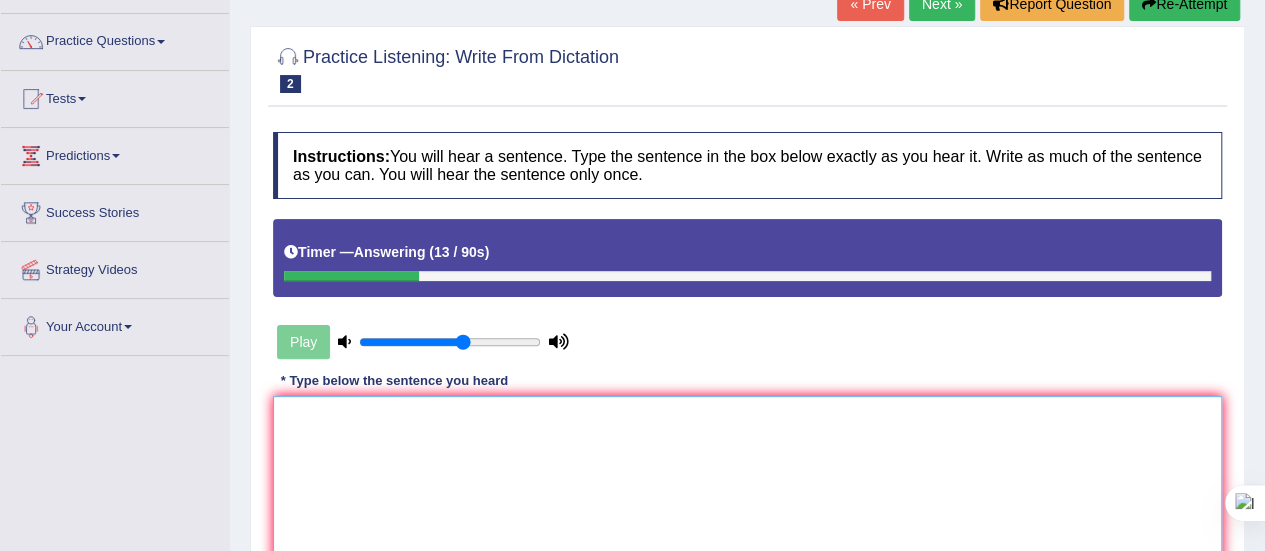click at bounding box center [747, 493] 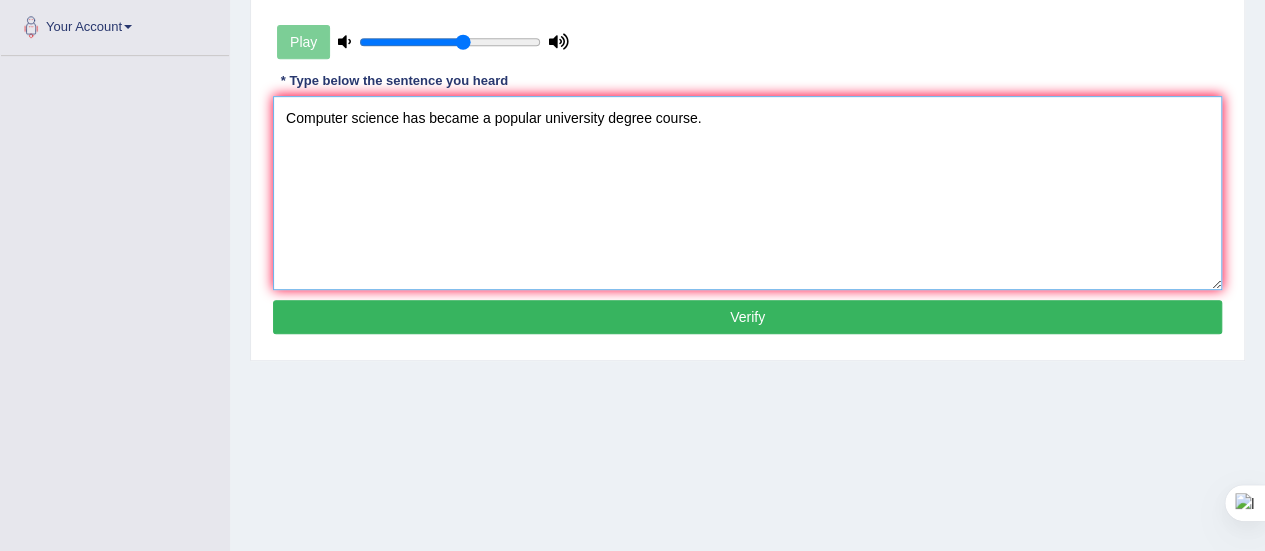 scroll, scrollTop: 451, scrollLeft: 0, axis: vertical 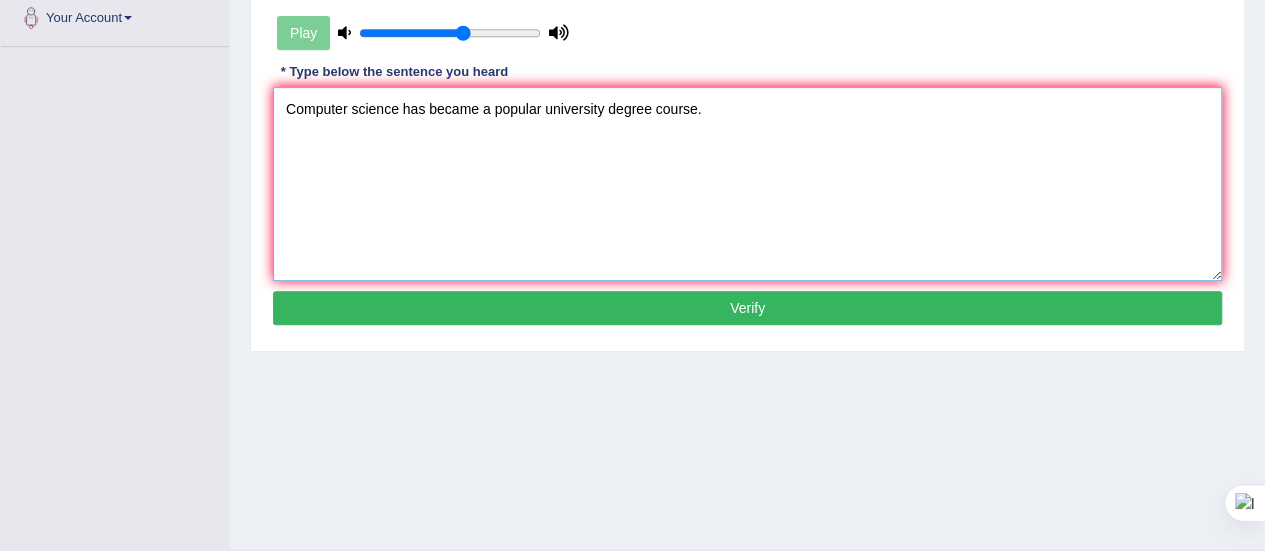 type on "Computer science has became a popular university degree course." 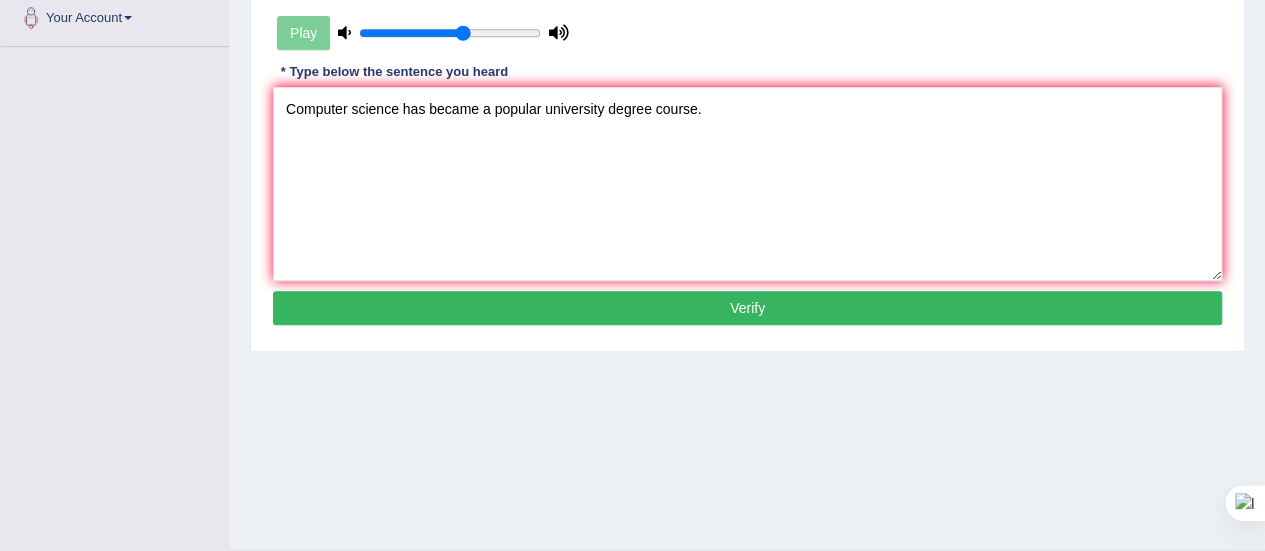 click on "Verify" at bounding box center (747, 308) 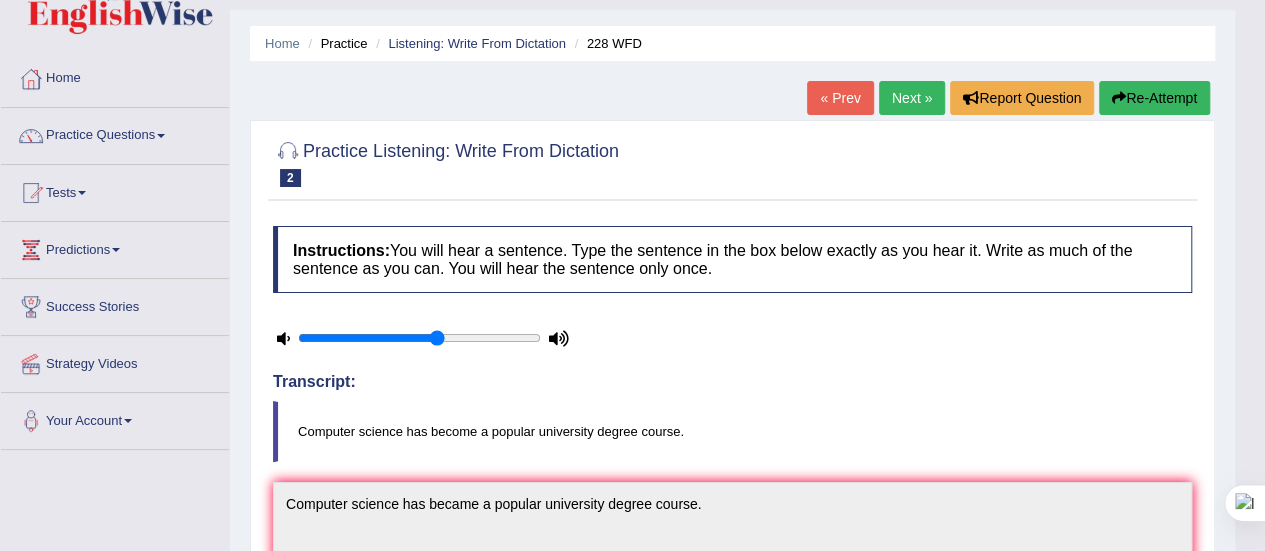 scroll, scrollTop: 0, scrollLeft: 0, axis: both 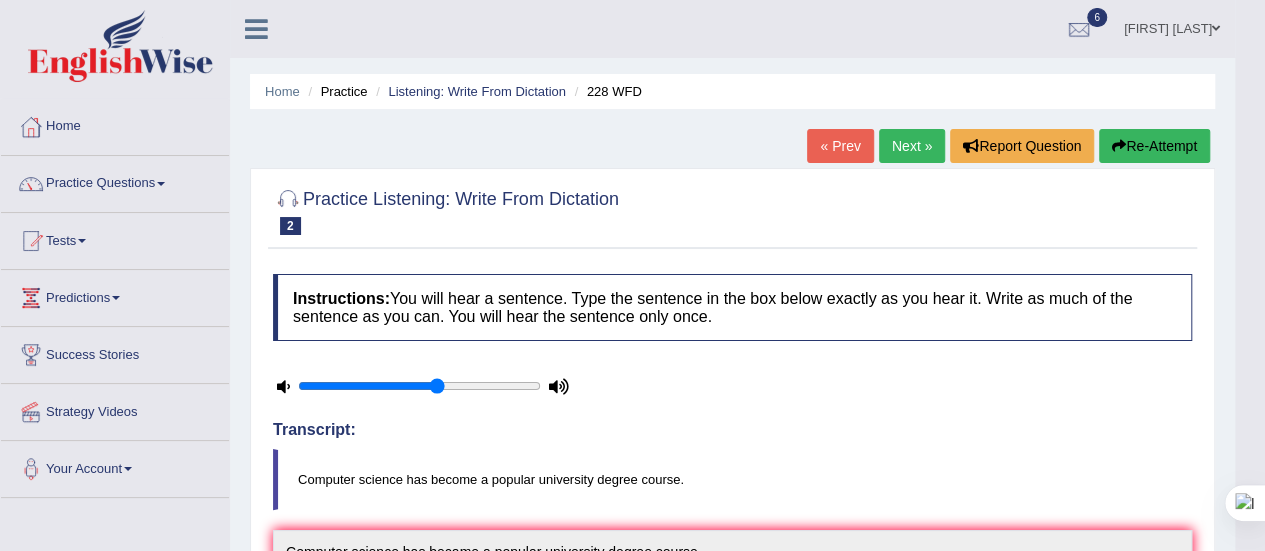 click on "Next »" at bounding box center (912, 146) 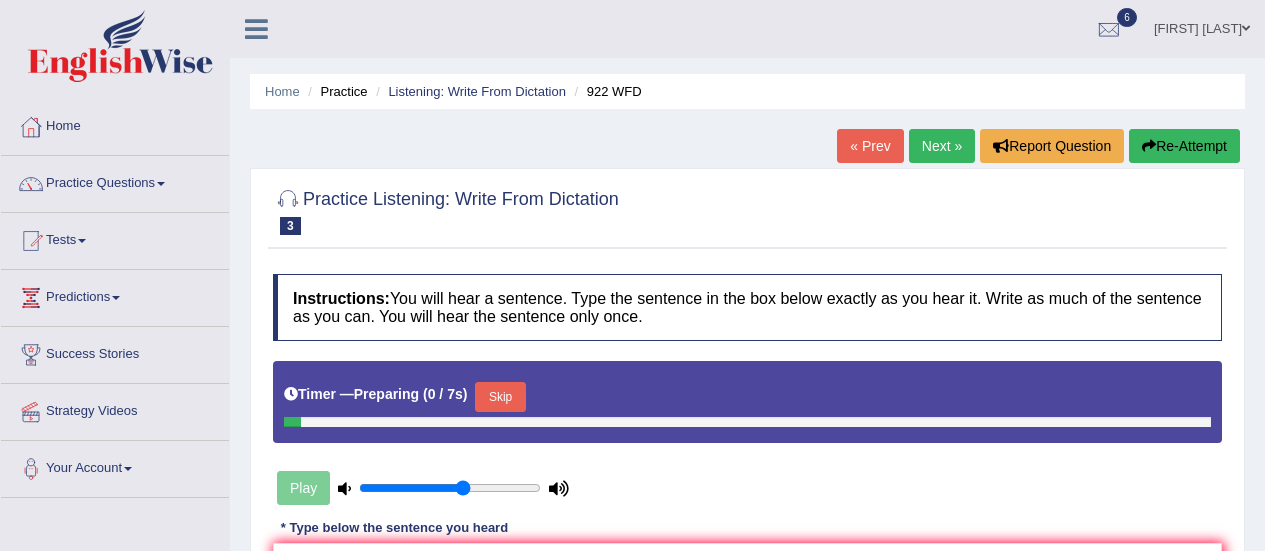 scroll, scrollTop: 0, scrollLeft: 0, axis: both 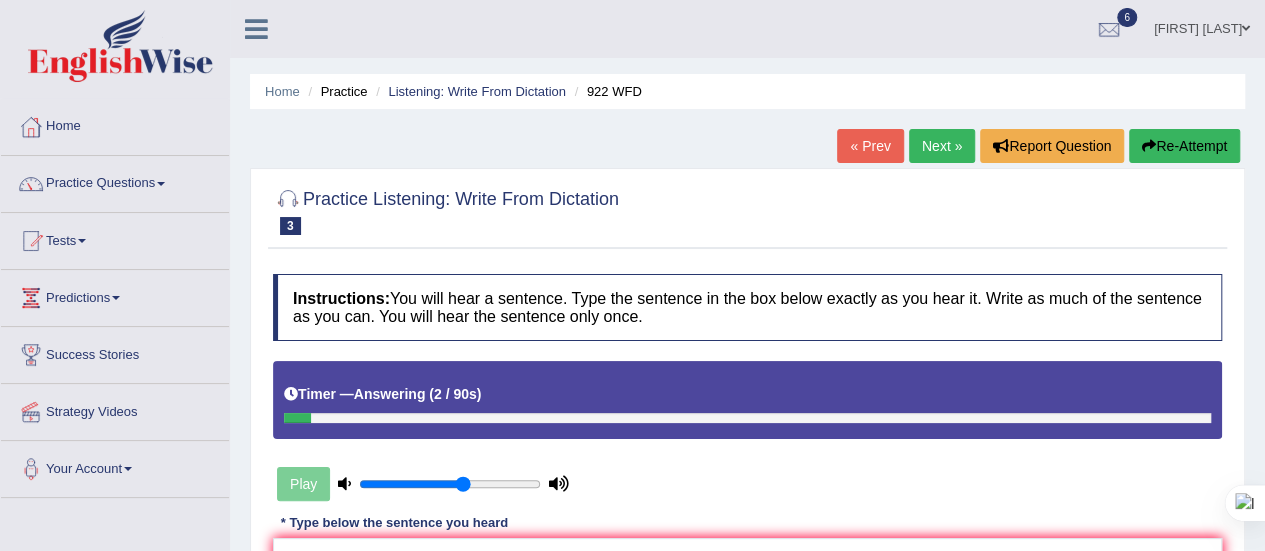 click on "Re-Attempt" at bounding box center (1184, 146) 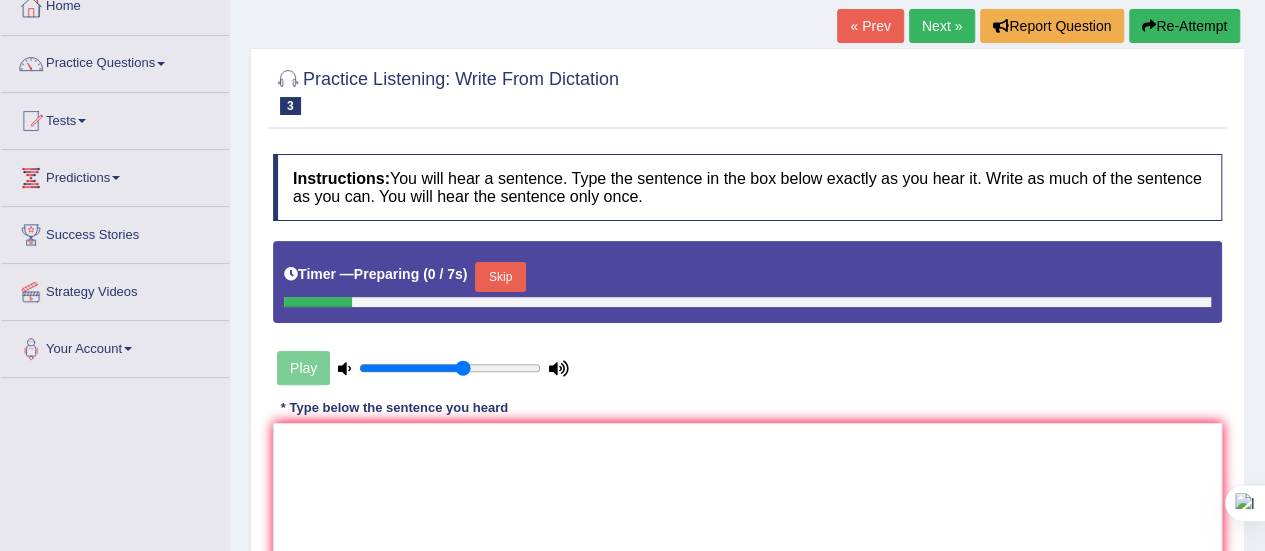 scroll, scrollTop: 0, scrollLeft: 0, axis: both 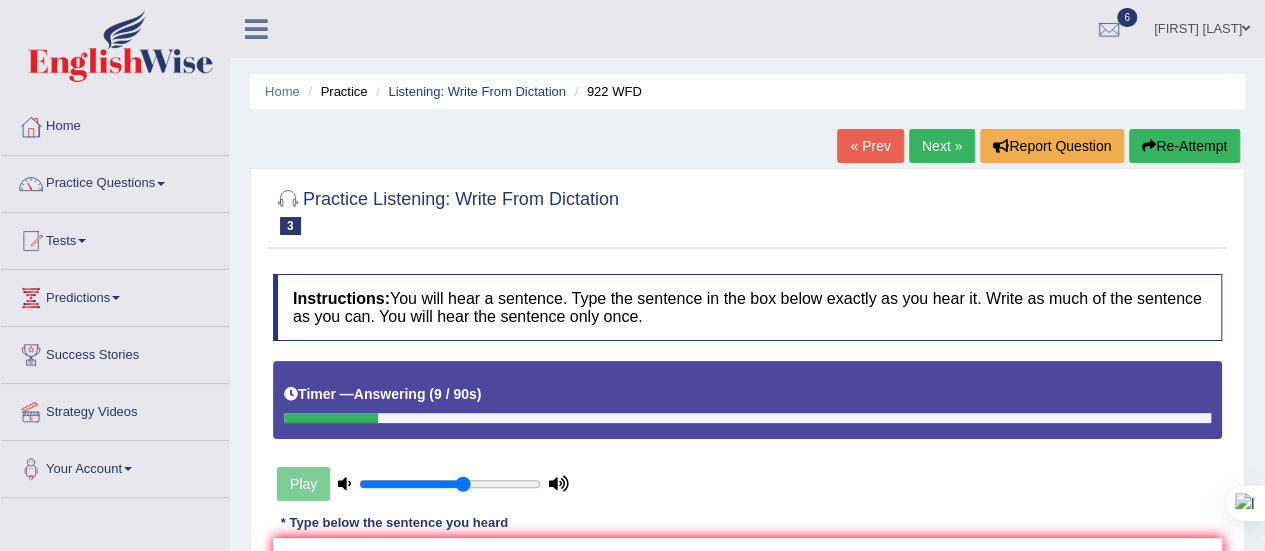 click on "Re-Attempt" at bounding box center [1184, 146] 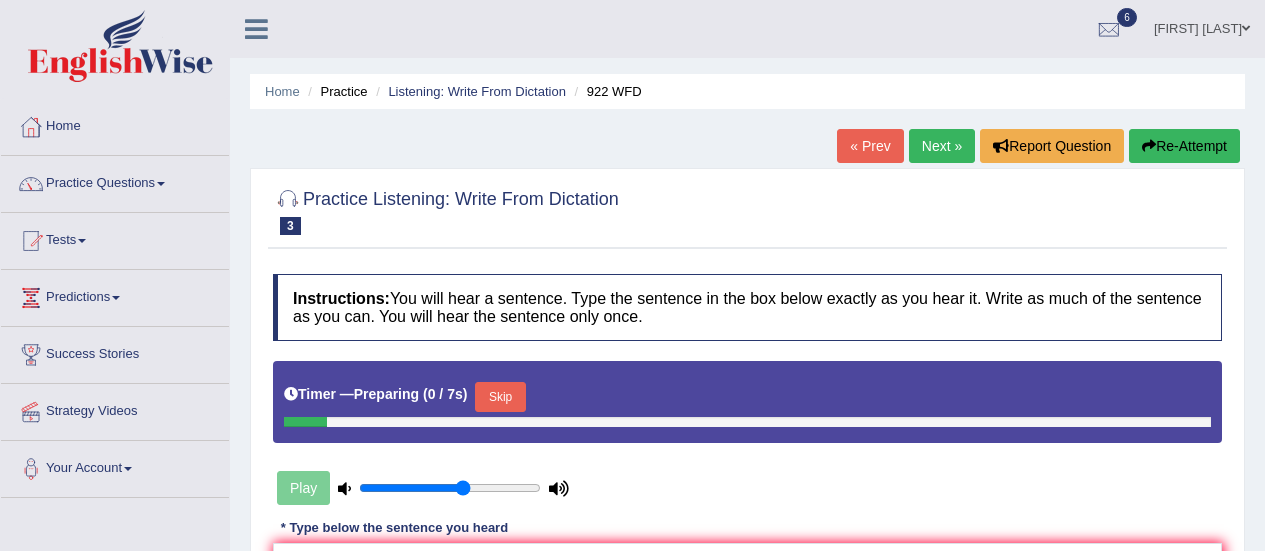 scroll, scrollTop: 0, scrollLeft: 0, axis: both 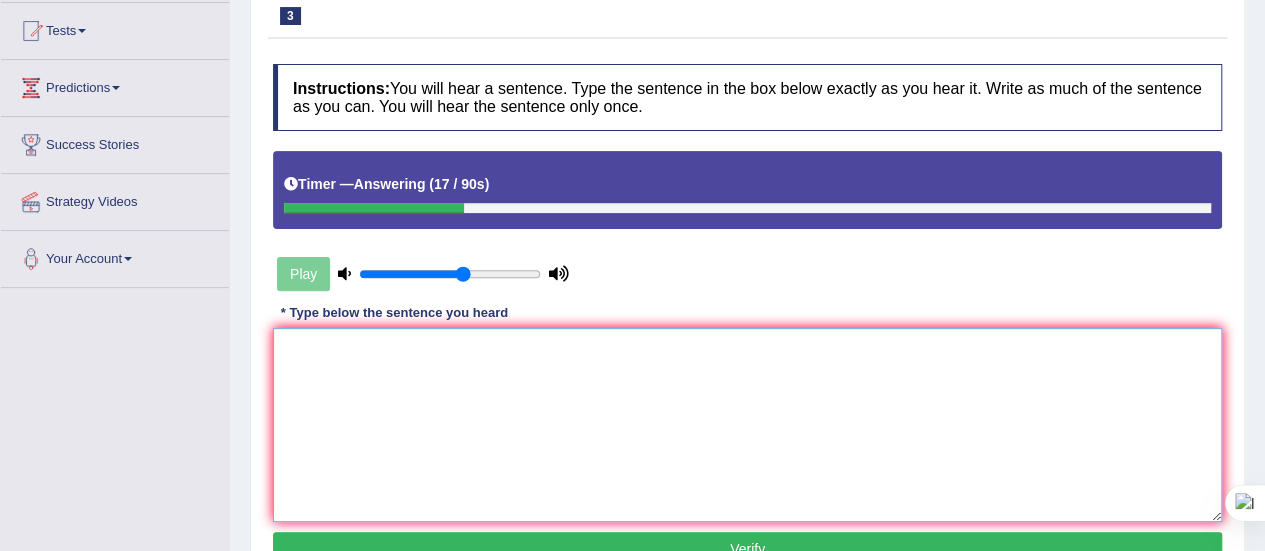 click at bounding box center [747, 425] 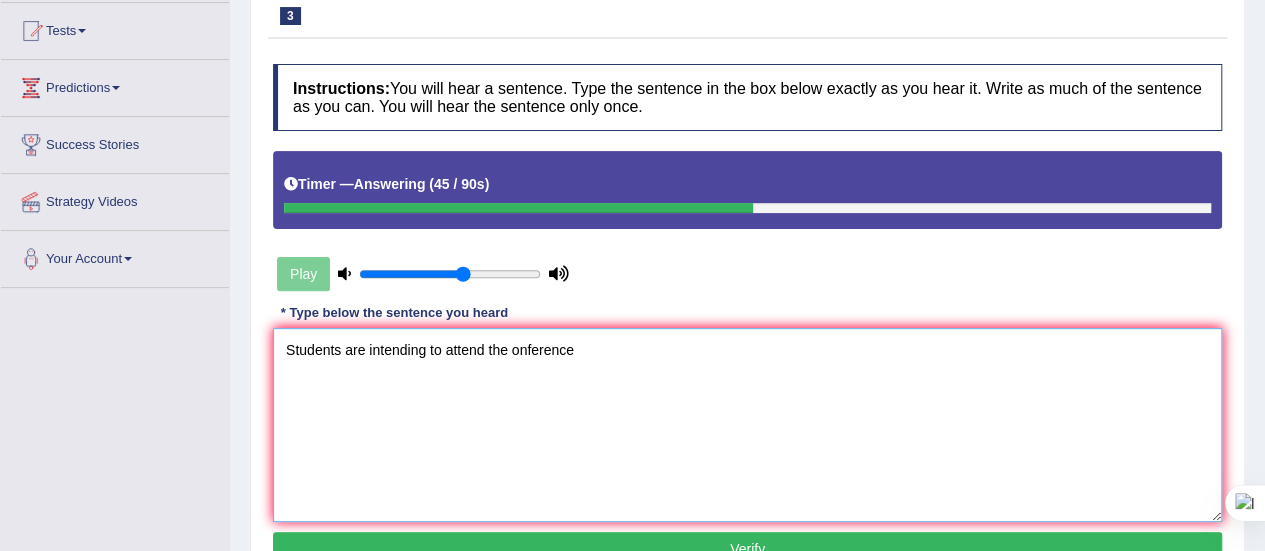 click on "Students are intending to attend the onference" at bounding box center [747, 425] 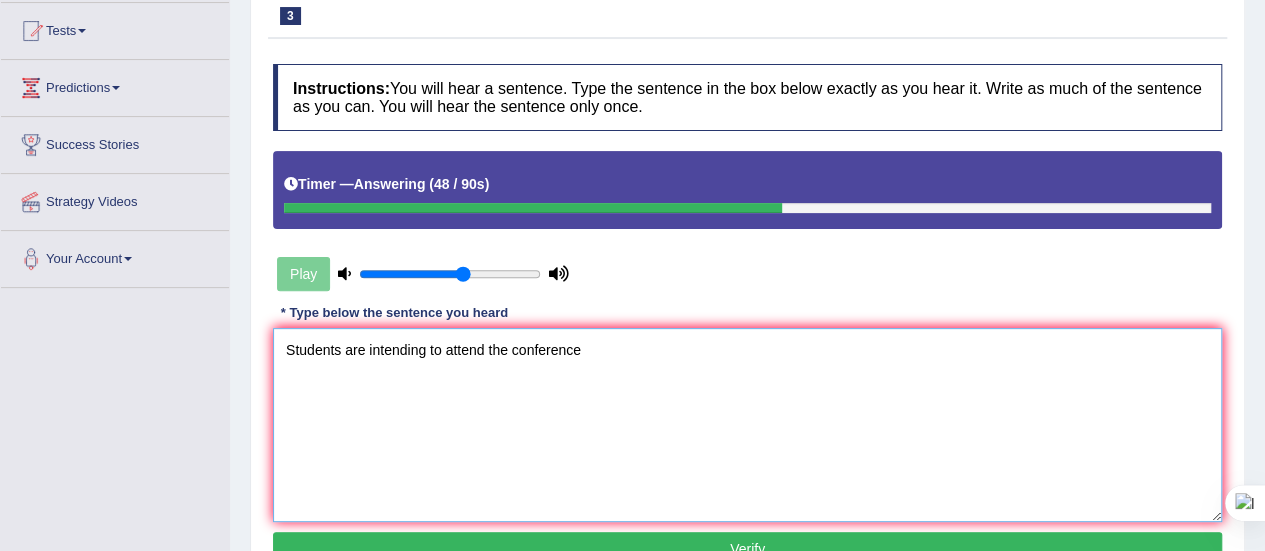 click on "Students are intending to attend the conference" at bounding box center [747, 425] 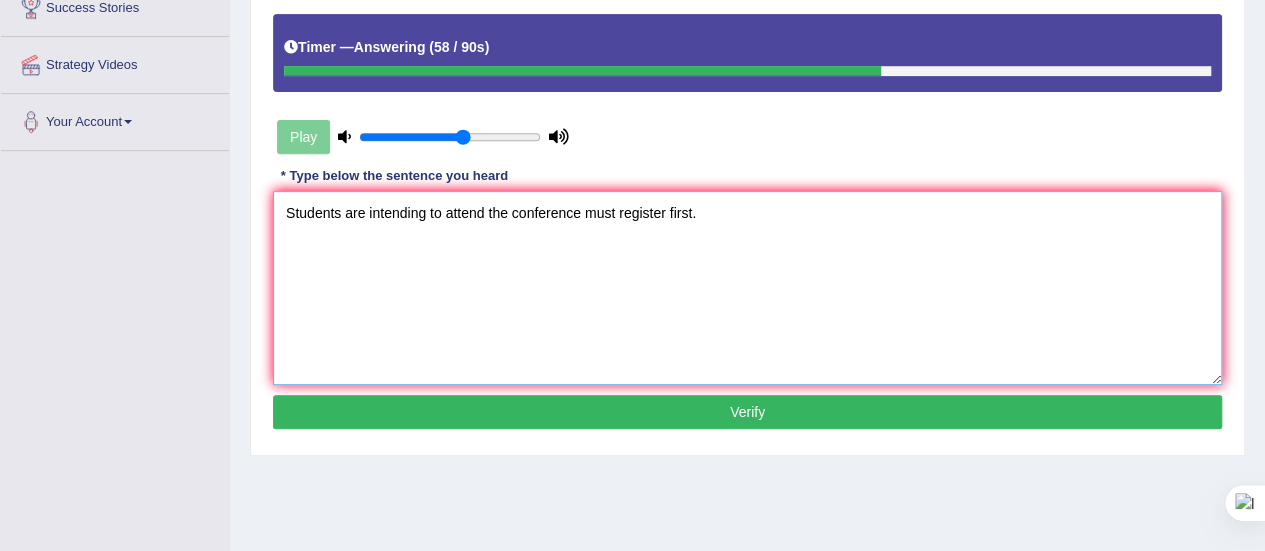 scroll, scrollTop: 349, scrollLeft: 0, axis: vertical 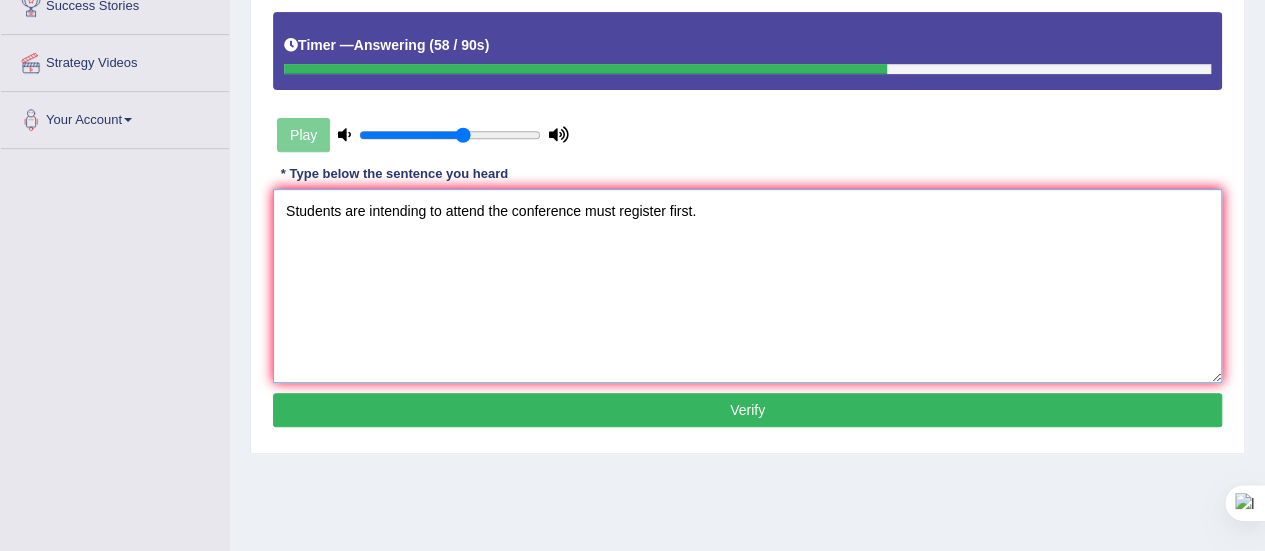 type on "Students are intending to attend the conference must register first." 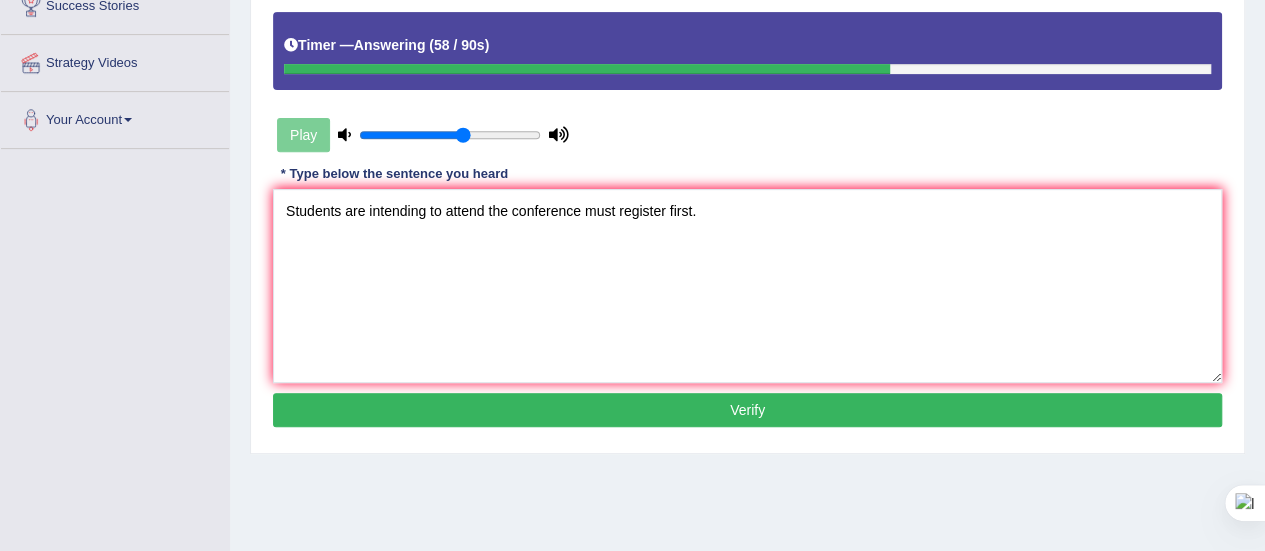 click on "Verify" at bounding box center (747, 410) 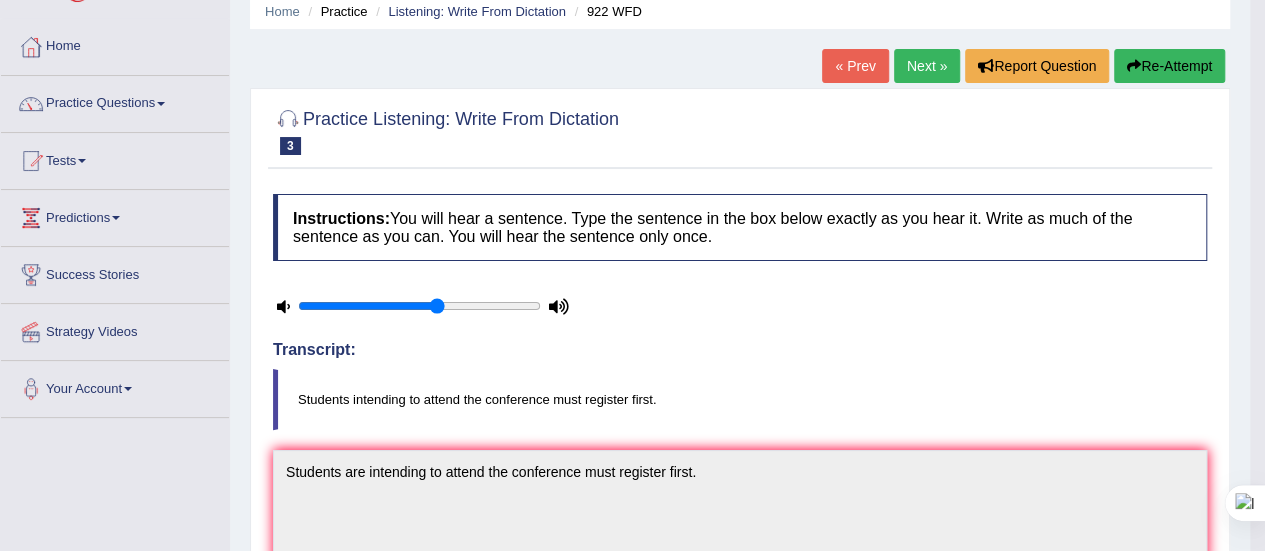 scroll, scrollTop: 0, scrollLeft: 0, axis: both 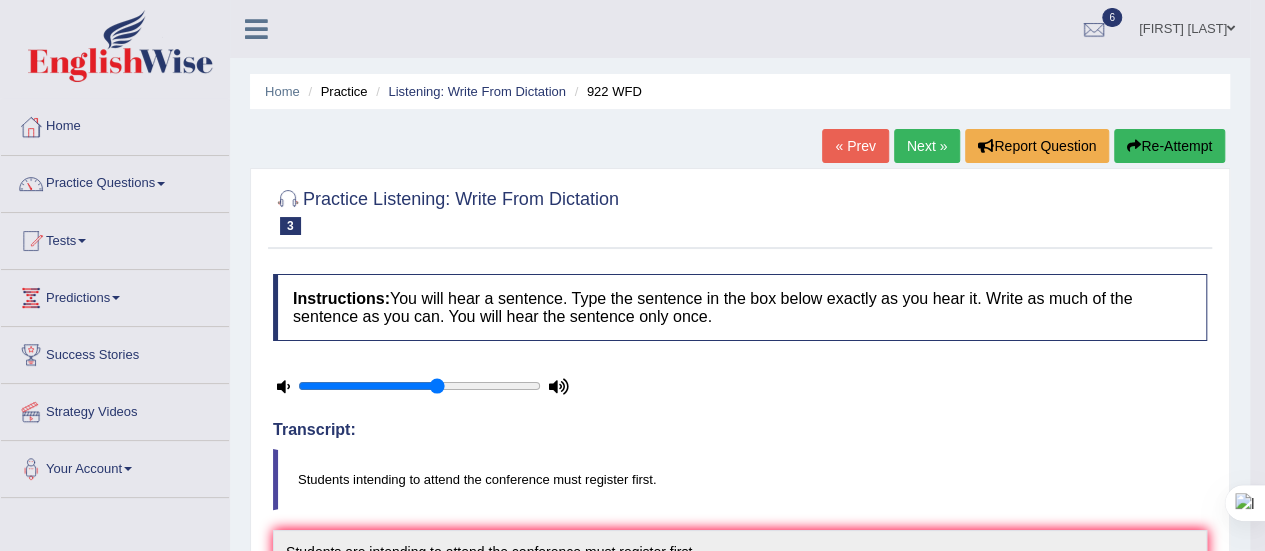 click on "Next »" at bounding box center [927, 146] 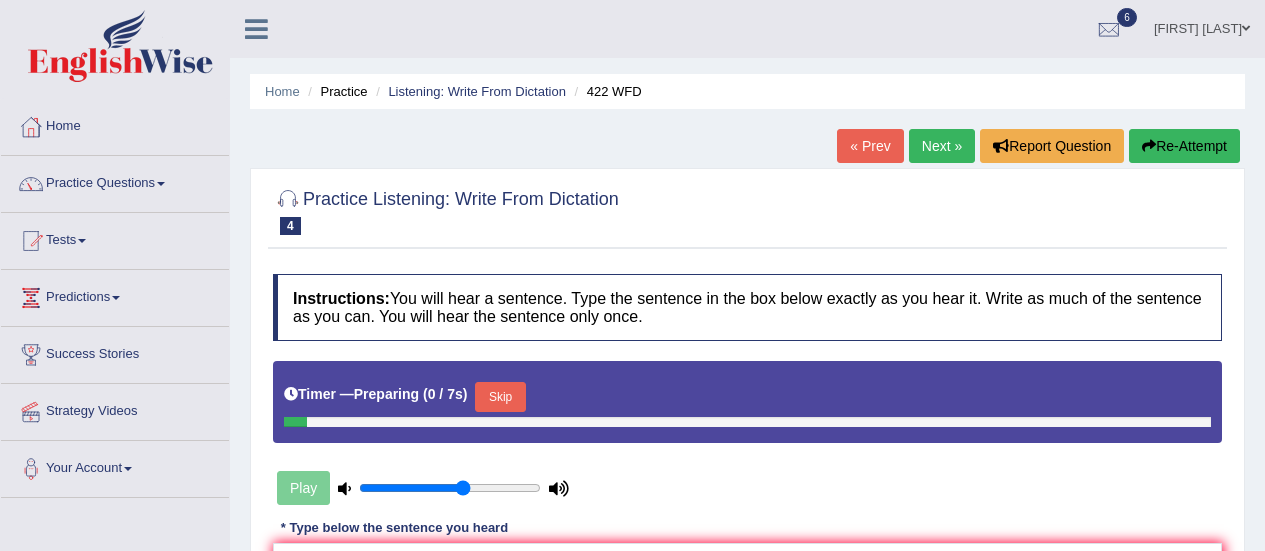 scroll, scrollTop: 0, scrollLeft: 0, axis: both 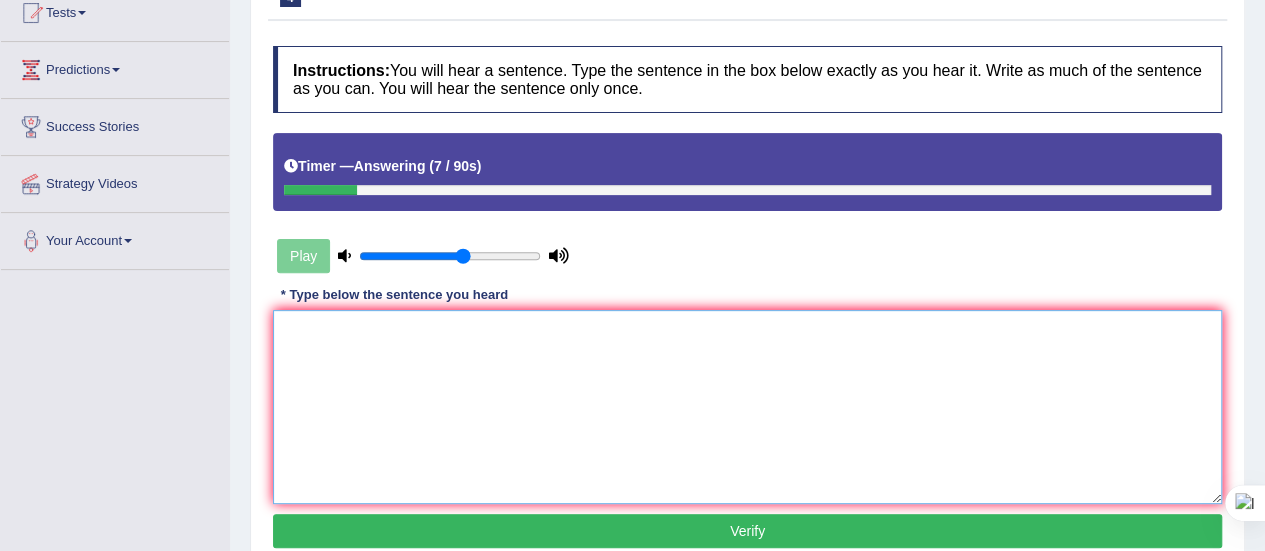 click at bounding box center [747, 407] 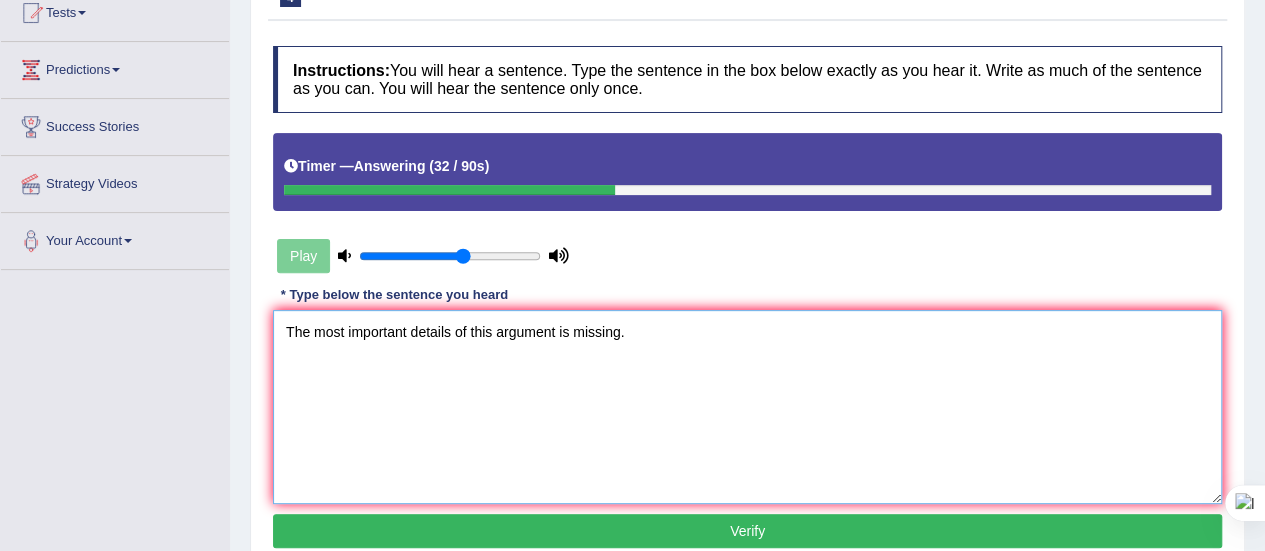 type on "The most important details of this argument is missing." 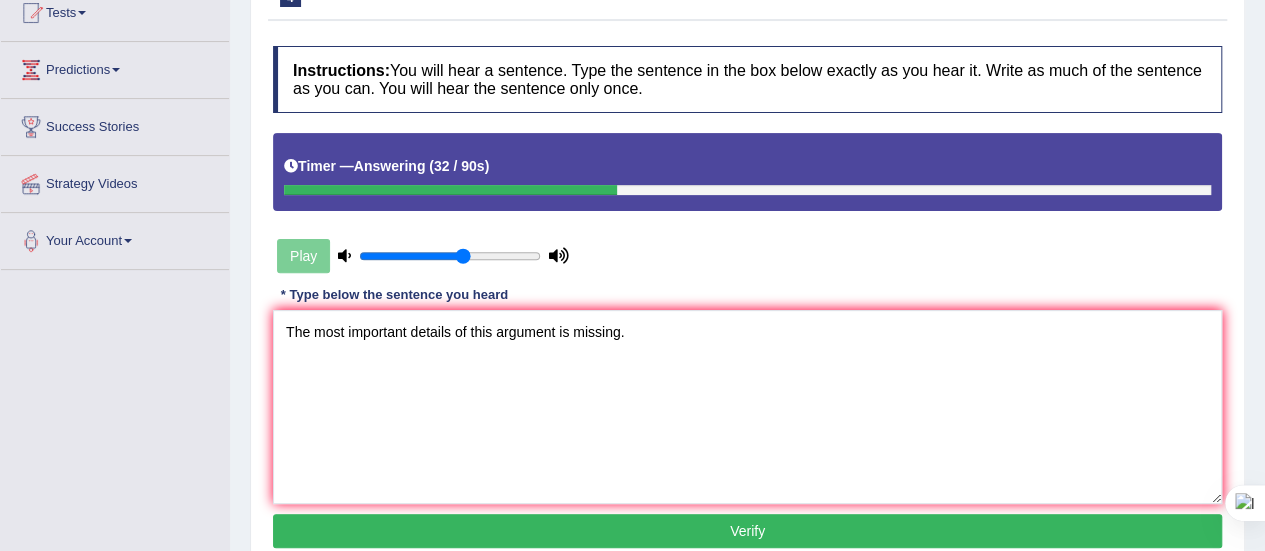 click on "Verify" at bounding box center (747, 531) 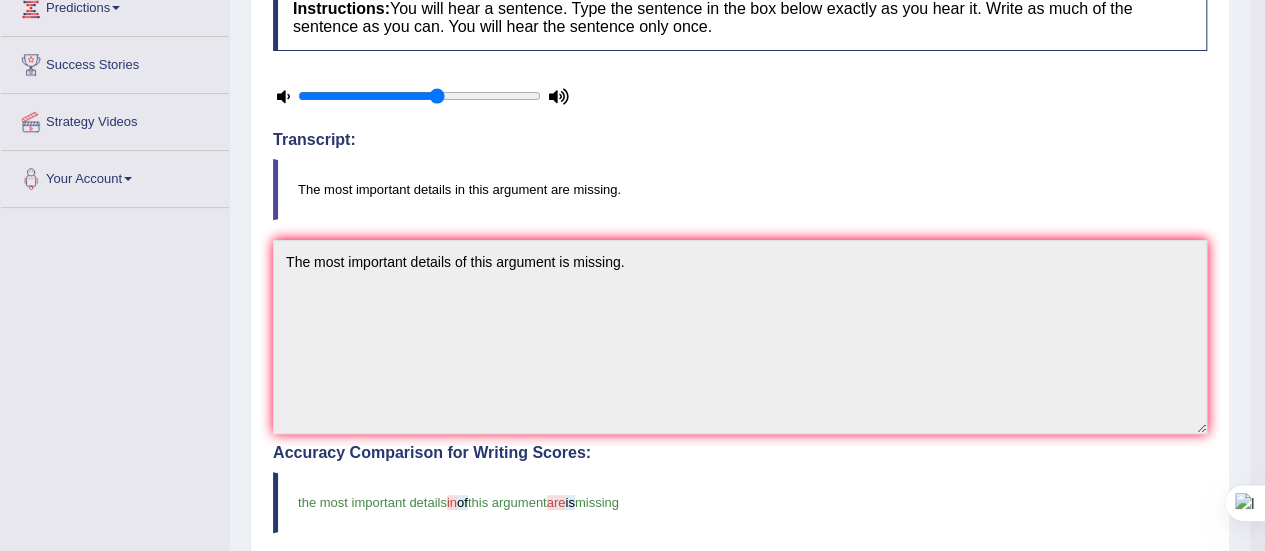 scroll, scrollTop: 0, scrollLeft: 0, axis: both 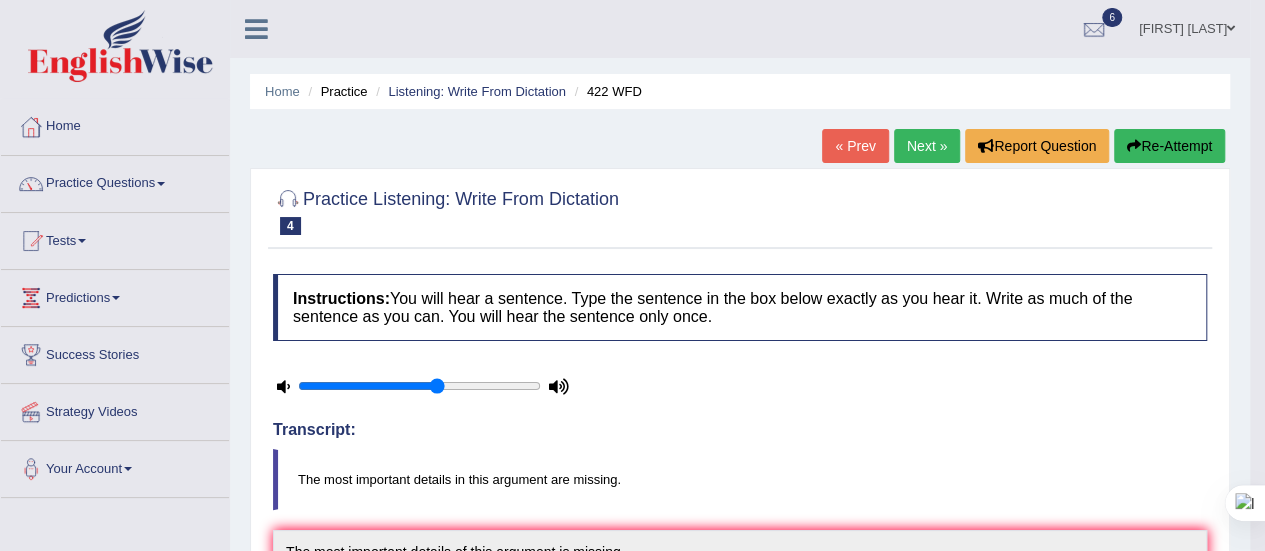 click on "Next »" at bounding box center [927, 146] 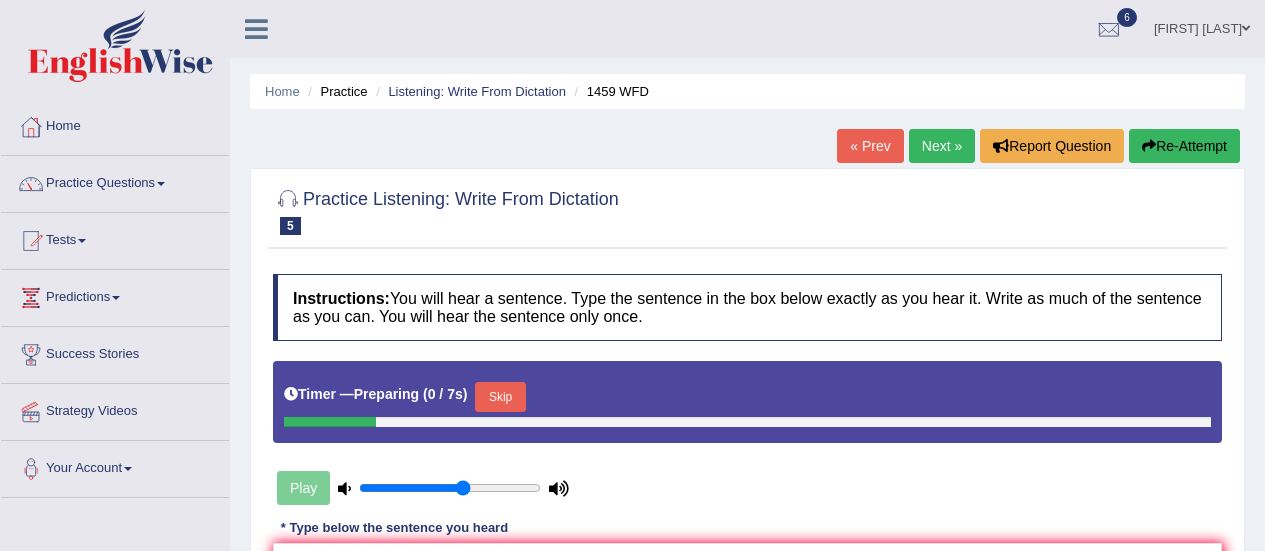 scroll, scrollTop: 0, scrollLeft: 0, axis: both 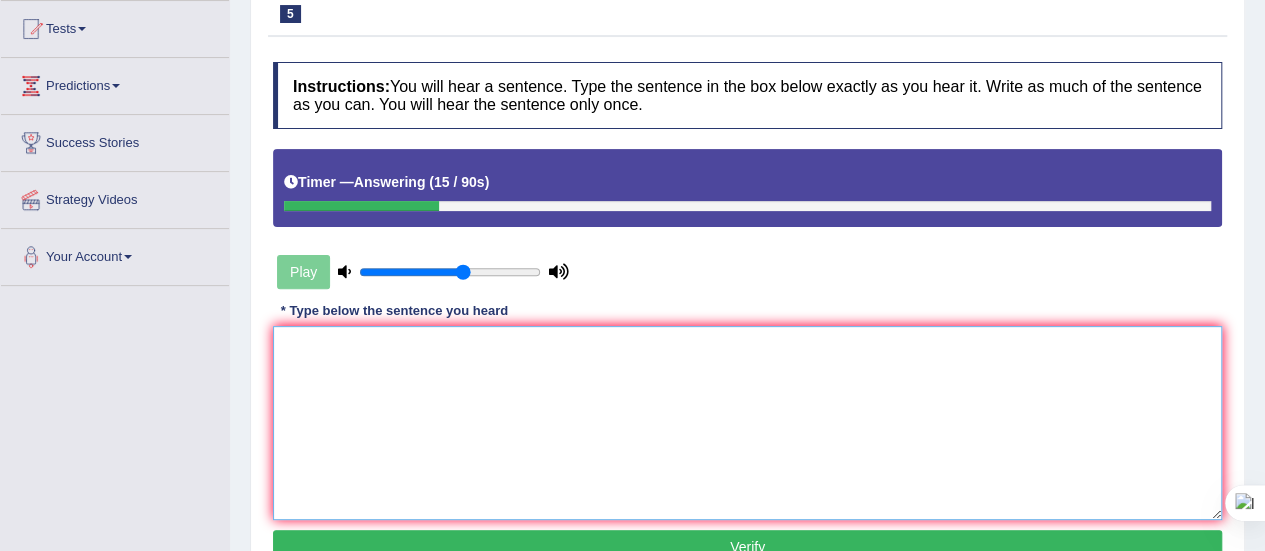 click at bounding box center [747, 423] 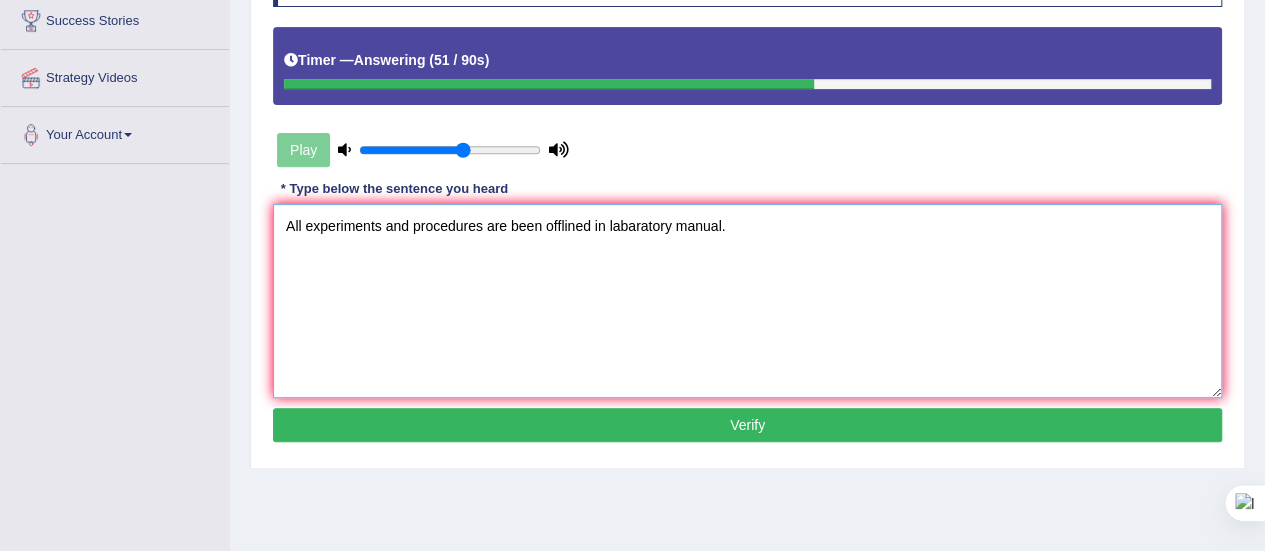 scroll, scrollTop: 341, scrollLeft: 0, axis: vertical 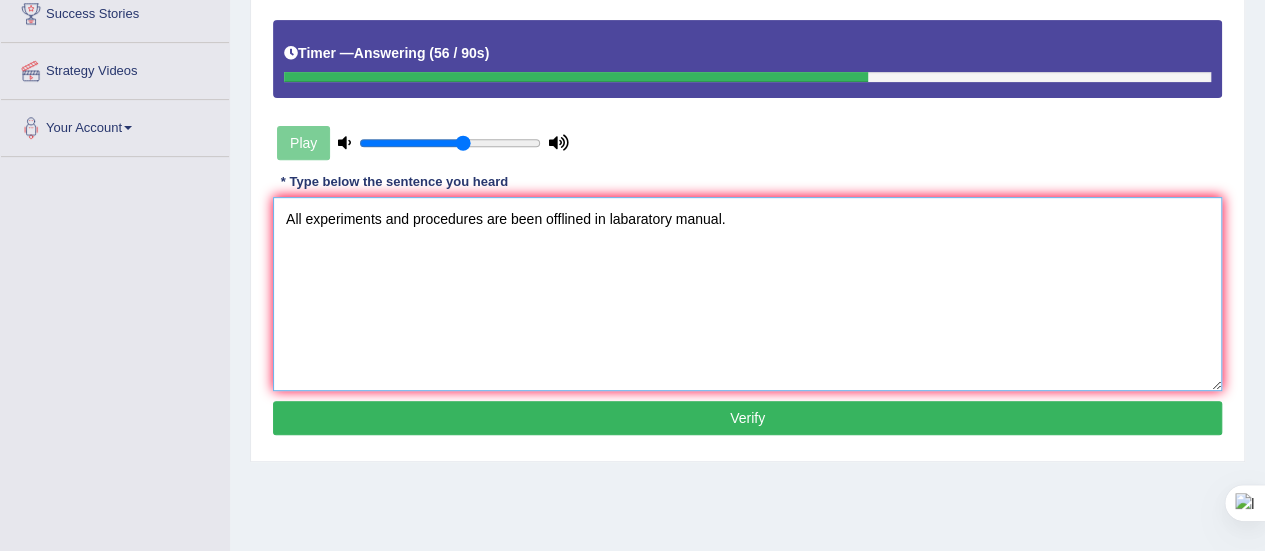 click on "All experiments and procedures are been offlined in labaratory manual." at bounding box center [747, 294] 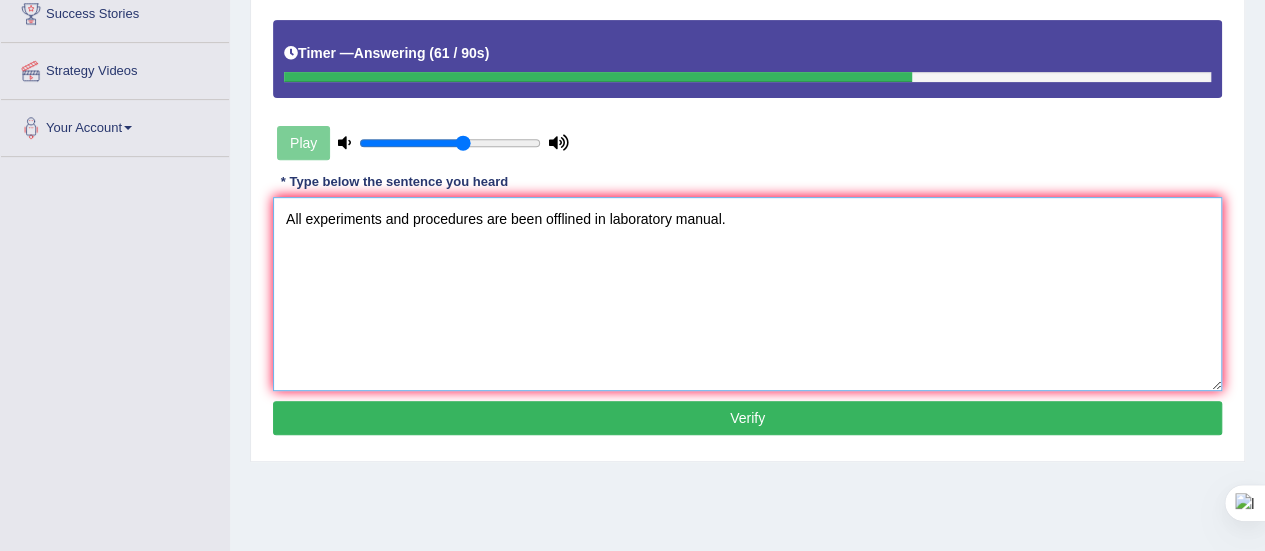 type on "All experiments and procedures are been offlined in laboratory manual." 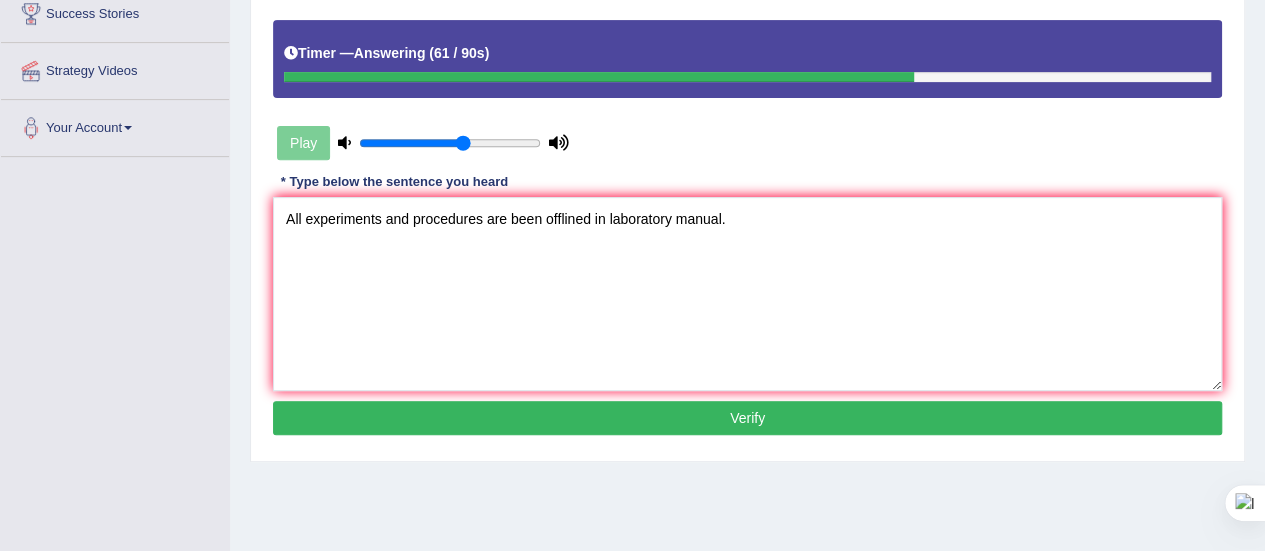 click on "Verify" at bounding box center [747, 418] 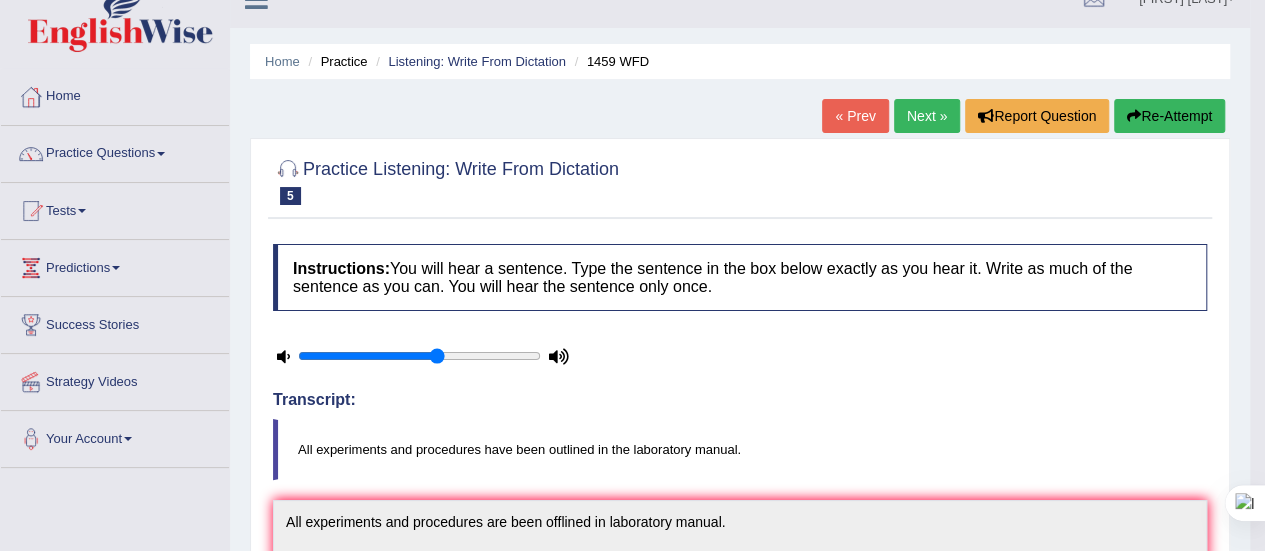 scroll, scrollTop: 0, scrollLeft: 0, axis: both 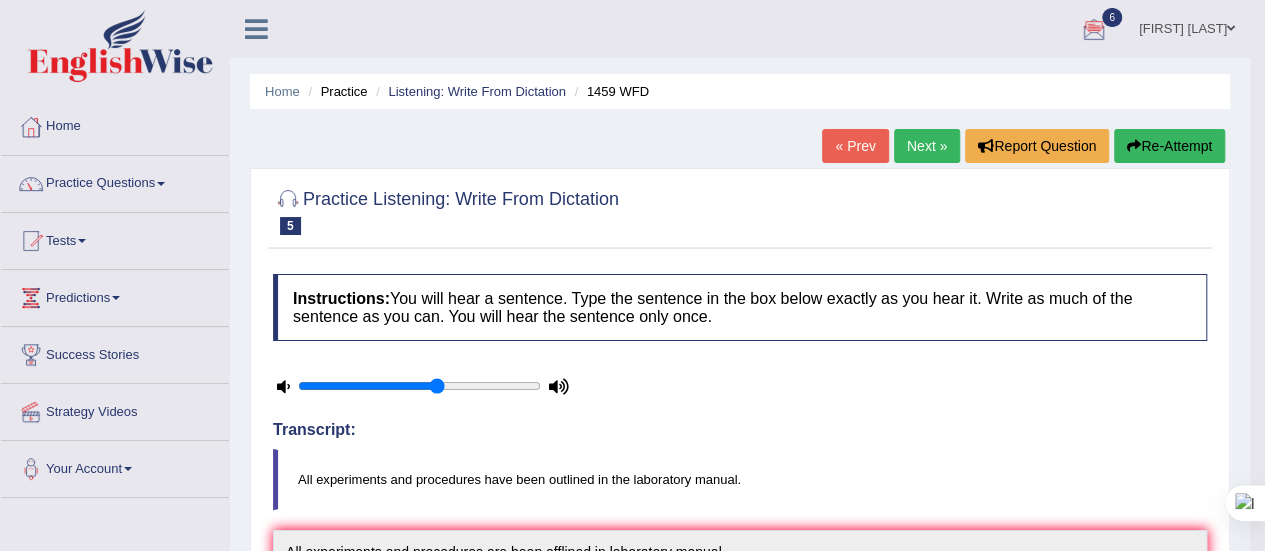 click on "Next »" at bounding box center [927, 146] 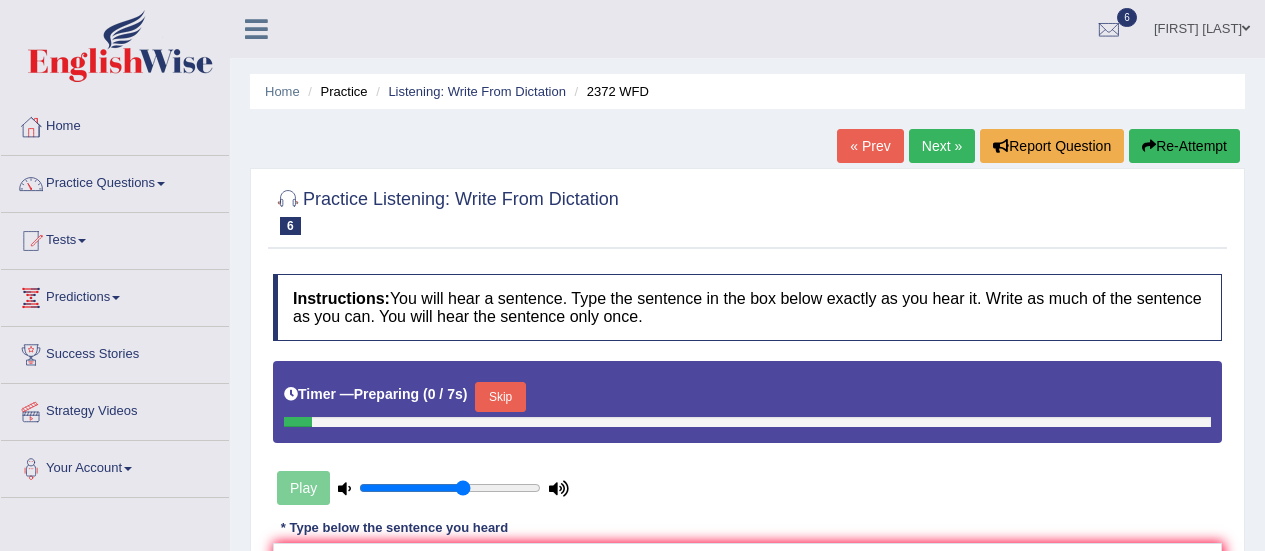 scroll, scrollTop: 0, scrollLeft: 0, axis: both 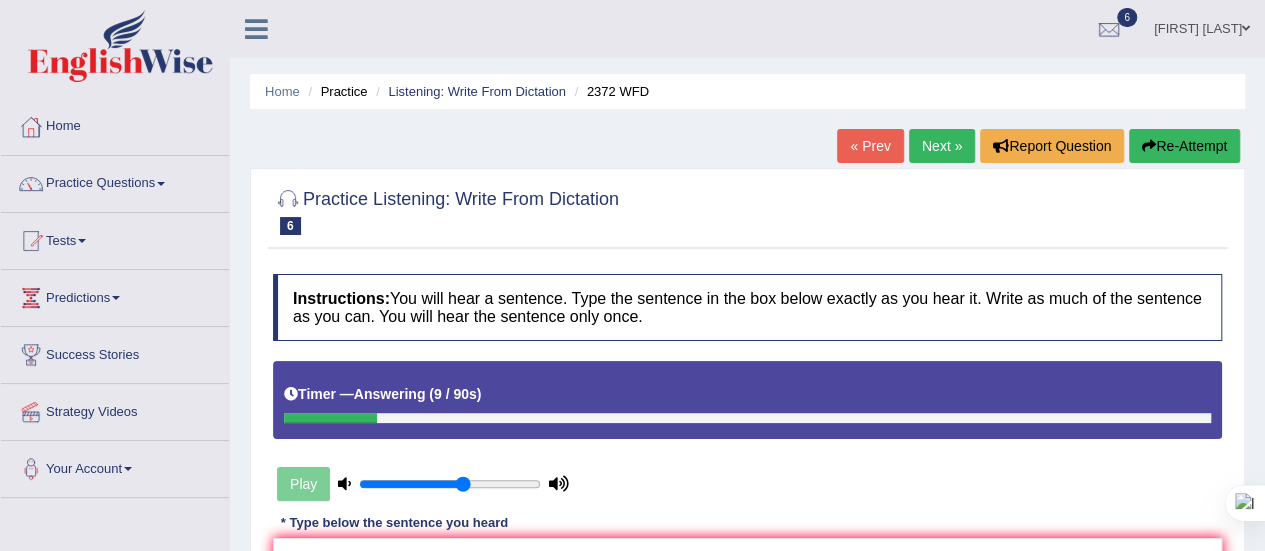 click on "Re-Attempt" at bounding box center [1184, 146] 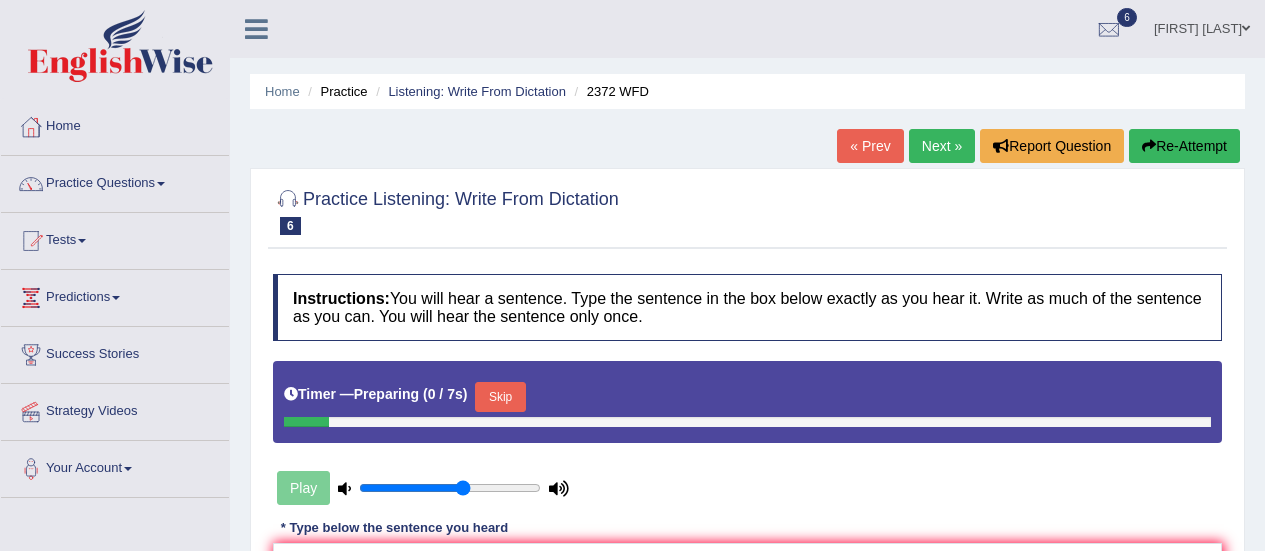 scroll, scrollTop: 54, scrollLeft: 0, axis: vertical 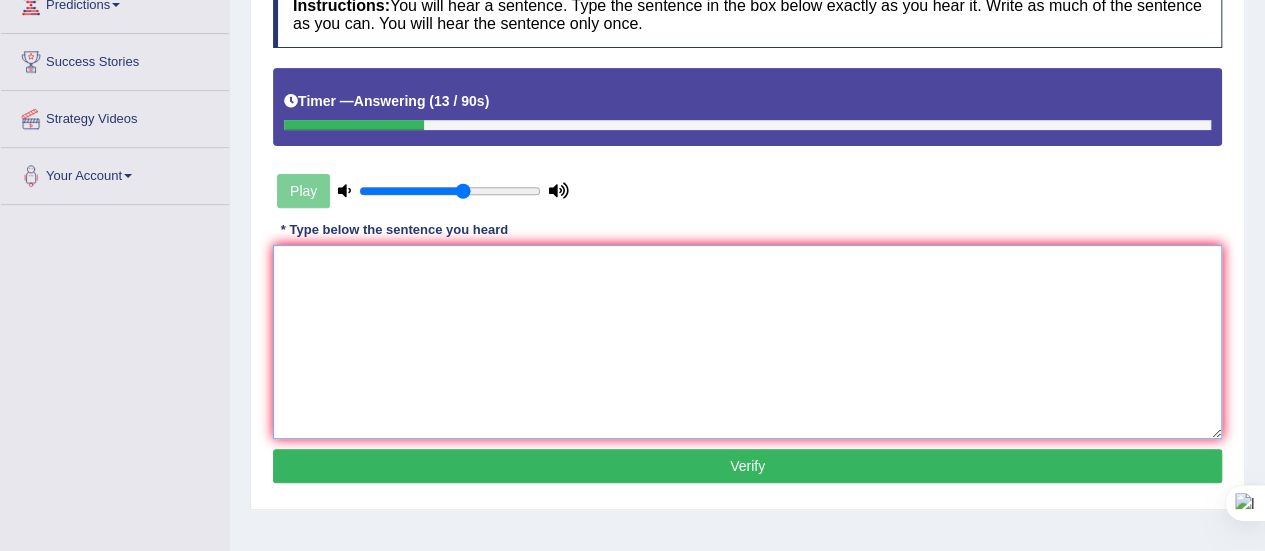 click at bounding box center [747, 342] 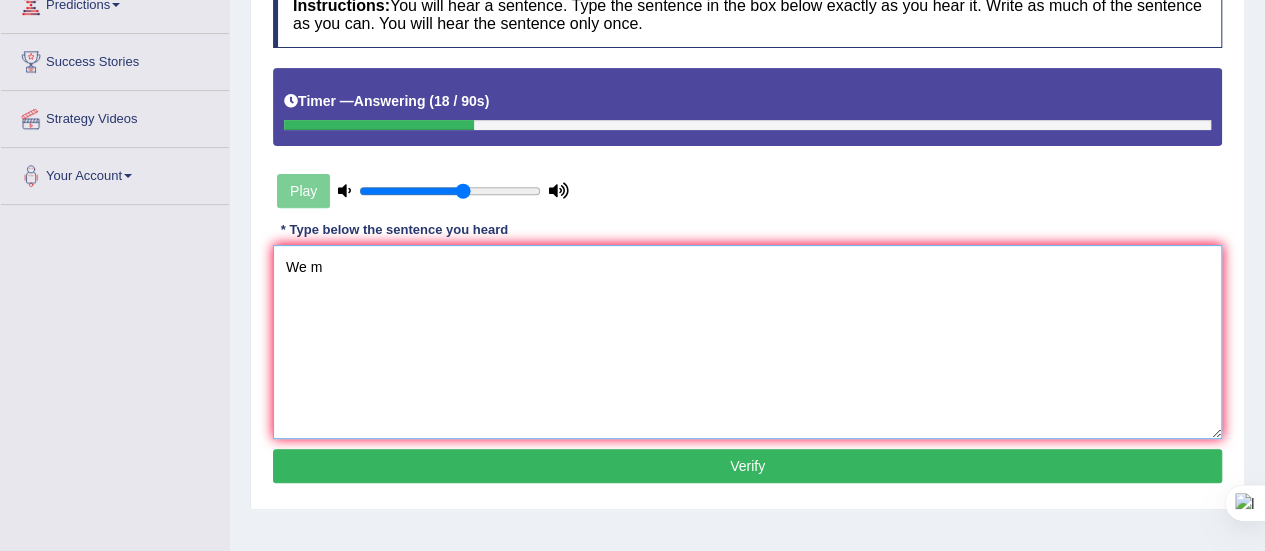 click on "We m" at bounding box center (747, 342) 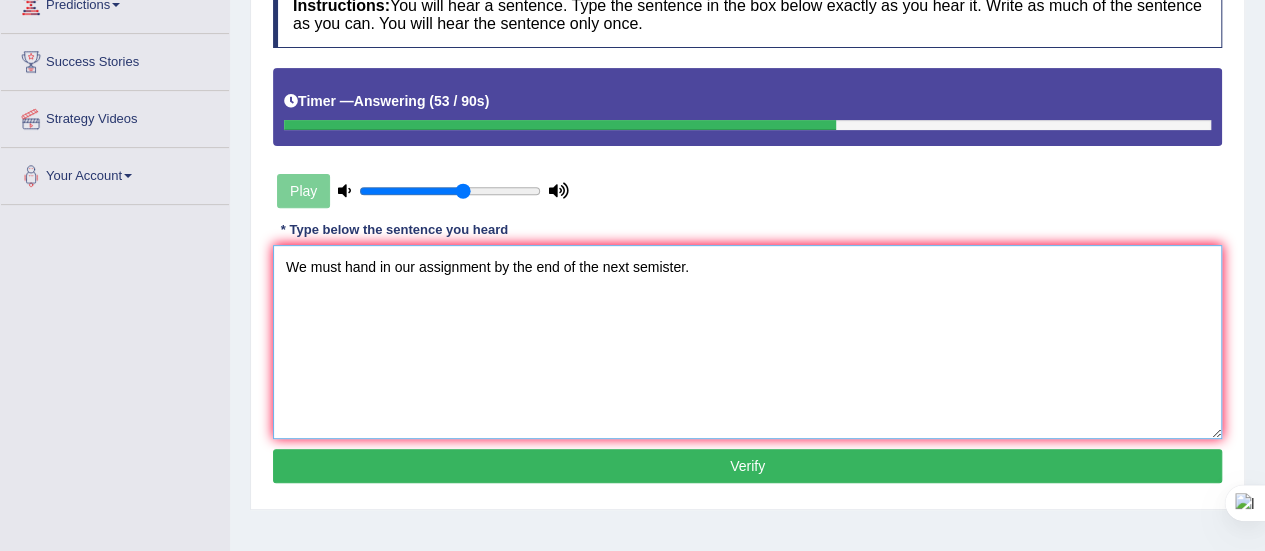 type on "We must hand in our assignment by the end of the next semister." 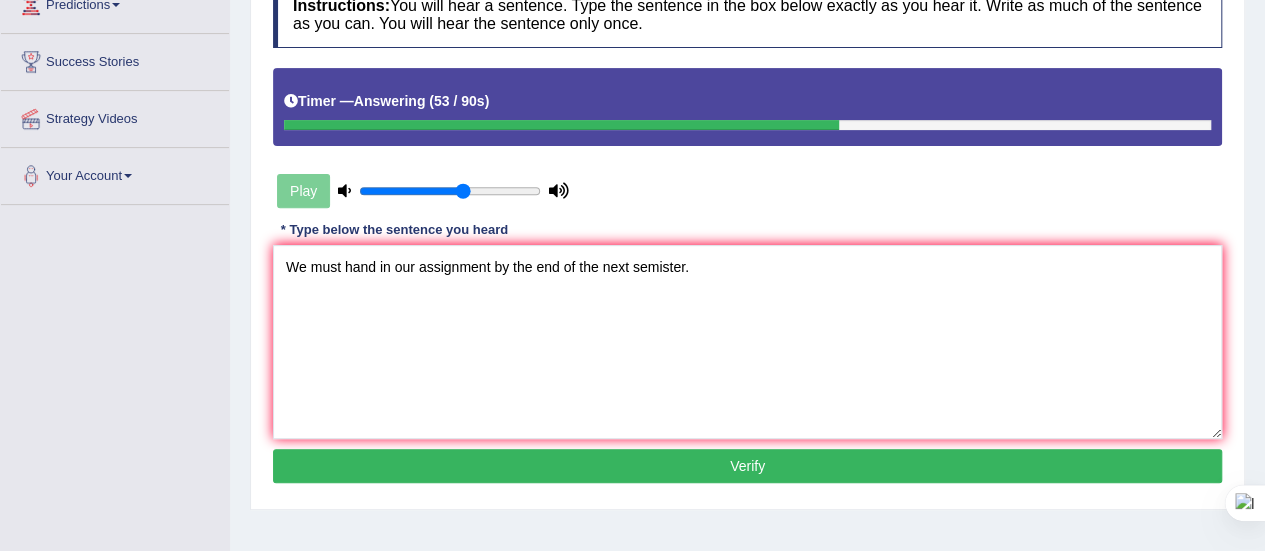 click on "Verify" at bounding box center [747, 466] 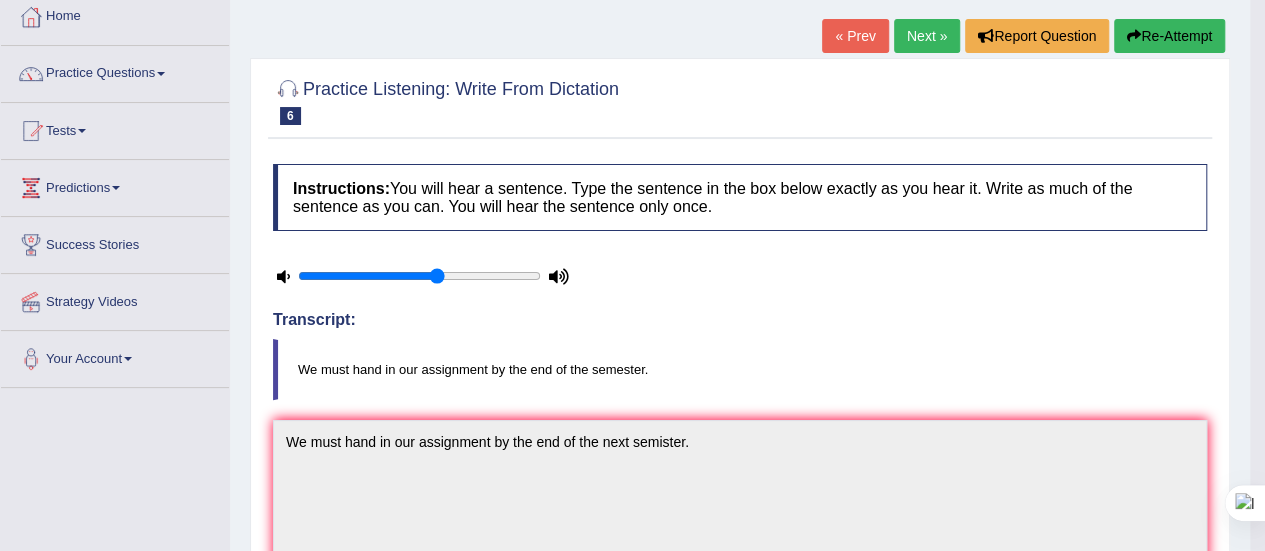 scroll, scrollTop: 0, scrollLeft: 0, axis: both 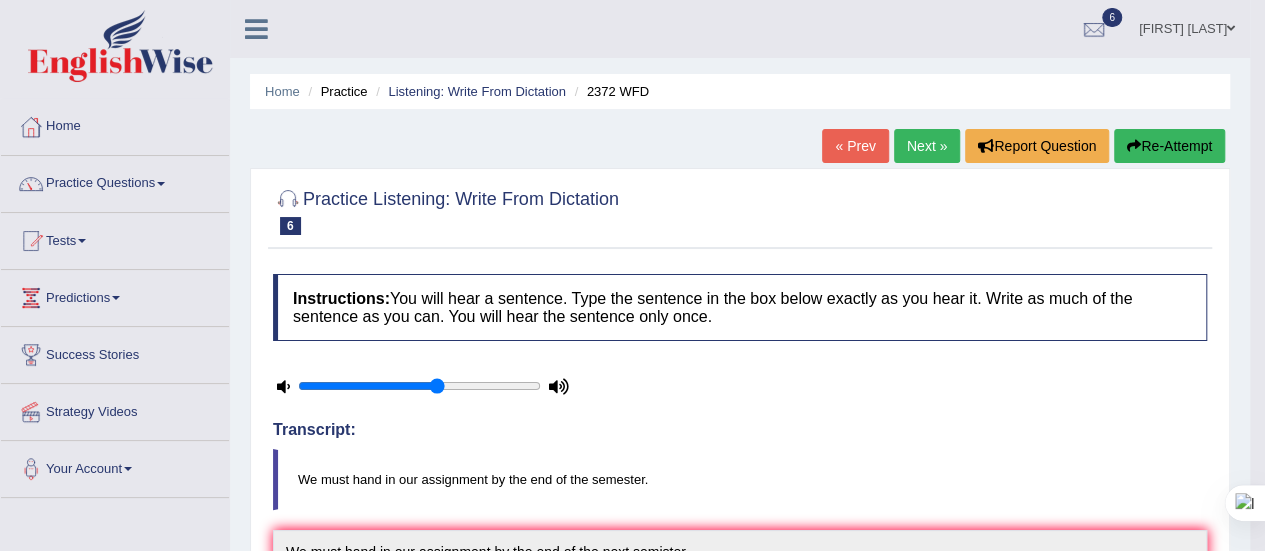 click on "Next »" at bounding box center [927, 146] 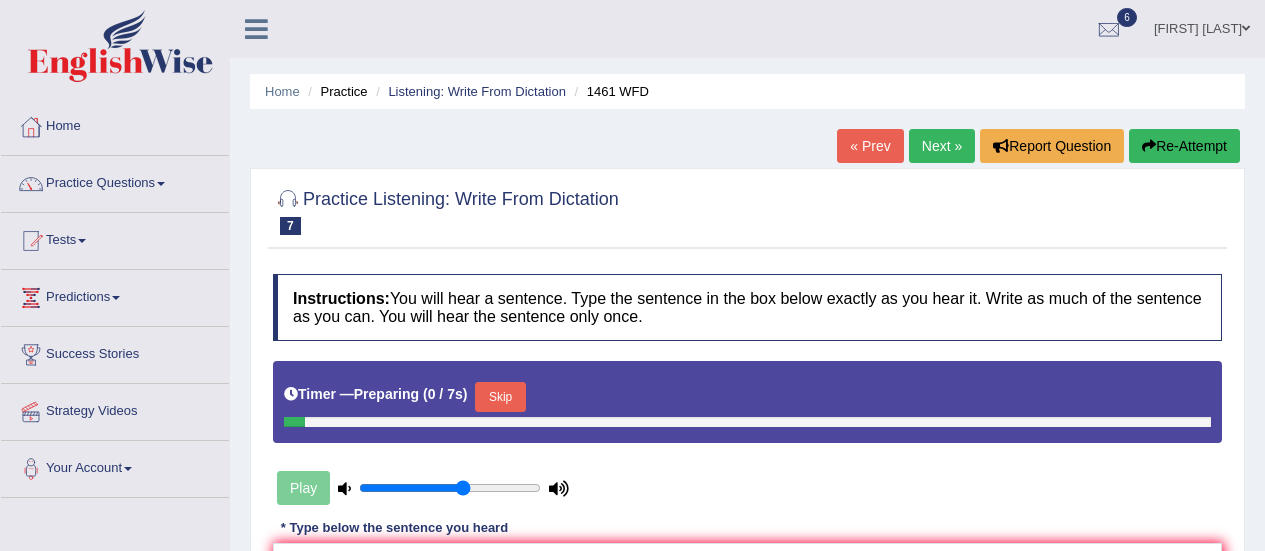 scroll, scrollTop: 0, scrollLeft: 0, axis: both 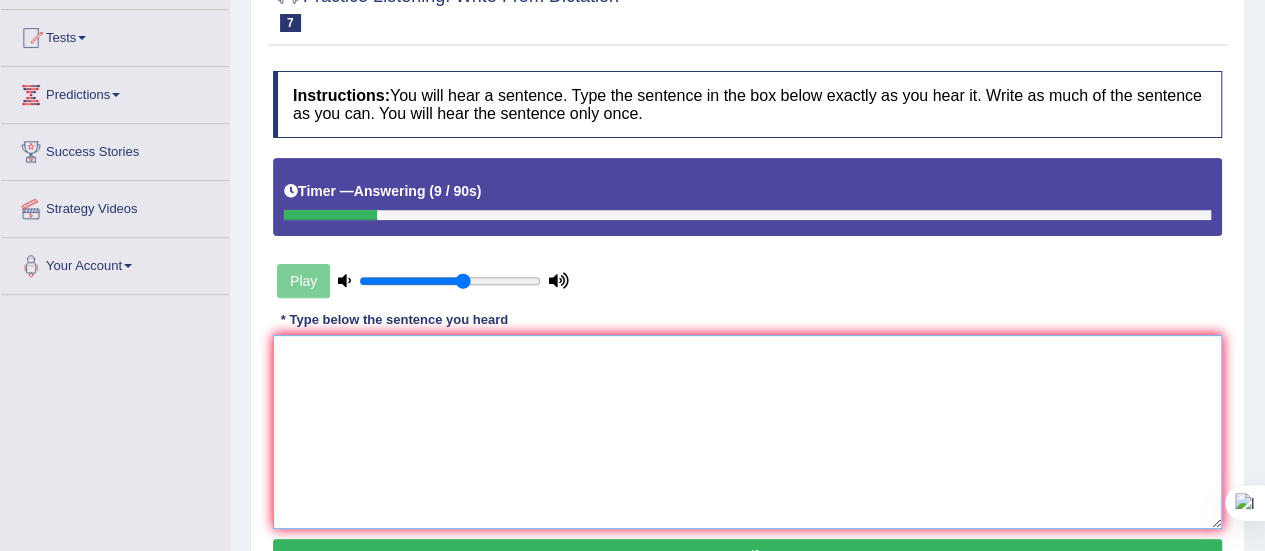 click at bounding box center [747, 432] 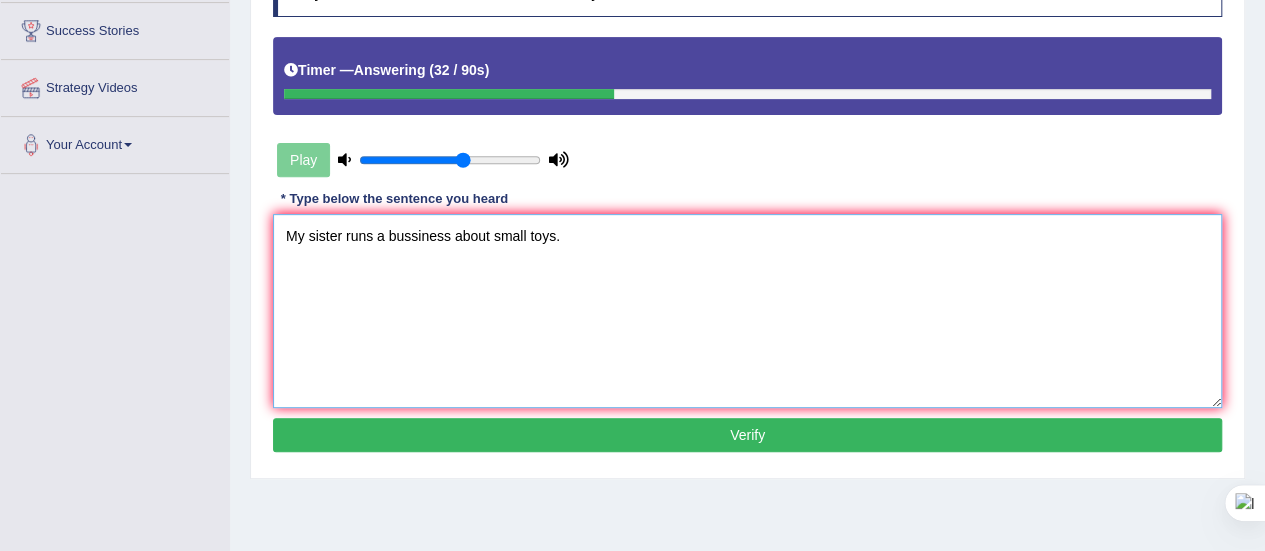 scroll, scrollTop: 325, scrollLeft: 0, axis: vertical 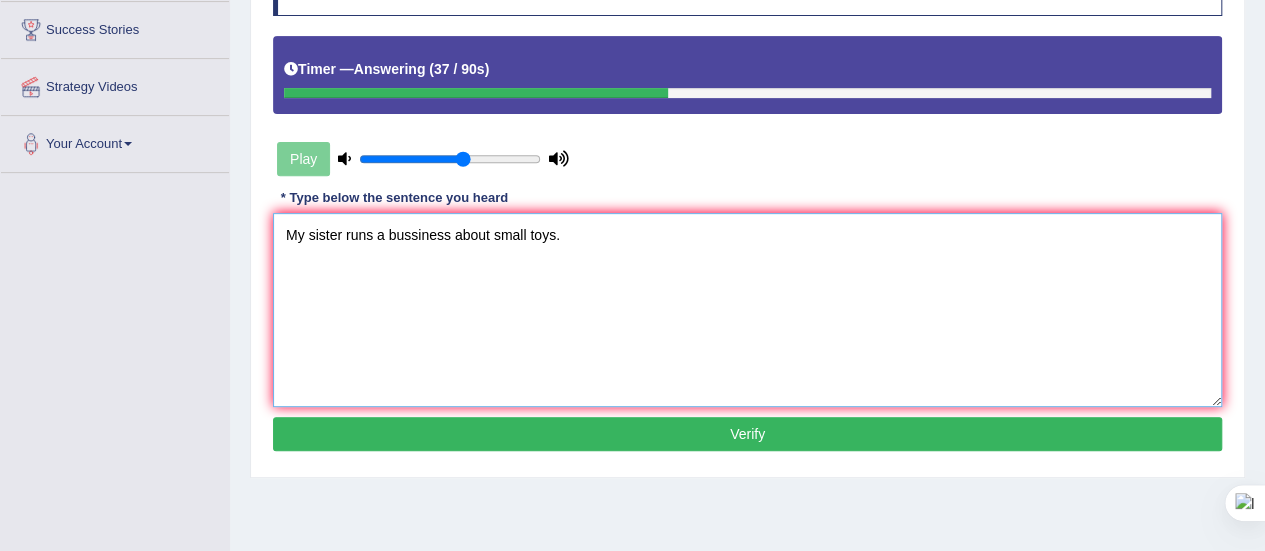 type on "My sister runs a bussiness about small toys." 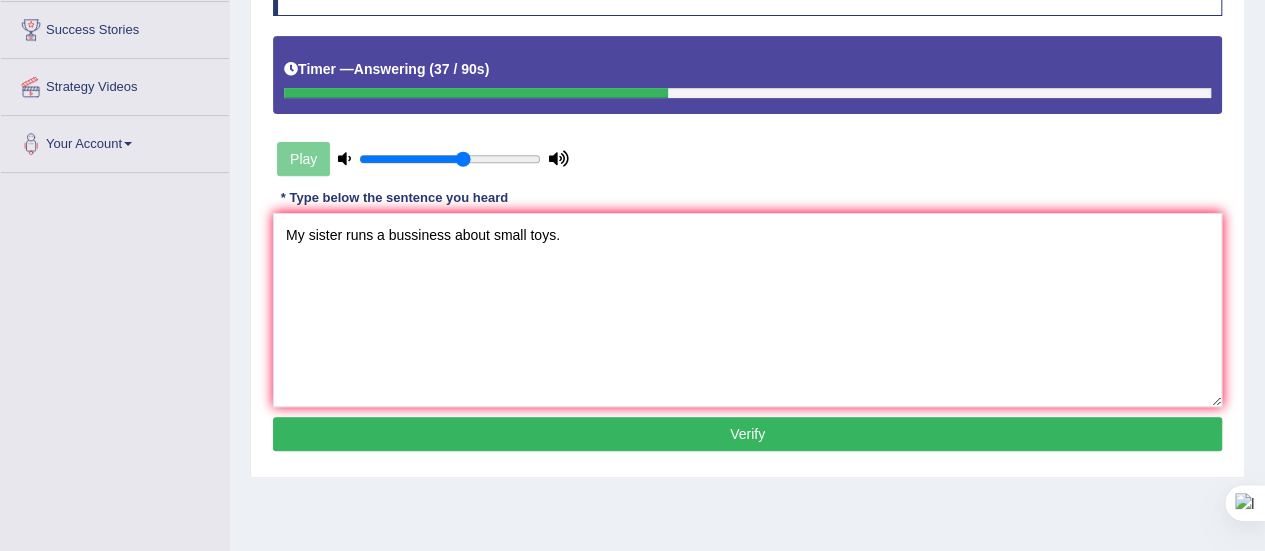 click on "Verify" at bounding box center [747, 434] 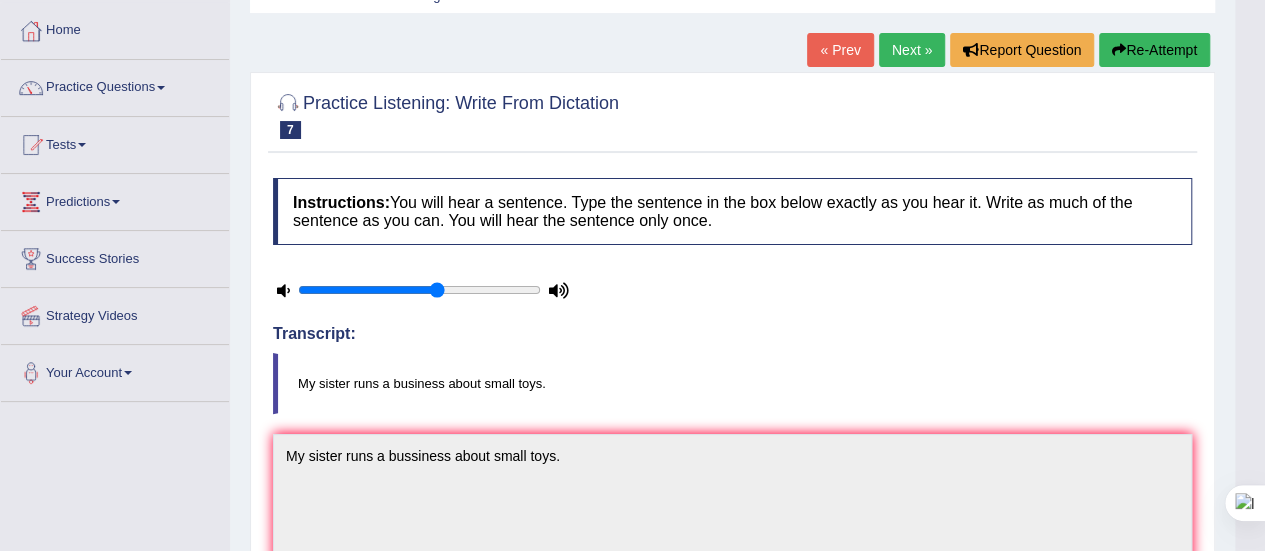 scroll, scrollTop: 0, scrollLeft: 0, axis: both 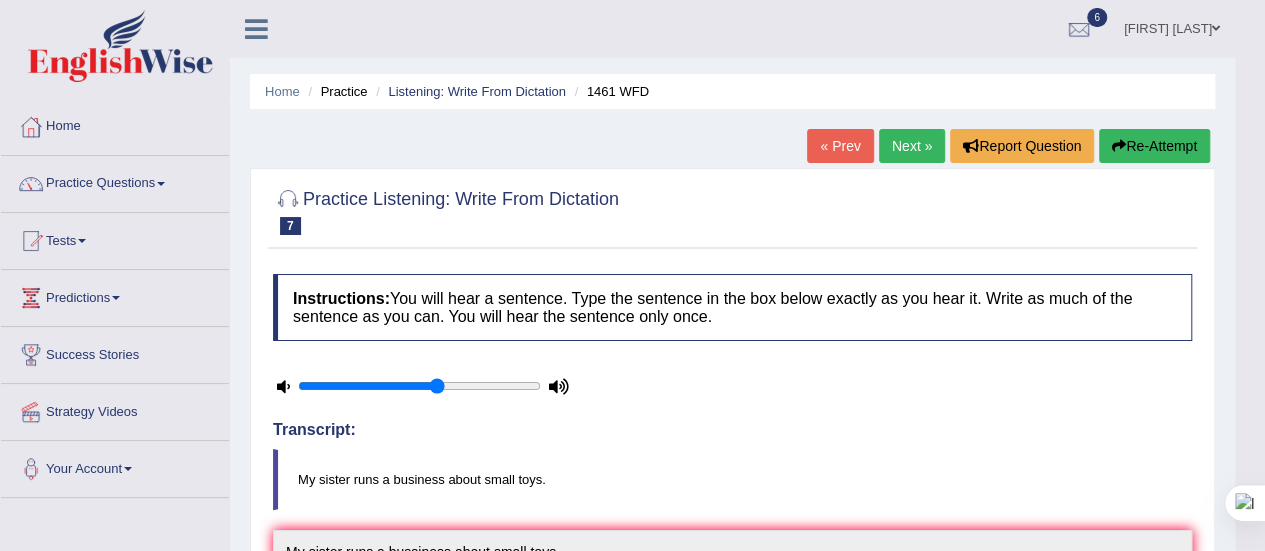click on "Next »" at bounding box center [912, 146] 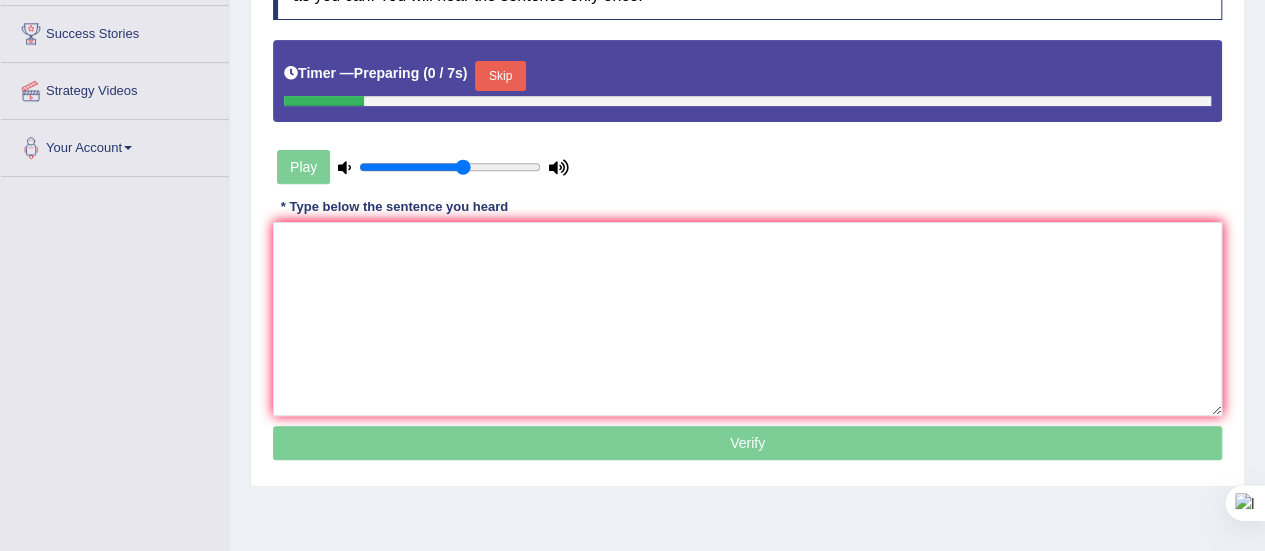 scroll, scrollTop: 338, scrollLeft: 0, axis: vertical 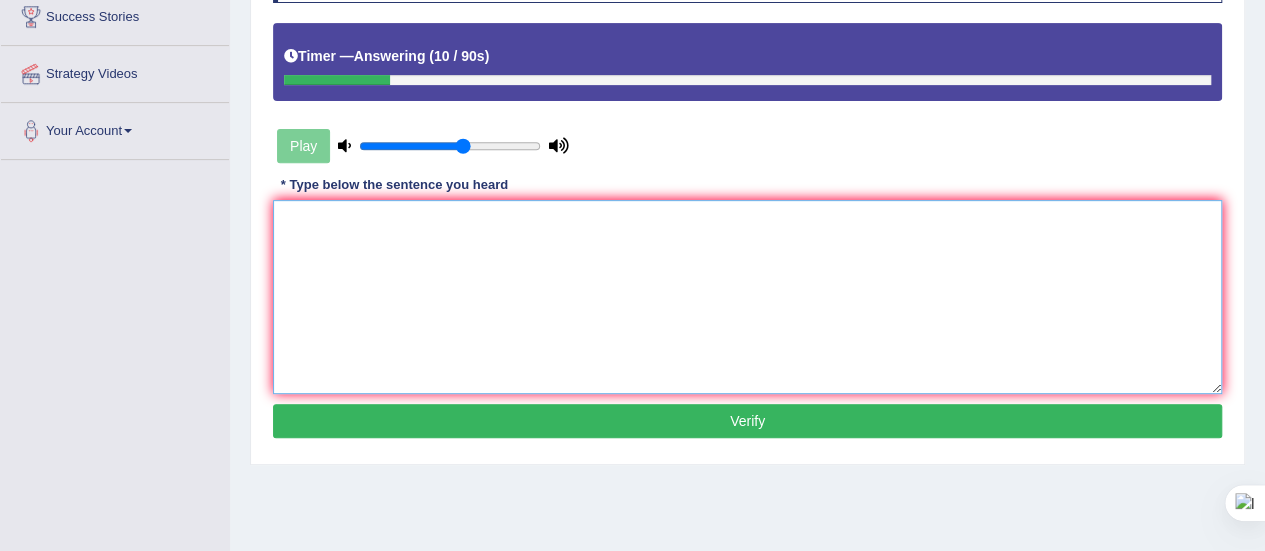 click at bounding box center (747, 297) 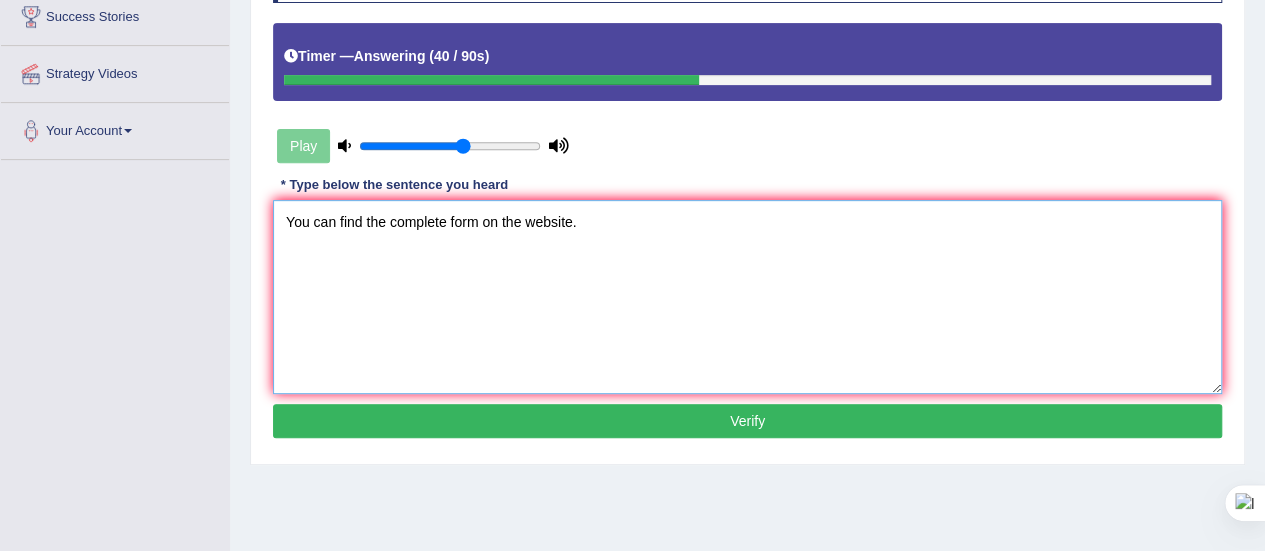 type on "You can find the complete form on the website." 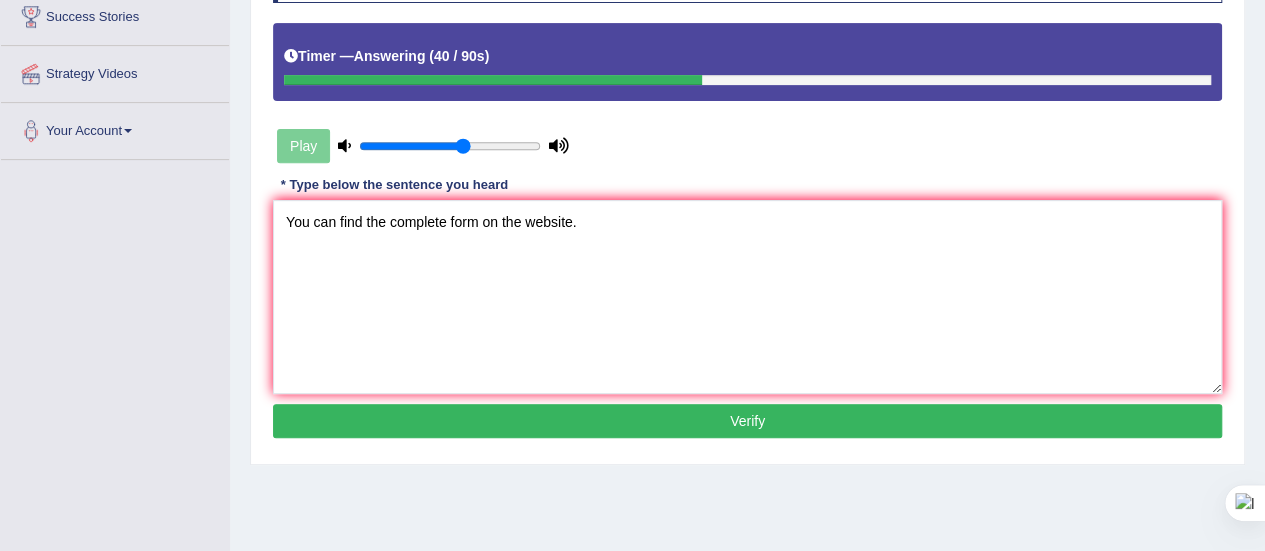 click on "Verify" at bounding box center (747, 421) 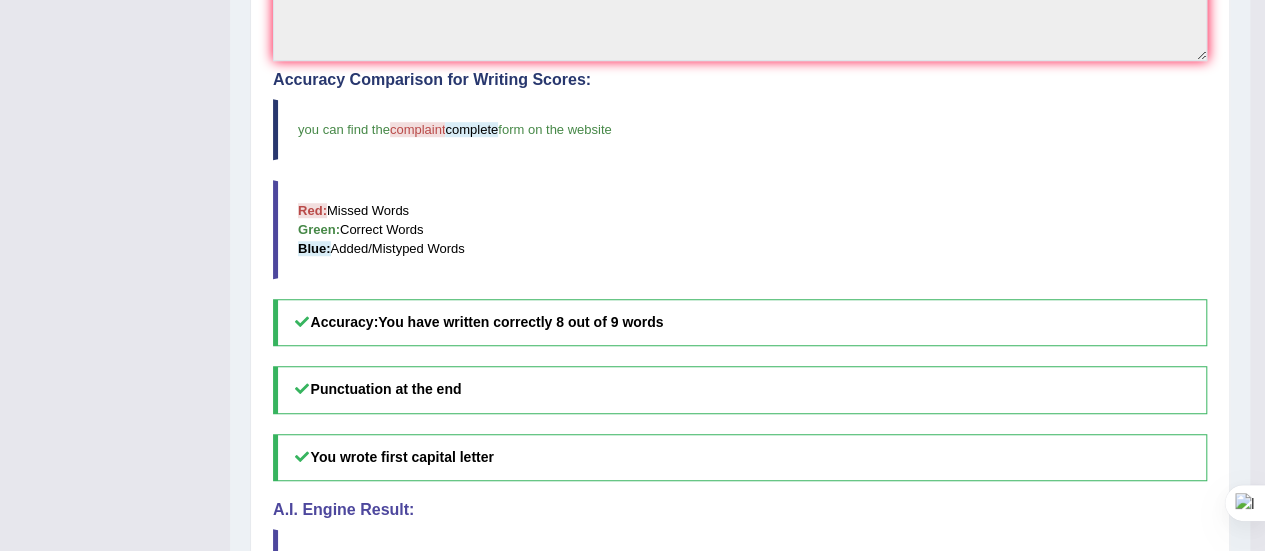 scroll, scrollTop: 0, scrollLeft: 0, axis: both 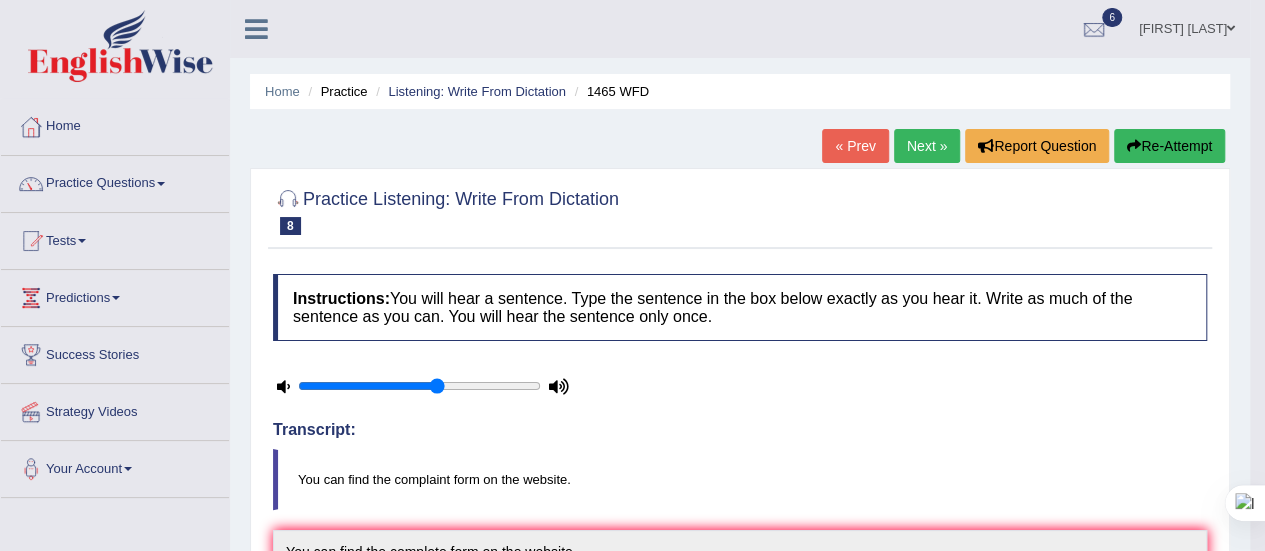 click on "Next »" at bounding box center (927, 146) 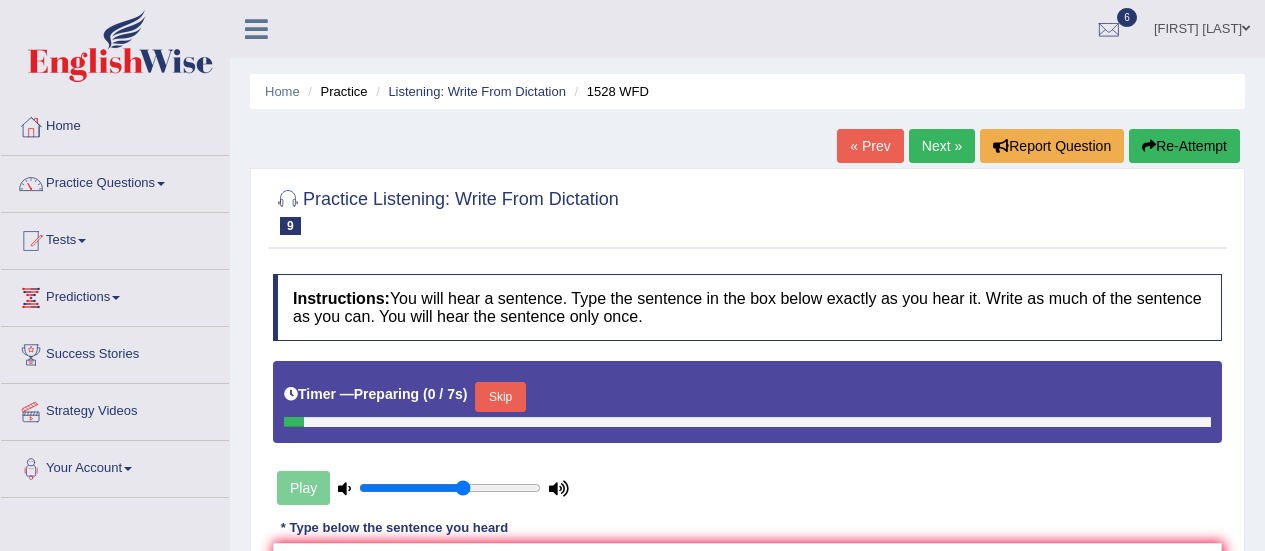 scroll, scrollTop: 0, scrollLeft: 0, axis: both 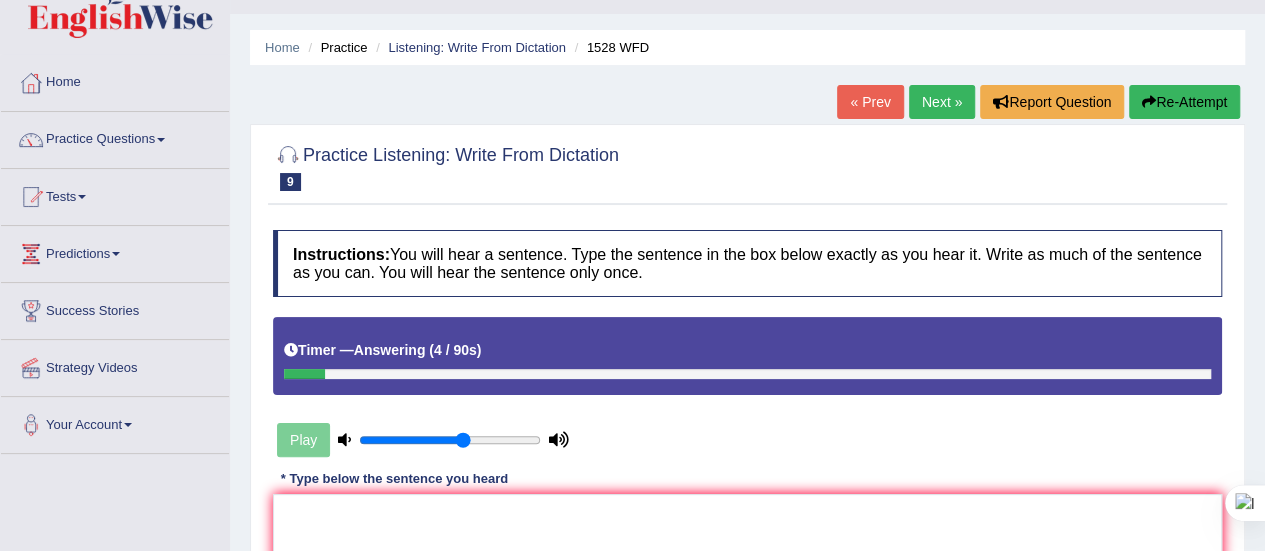 click on "Re-Attempt" at bounding box center (1184, 102) 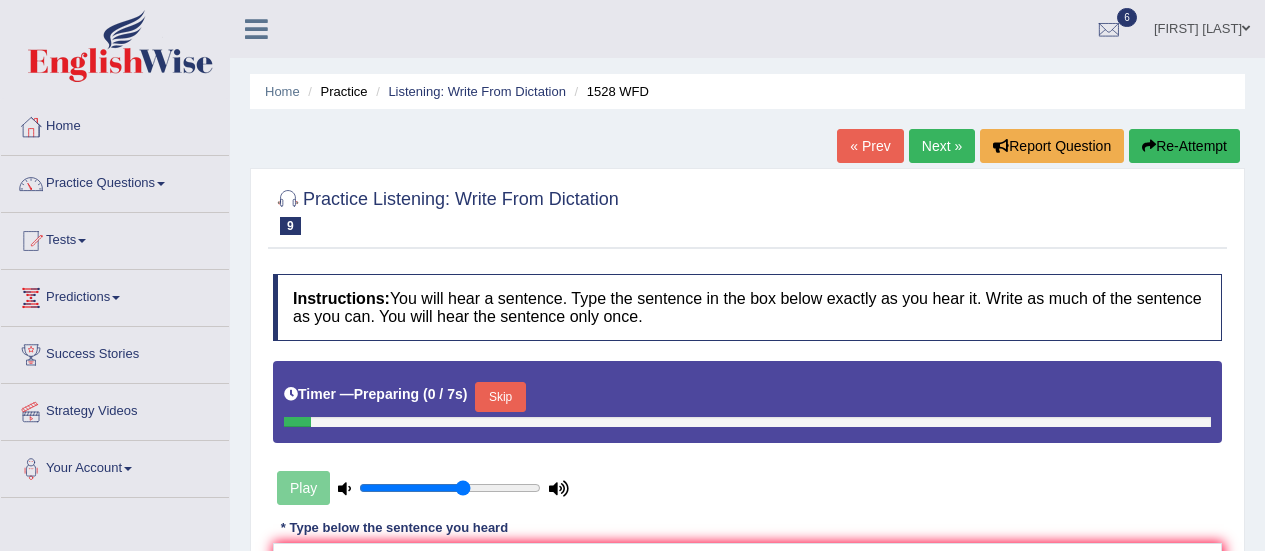 scroll, scrollTop: 219, scrollLeft: 0, axis: vertical 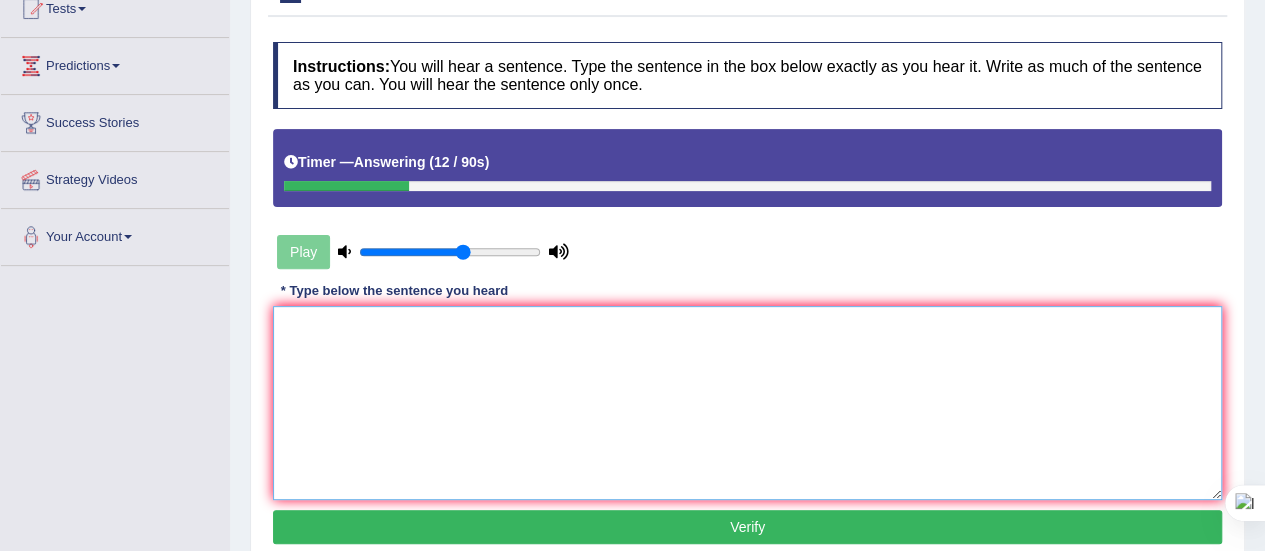 click at bounding box center [747, 403] 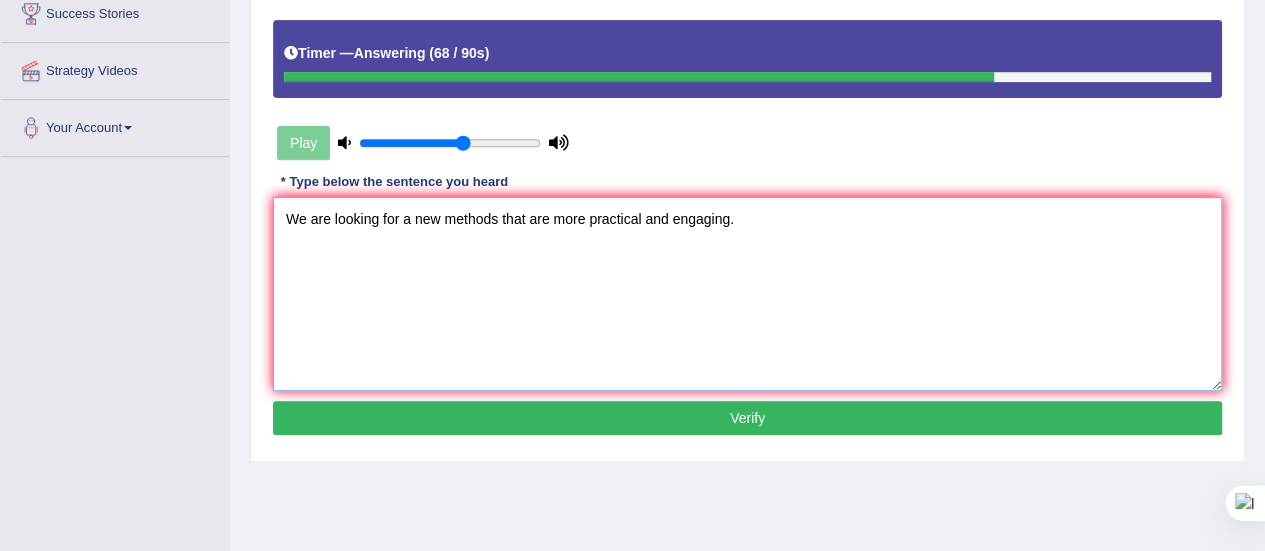 scroll, scrollTop: 342, scrollLeft: 0, axis: vertical 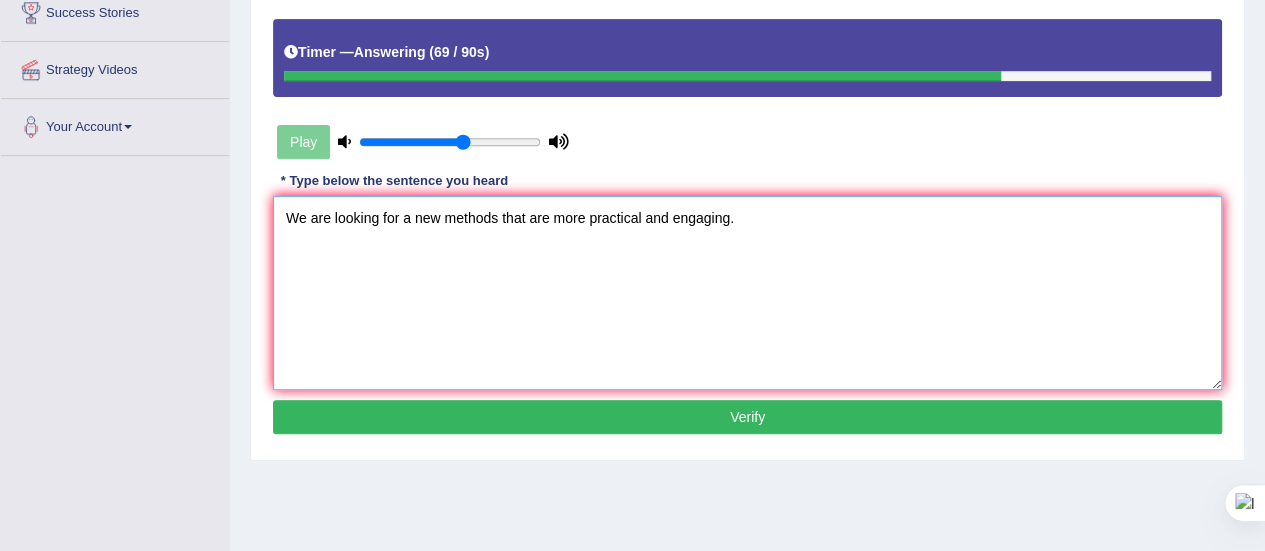 type on "We are looking for a new methods that are more practical and engaging." 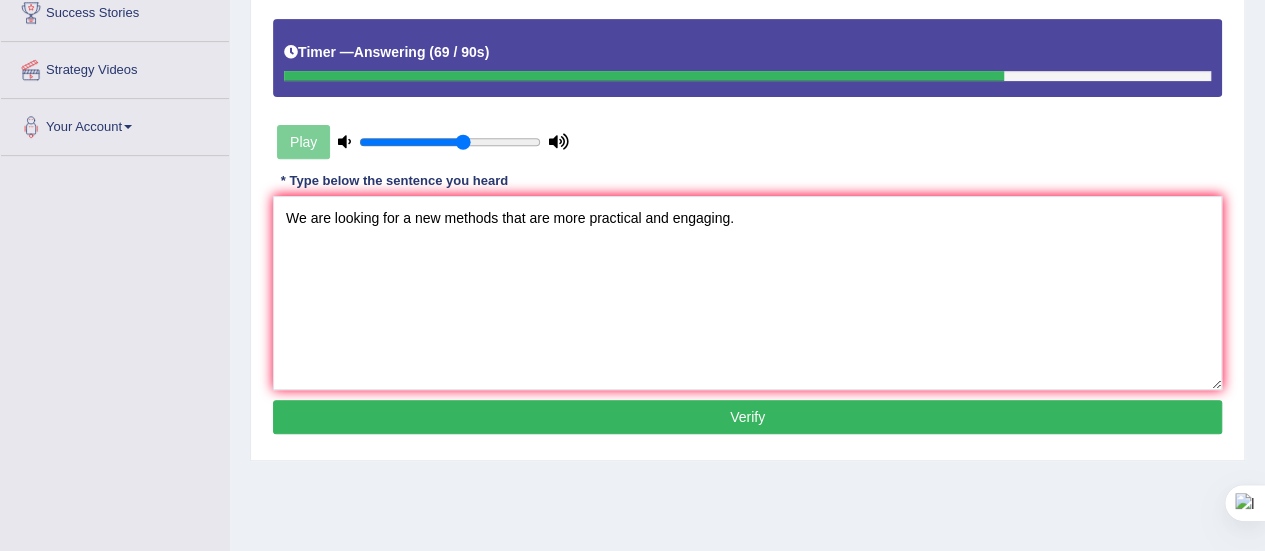 click on "Verify" at bounding box center [747, 417] 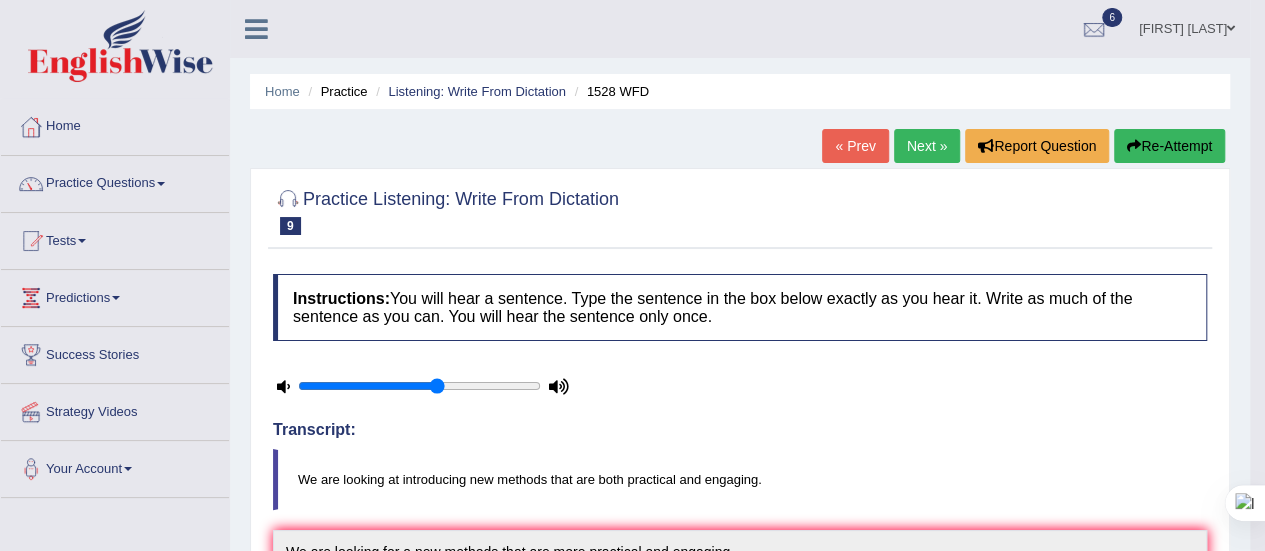 scroll, scrollTop: 0, scrollLeft: 0, axis: both 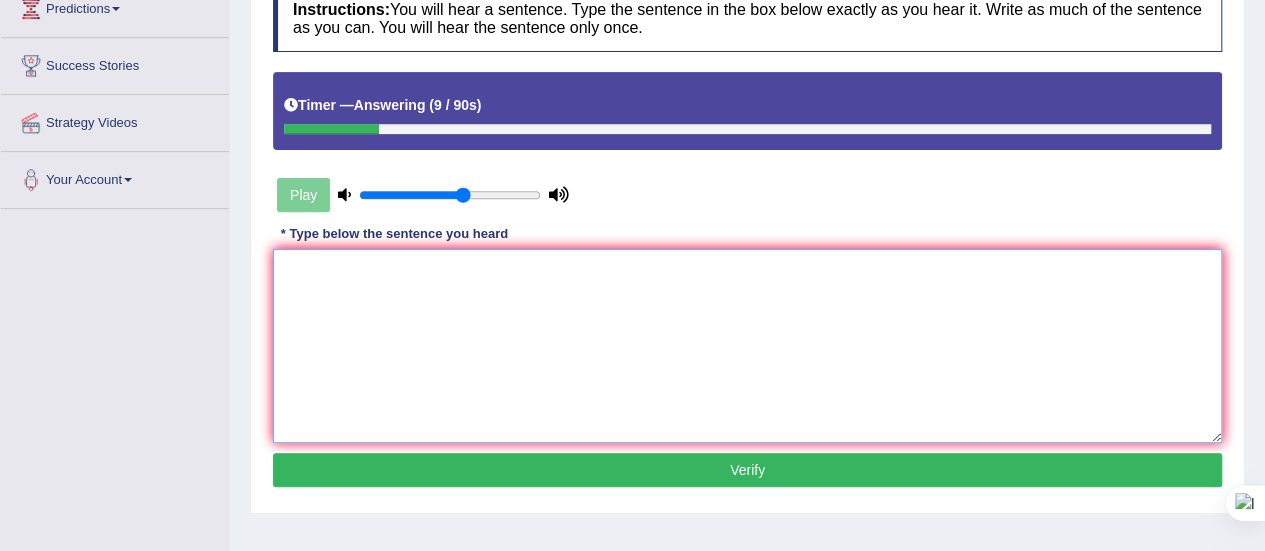 click at bounding box center (747, 346) 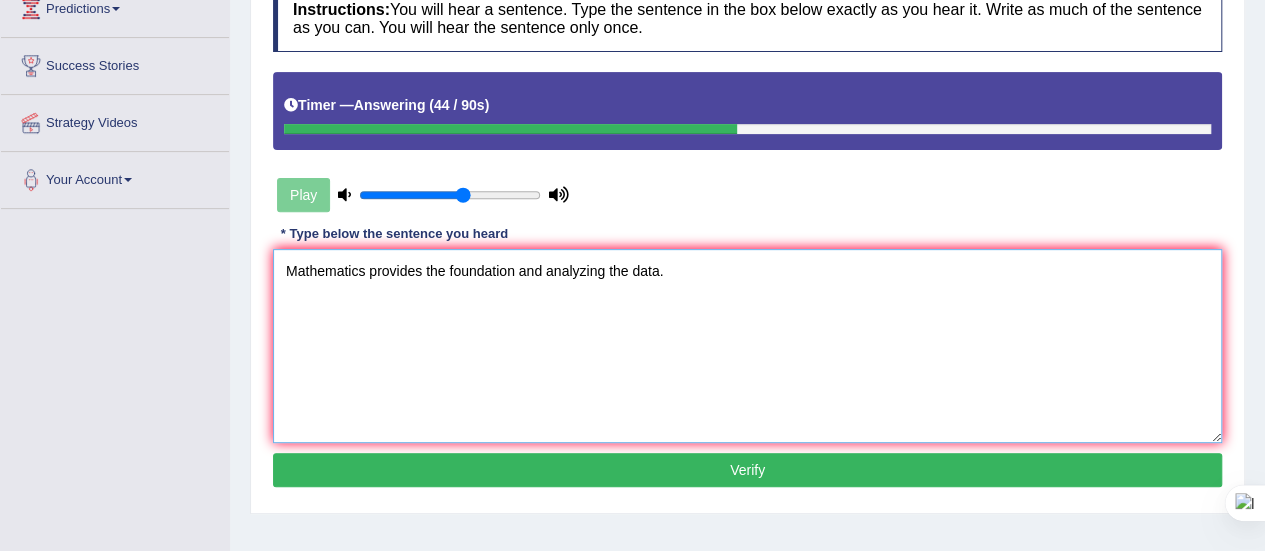 type on "Mathematics provides the foundation and analyzing the data." 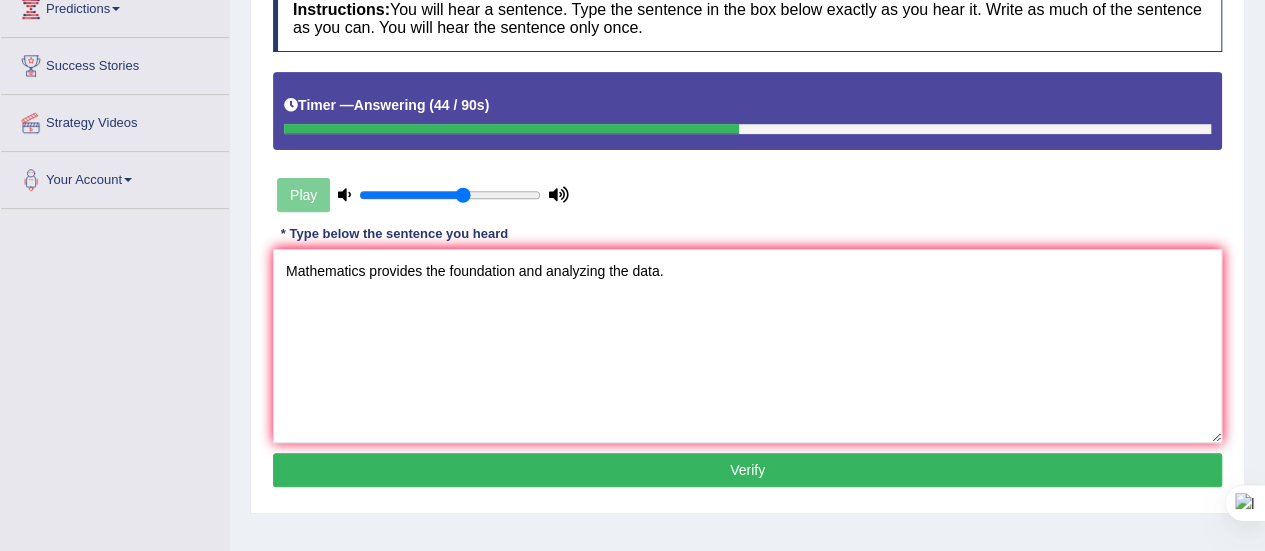 click on "Verify" at bounding box center [747, 470] 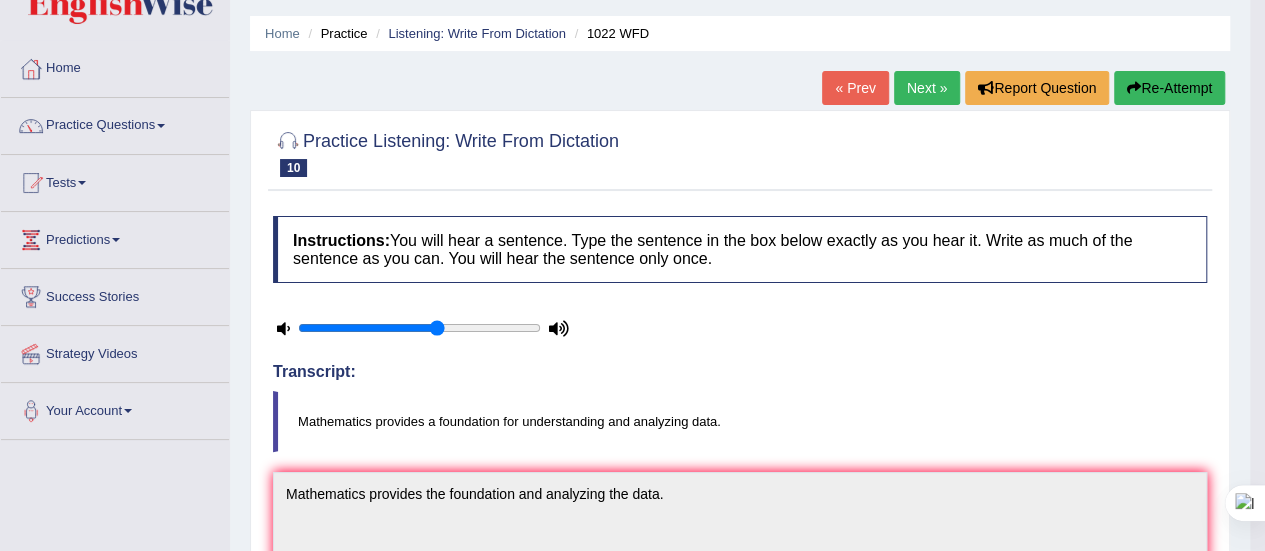 scroll, scrollTop: 0, scrollLeft: 0, axis: both 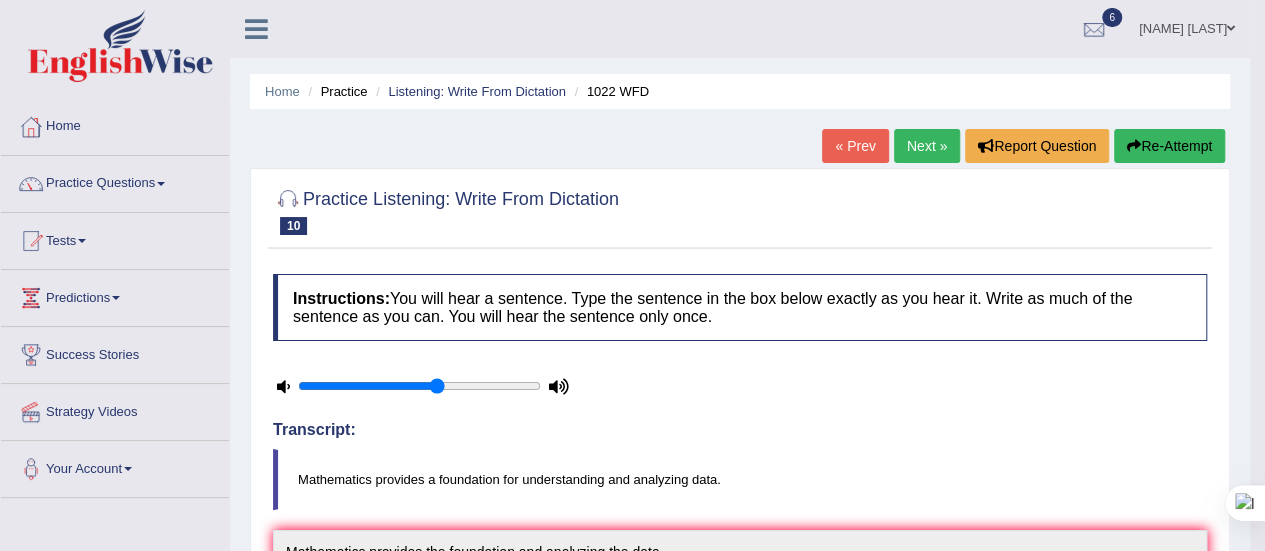 click on "Next »" at bounding box center (927, 146) 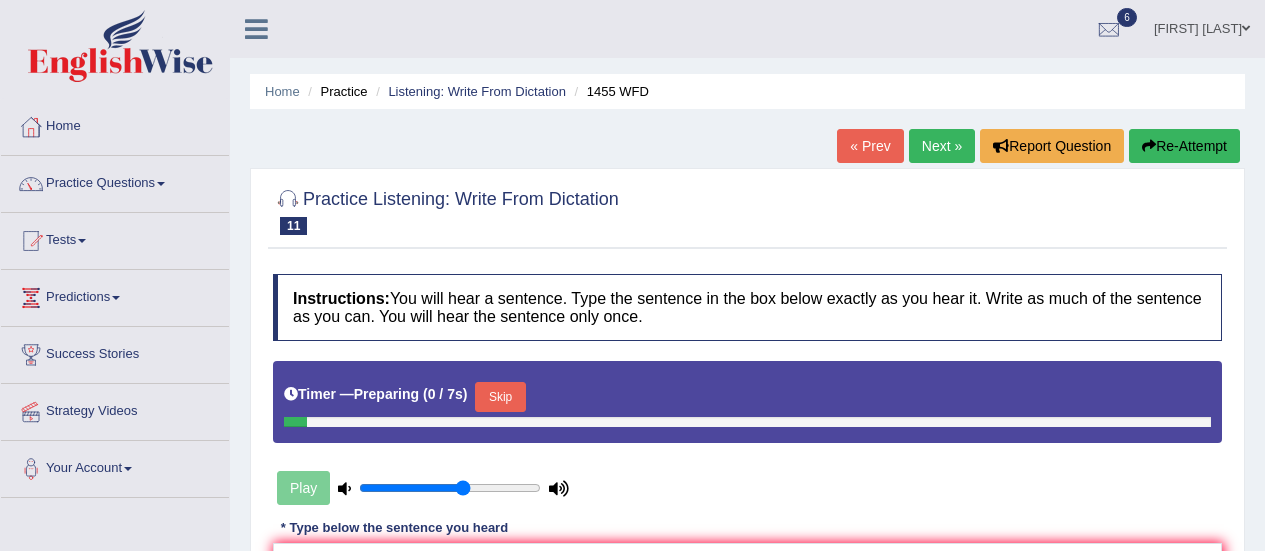 scroll, scrollTop: 0, scrollLeft: 0, axis: both 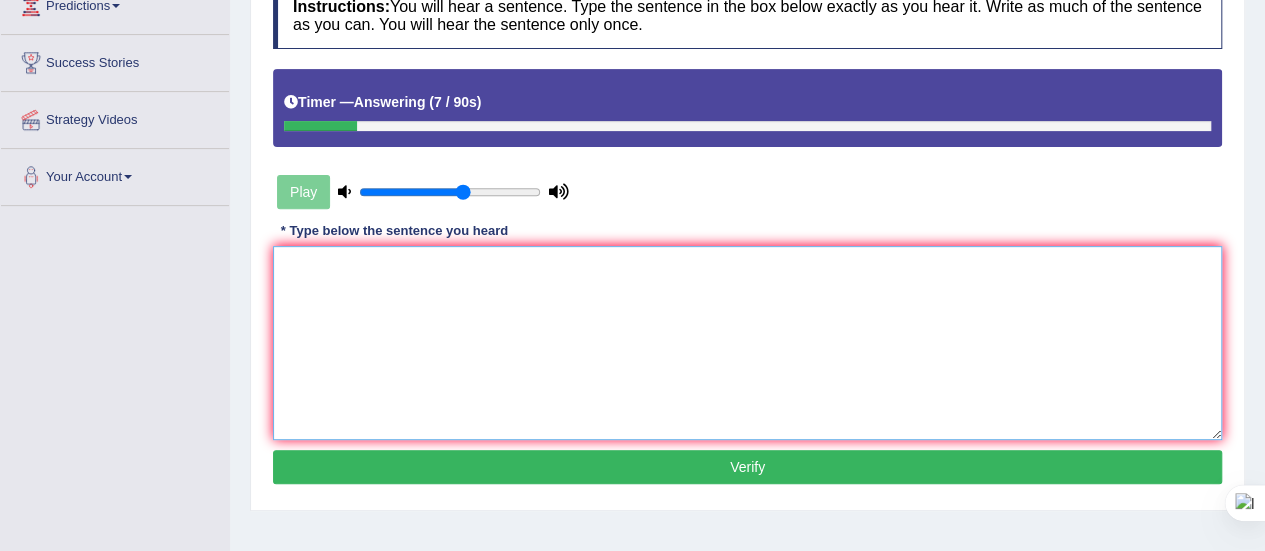 click at bounding box center [747, 343] 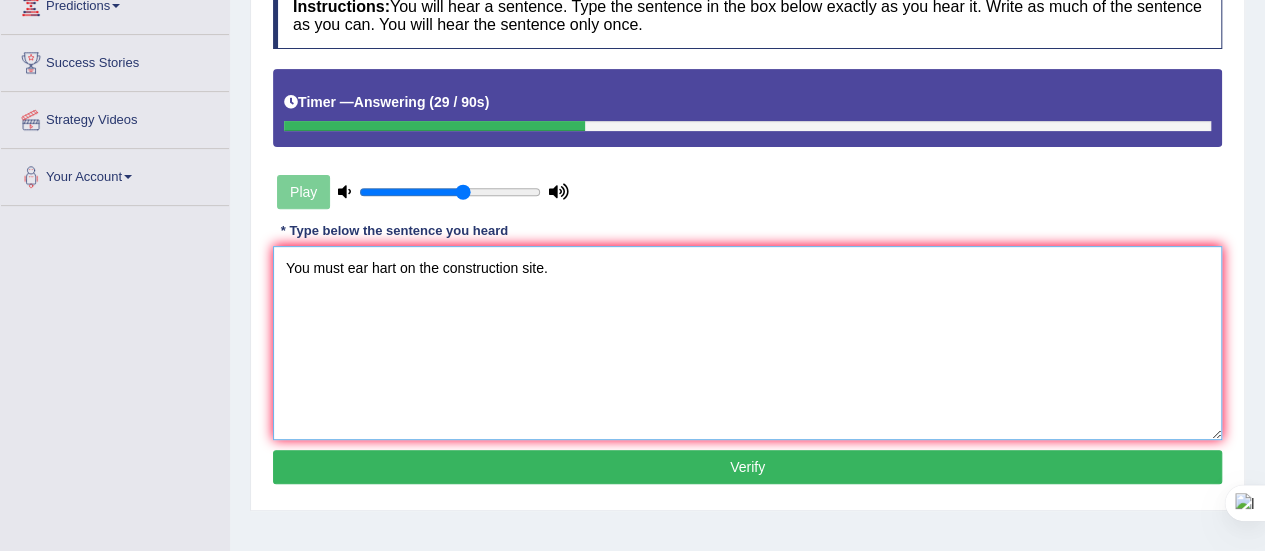 click on "You must ear hart on the construction site." at bounding box center [747, 343] 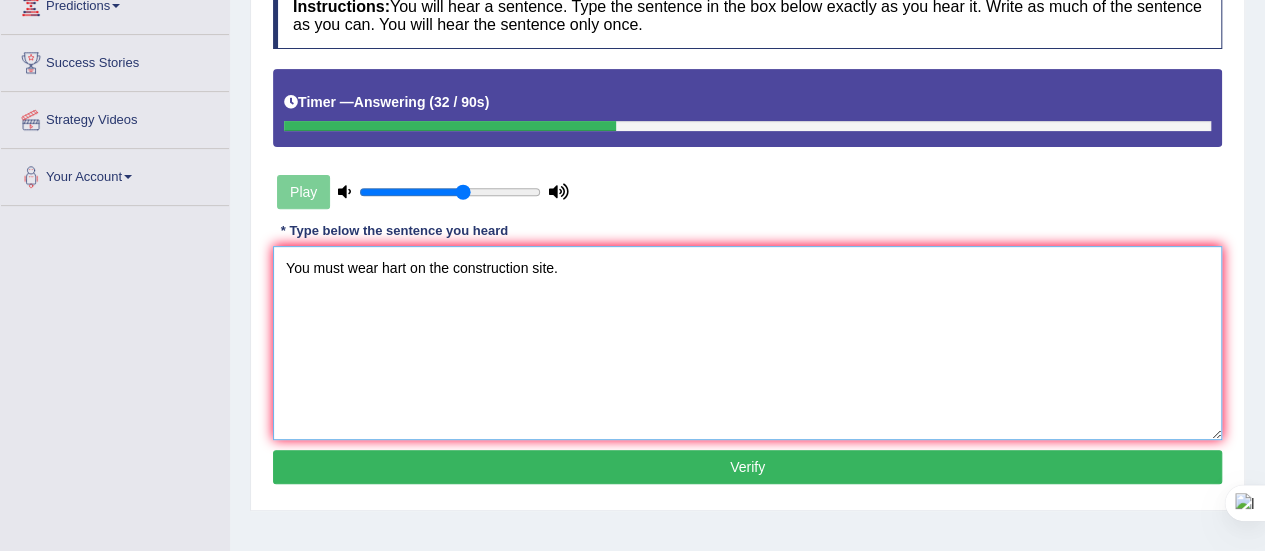 type on "You must wear hart on the construction site." 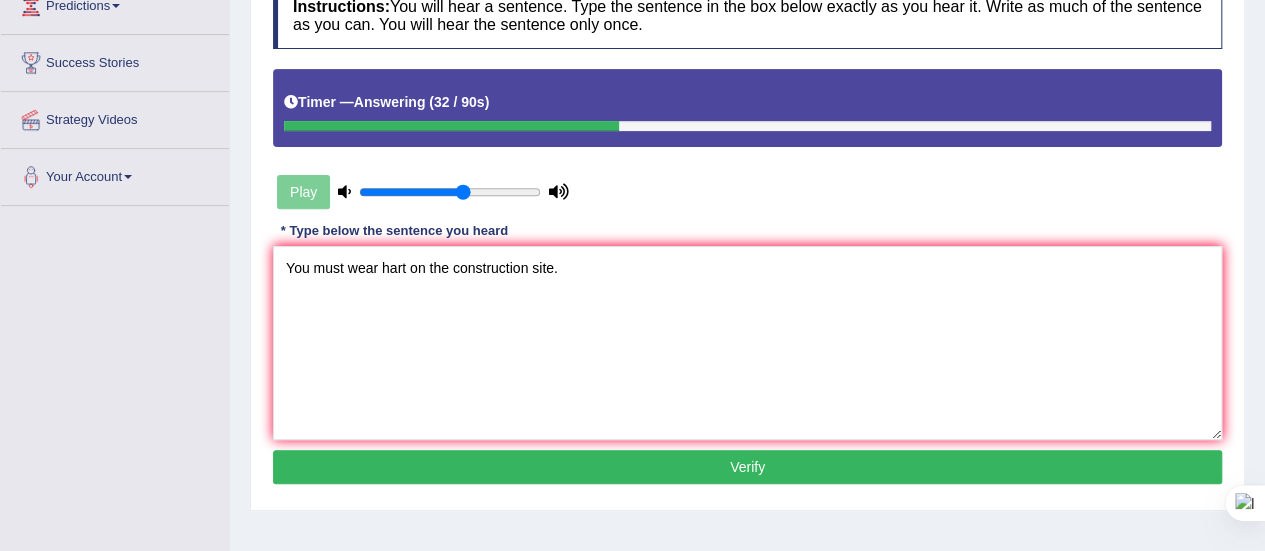 click on "Verify" at bounding box center (747, 467) 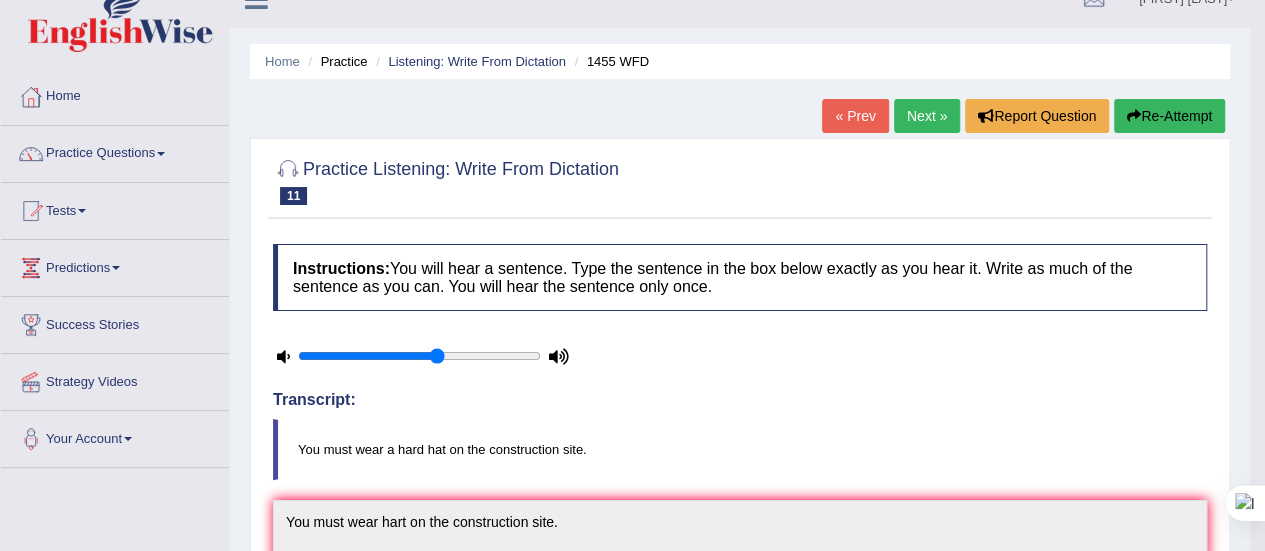 scroll, scrollTop: 0, scrollLeft: 0, axis: both 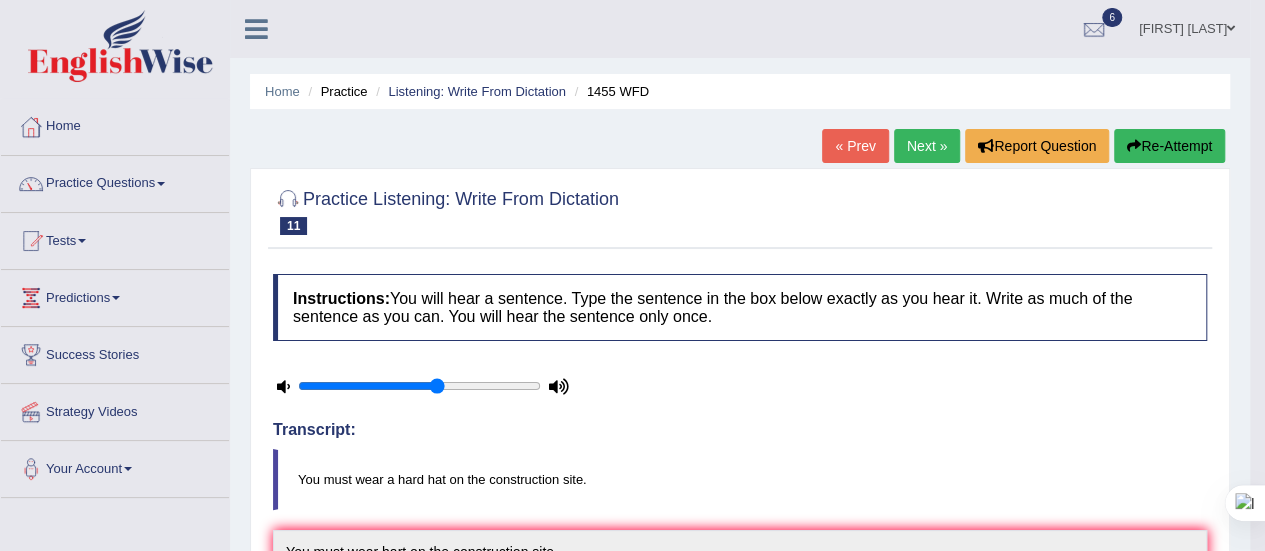 click on "Next »" at bounding box center (927, 146) 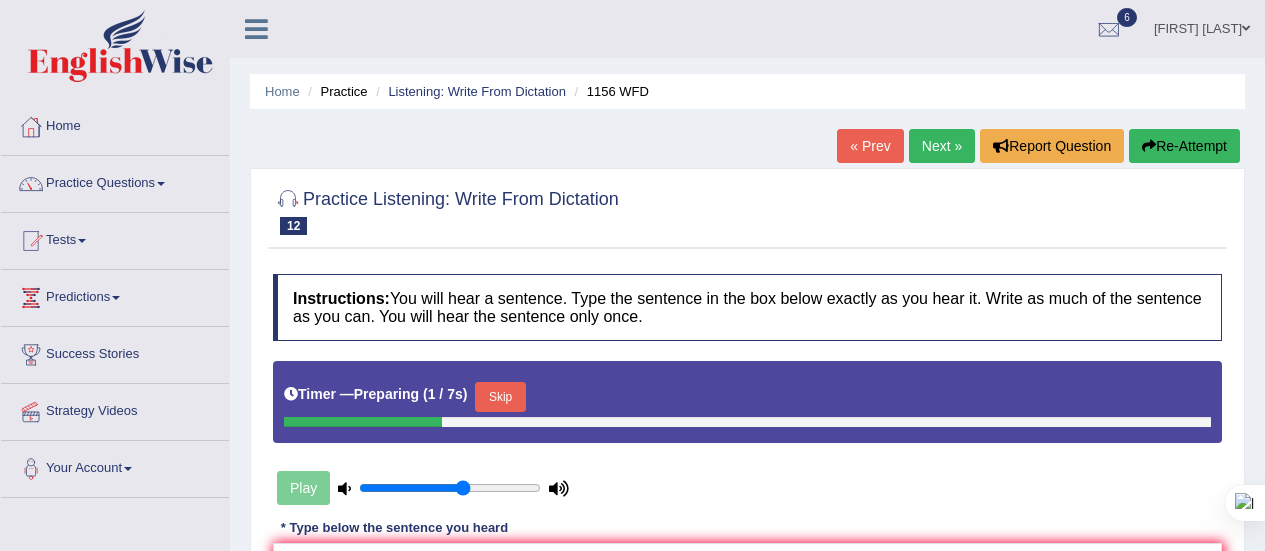 scroll, scrollTop: 358, scrollLeft: 0, axis: vertical 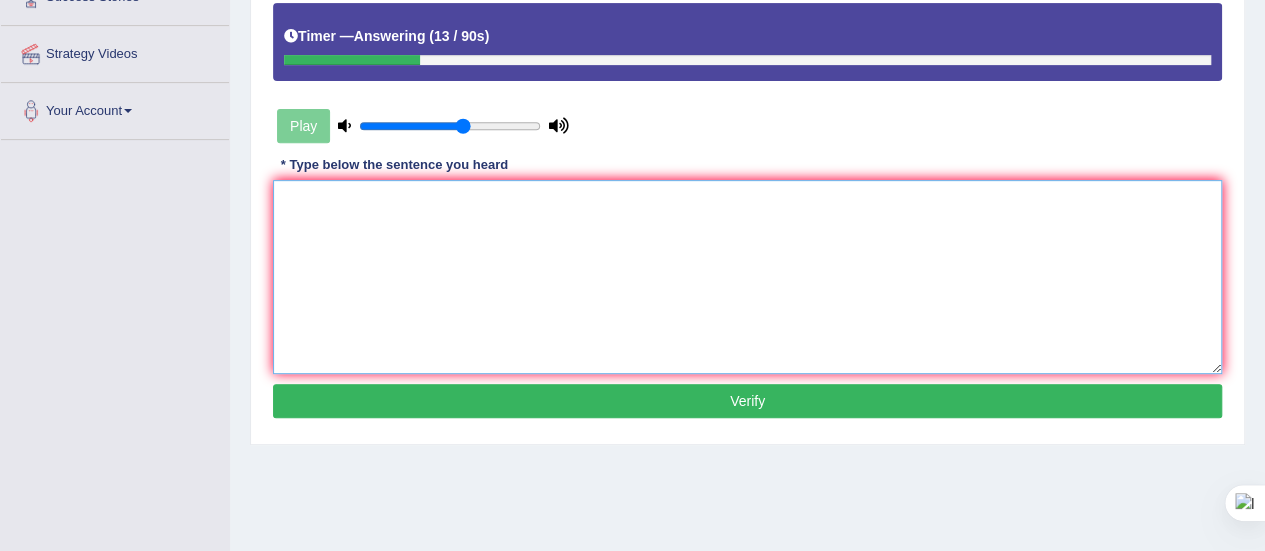 click at bounding box center (747, 277) 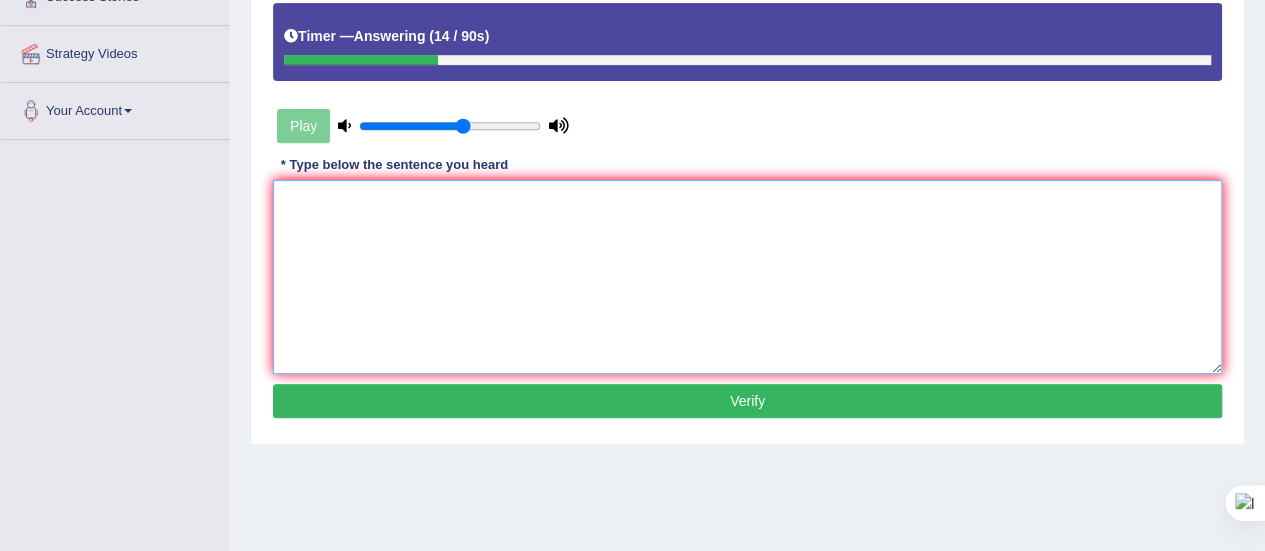 type on "V" 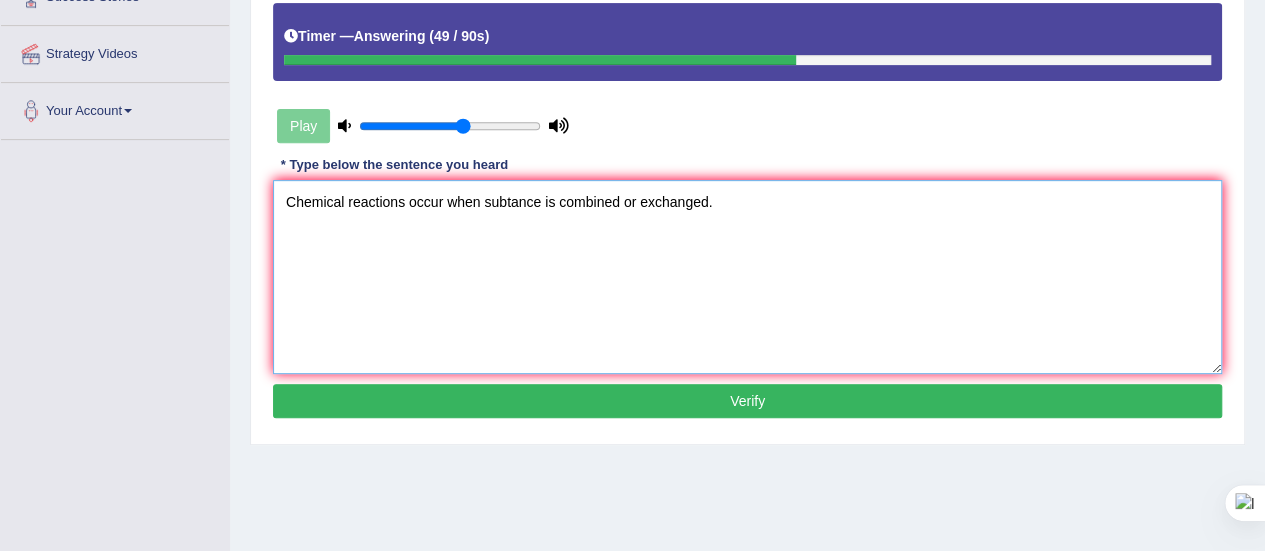 type on "Chemical reactions occur when subtance is combined or exchanged." 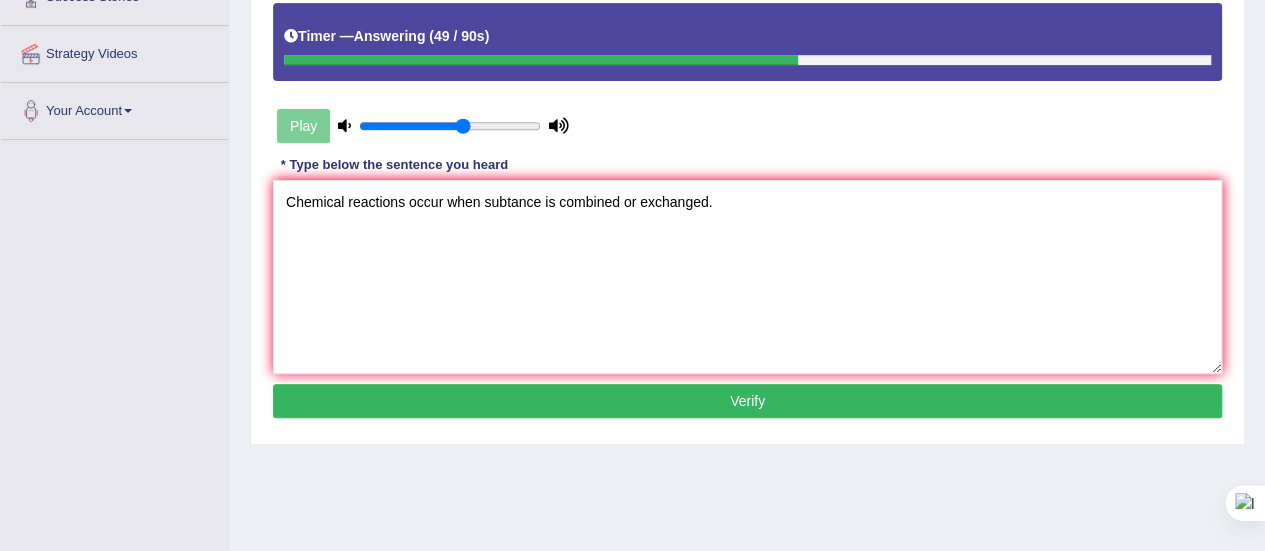 click on "Verify" at bounding box center (747, 401) 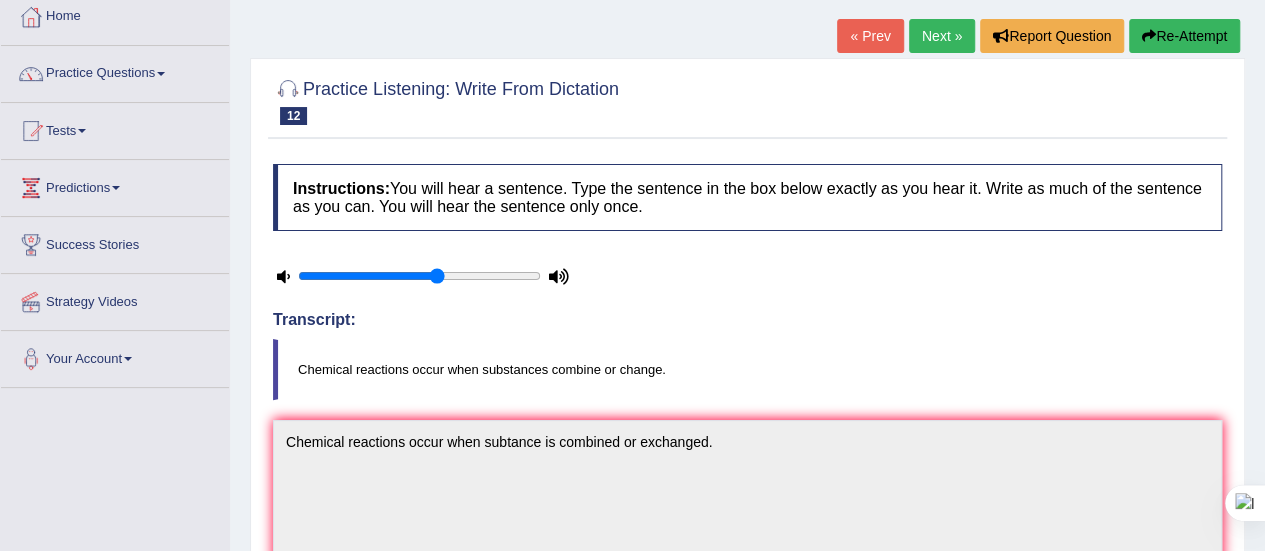 scroll, scrollTop: 0, scrollLeft: 0, axis: both 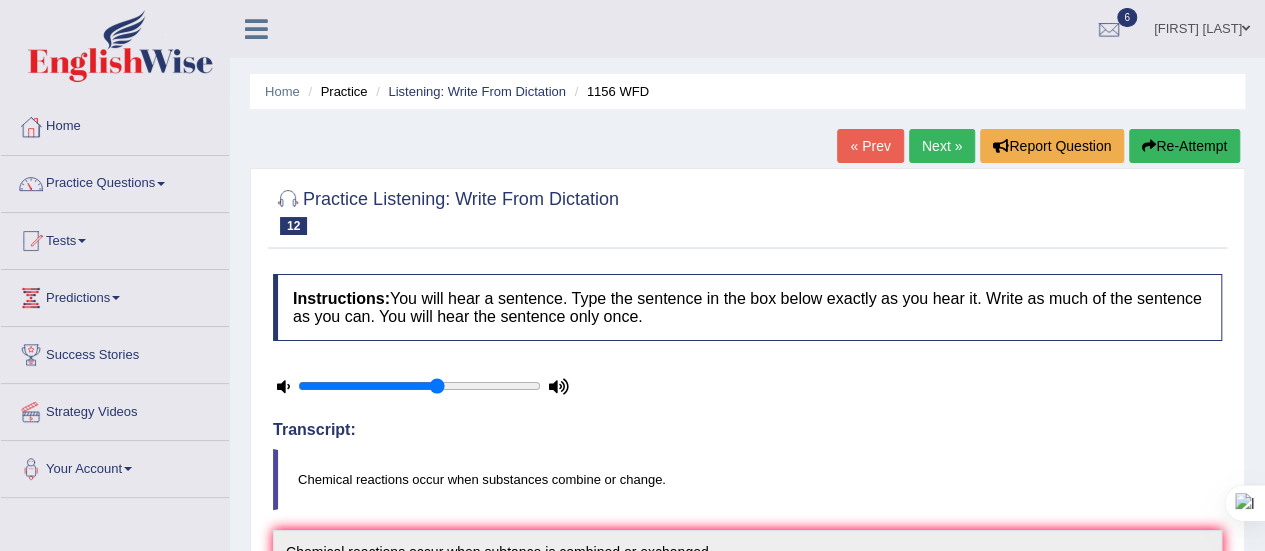 click on "Next »" at bounding box center (942, 146) 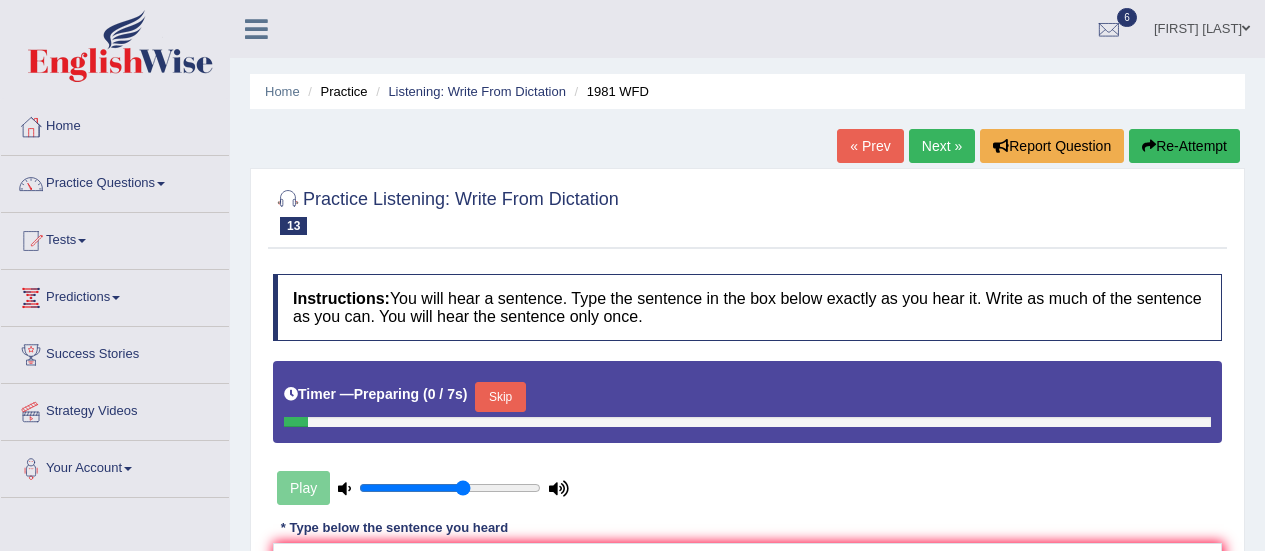 scroll, scrollTop: 0, scrollLeft: 0, axis: both 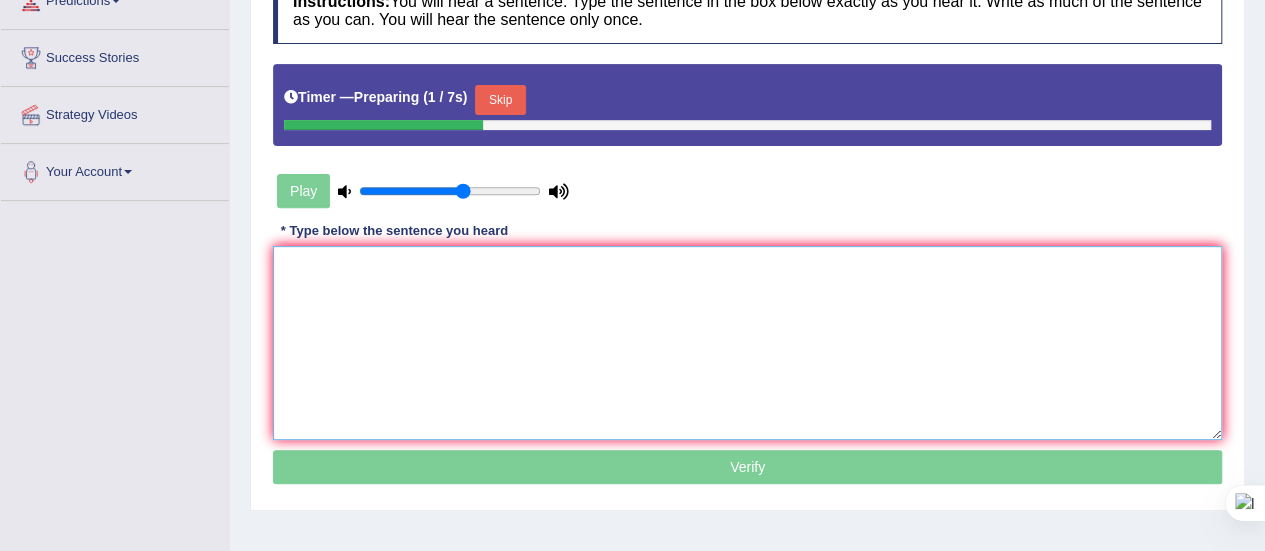 click at bounding box center (747, 343) 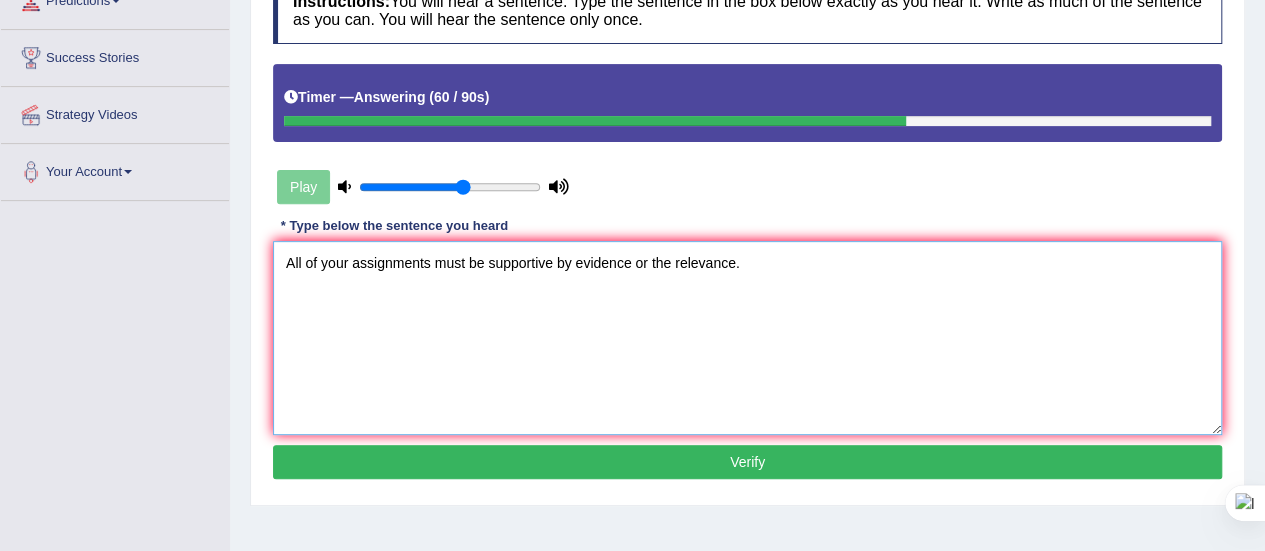 type on "All of your assignments must be supportive by evidence or the relevance." 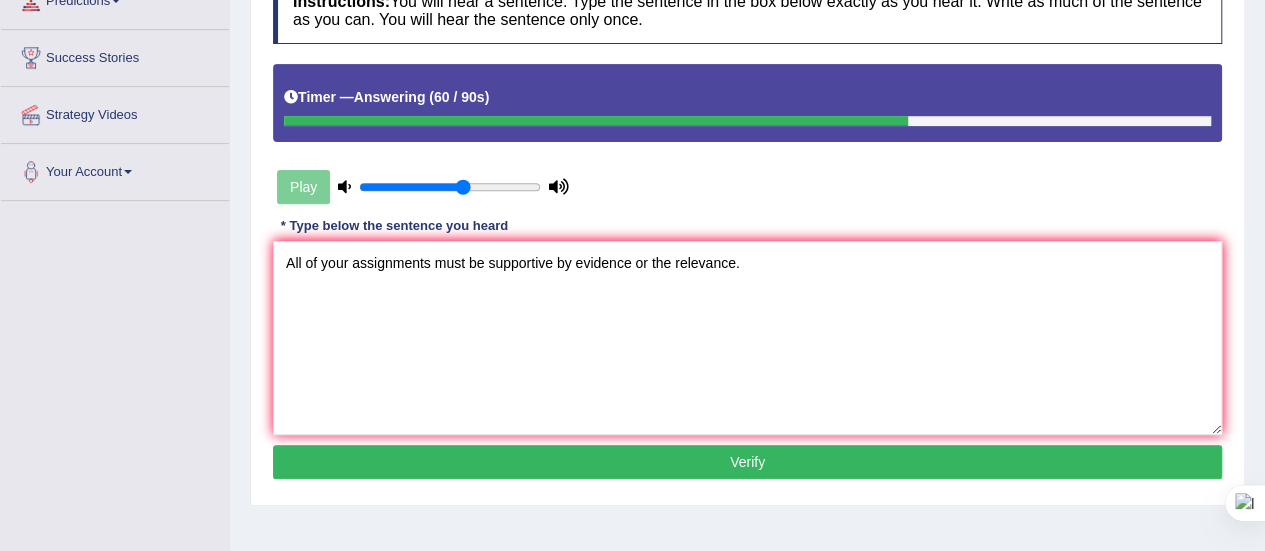 click on "Verify" at bounding box center (747, 462) 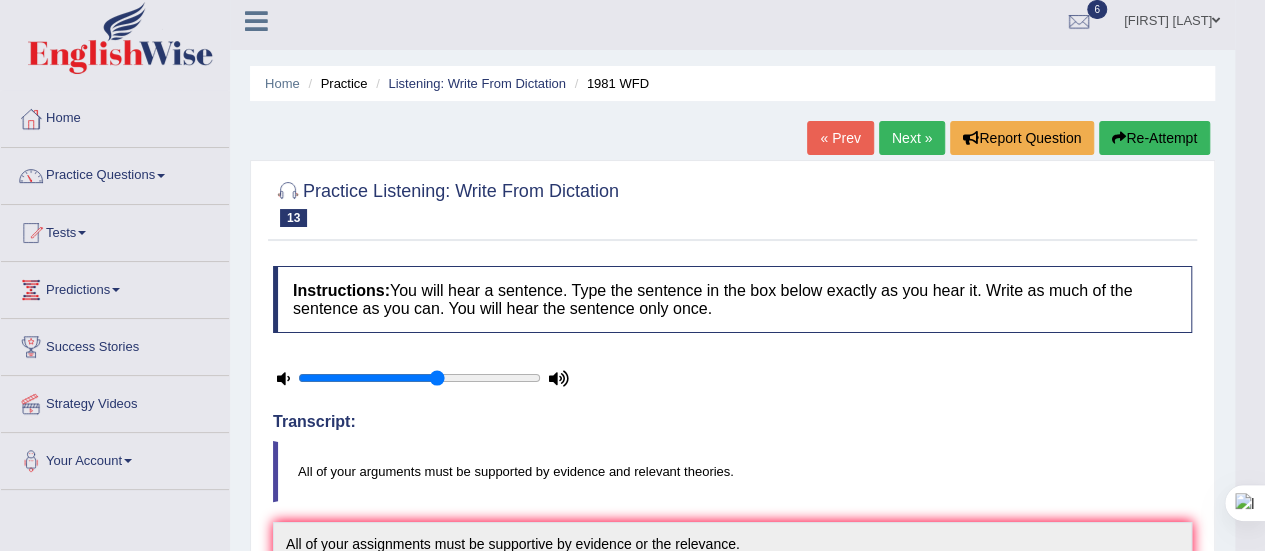 scroll, scrollTop: 0, scrollLeft: 0, axis: both 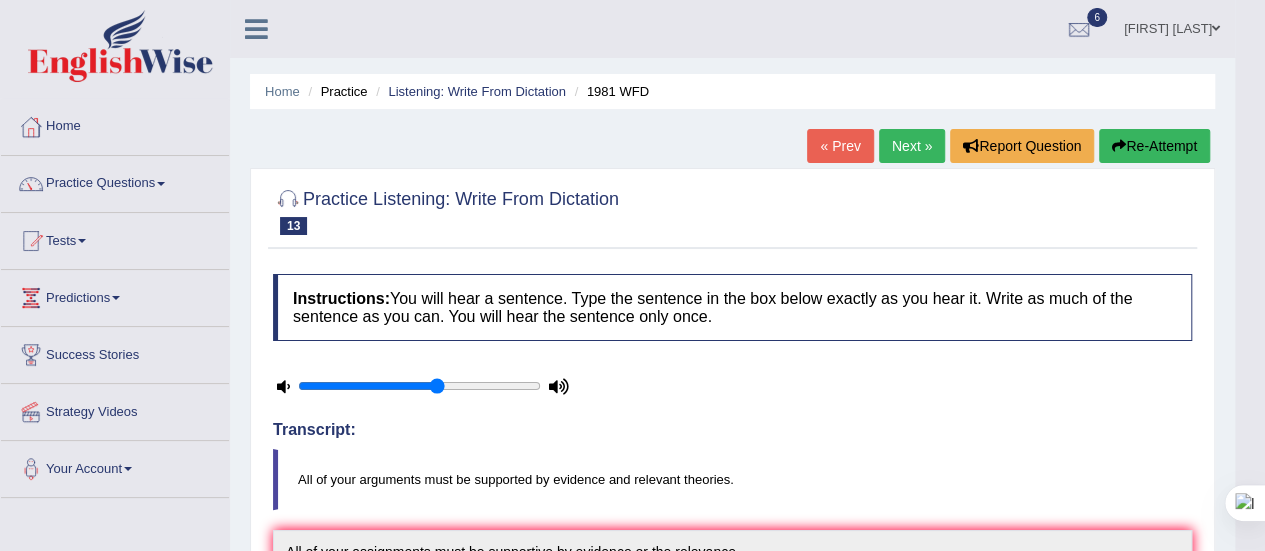 click on "Next »" at bounding box center (912, 146) 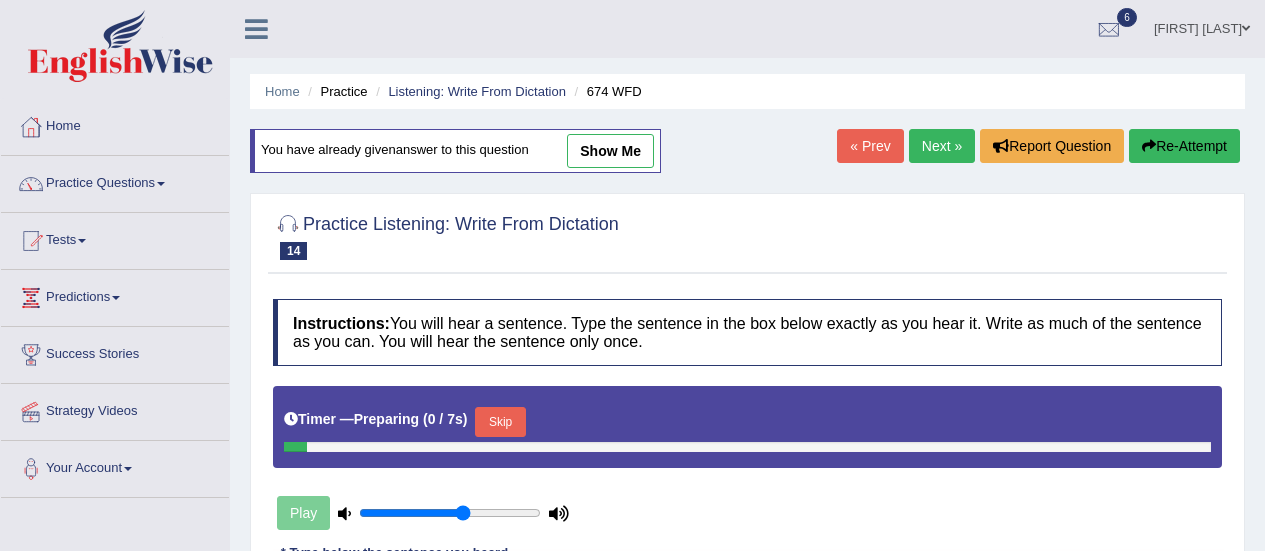 scroll, scrollTop: 0, scrollLeft: 0, axis: both 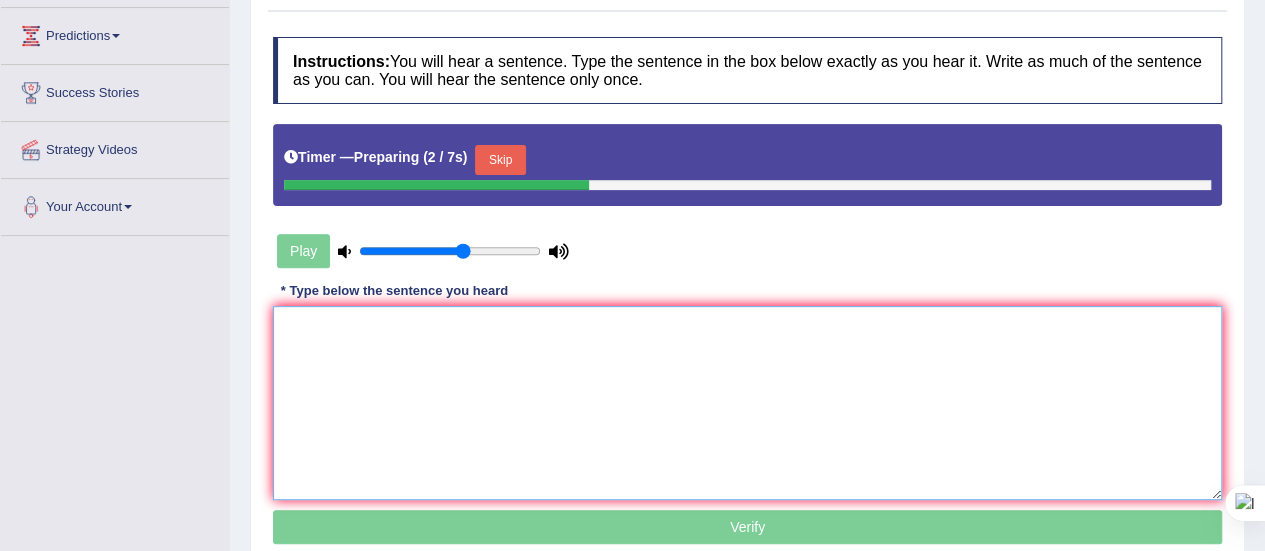 click at bounding box center [747, 403] 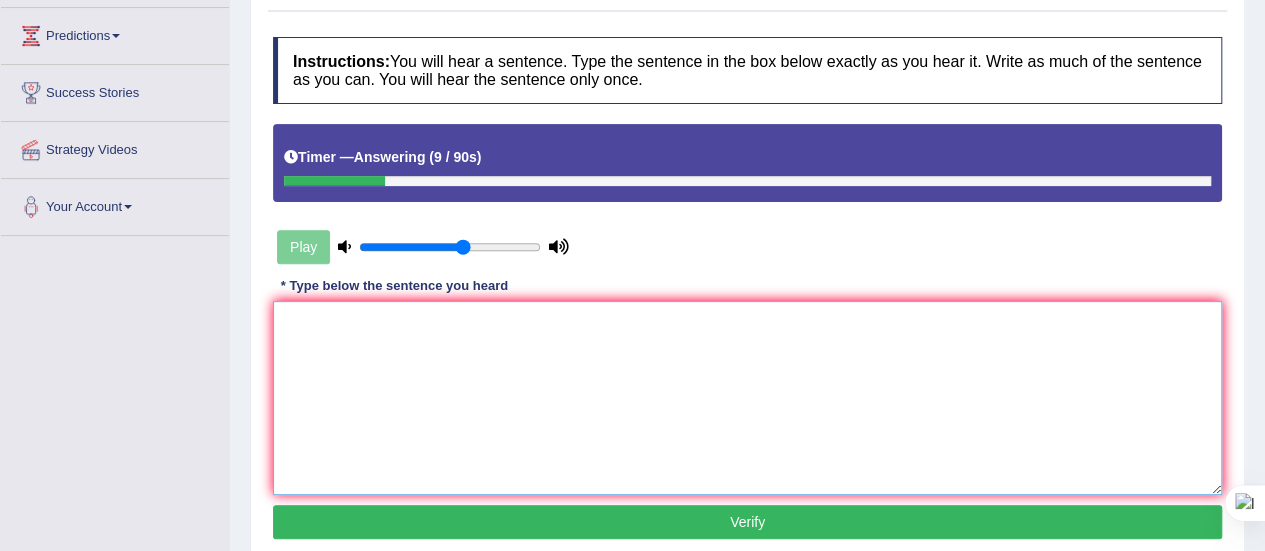 click at bounding box center [747, 398] 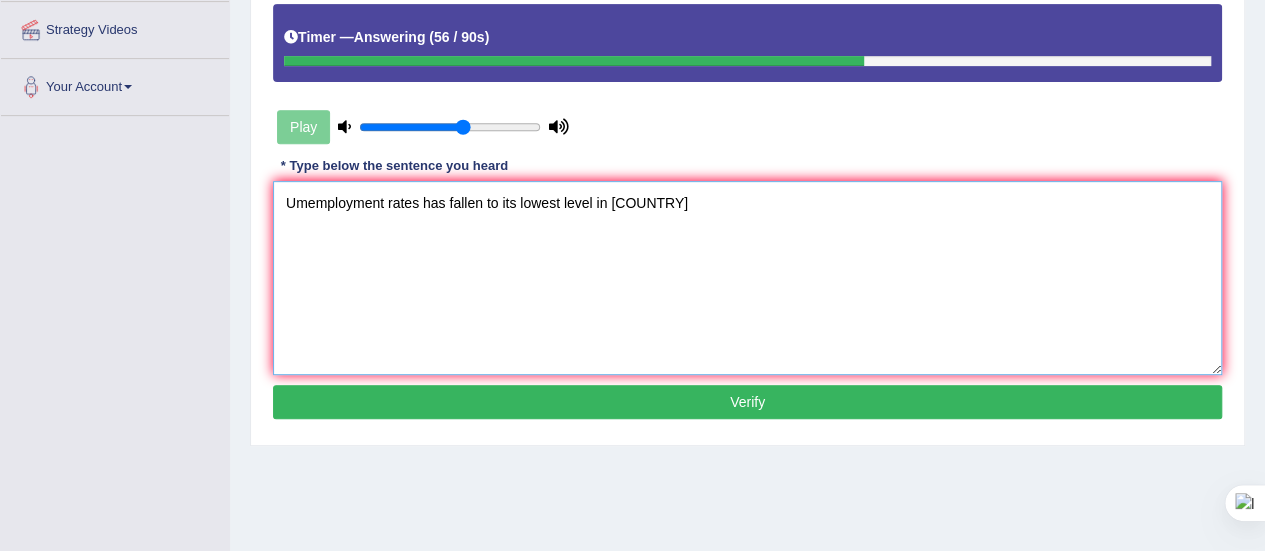 scroll, scrollTop: 384, scrollLeft: 0, axis: vertical 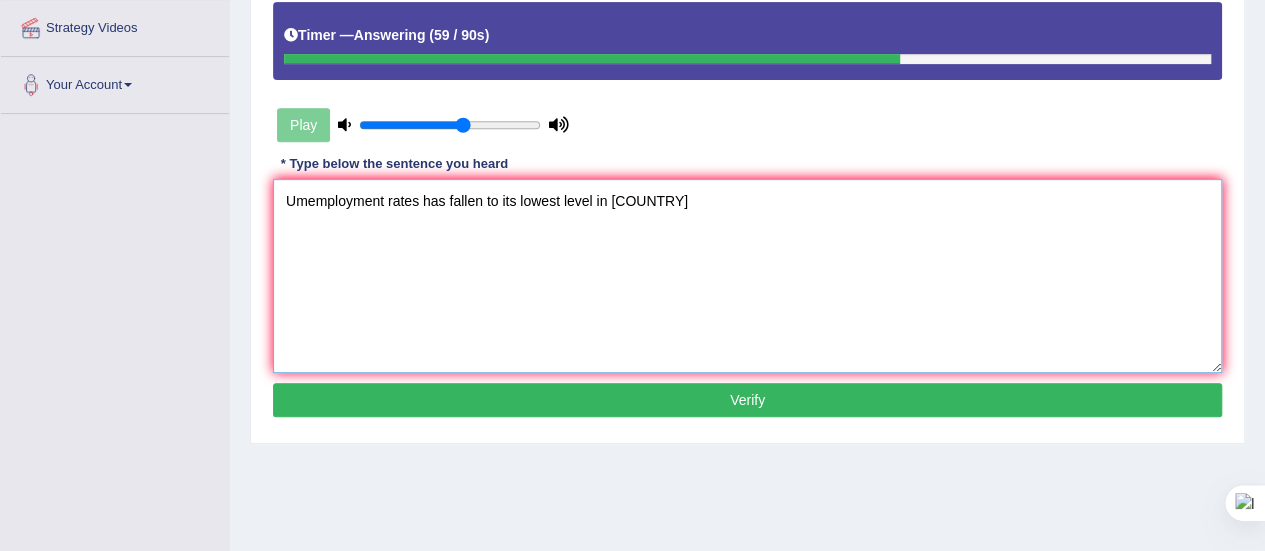 type on "Umemployment rates has fallen to its lowest level in U.S." 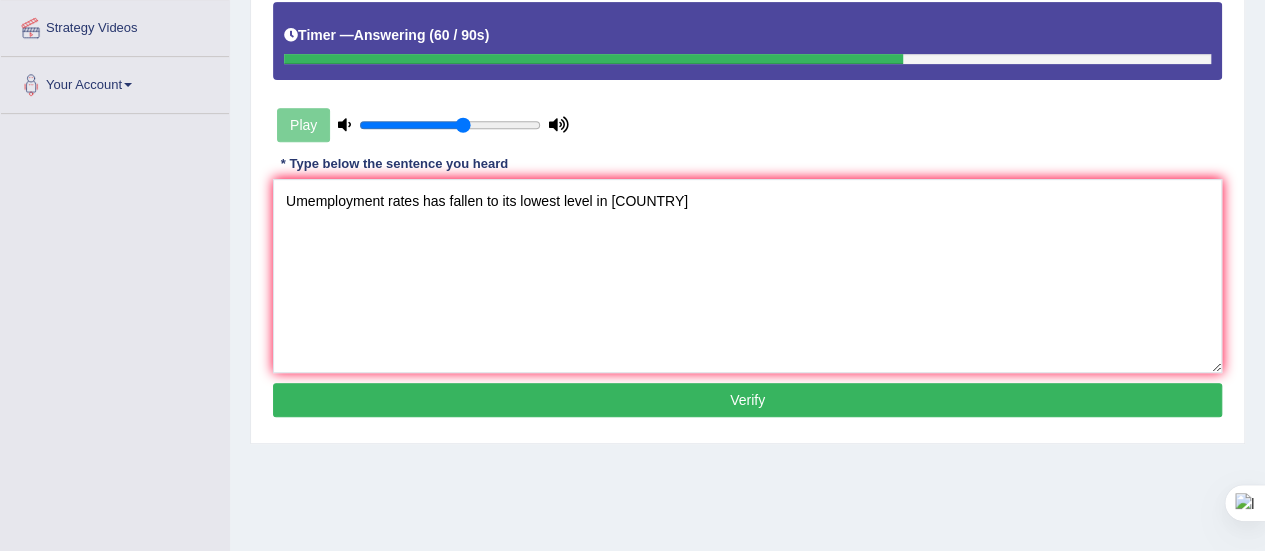 click on "Verify" at bounding box center [747, 400] 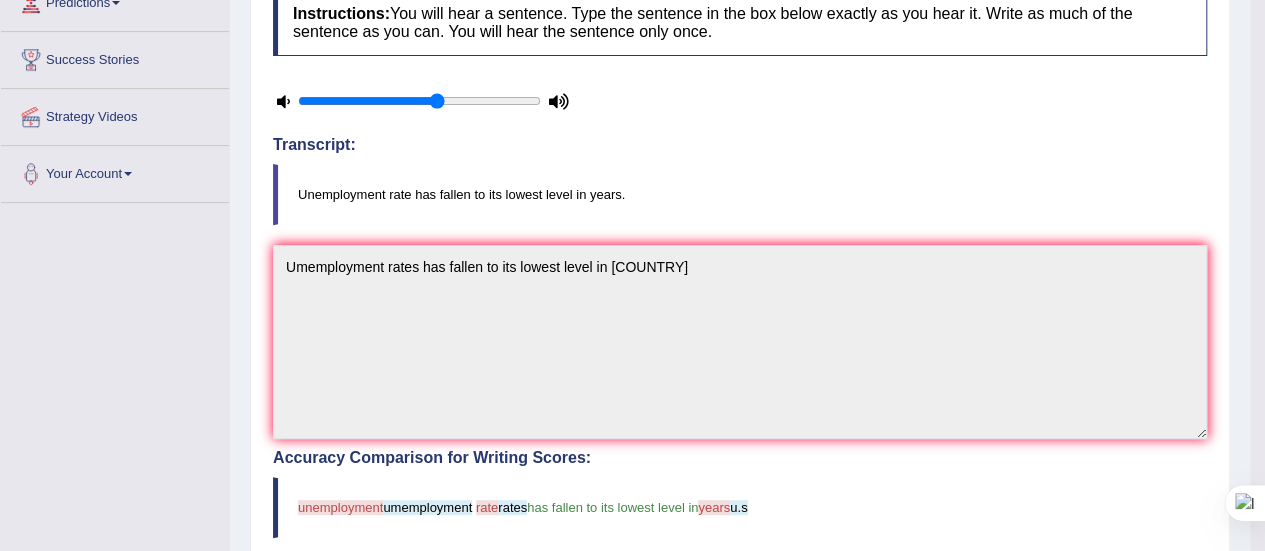 scroll, scrollTop: 293, scrollLeft: 0, axis: vertical 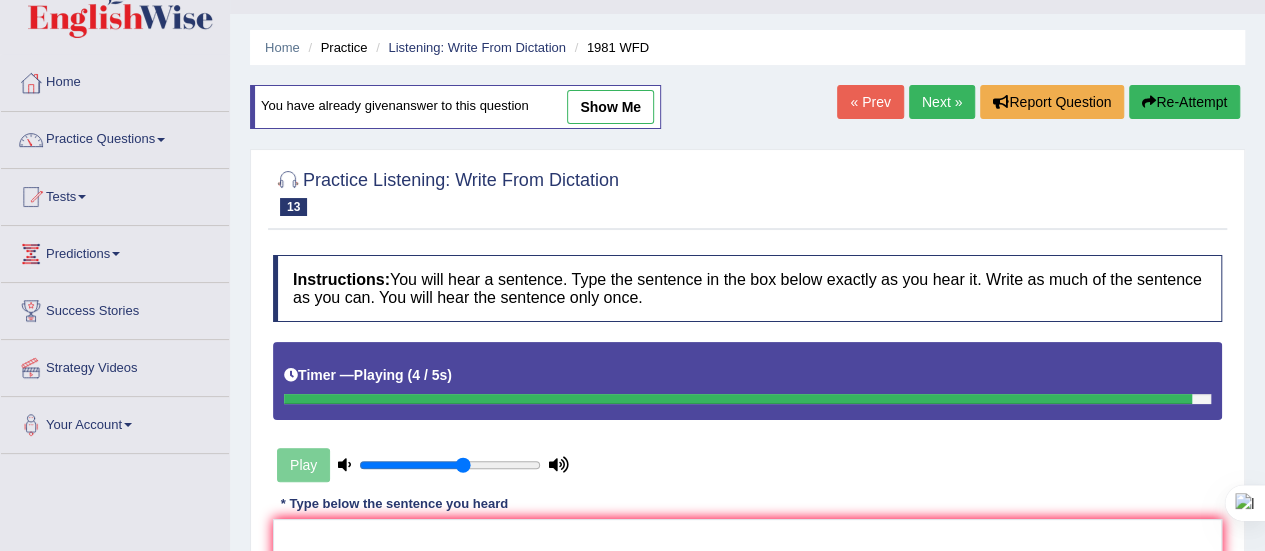 click on "Next »" at bounding box center (942, 102) 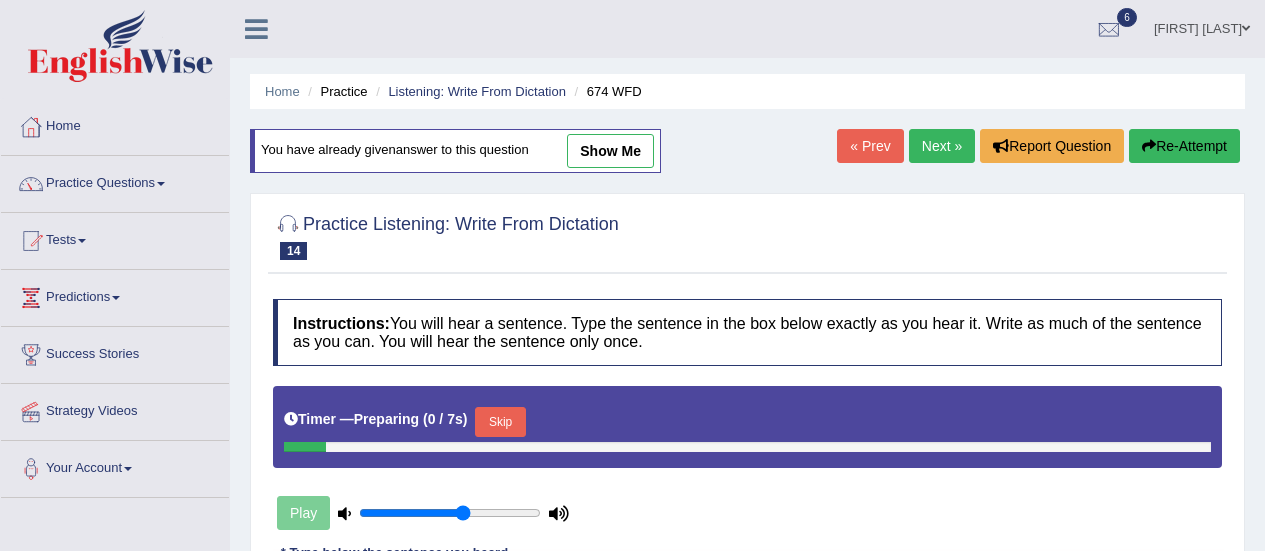 scroll, scrollTop: 96, scrollLeft: 0, axis: vertical 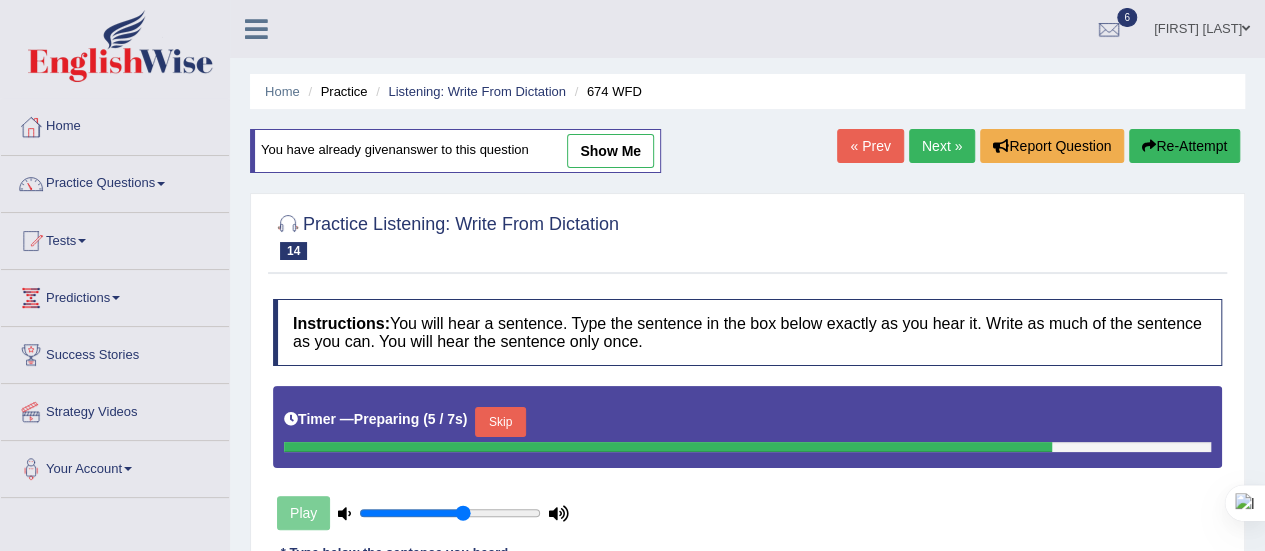 click on "Next »" at bounding box center (942, 146) 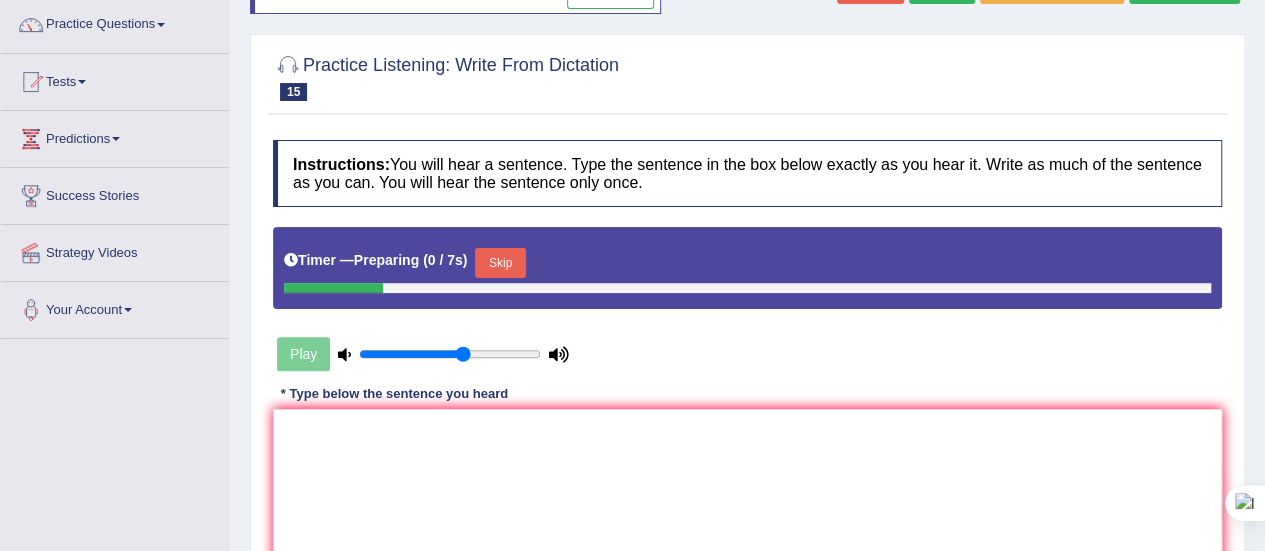 scroll, scrollTop: 0, scrollLeft: 0, axis: both 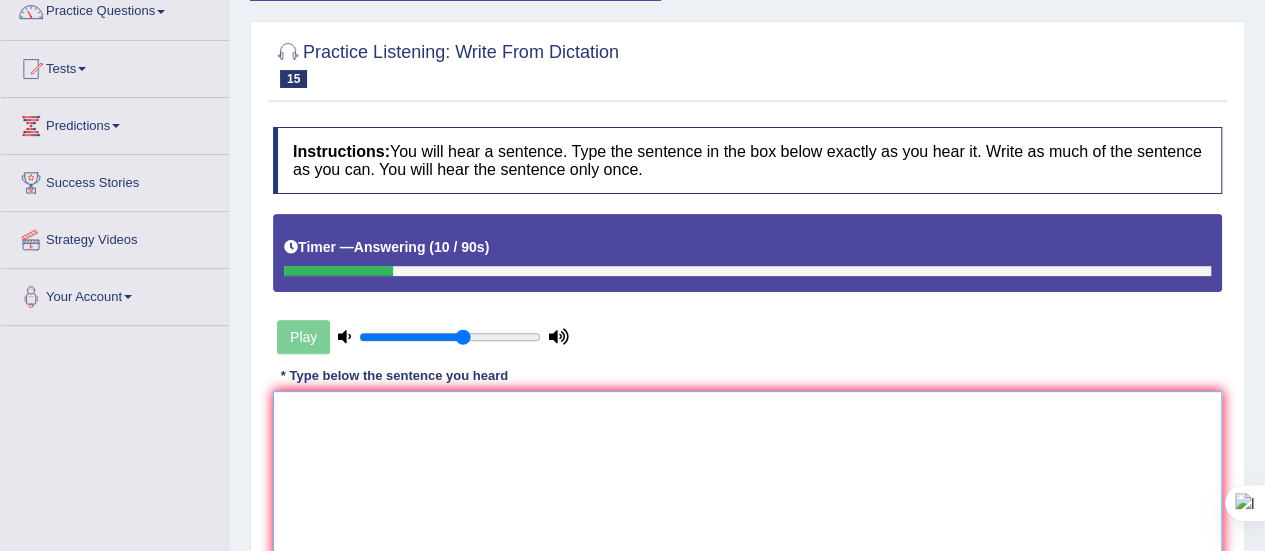 click at bounding box center (747, 488) 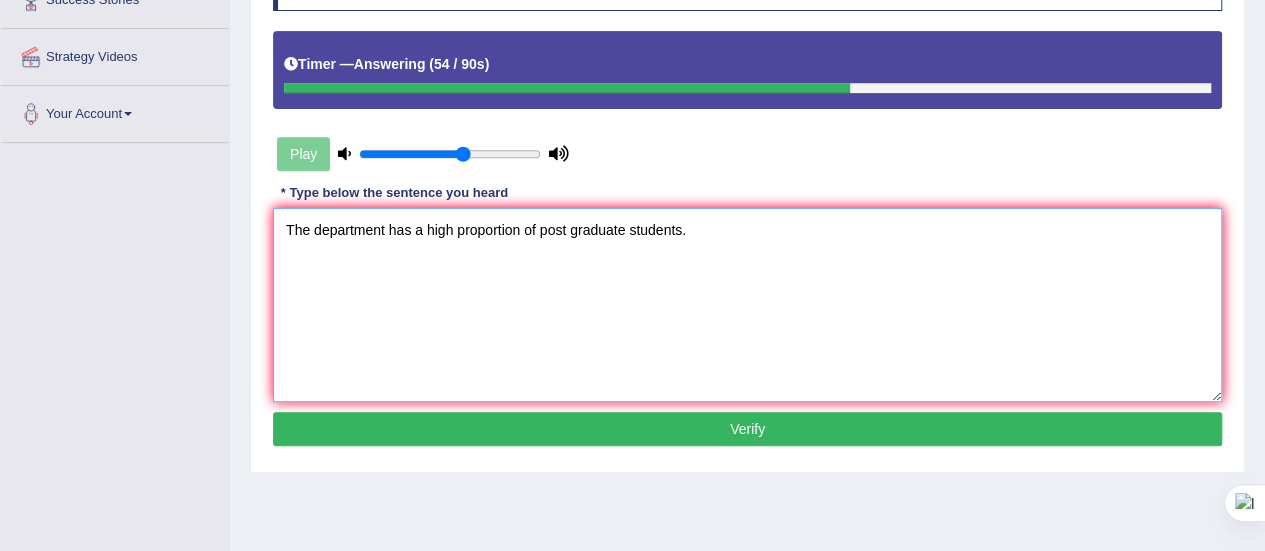 scroll, scrollTop: 356, scrollLeft: 0, axis: vertical 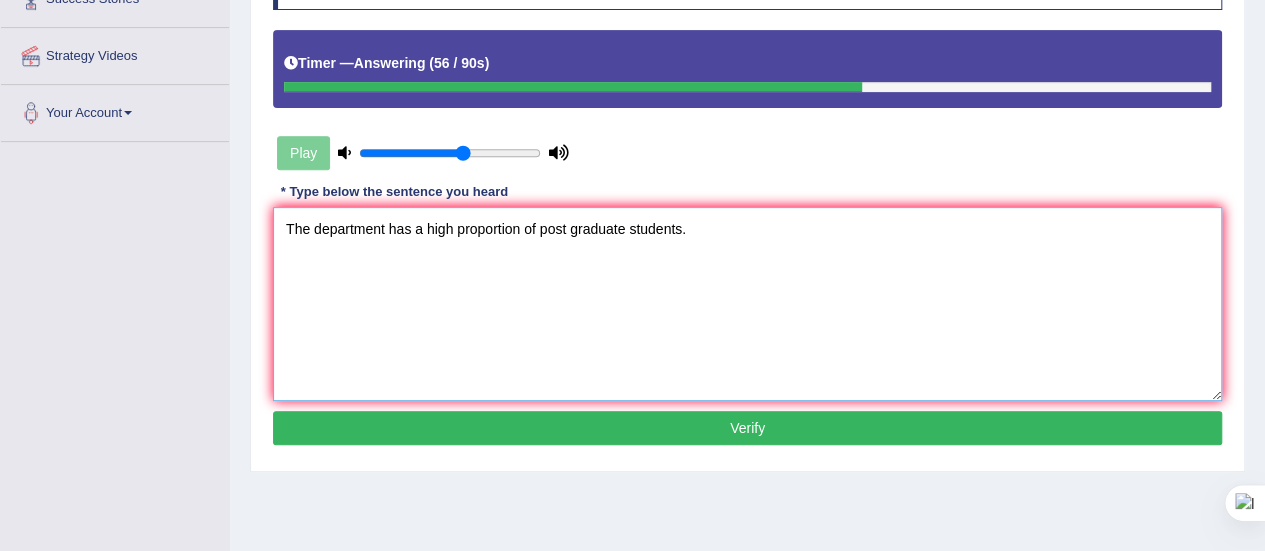 type on "The department has a high proportion of post graduate students." 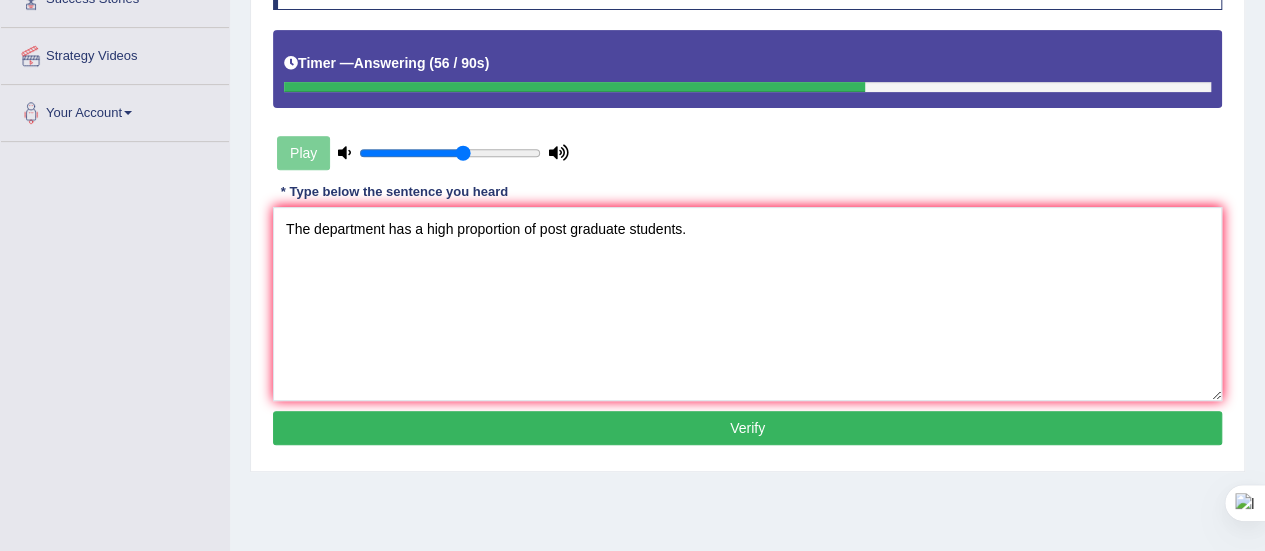 click on "Verify" at bounding box center [747, 428] 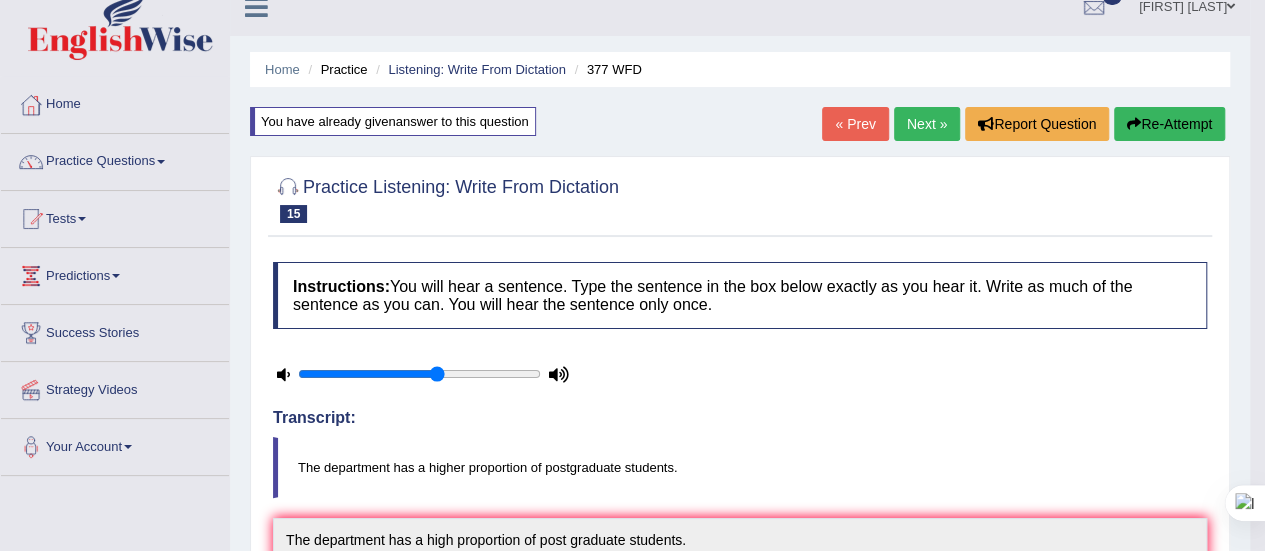 scroll, scrollTop: 0, scrollLeft: 0, axis: both 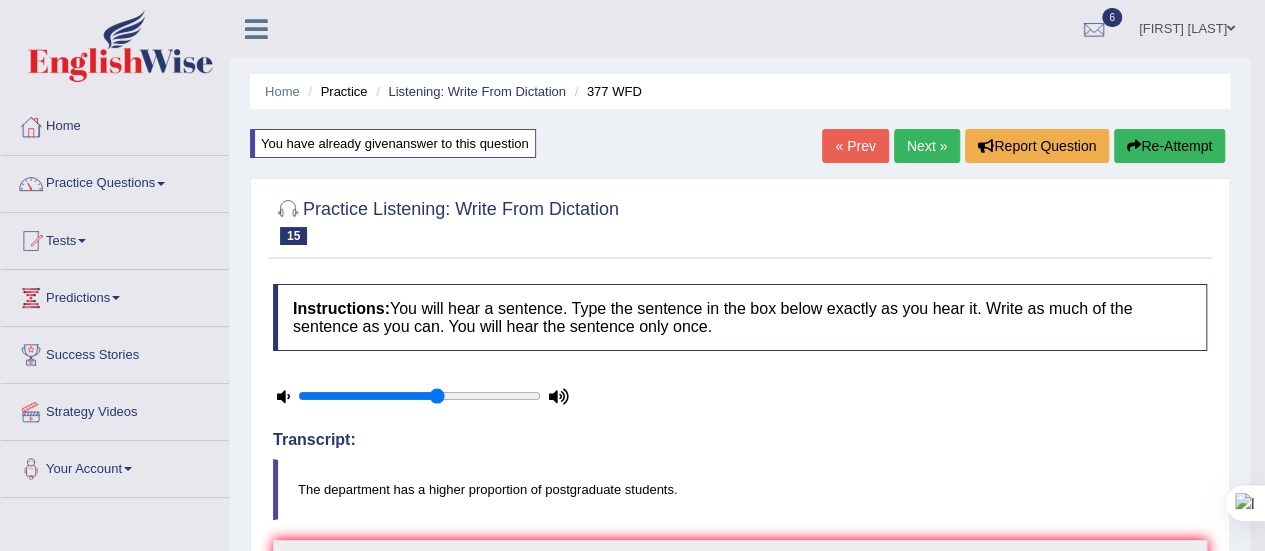 click on "Next »" at bounding box center [927, 146] 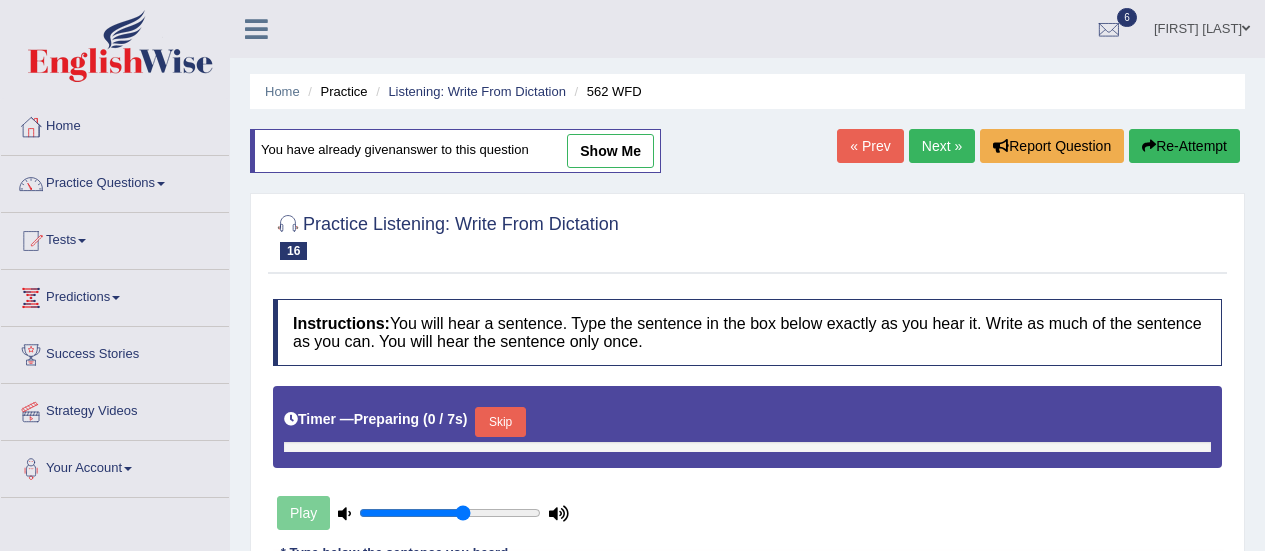 scroll, scrollTop: 0, scrollLeft: 0, axis: both 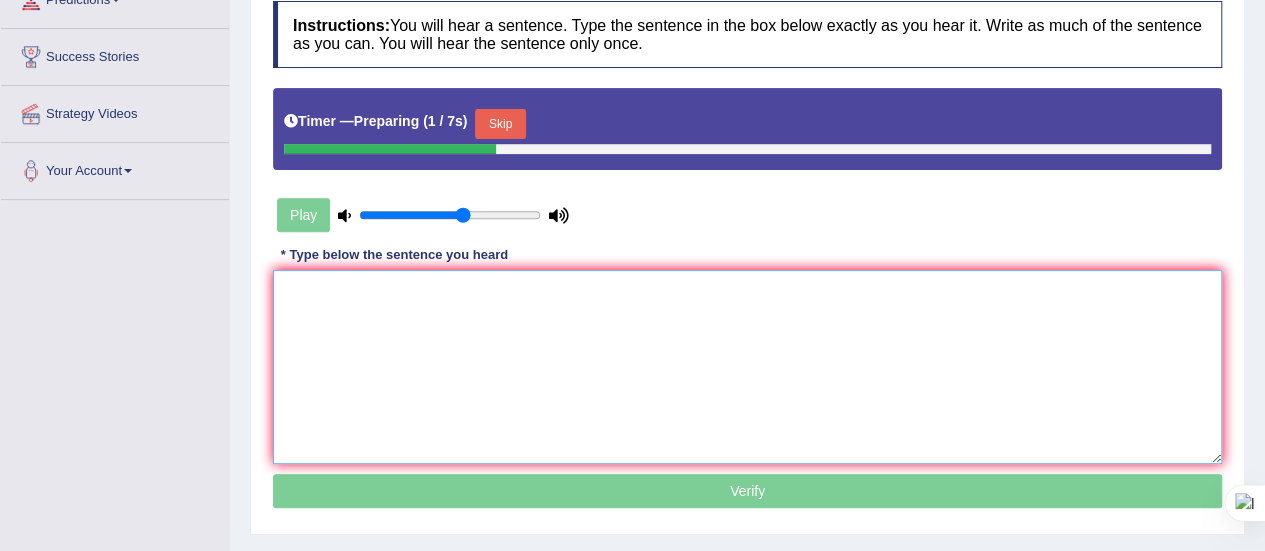click at bounding box center (747, 367) 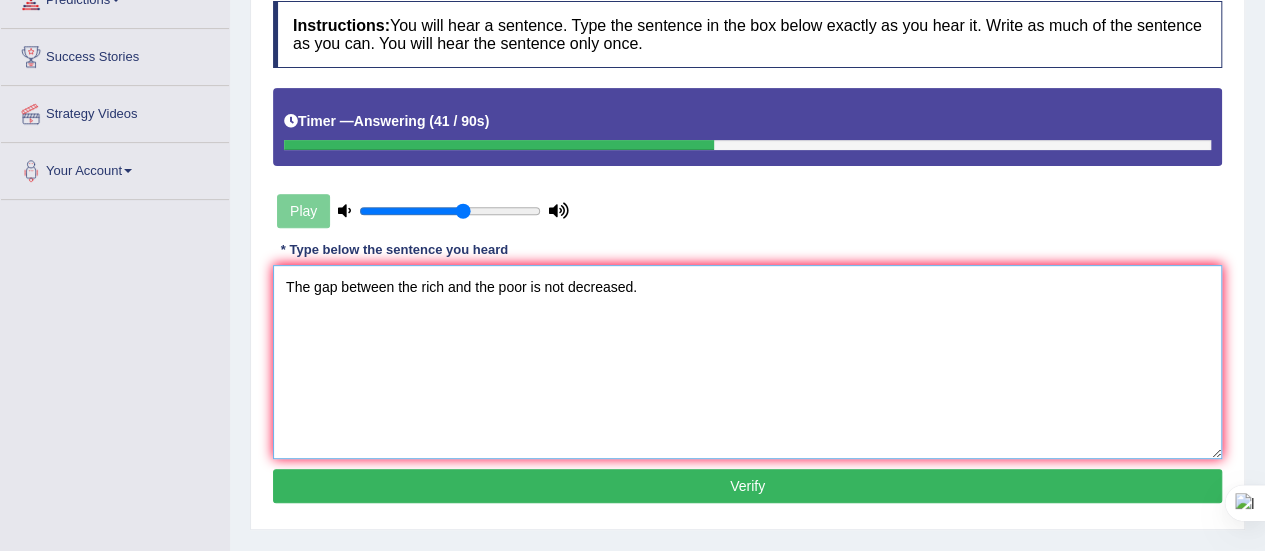 scroll, scrollTop: 356, scrollLeft: 0, axis: vertical 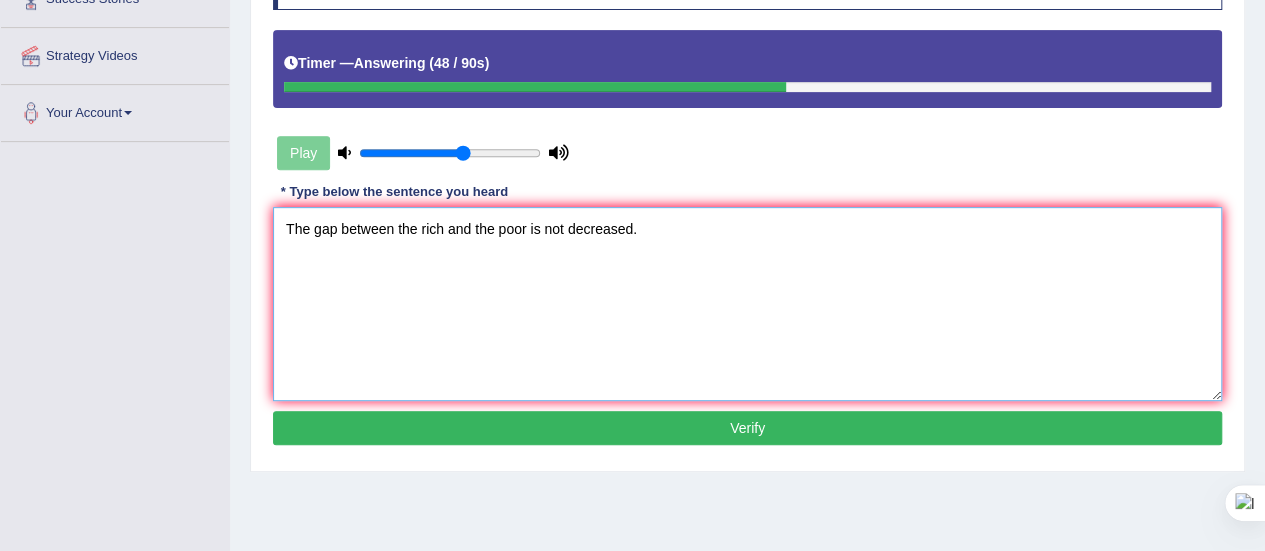 type on "The gap between the rich and the poor is not decreased." 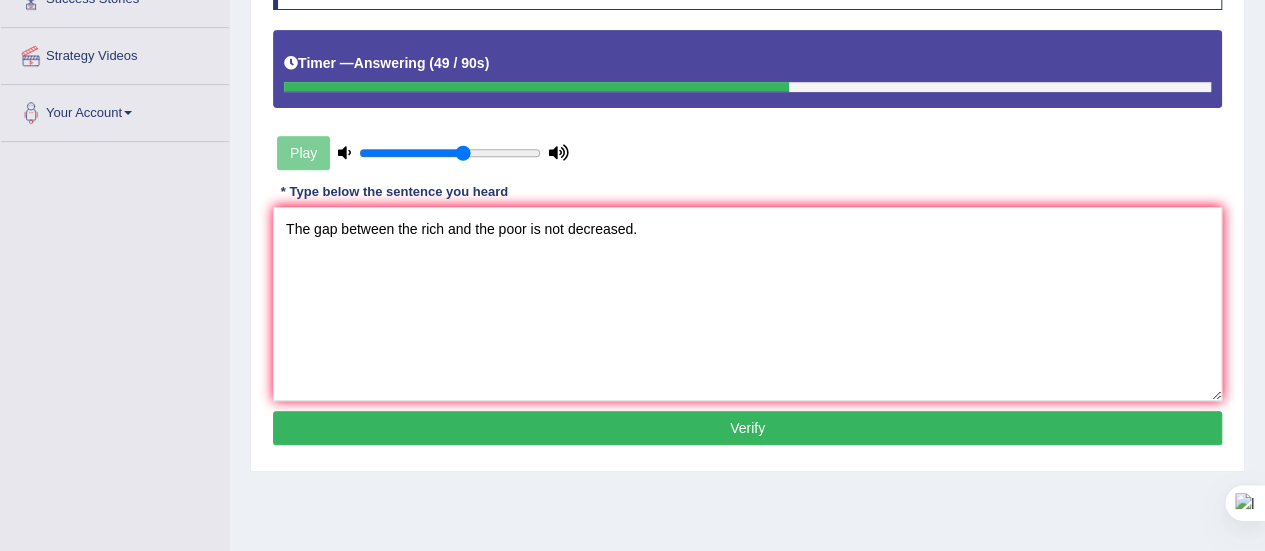 click on "Verify" at bounding box center (747, 428) 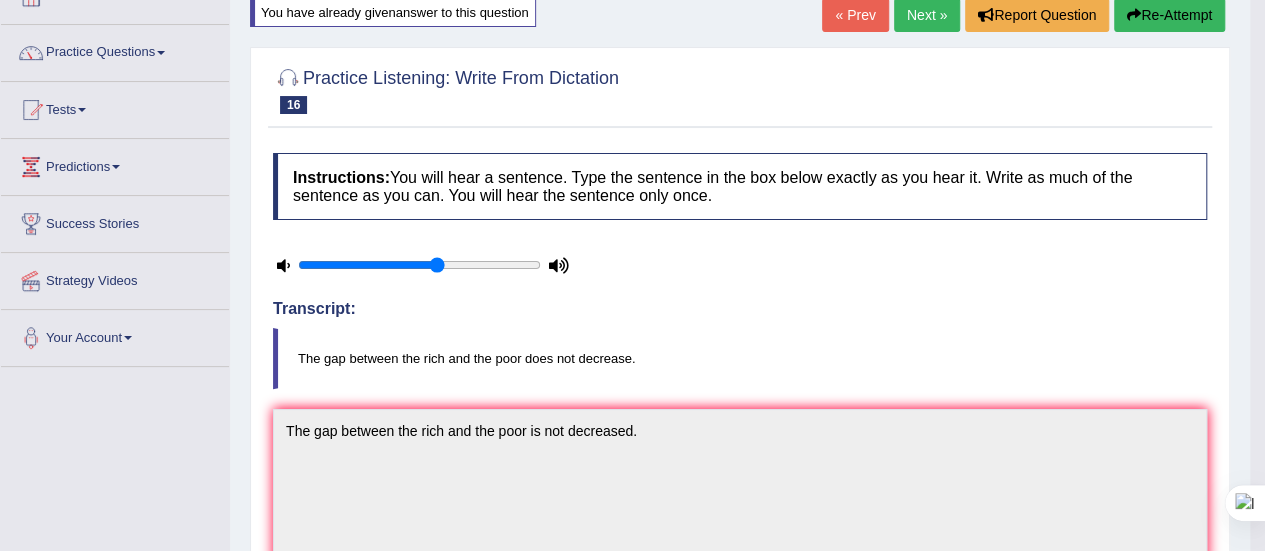 scroll, scrollTop: 0, scrollLeft: 0, axis: both 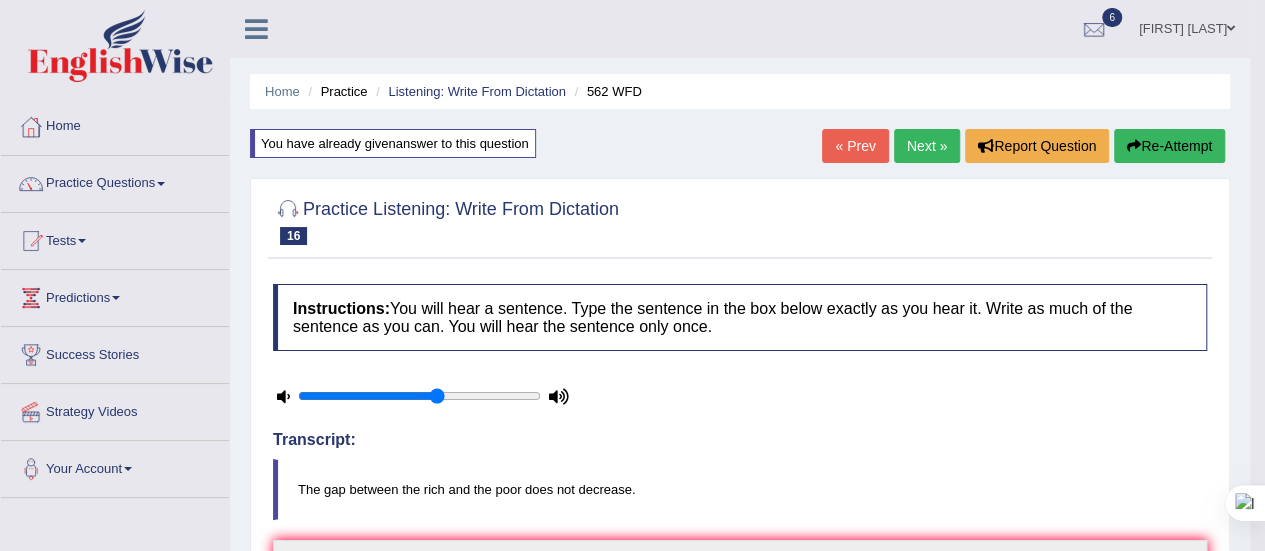 click on "Next »" at bounding box center [927, 146] 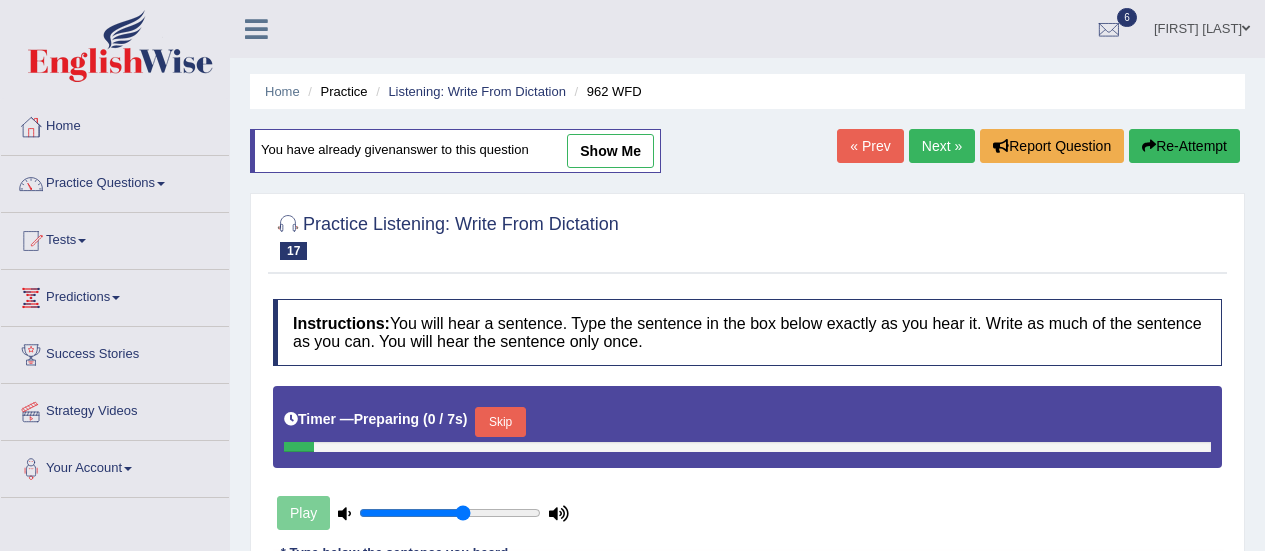 scroll, scrollTop: 0, scrollLeft: 0, axis: both 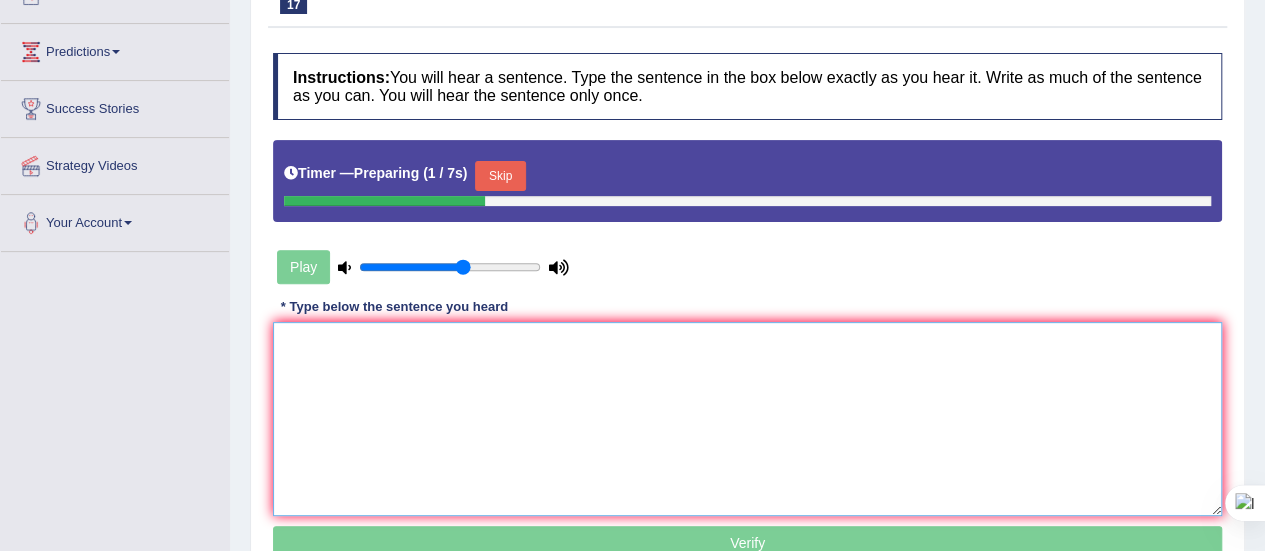 click at bounding box center [747, 419] 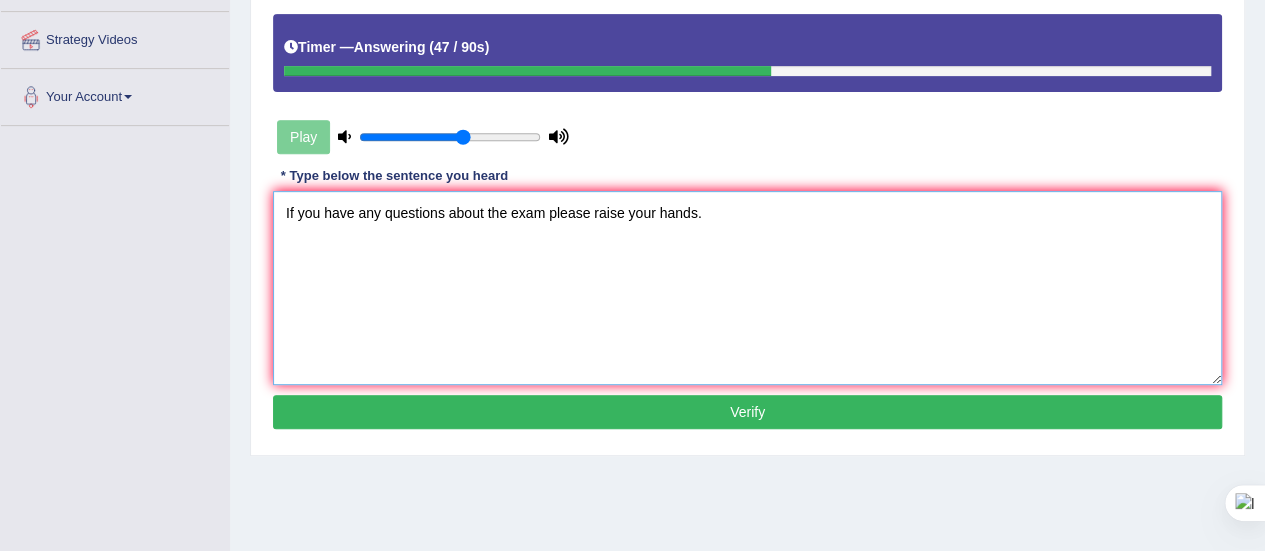 scroll, scrollTop: 376, scrollLeft: 0, axis: vertical 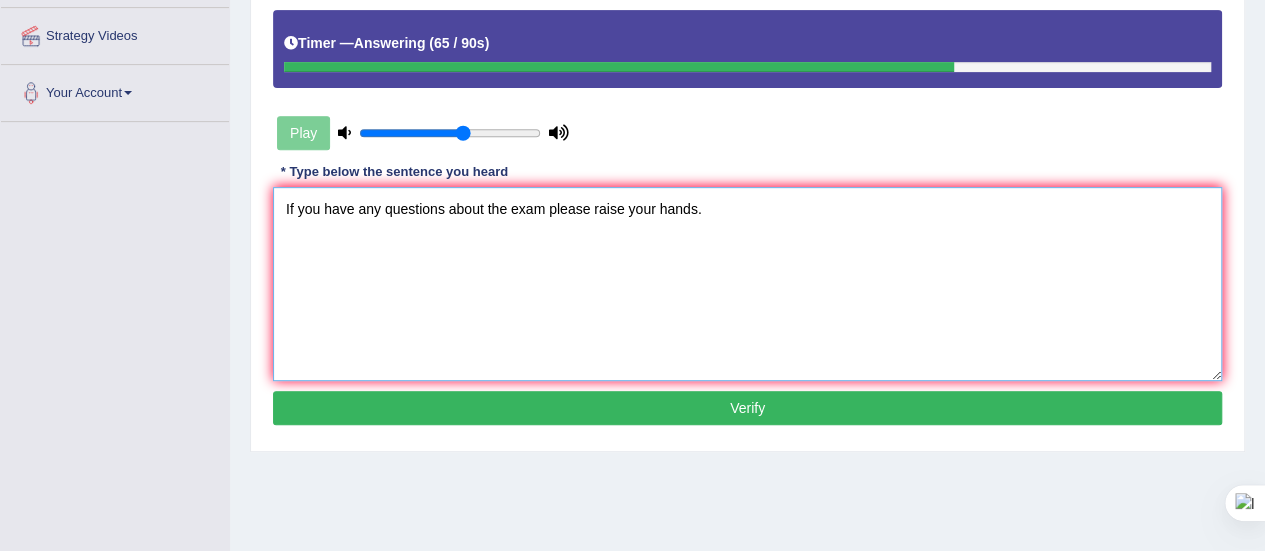 type on "If you have any questions about the exam please raise your hands." 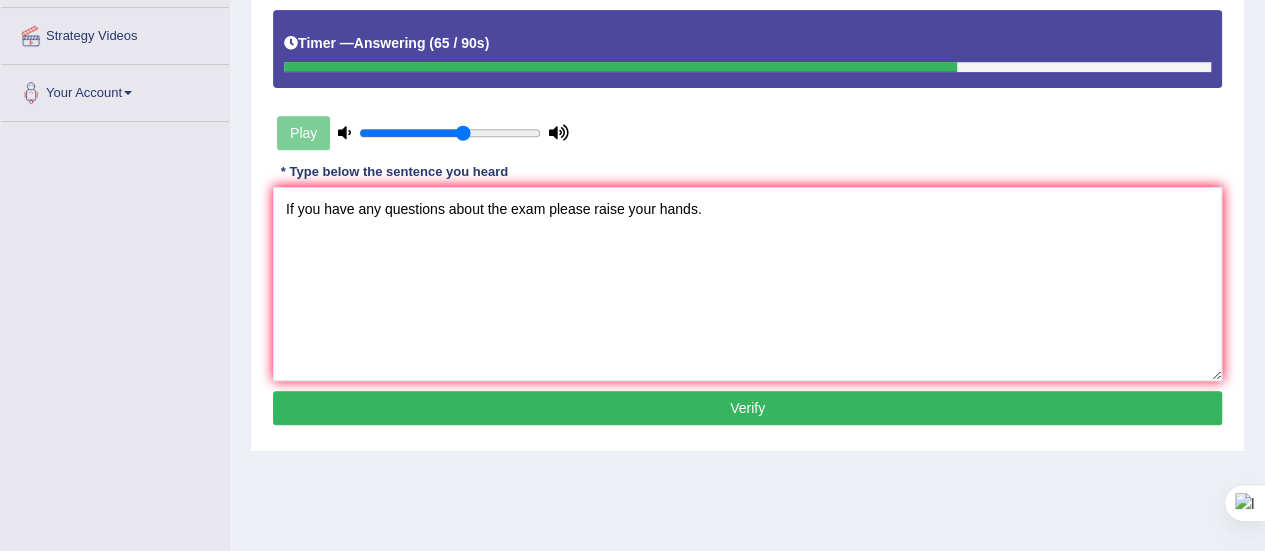 click on "Verify" at bounding box center [747, 408] 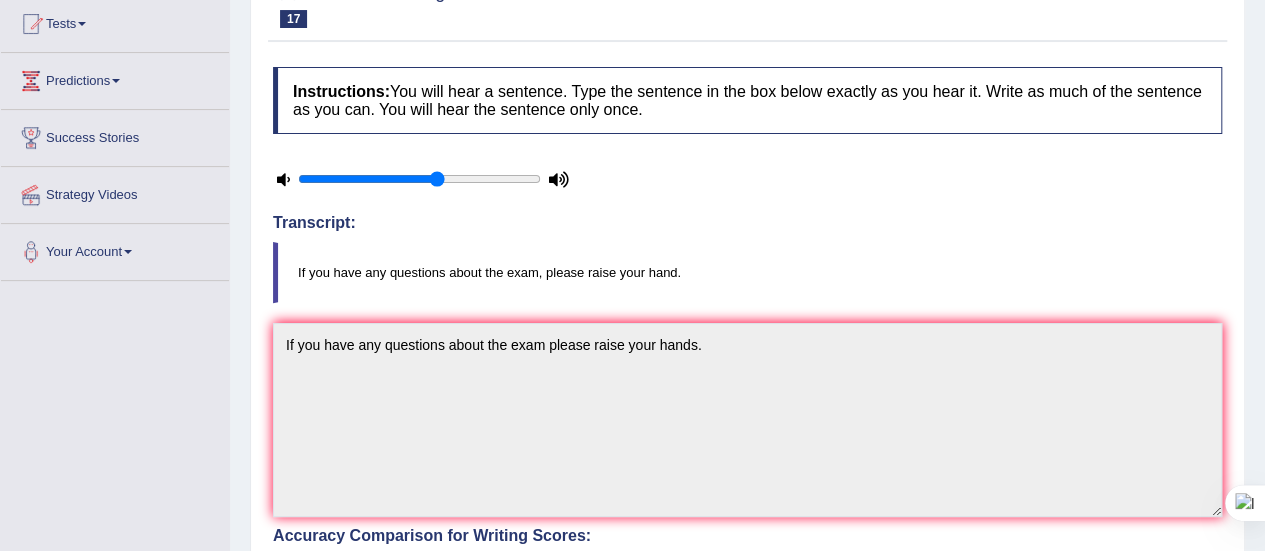 scroll, scrollTop: 0, scrollLeft: 0, axis: both 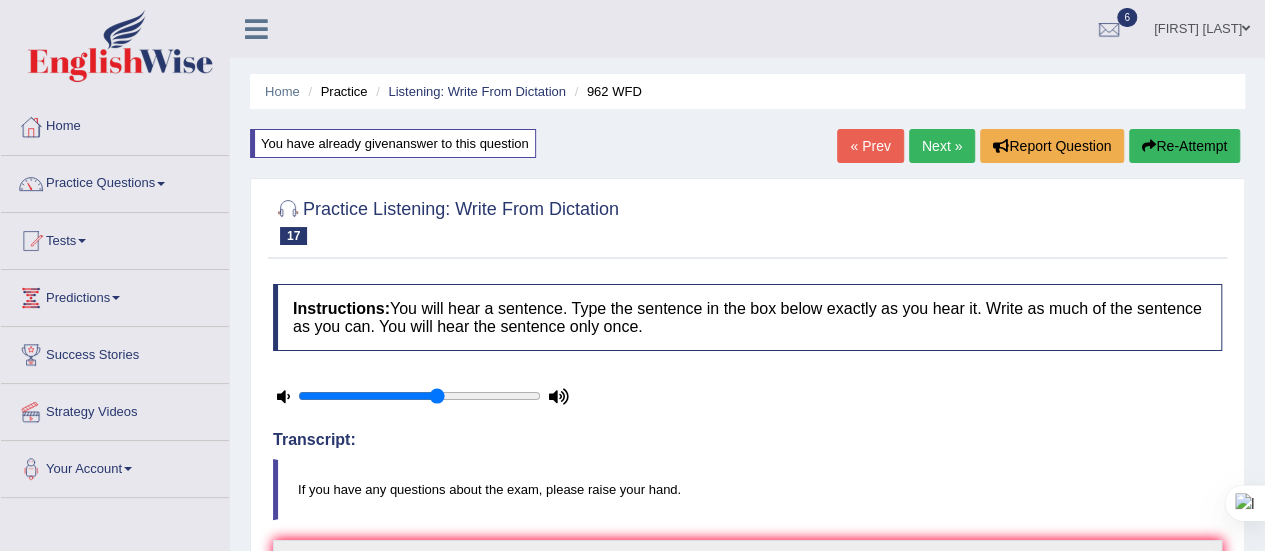 click on "Next »" at bounding box center (942, 146) 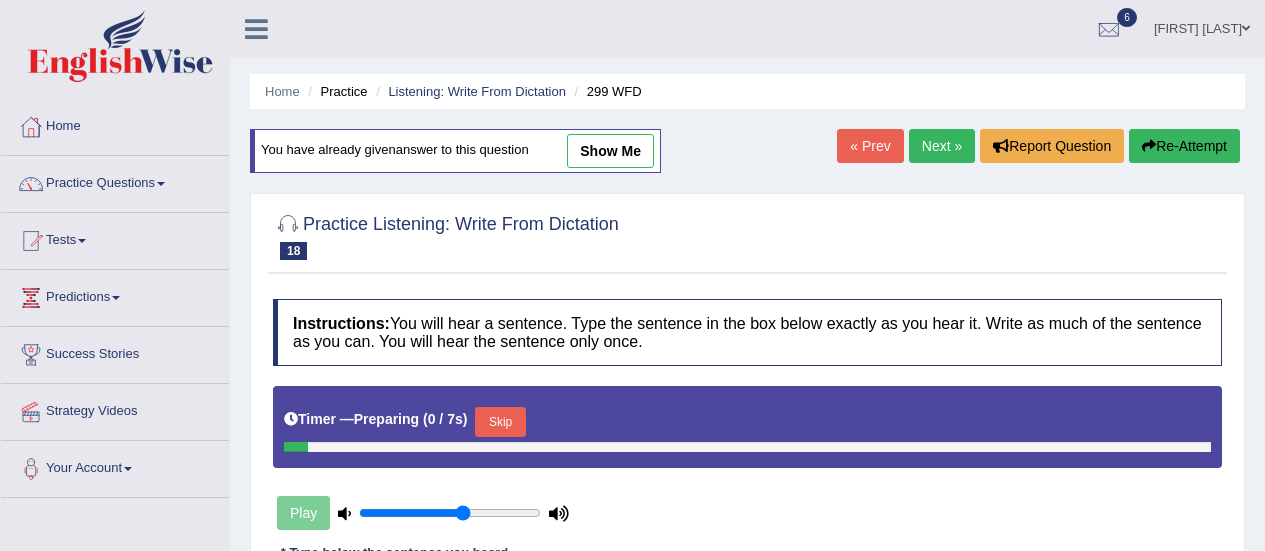 scroll, scrollTop: 0, scrollLeft: 0, axis: both 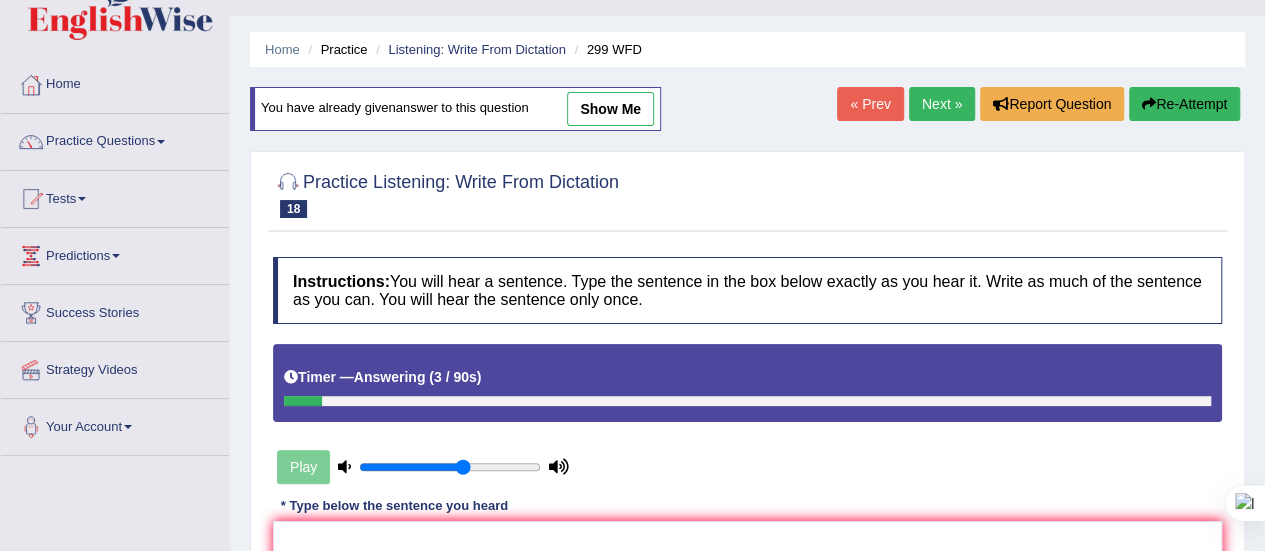 click on "Re-Attempt" at bounding box center (1184, 104) 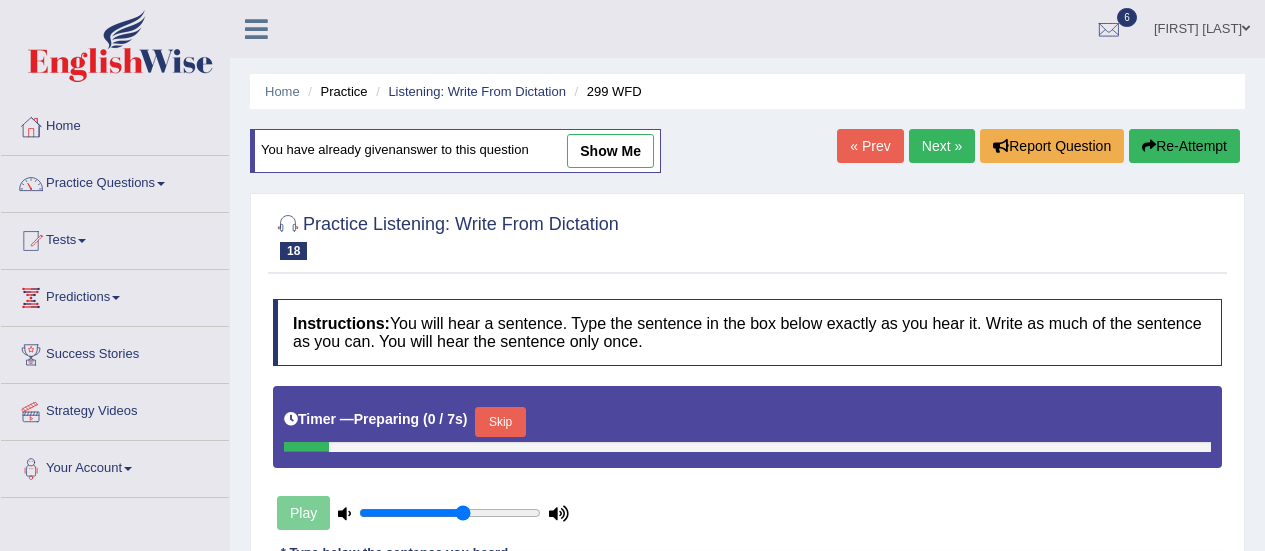 scroll, scrollTop: 42, scrollLeft: 0, axis: vertical 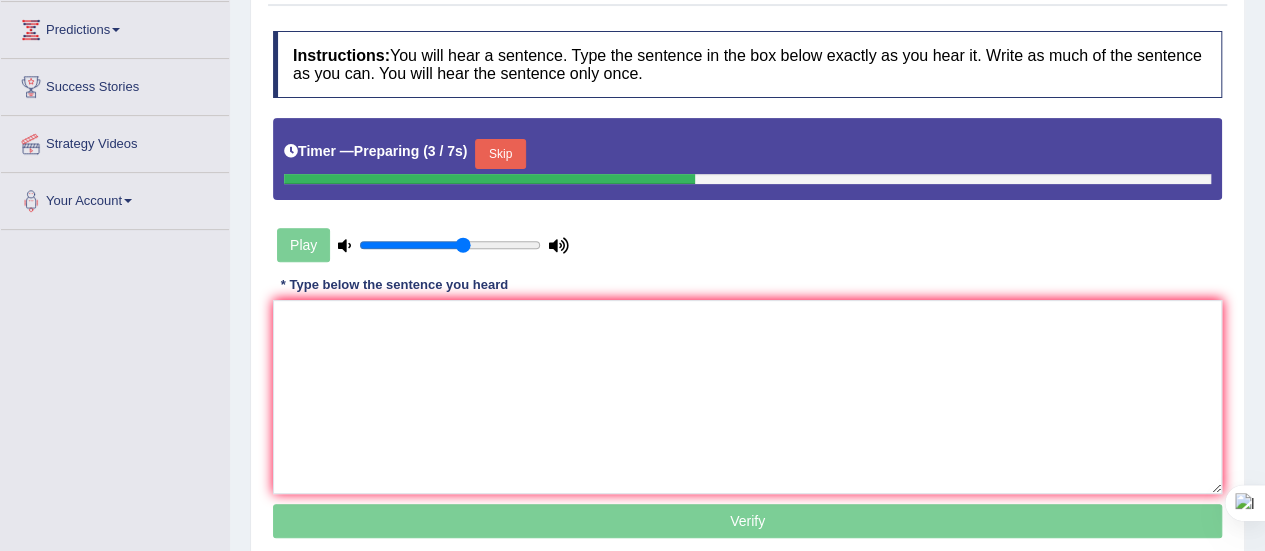 click on "Skip" at bounding box center [500, 154] 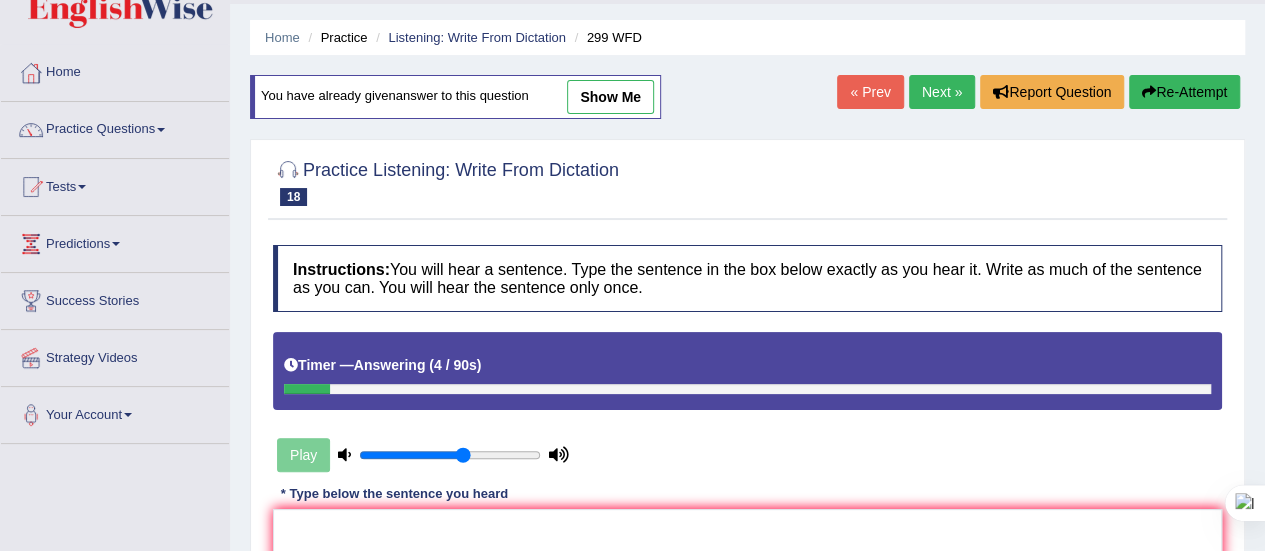 scroll, scrollTop: 0, scrollLeft: 0, axis: both 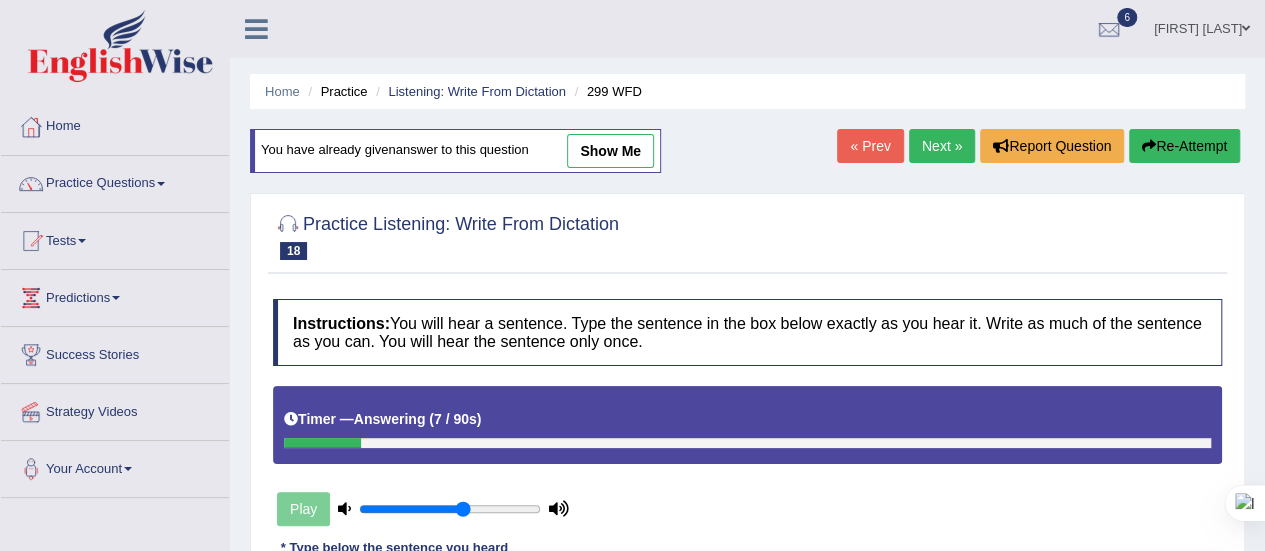 click on "Re-Attempt" at bounding box center [1184, 146] 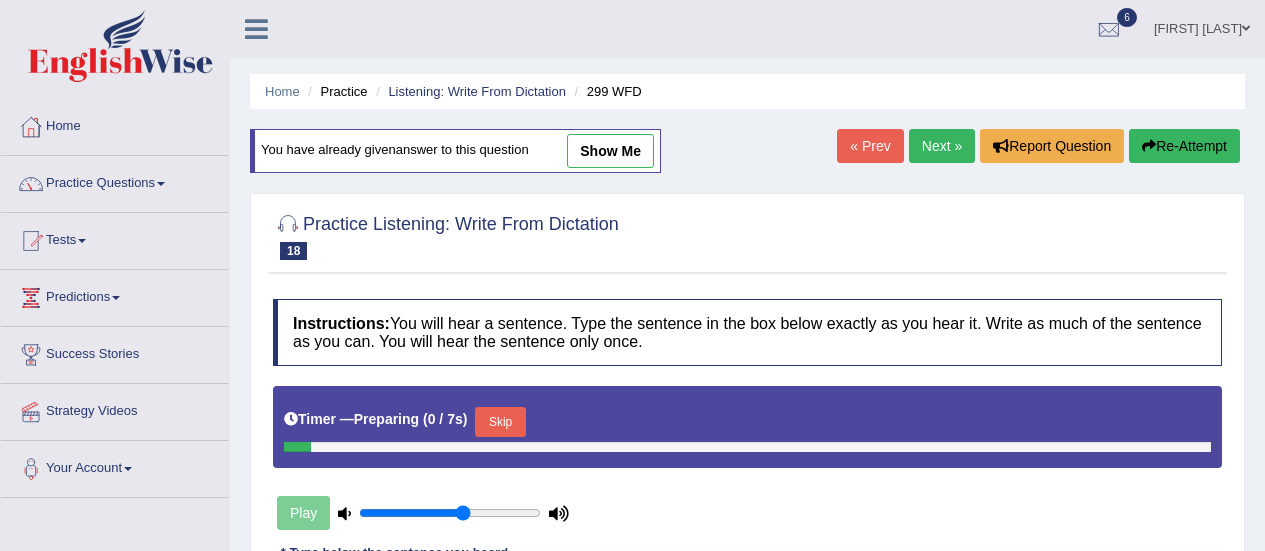 scroll, scrollTop: 0, scrollLeft: 0, axis: both 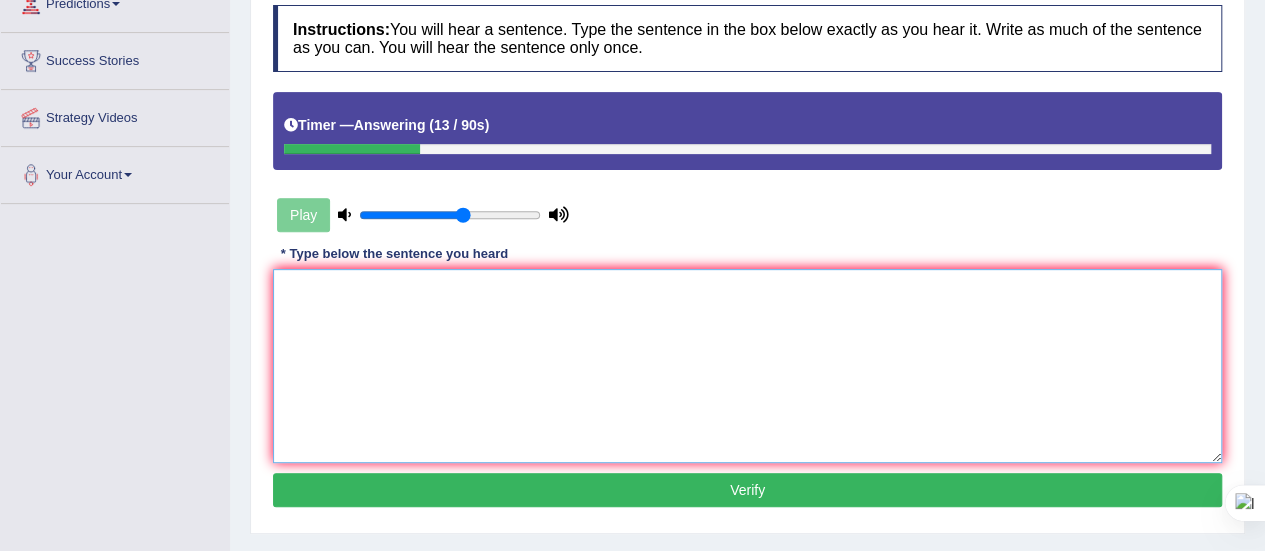 click at bounding box center [747, 366] 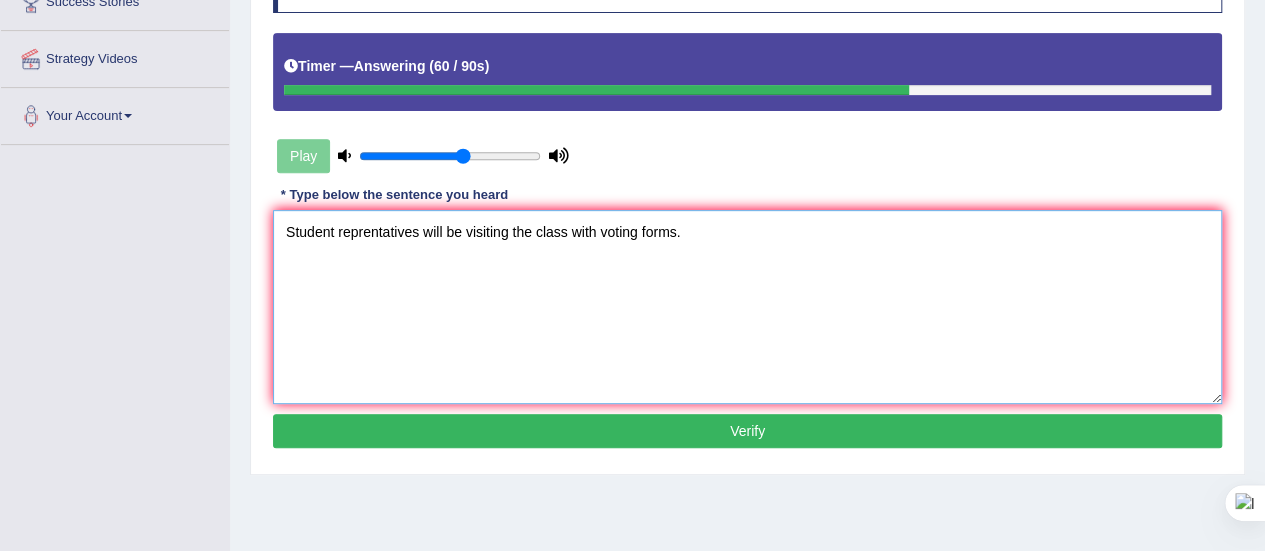 scroll, scrollTop: 354, scrollLeft: 0, axis: vertical 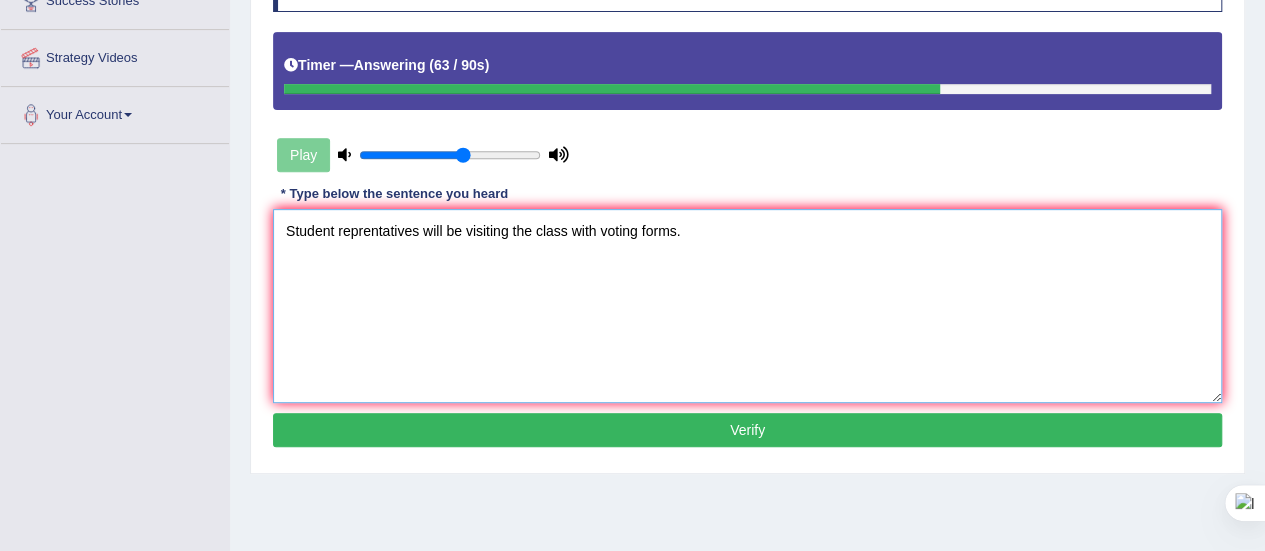 type on "Student reprentatives will be visiting the class with voting forms." 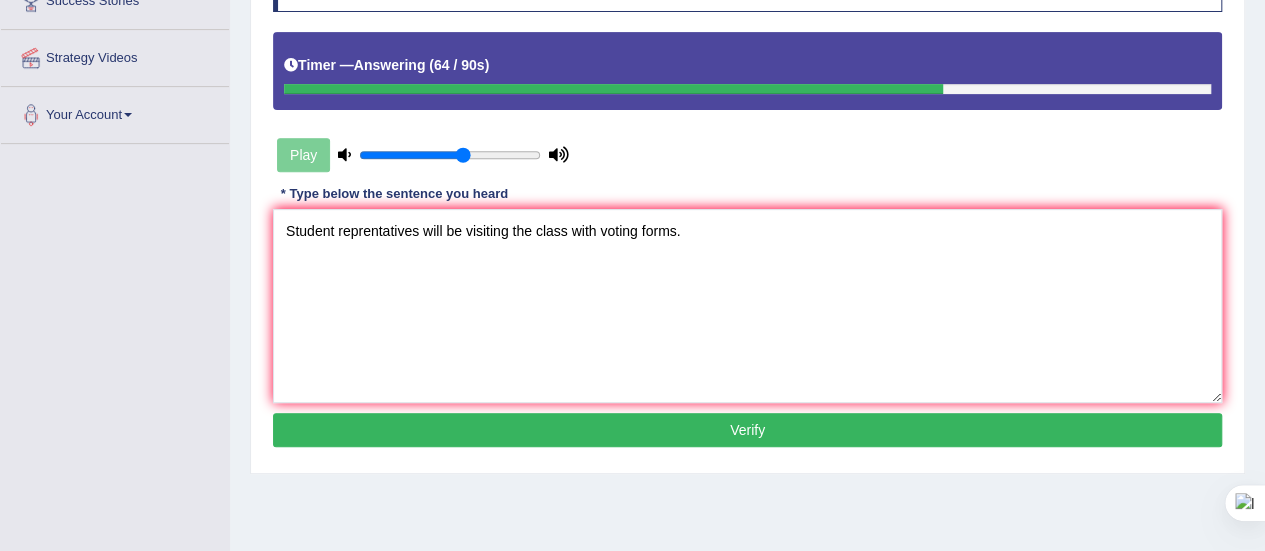 click on "Verify" at bounding box center [747, 430] 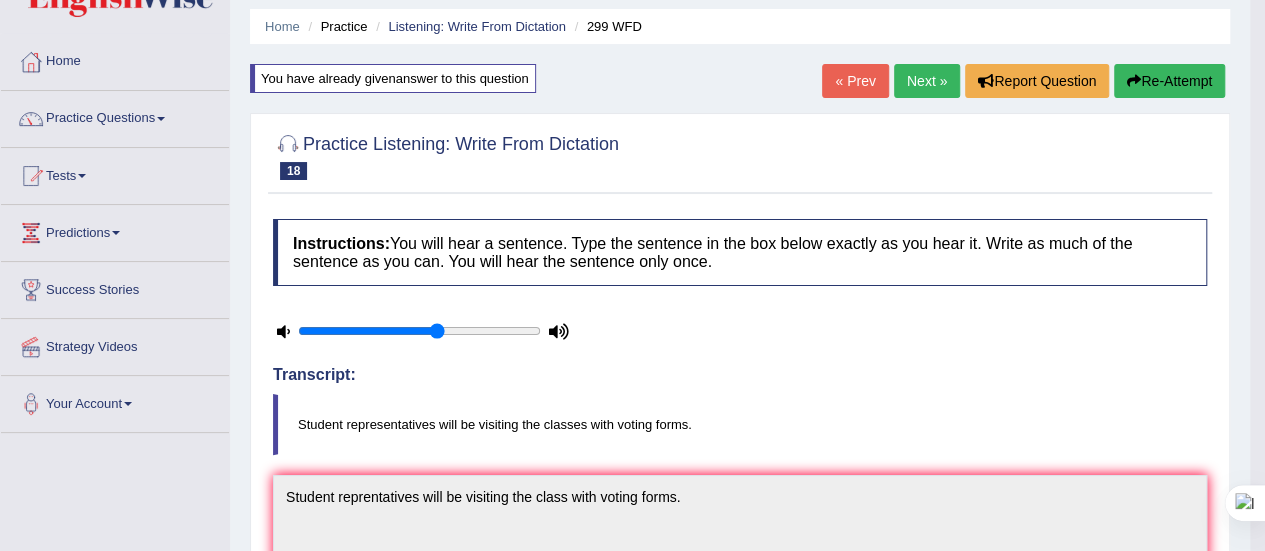 scroll, scrollTop: 0, scrollLeft: 0, axis: both 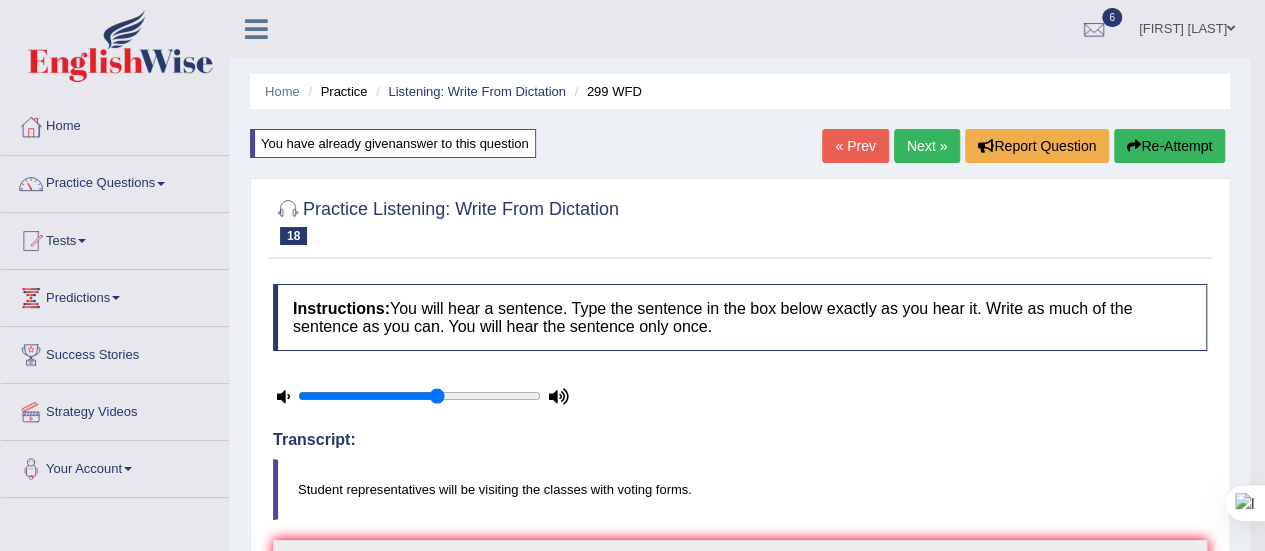 click on "Next »" at bounding box center (927, 146) 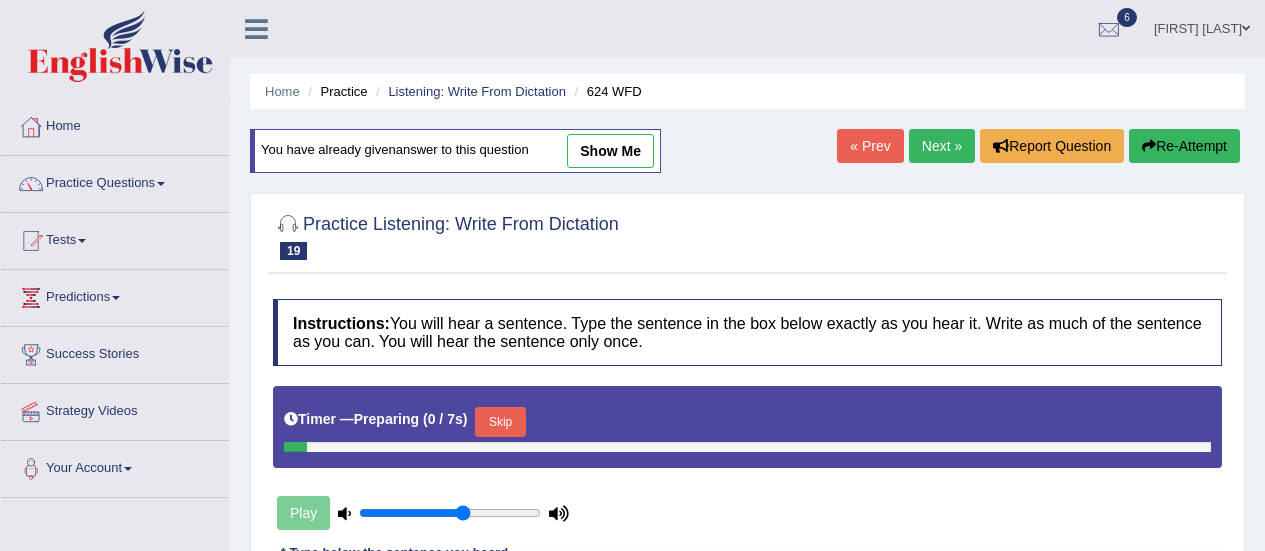 scroll, scrollTop: 0, scrollLeft: 0, axis: both 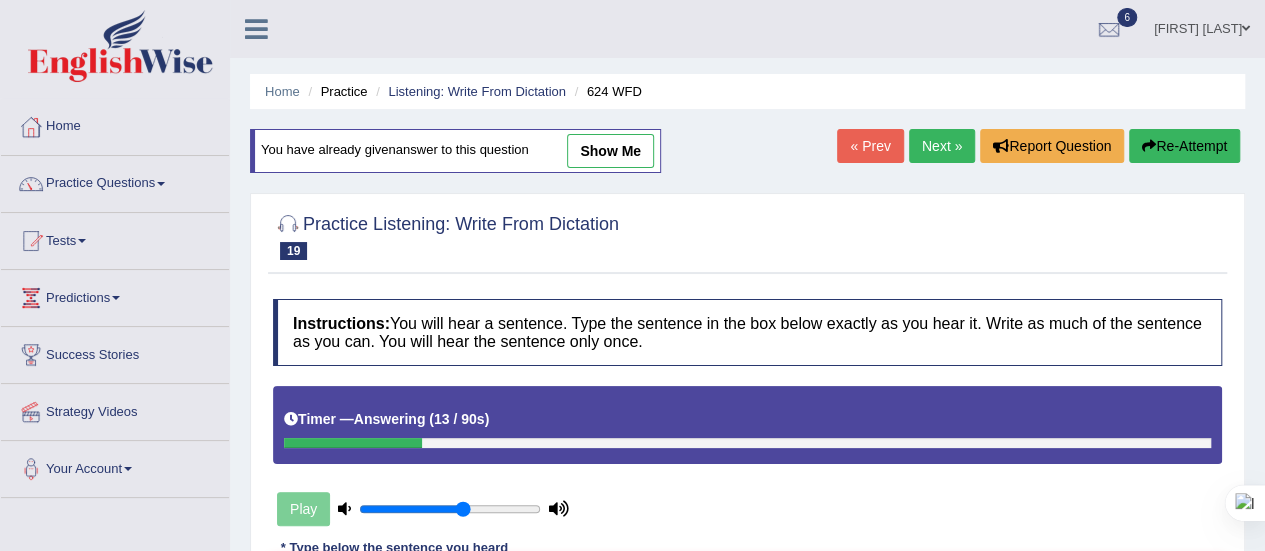 click on "Re-Attempt" at bounding box center (1184, 146) 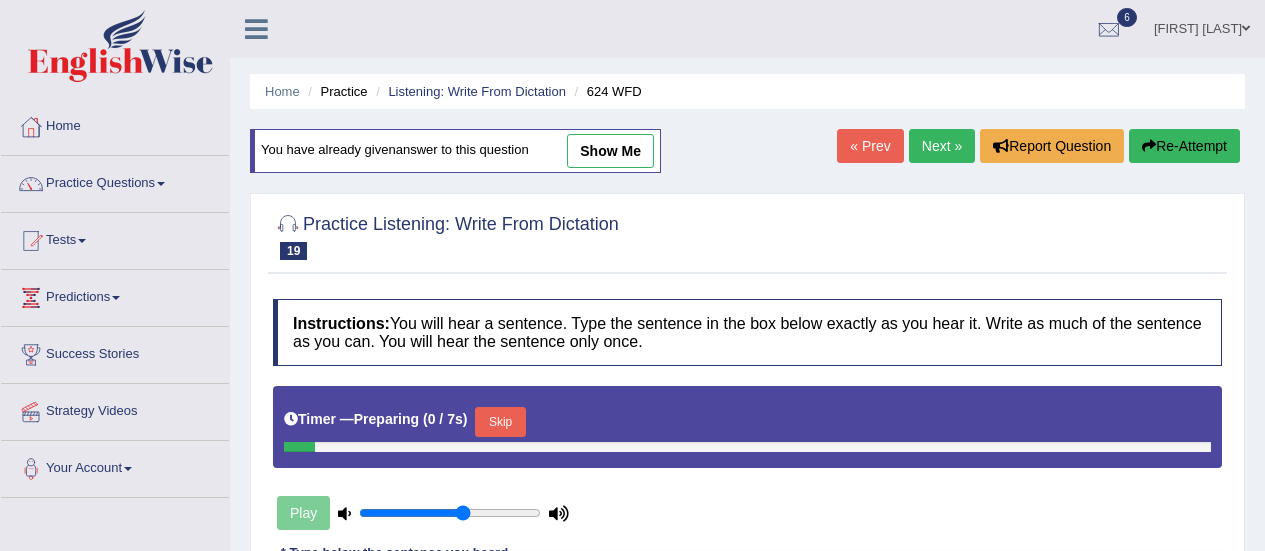 scroll, scrollTop: 91, scrollLeft: 0, axis: vertical 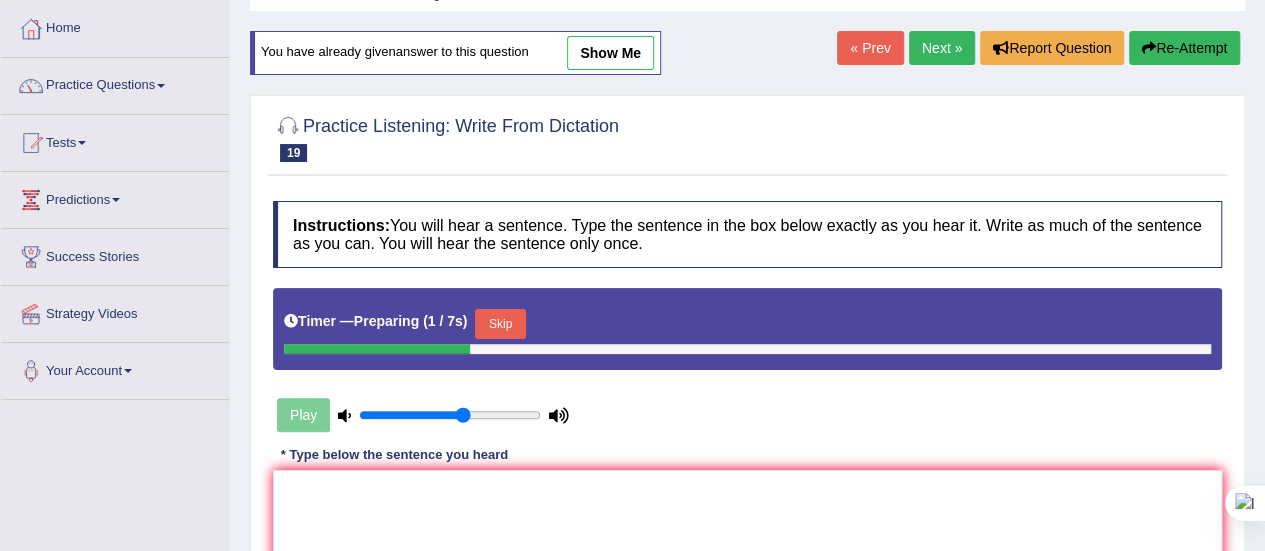 click on "Skip" at bounding box center [500, 324] 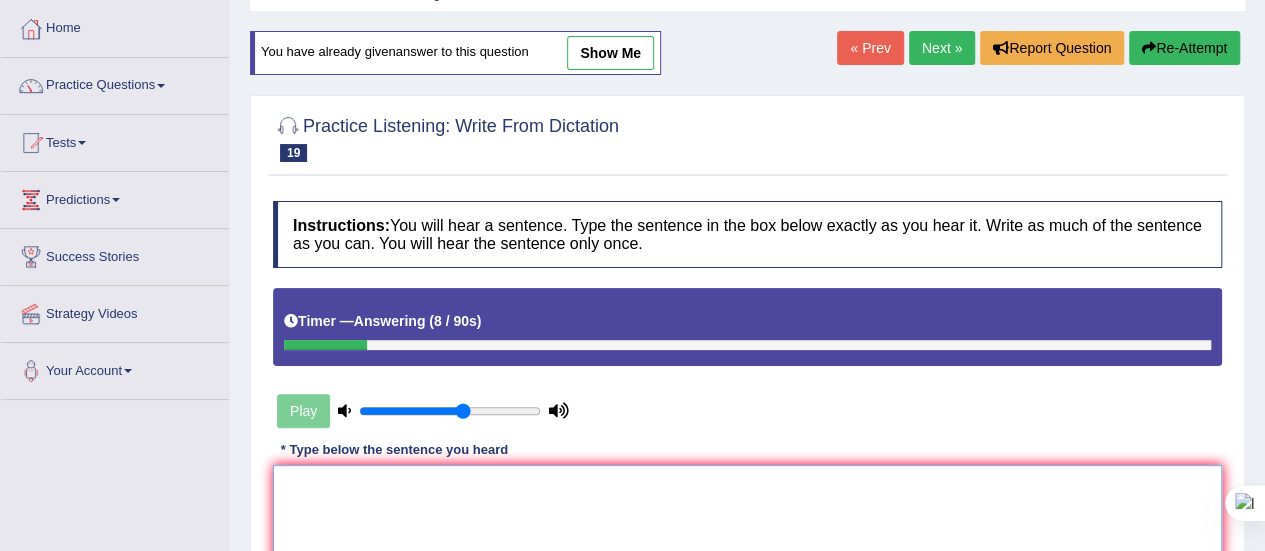 click at bounding box center [747, 562] 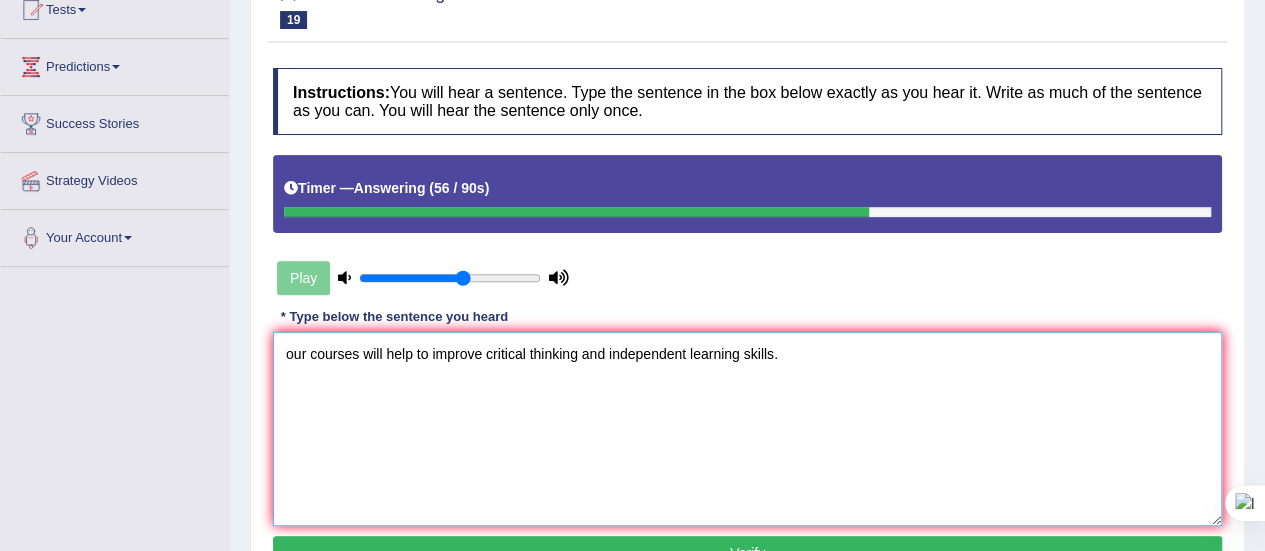 scroll, scrollTop: 232, scrollLeft: 0, axis: vertical 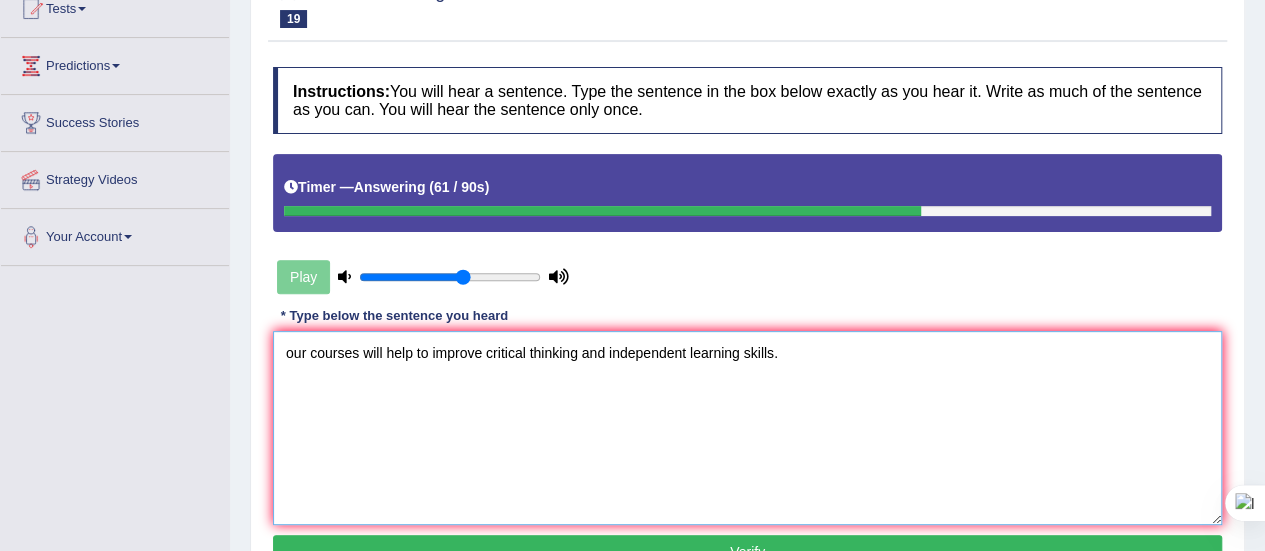 click on "our courses will help to improve critical thinking and independent learning skills." at bounding box center (747, 428) 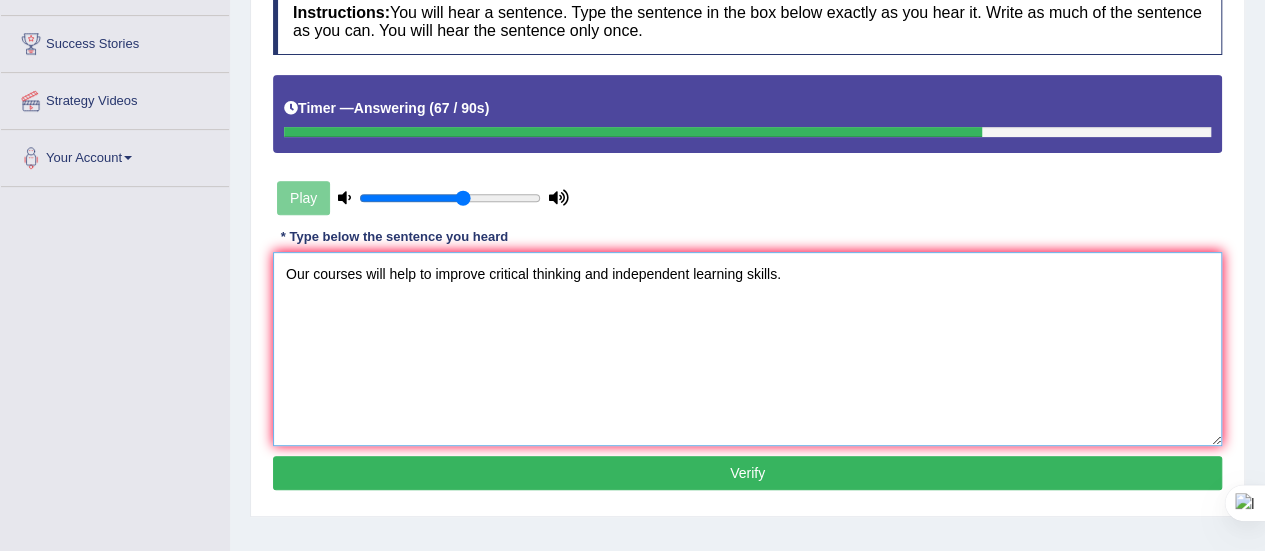 scroll, scrollTop: 315, scrollLeft: 0, axis: vertical 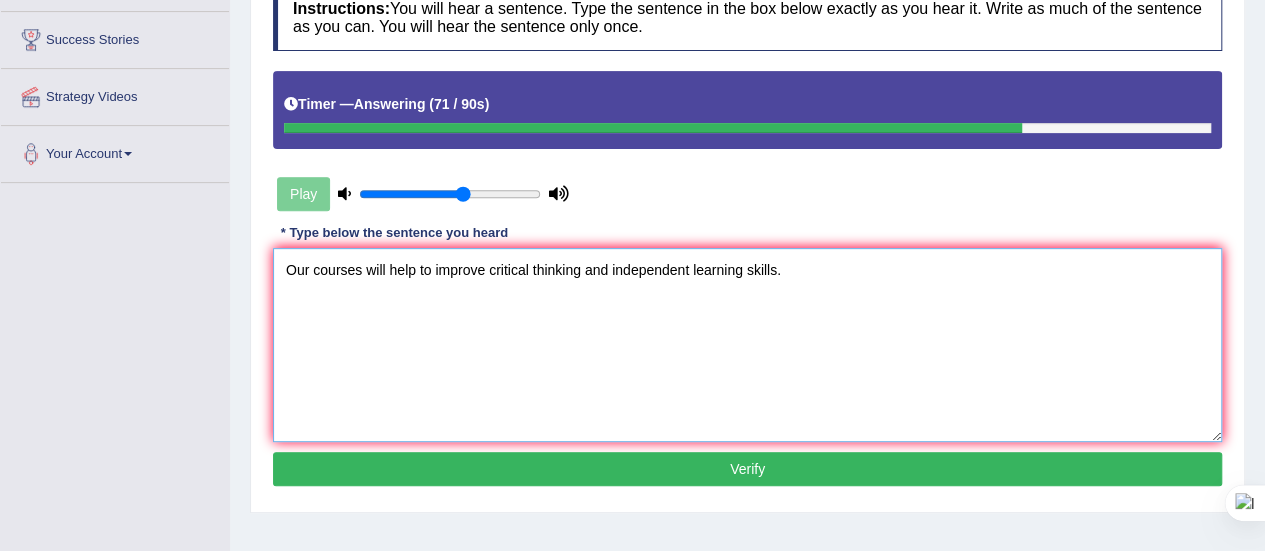 type on "Our courses will help to improve critical thinking and independent learning skills." 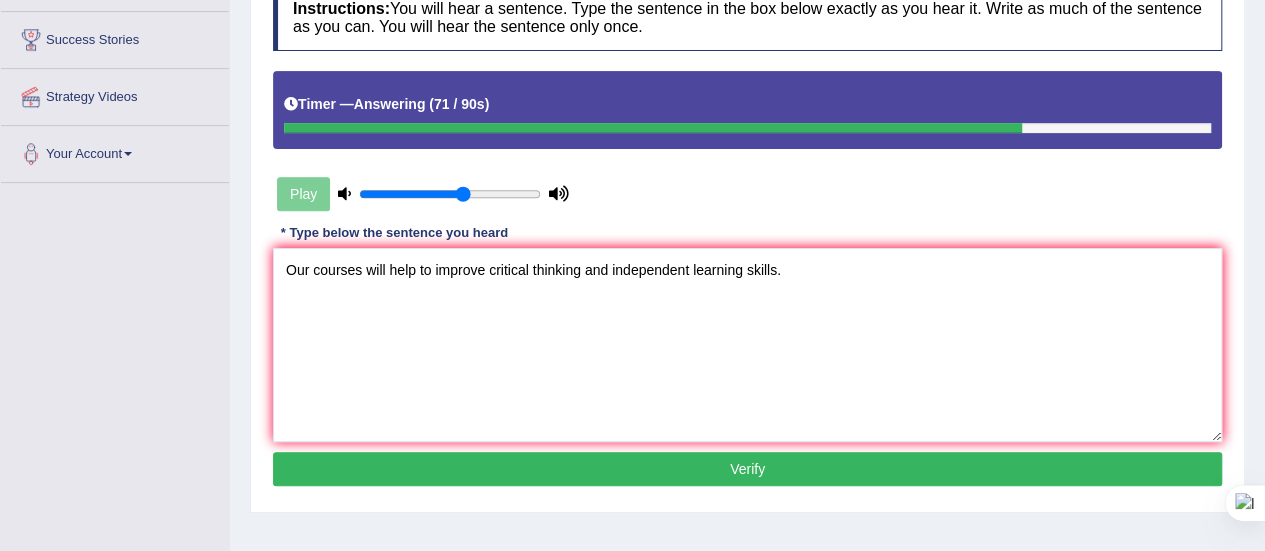 click on "Verify" at bounding box center (747, 469) 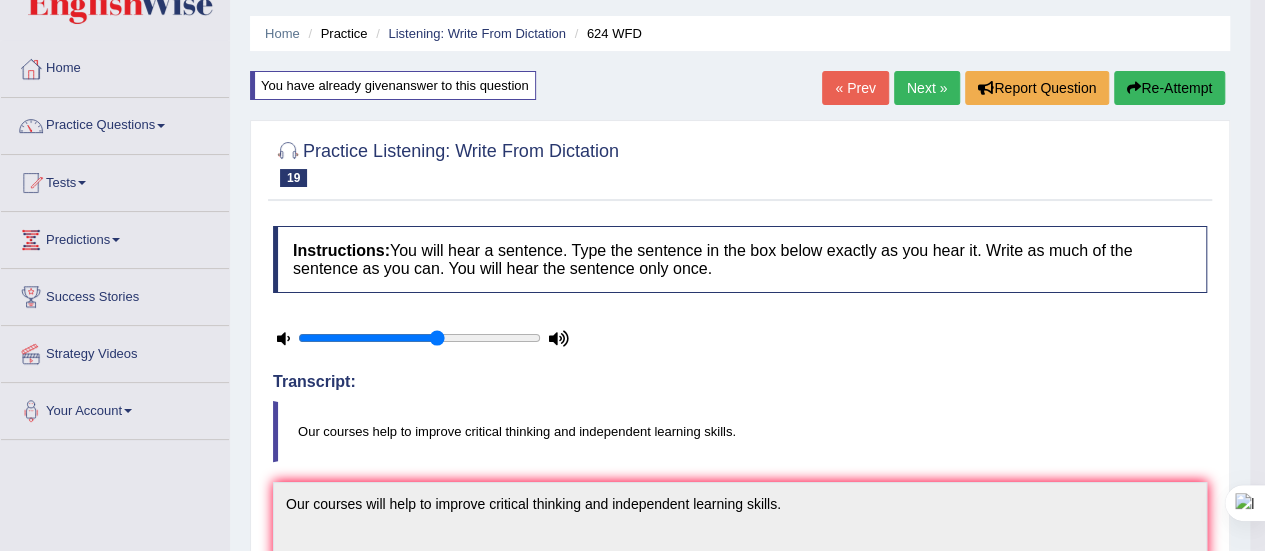 scroll, scrollTop: 57, scrollLeft: 0, axis: vertical 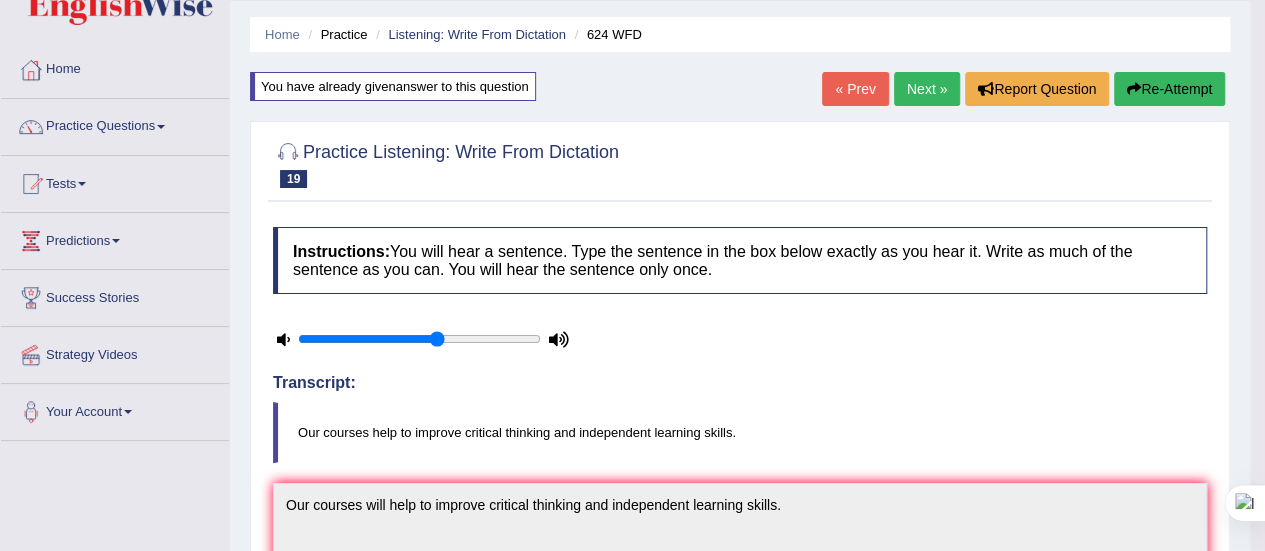 click on "Next »" at bounding box center (927, 89) 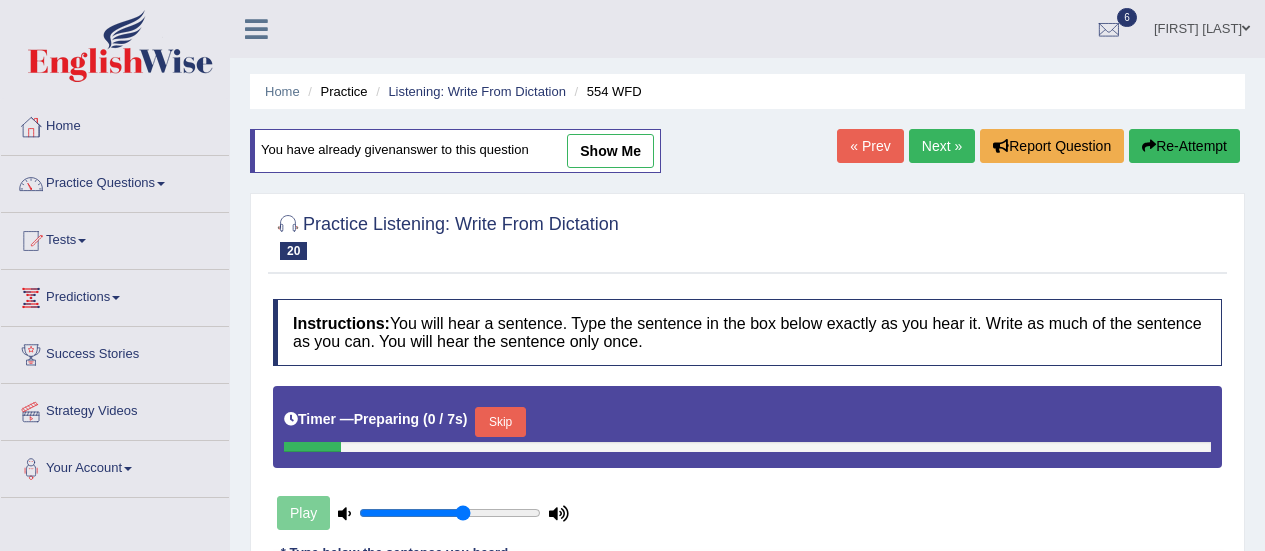 scroll, scrollTop: 0, scrollLeft: 0, axis: both 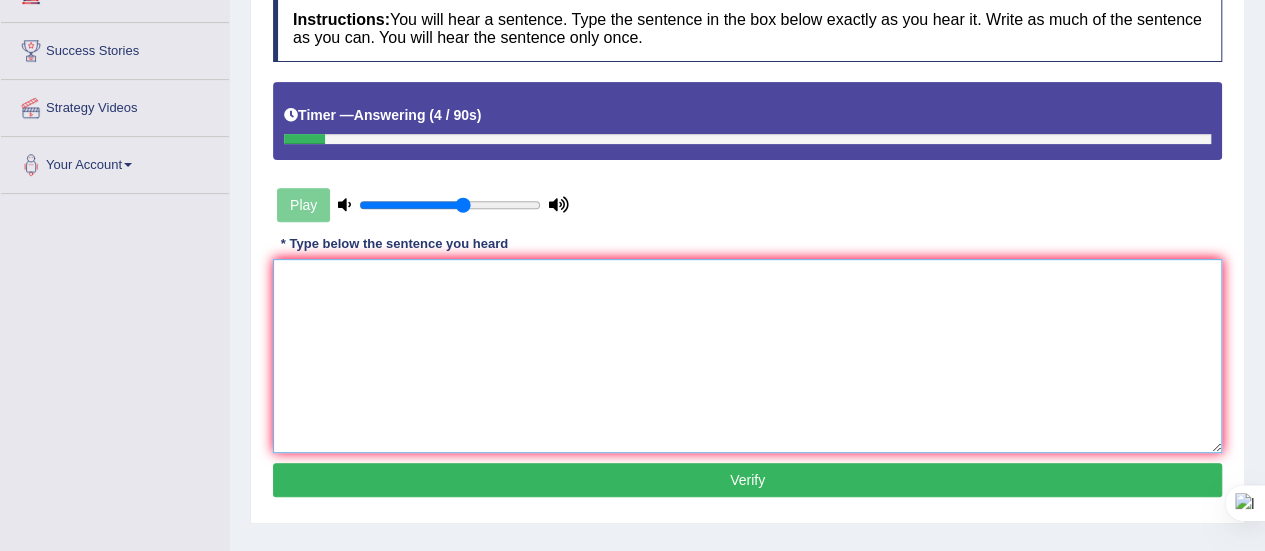 click at bounding box center (747, 356) 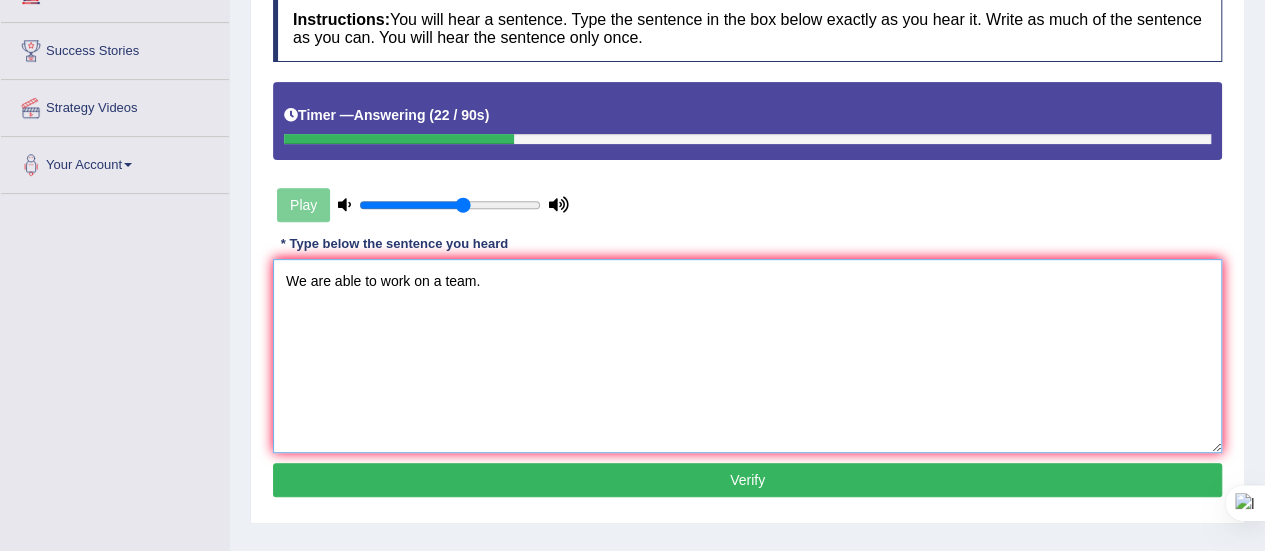 type on "We are able to work on a team." 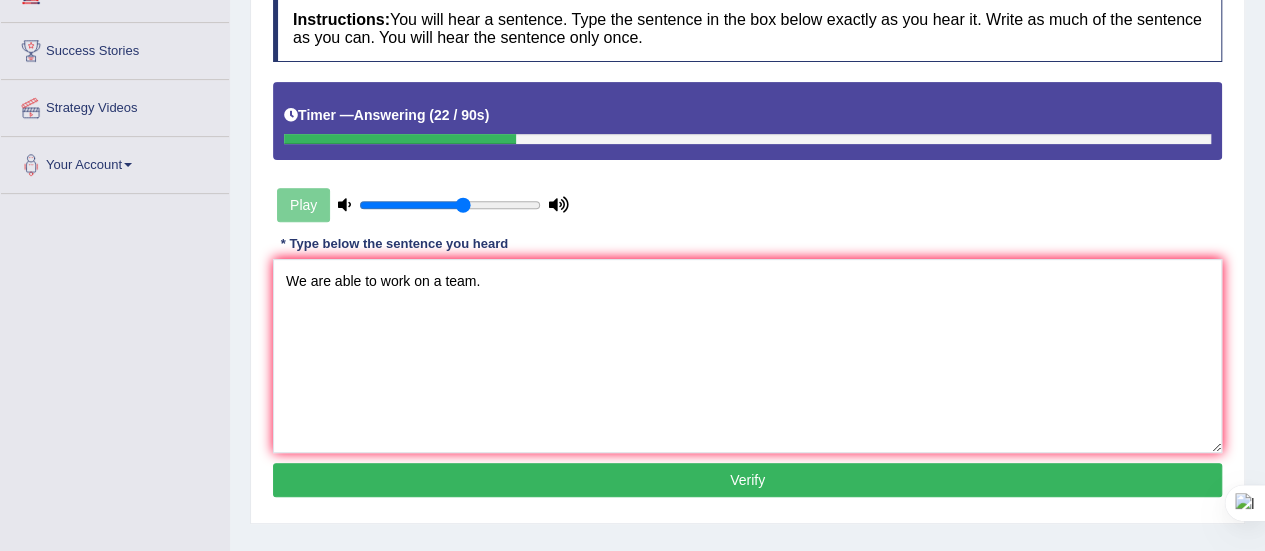 click on "Verify" at bounding box center [747, 480] 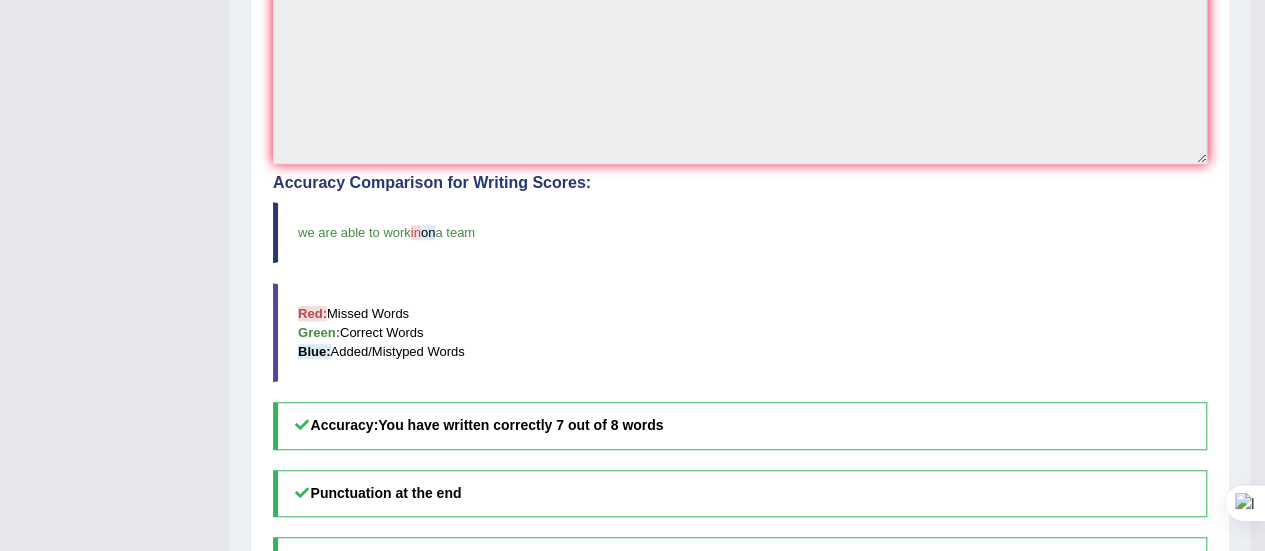 scroll, scrollTop: 0, scrollLeft: 0, axis: both 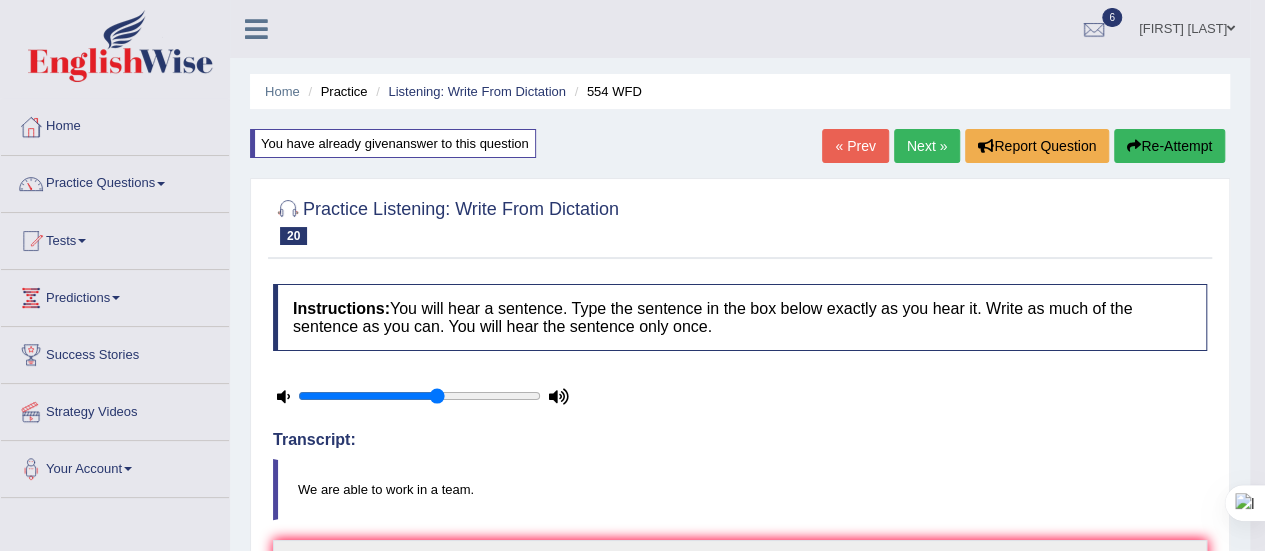 click on "Next »" at bounding box center [927, 146] 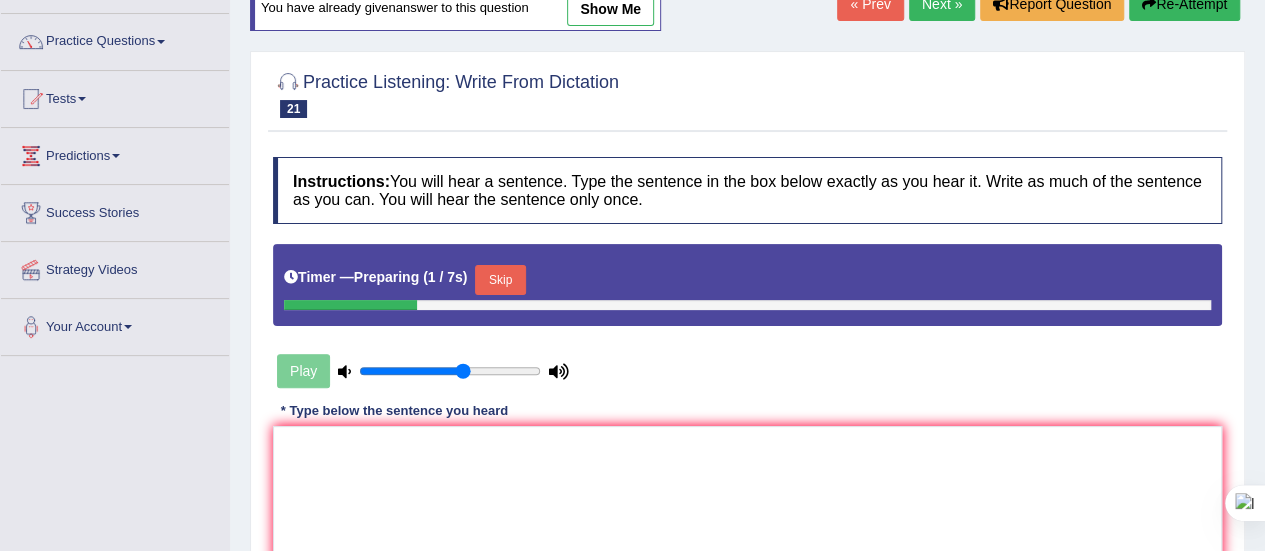 scroll, scrollTop: 0, scrollLeft: 0, axis: both 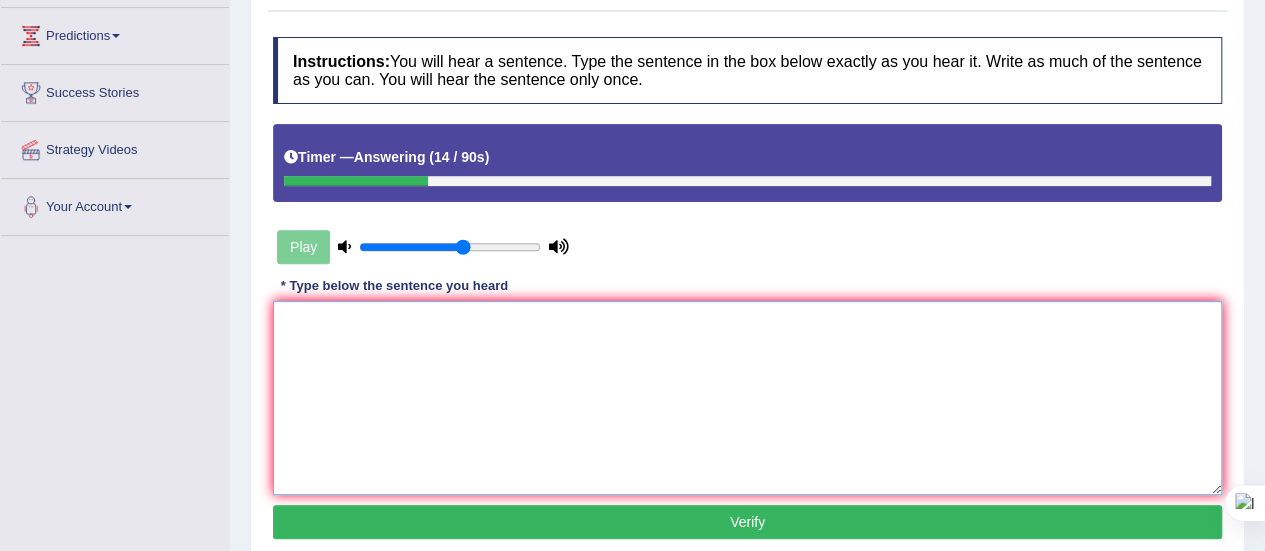 click at bounding box center (747, 398) 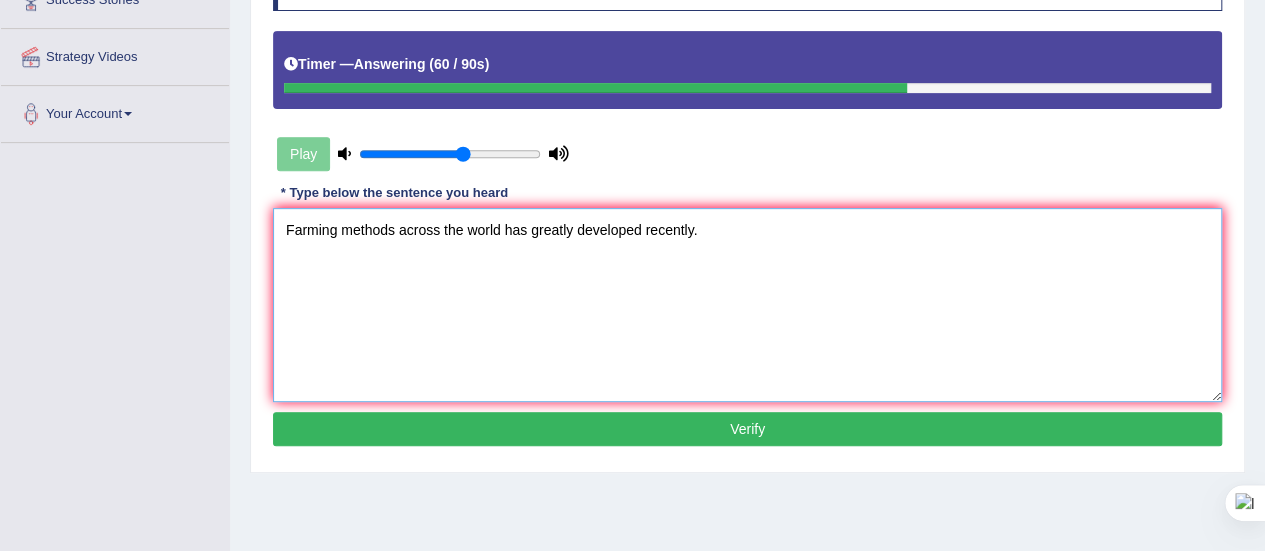 scroll, scrollTop: 356, scrollLeft: 0, axis: vertical 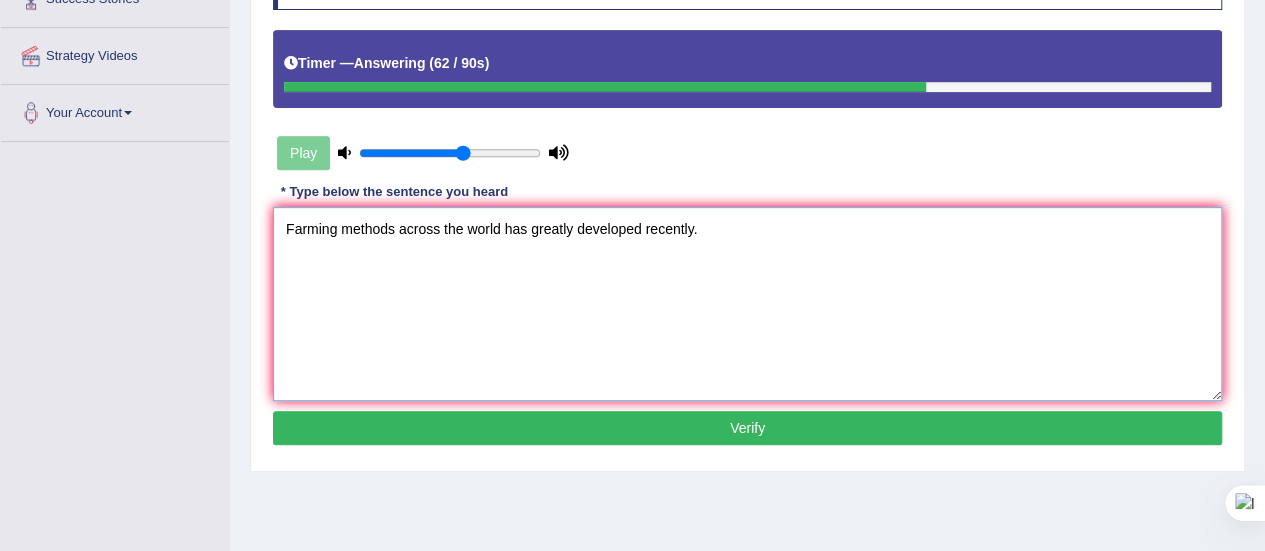 type on "Farming methods across the world has greatly developed recently." 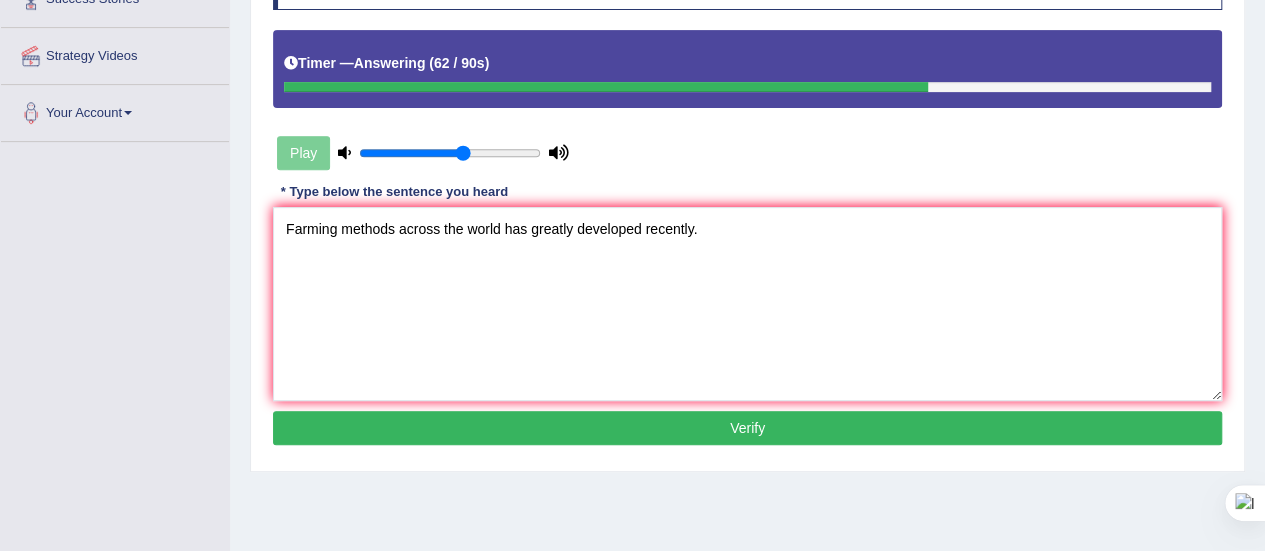 click on "Verify" at bounding box center (747, 428) 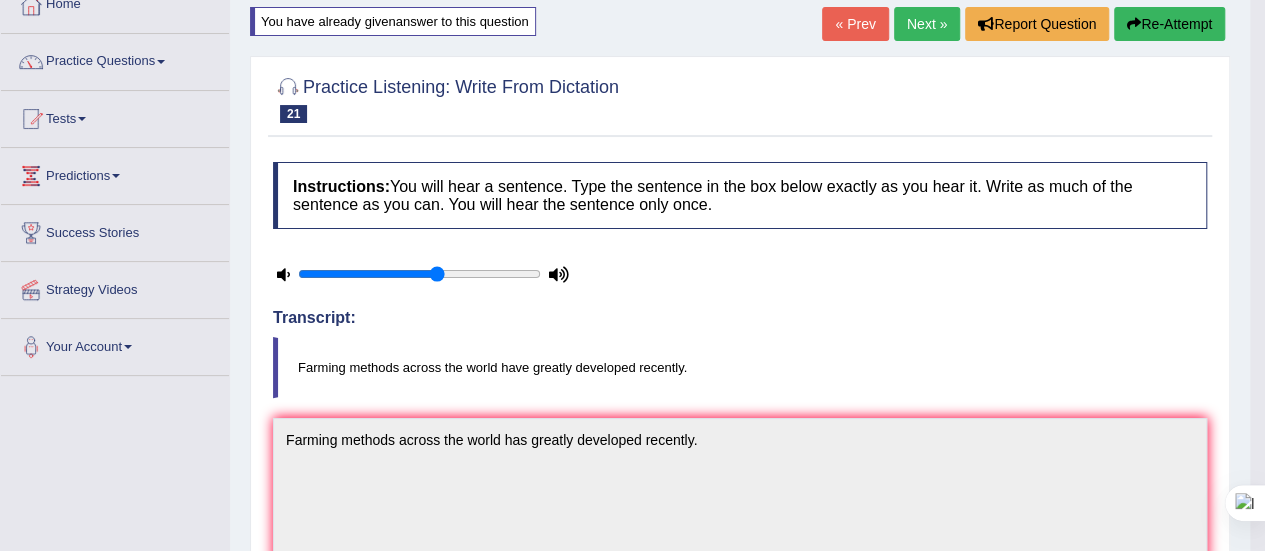 scroll, scrollTop: 0, scrollLeft: 0, axis: both 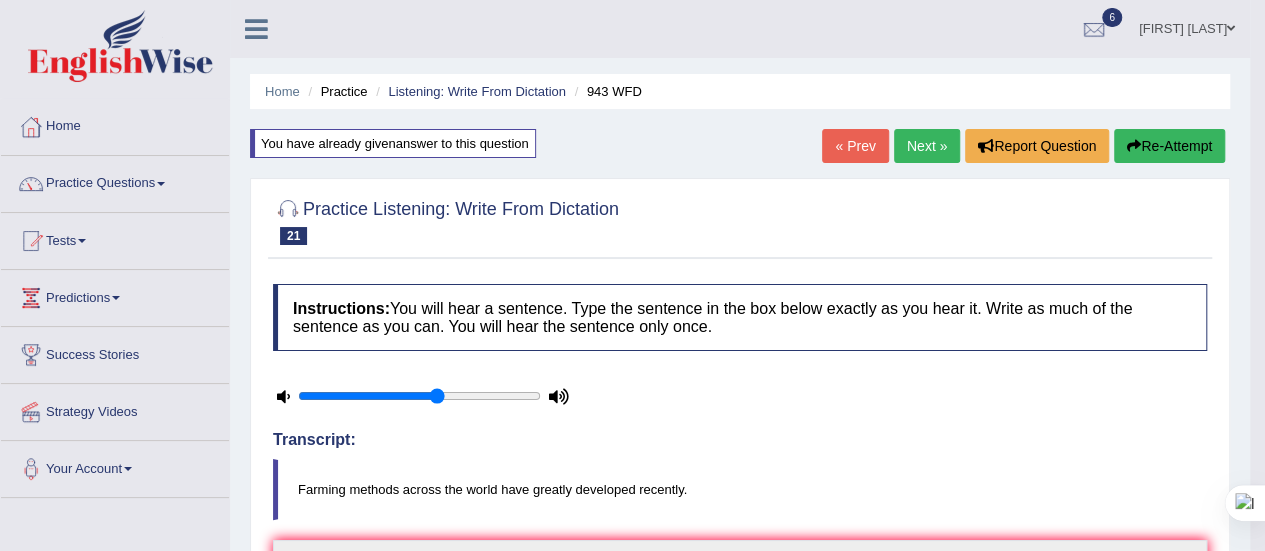 click on "Next »" at bounding box center (927, 146) 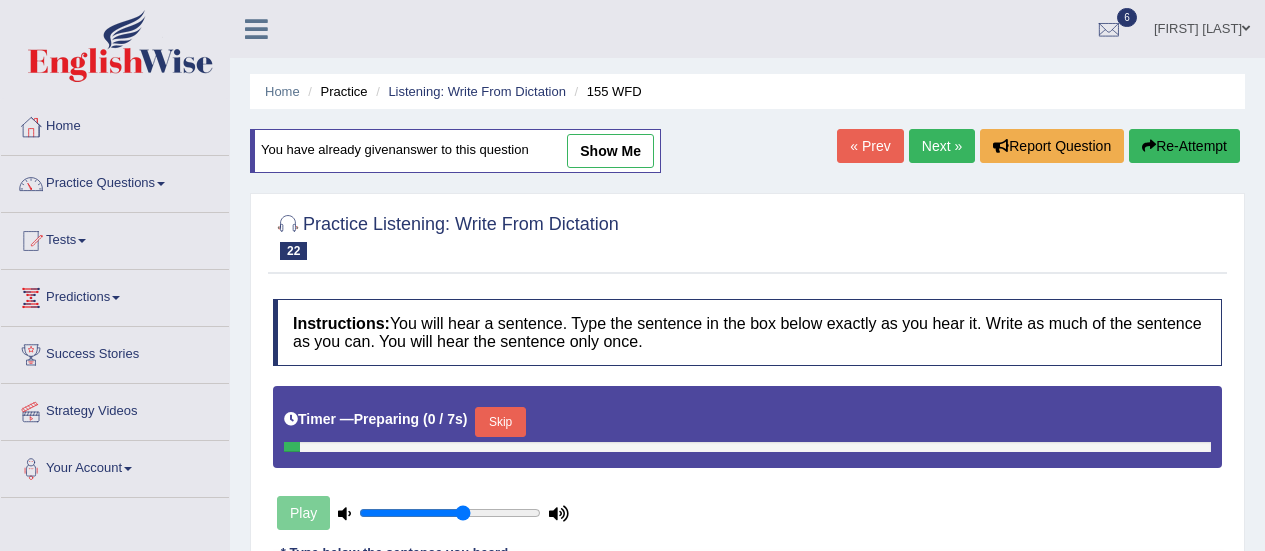 scroll, scrollTop: 0, scrollLeft: 0, axis: both 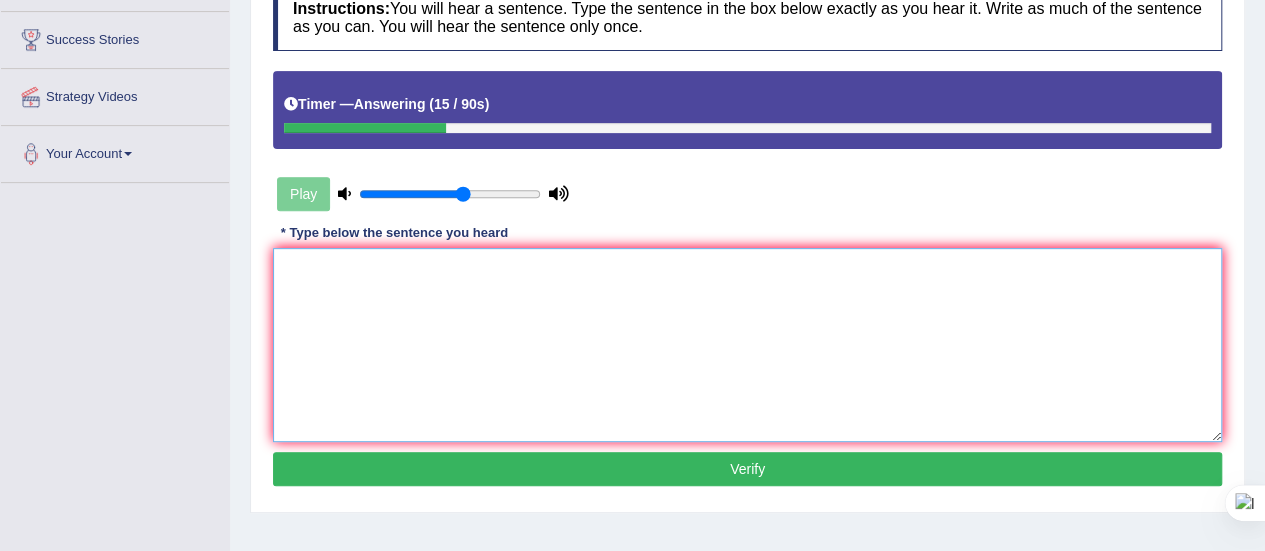 click at bounding box center (747, 345) 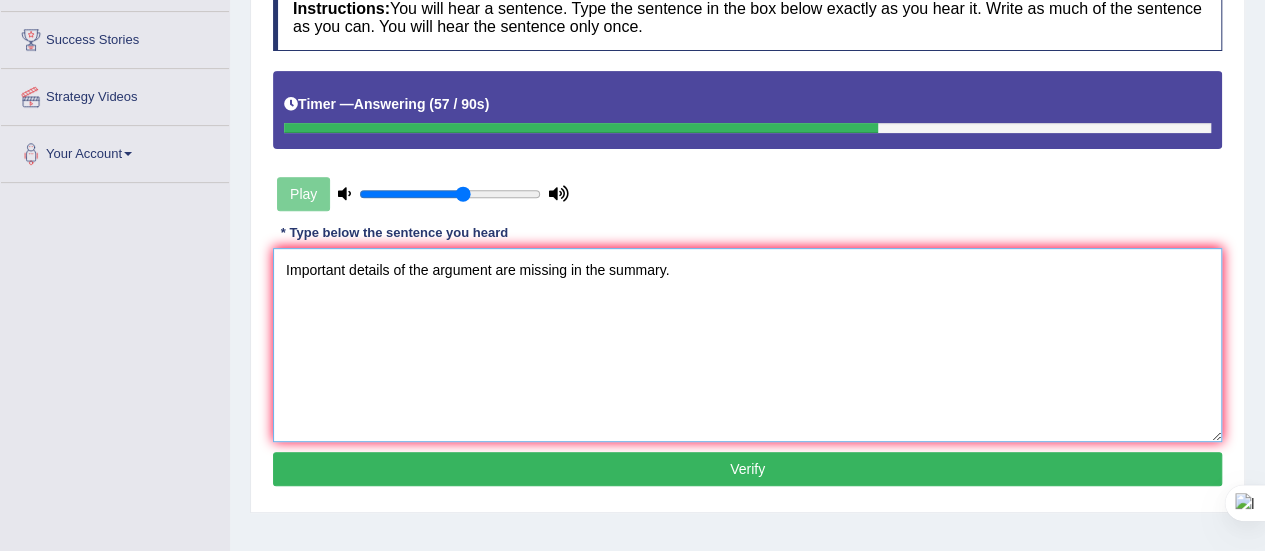 type on "Important details of the argument are missing in the summary." 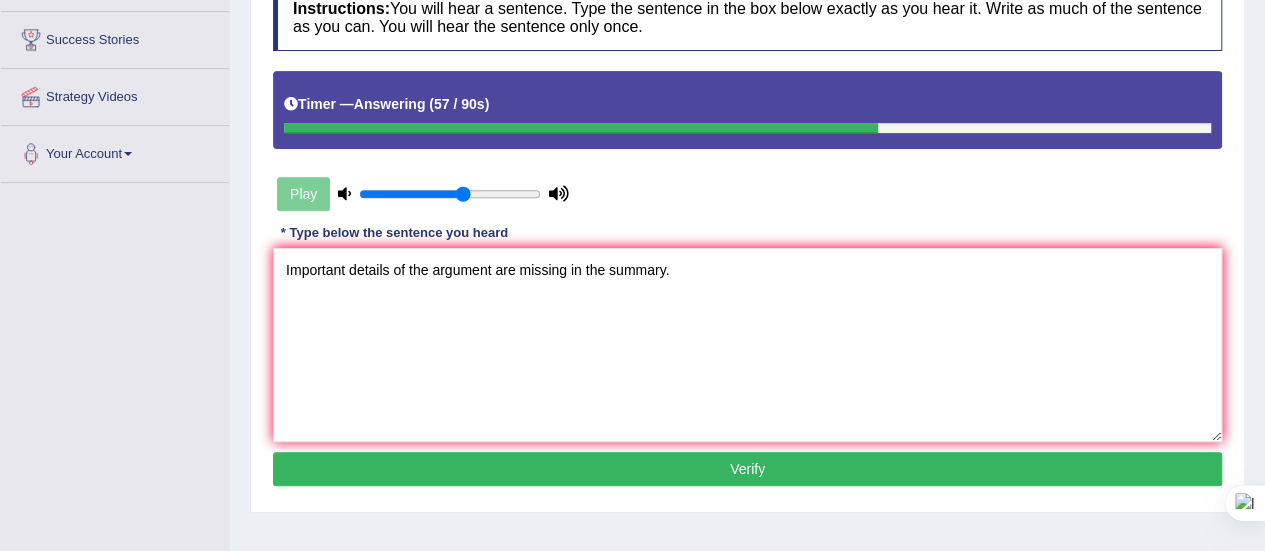 click on "Verify" at bounding box center (747, 469) 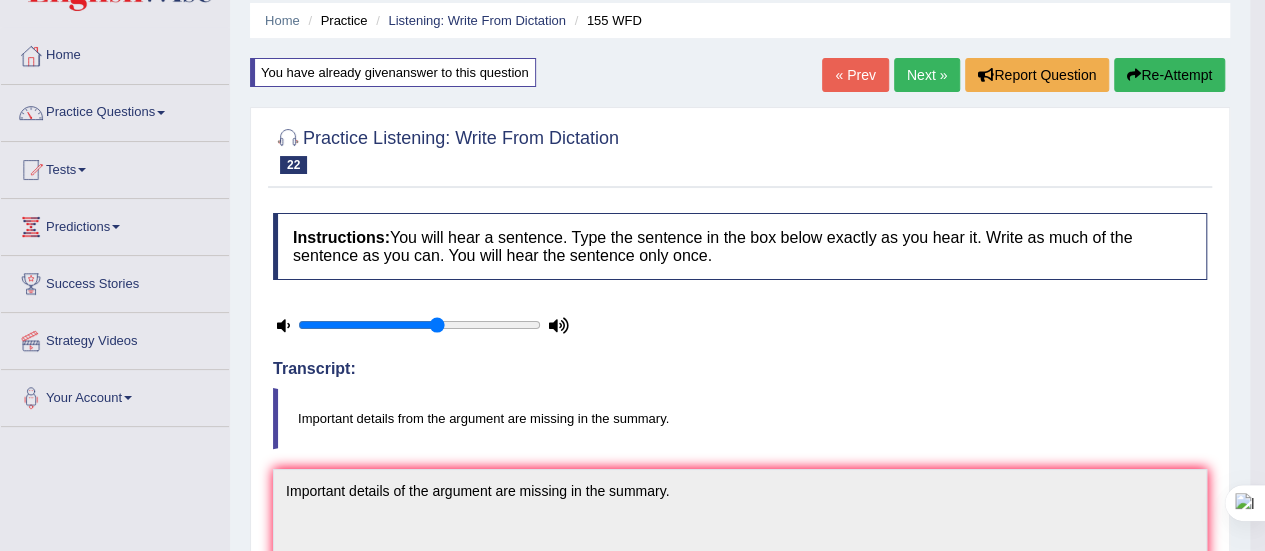 scroll, scrollTop: 0, scrollLeft: 0, axis: both 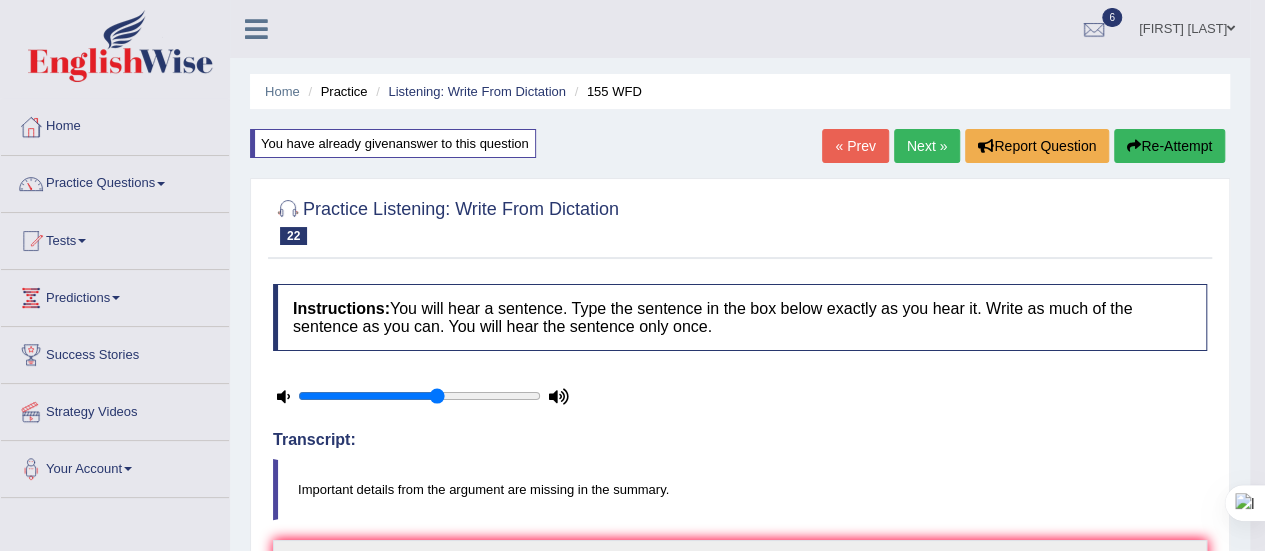 click on "Next »" at bounding box center (927, 146) 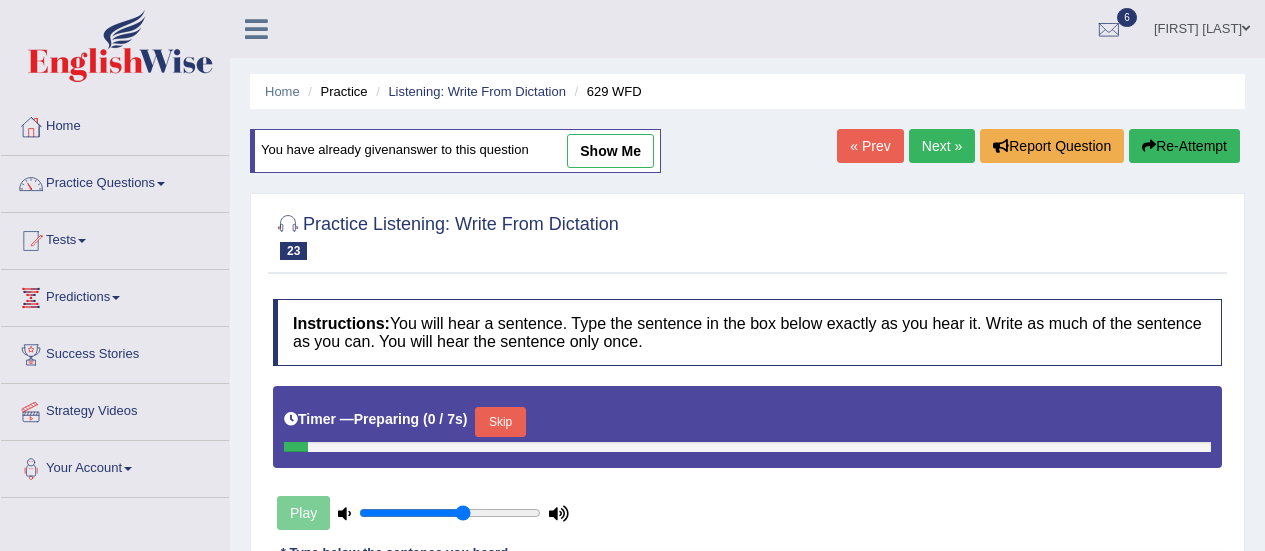 scroll, scrollTop: 0, scrollLeft: 0, axis: both 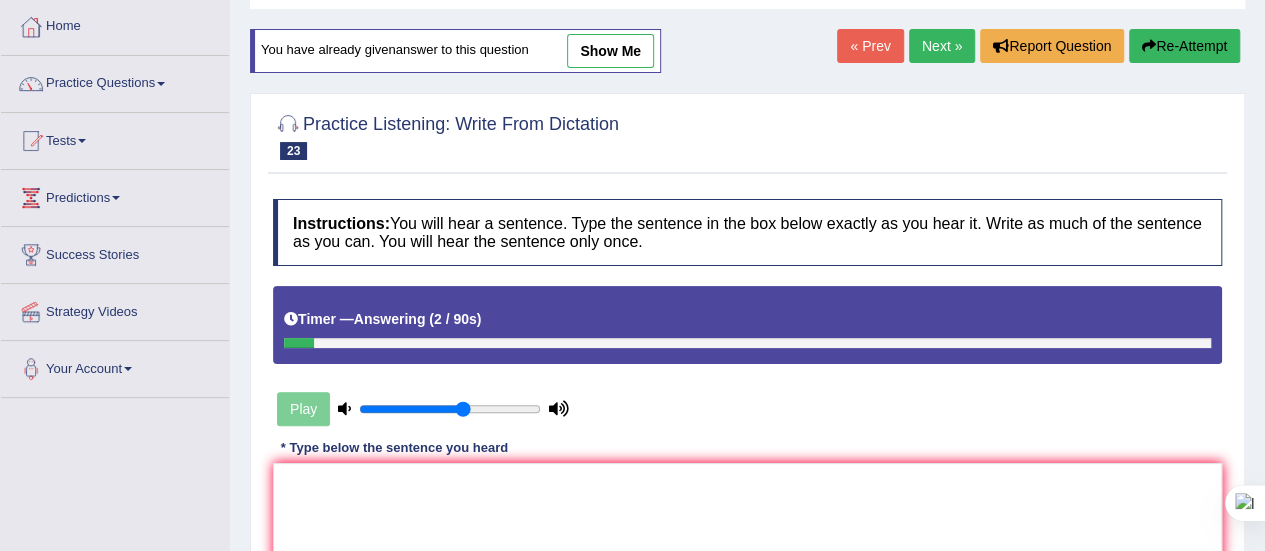 click on "Re-Attempt" at bounding box center [1184, 46] 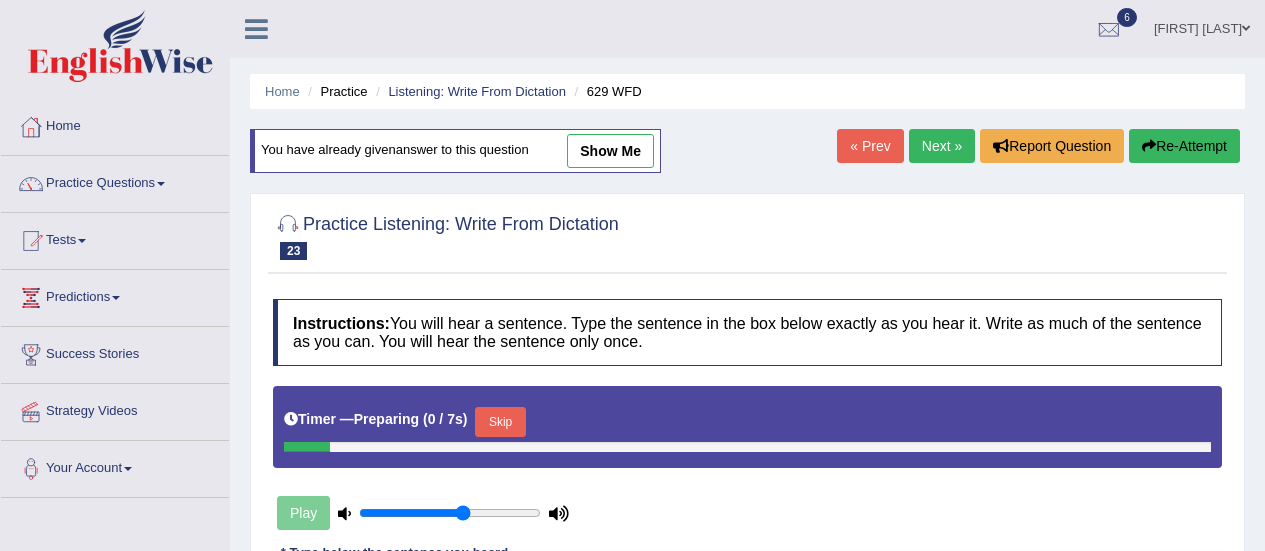 scroll, scrollTop: 199, scrollLeft: 0, axis: vertical 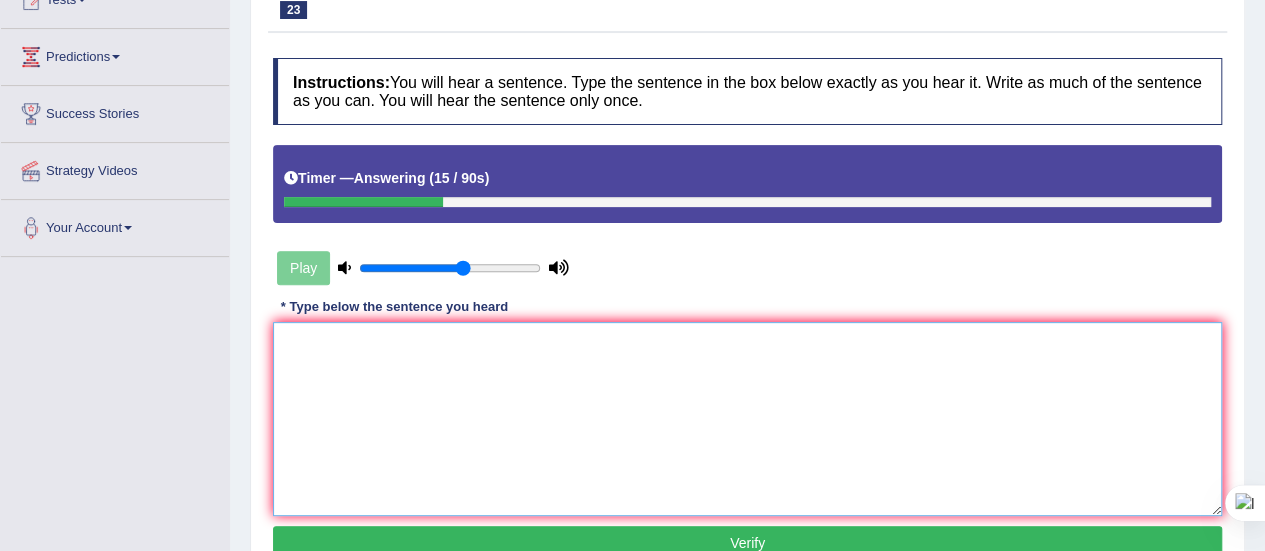 click at bounding box center (747, 419) 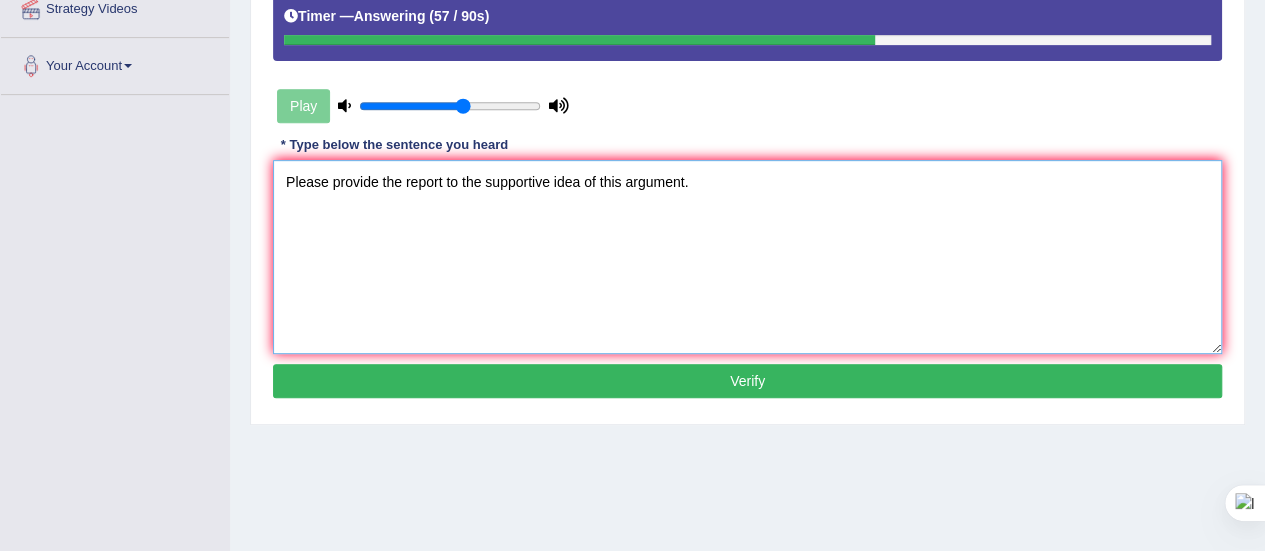 scroll, scrollTop: 408, scrollLeft: 0, axis: vertical 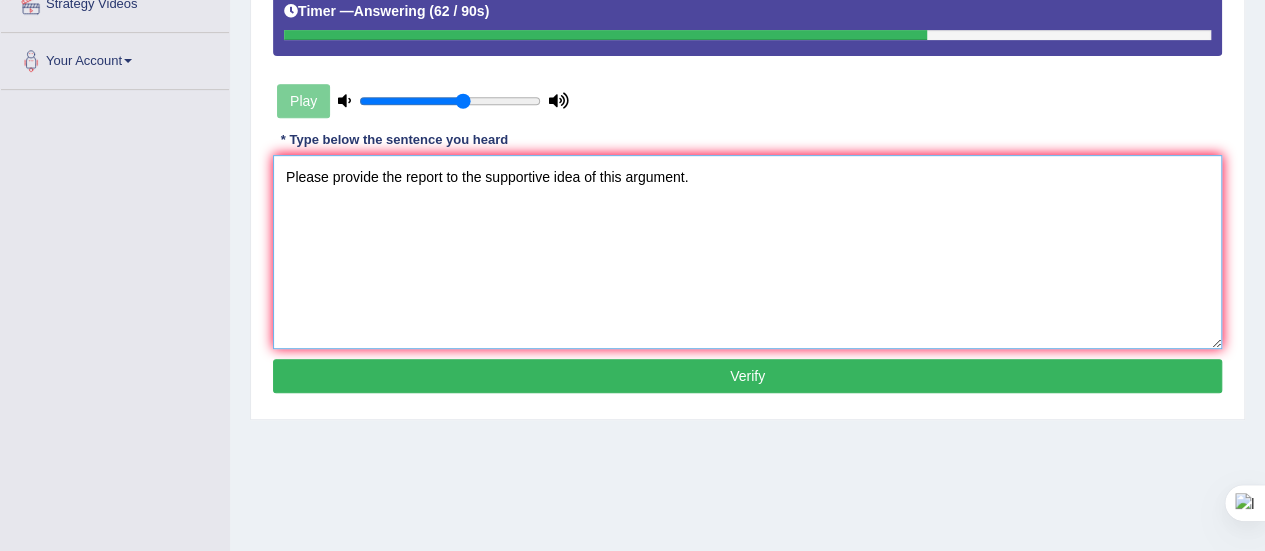 type on "Please provide the report to the supportive idea of this argument." 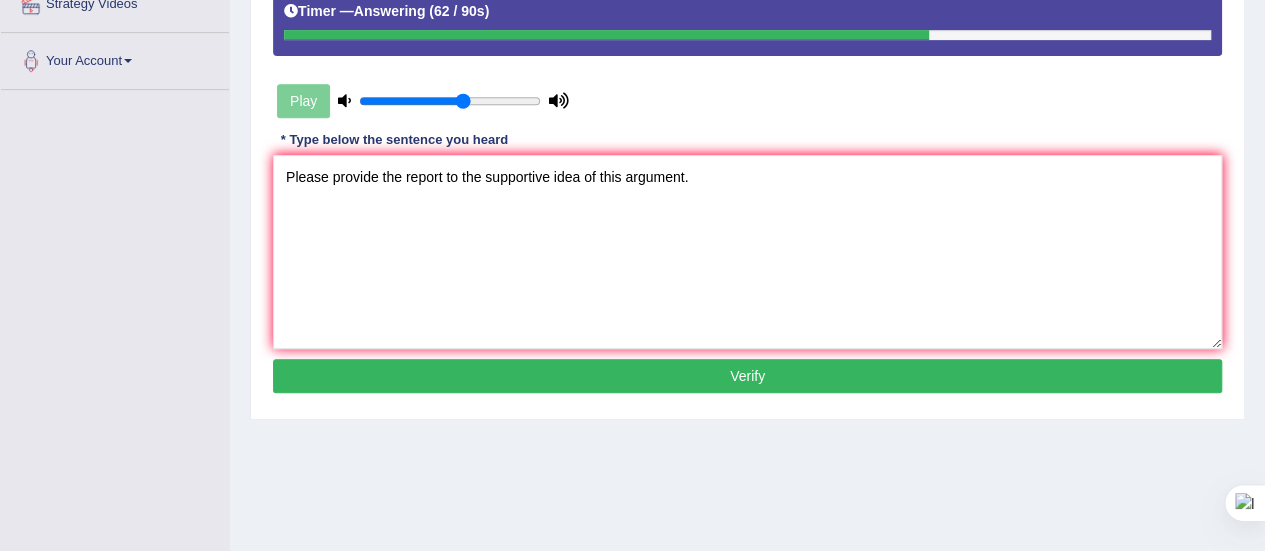 click on "Verify" at bounding box center [747, 376] 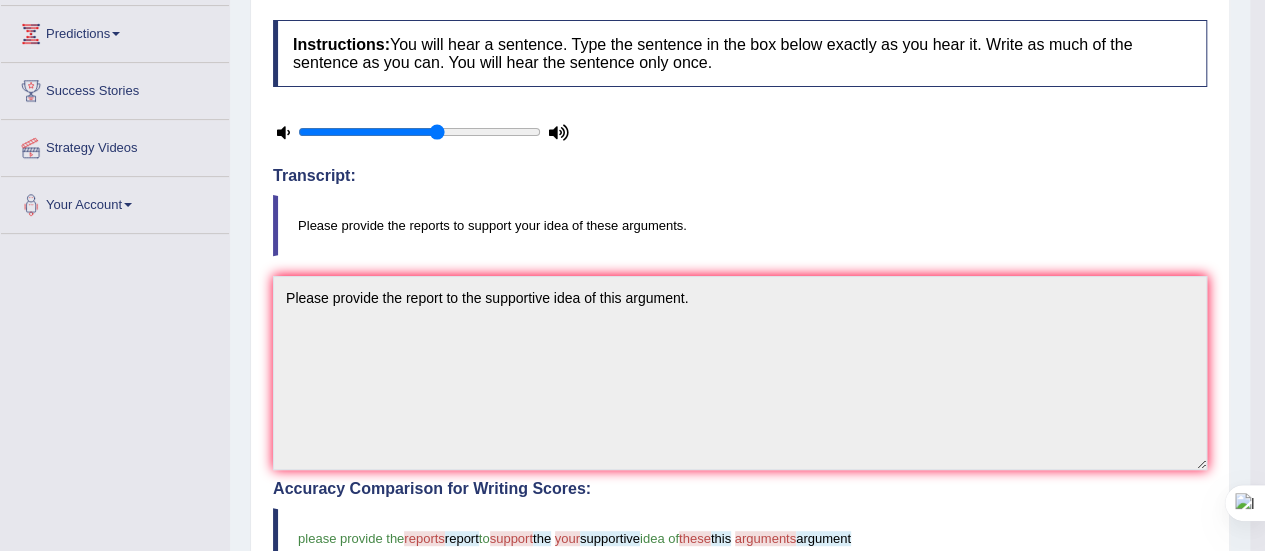 scroll, scrollTop: 0, scrollLeft: 0, axis: both 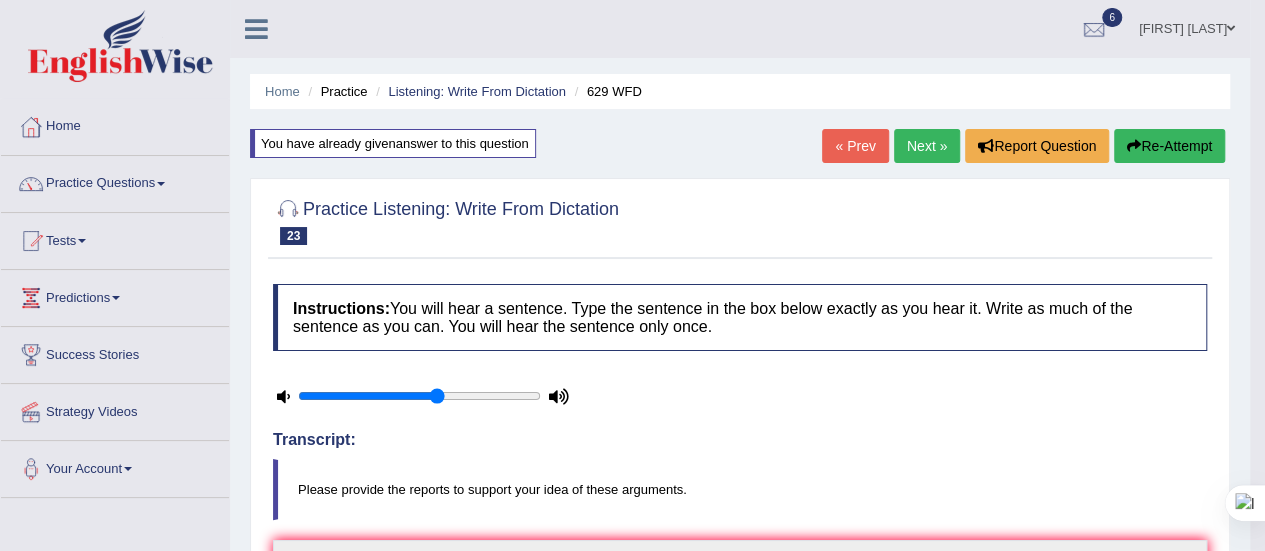 click on "Next »" at bounding box center [927, 146] 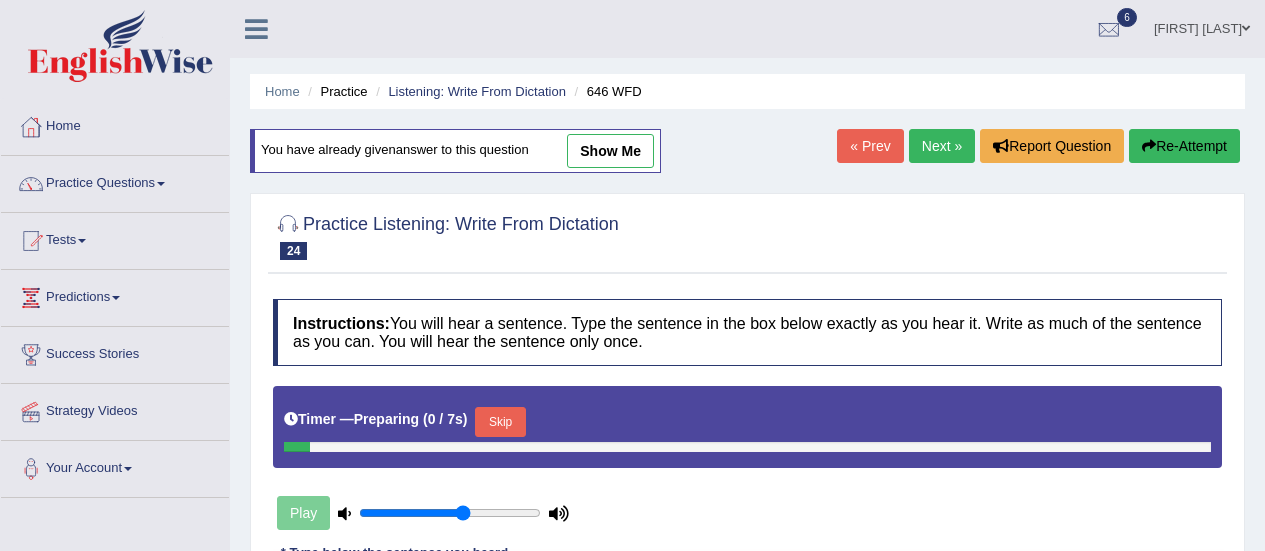 scroll, scrollTop: 0, scrollLeft: 0, axis: both 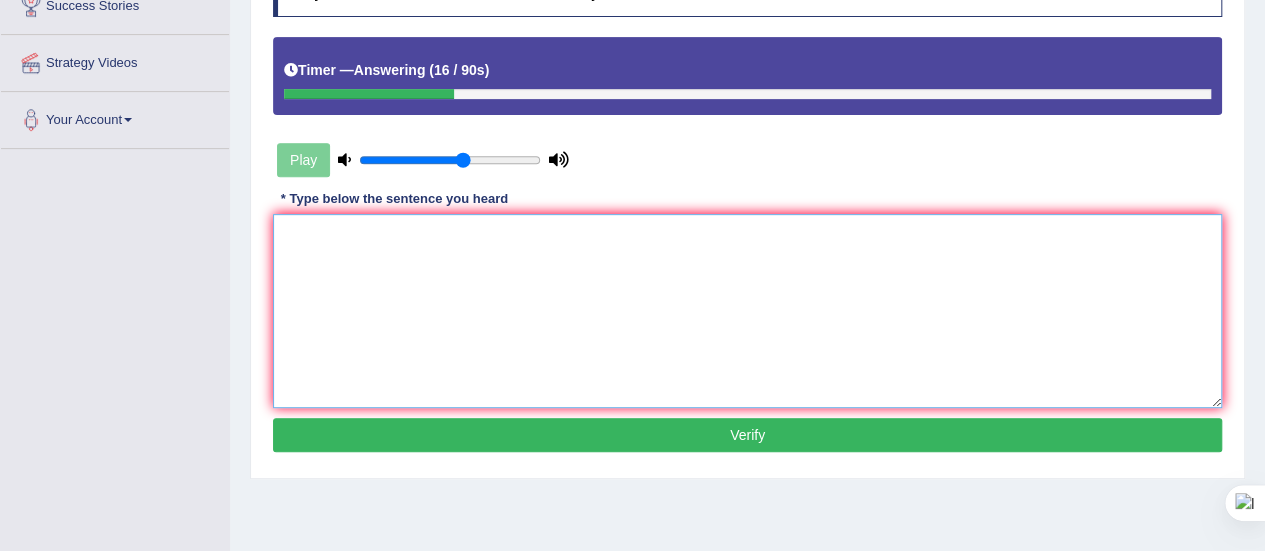 click at bounding box center (747, 311) 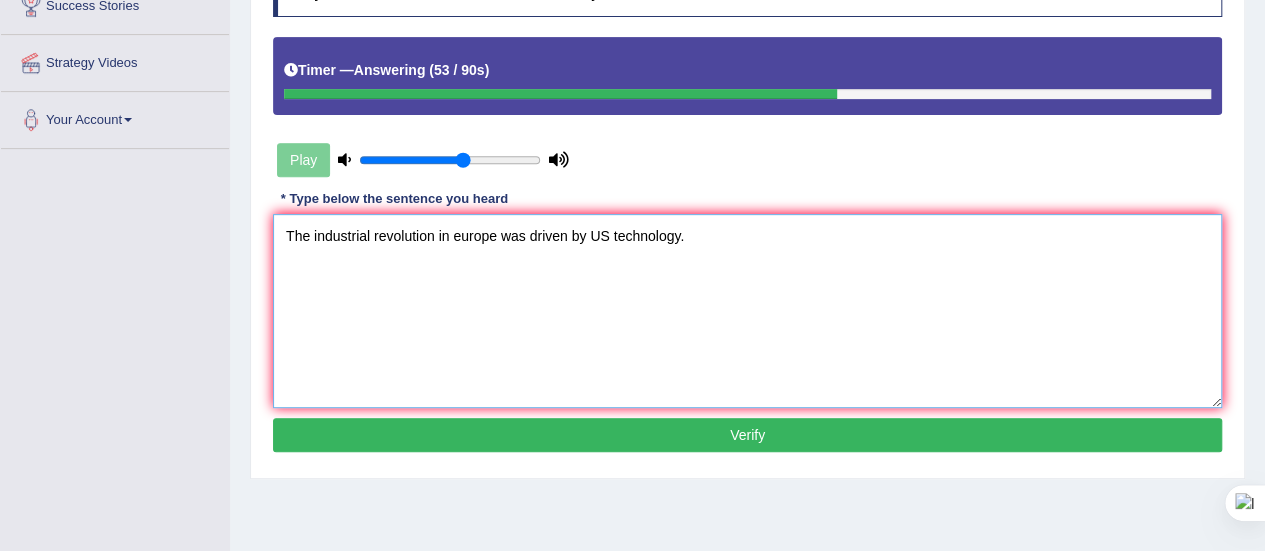 type on "The industrial revolution in europe was driven by US technology." 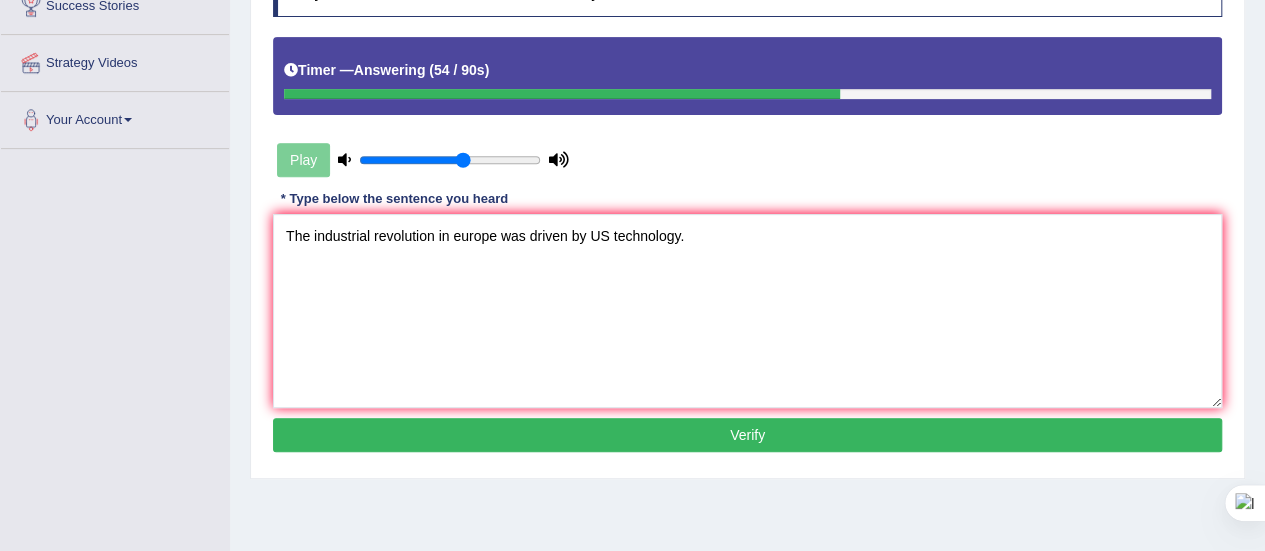 click on "Verify" at bounding box center [747, 435] 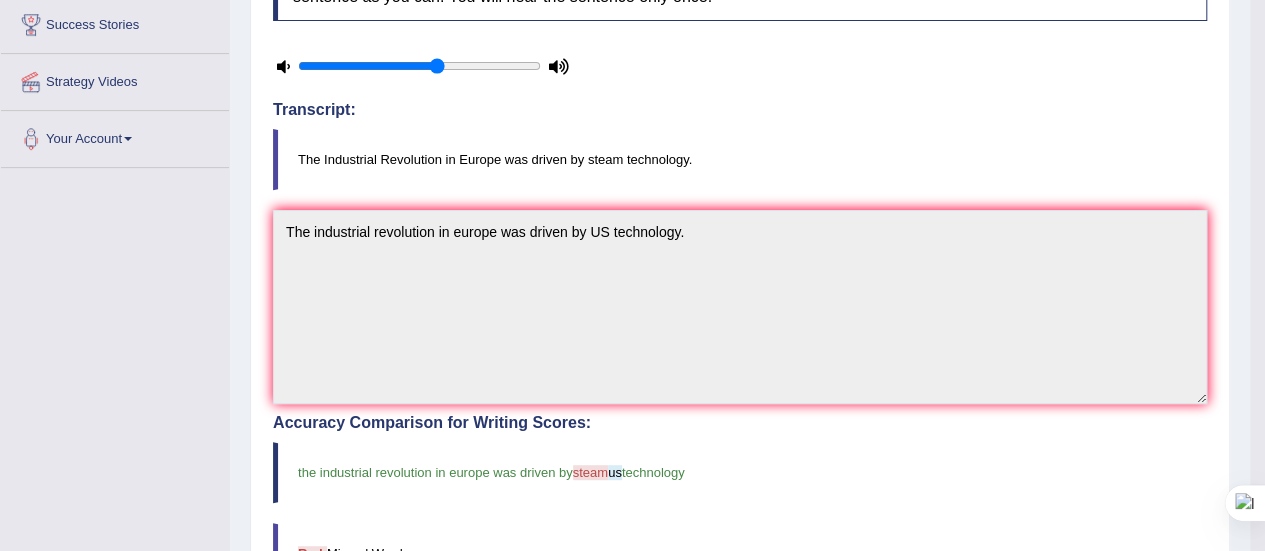 scroll, scrollTop: 0, scrollLeft: 0, axis: both 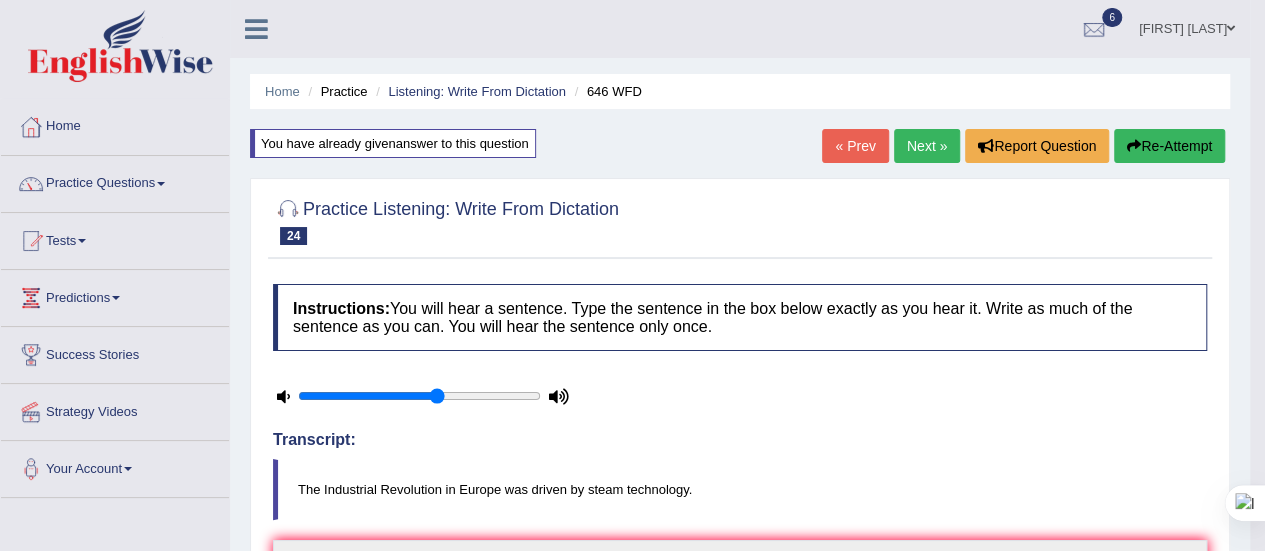 click on "Next »" at bounding box center (927, 146) 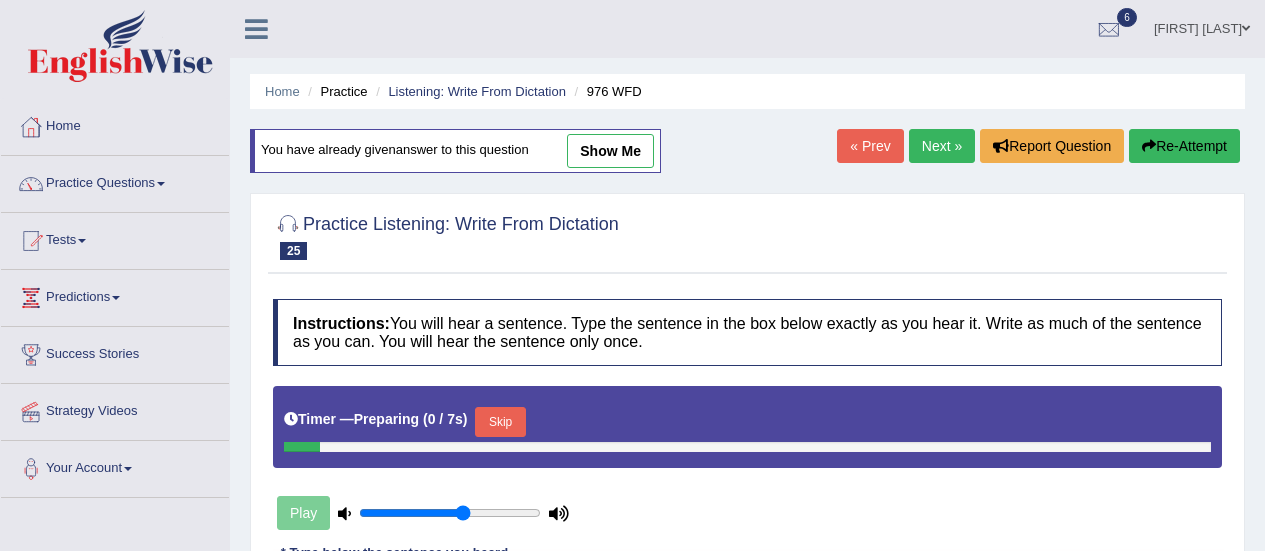 scroll, scrollTop: 0, scrollLeft: 0, axis: both 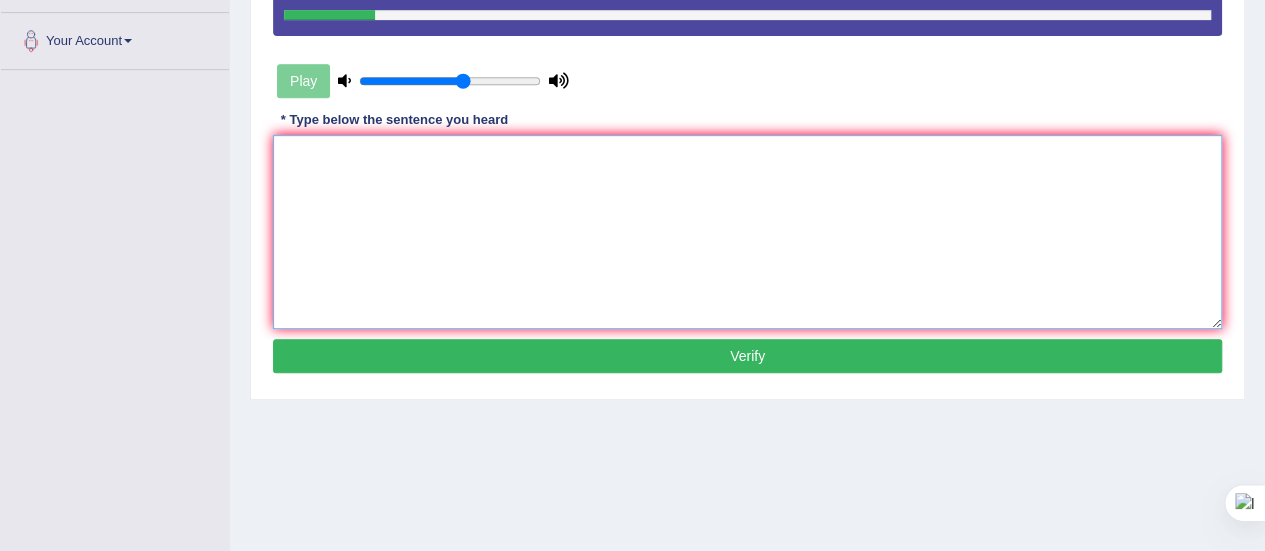 click at bounding box center [747, 232] 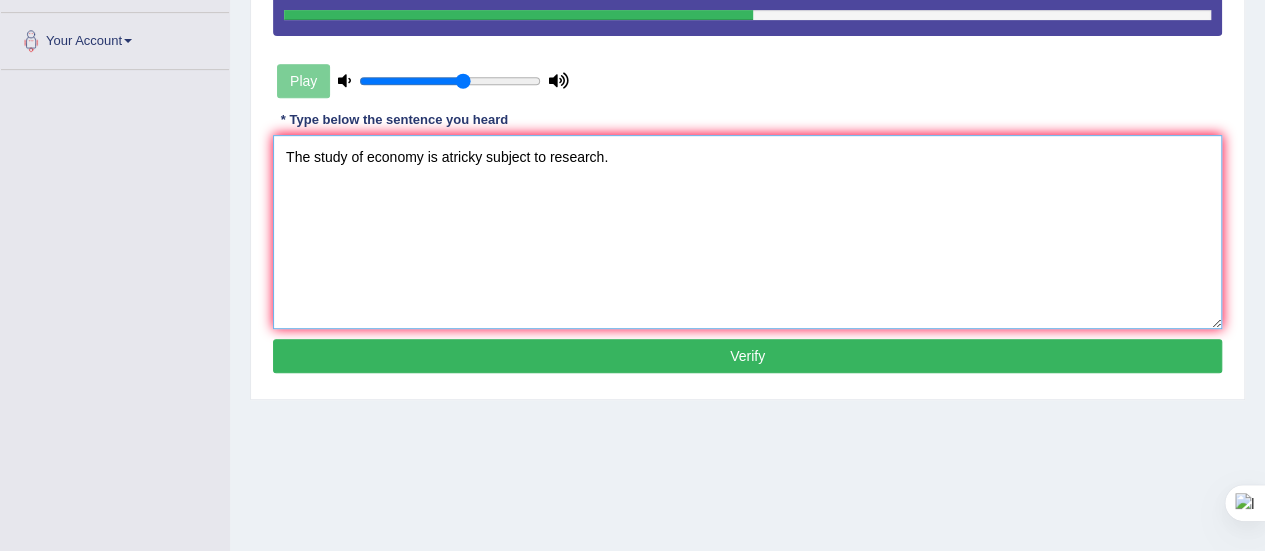 click on "The study of economy is atricky subject to research." at bounding box center [747, 232] 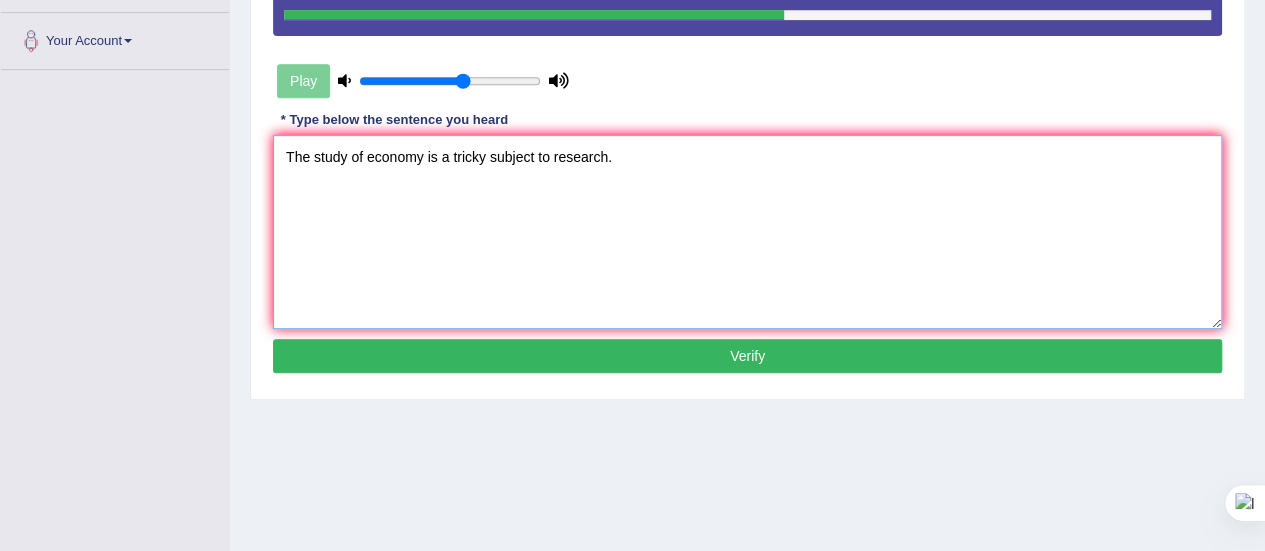 type on "The study of economy is a tricky subject to research." 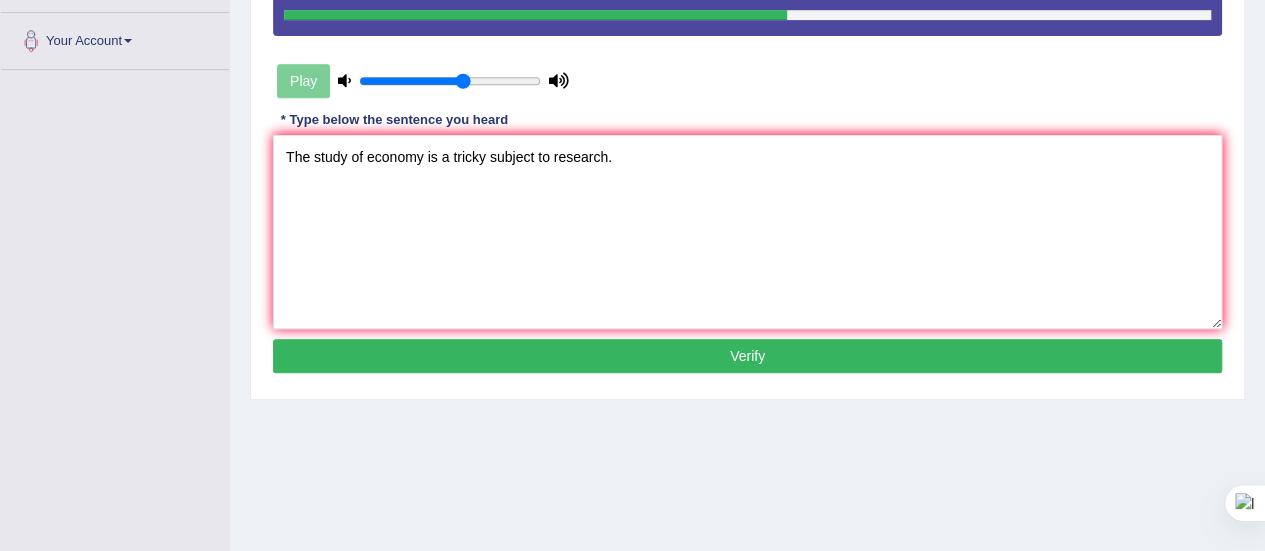 click on "Verify" at bounding box center (747, 356) 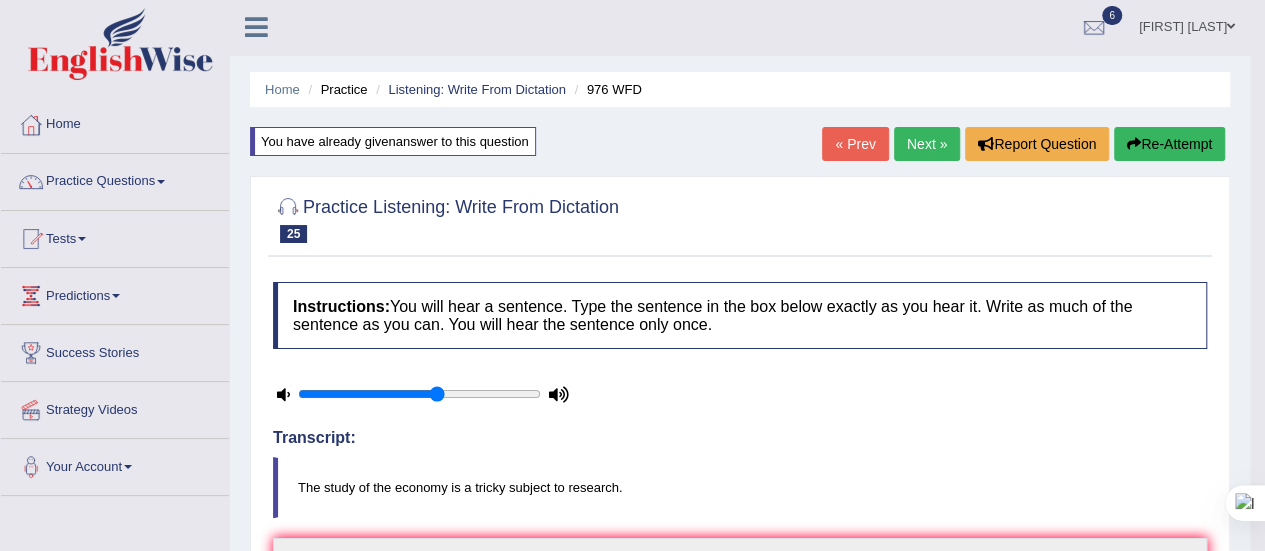 scroll, scrollTop: 0, scrollLeft: 0, axis: both 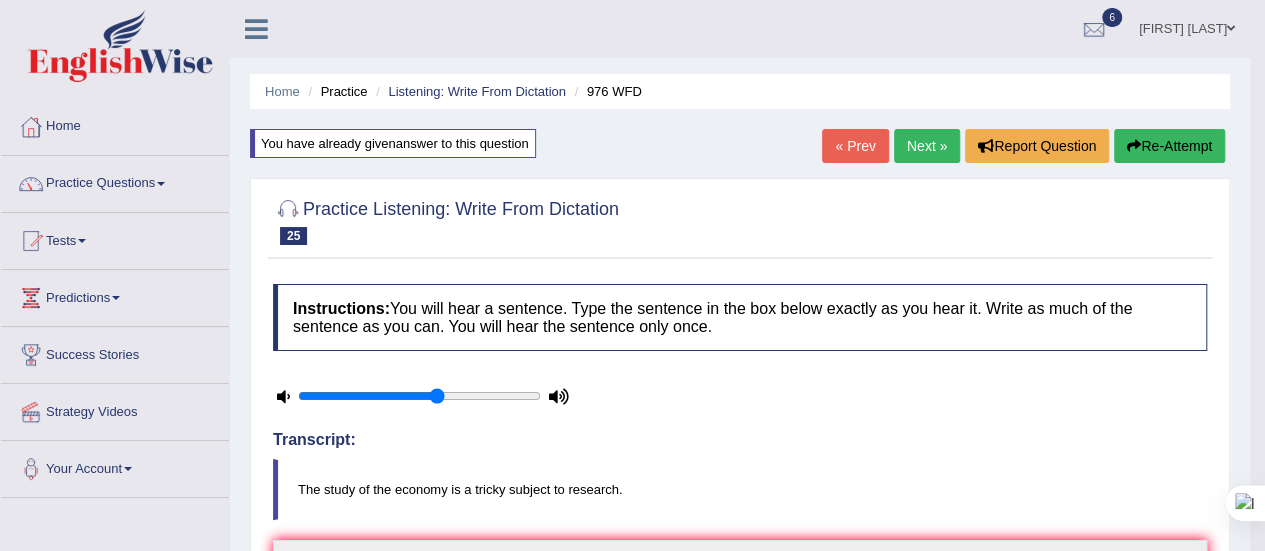 click on "Next »" at bounding box center (927, 146) 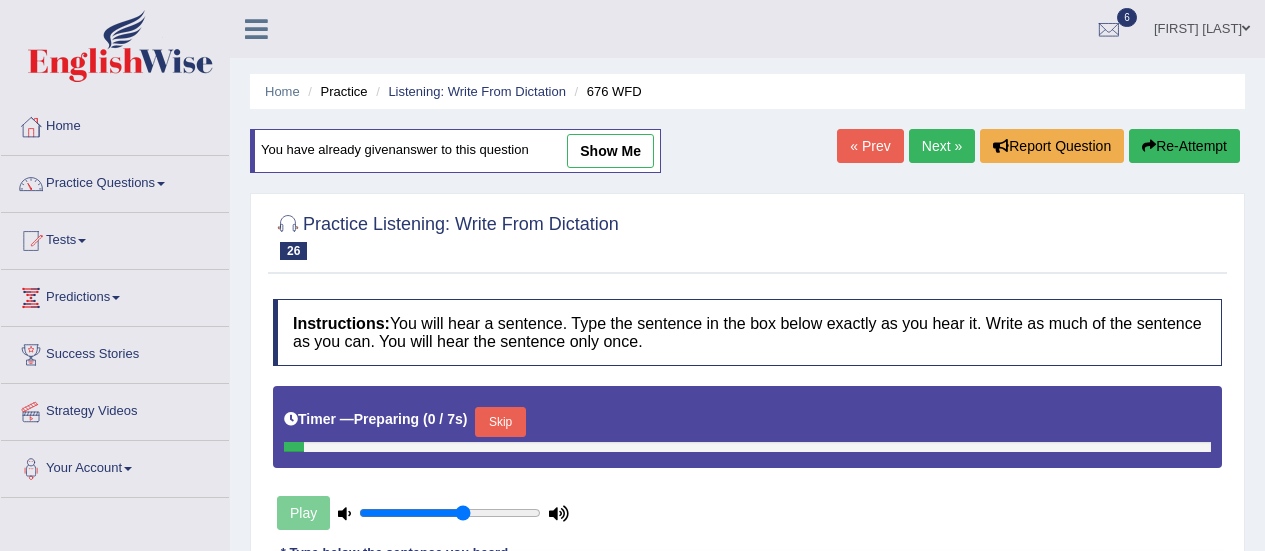 scroll, scrollTop: 0, scrollLeft: 0, axis: both 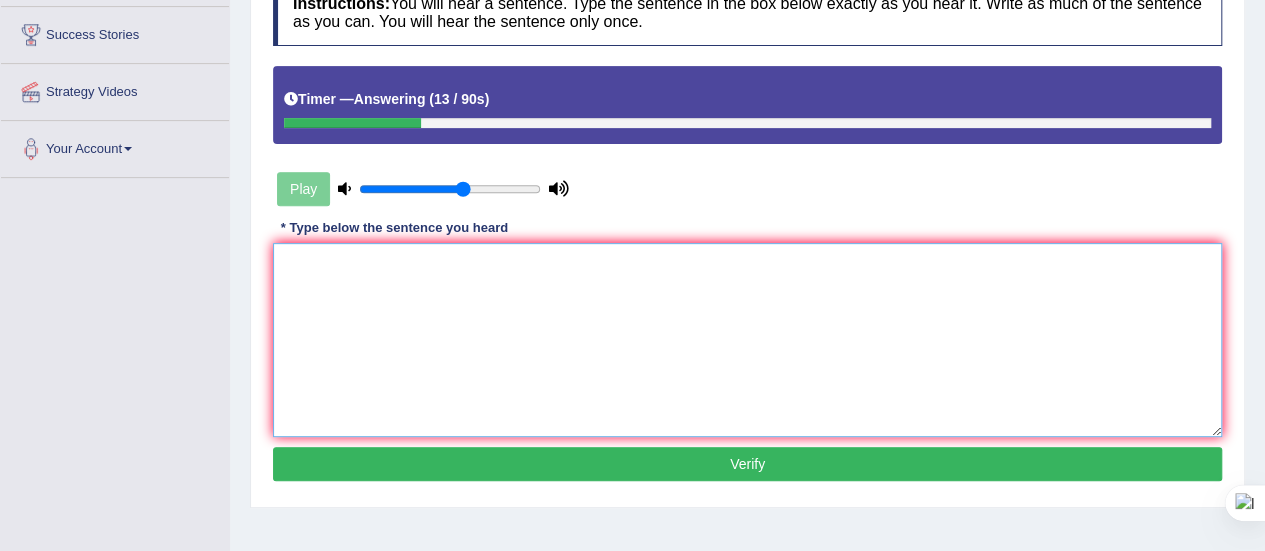 click at bounding box center (747, 340) 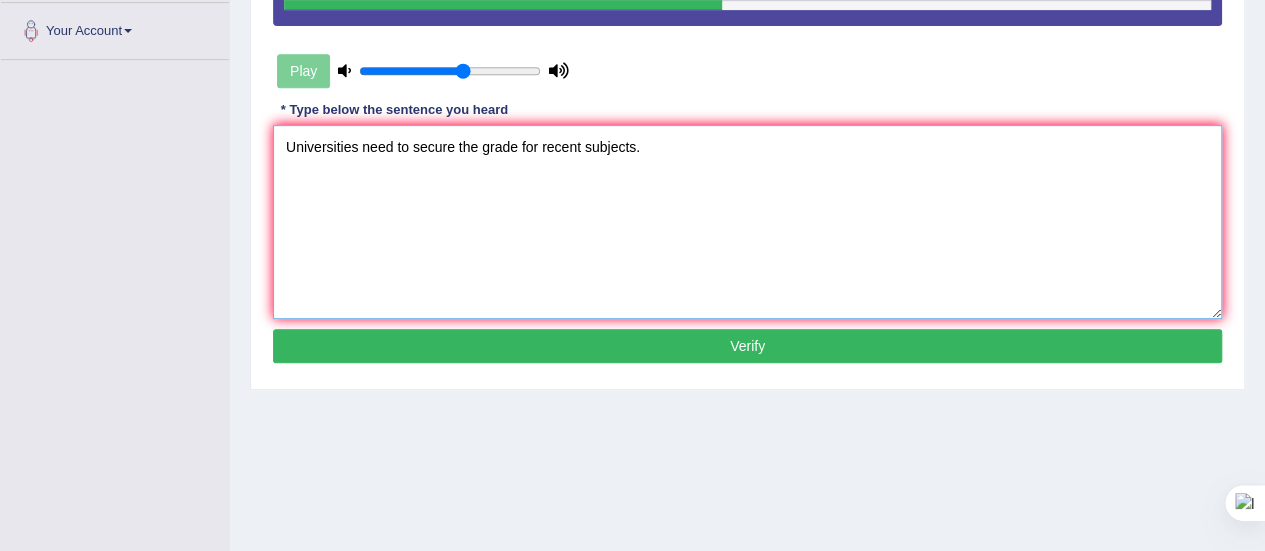 scroll, scrollTop: 442, scrollLeft: 0, axis: vertical 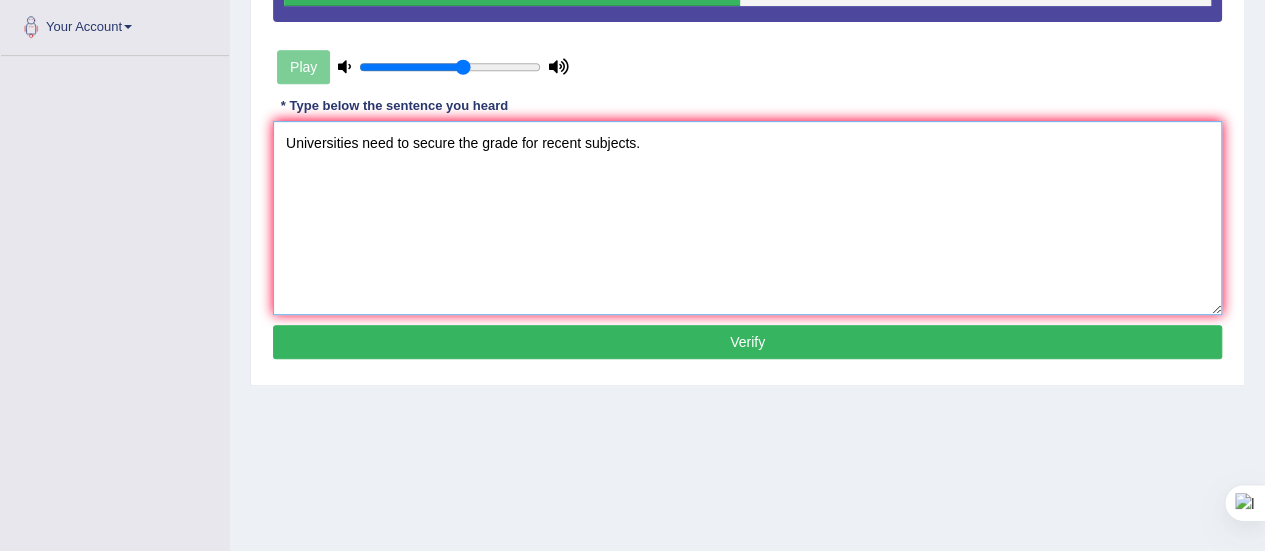 type on "Universities need to secure the grade for recent subjects." 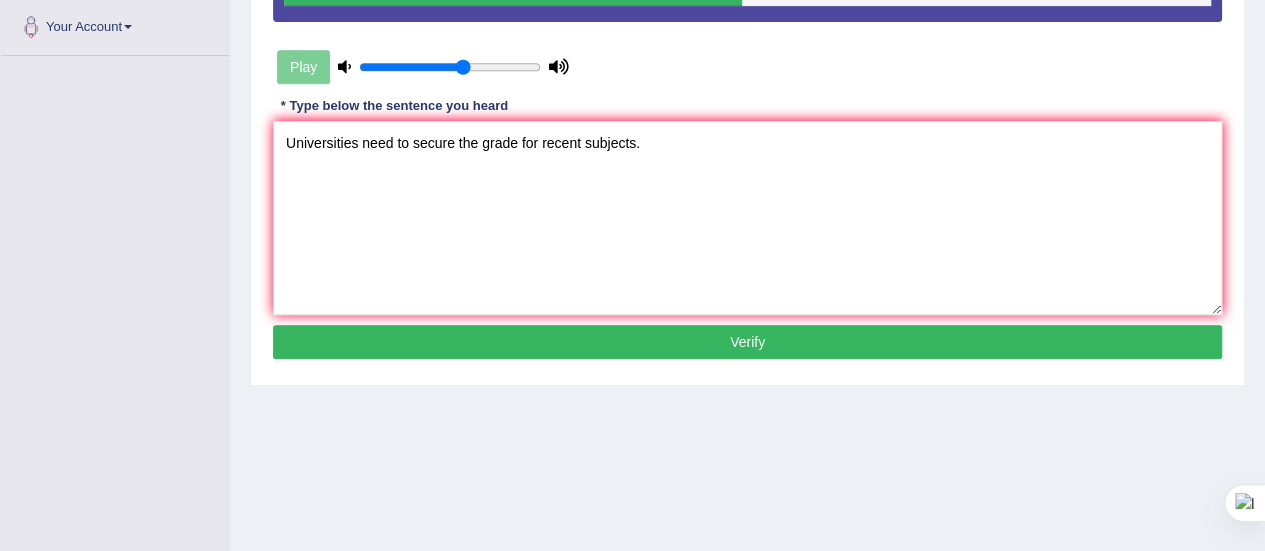 click on "Verify" at bounding box center (747, 342) 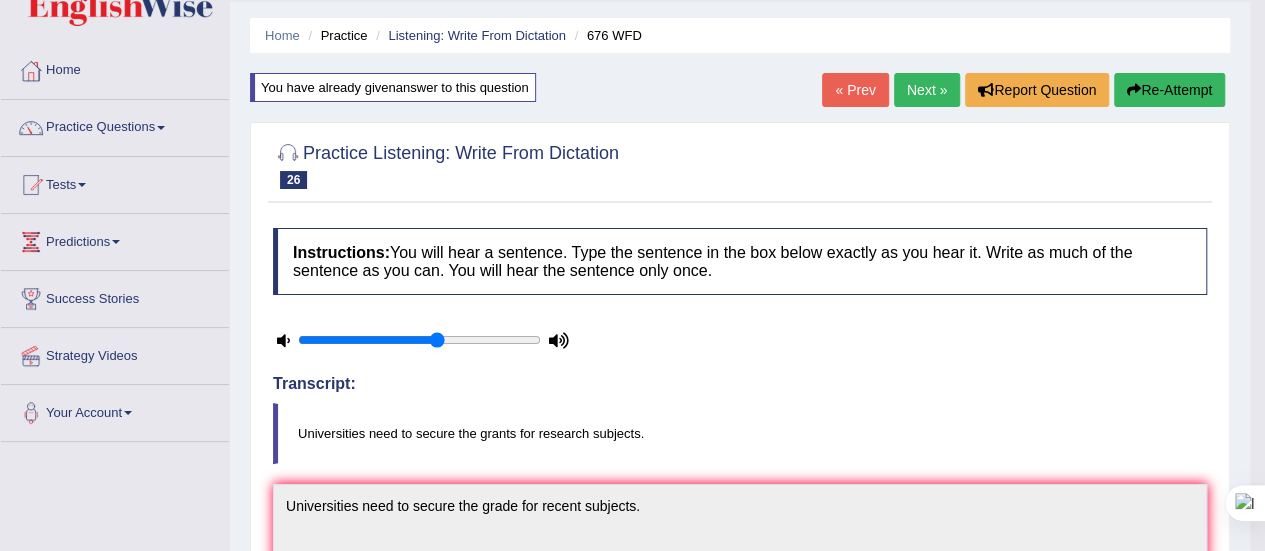 scroll, scrollTop: 0, scrollLeft: 0, axis: both 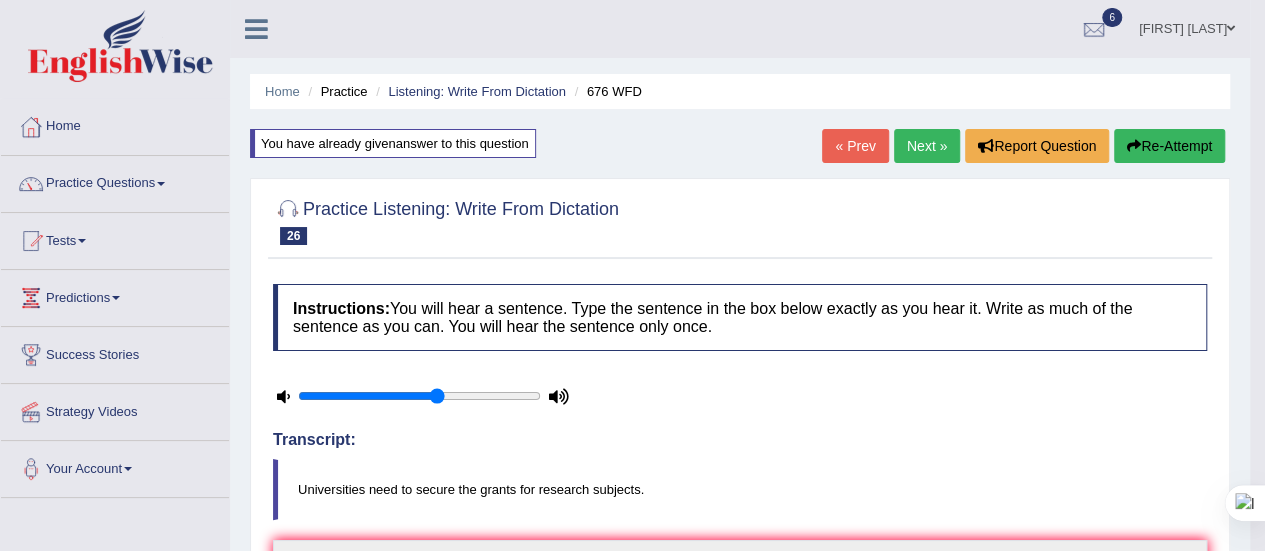 click on "Next »" at bounding box center (927, 146) 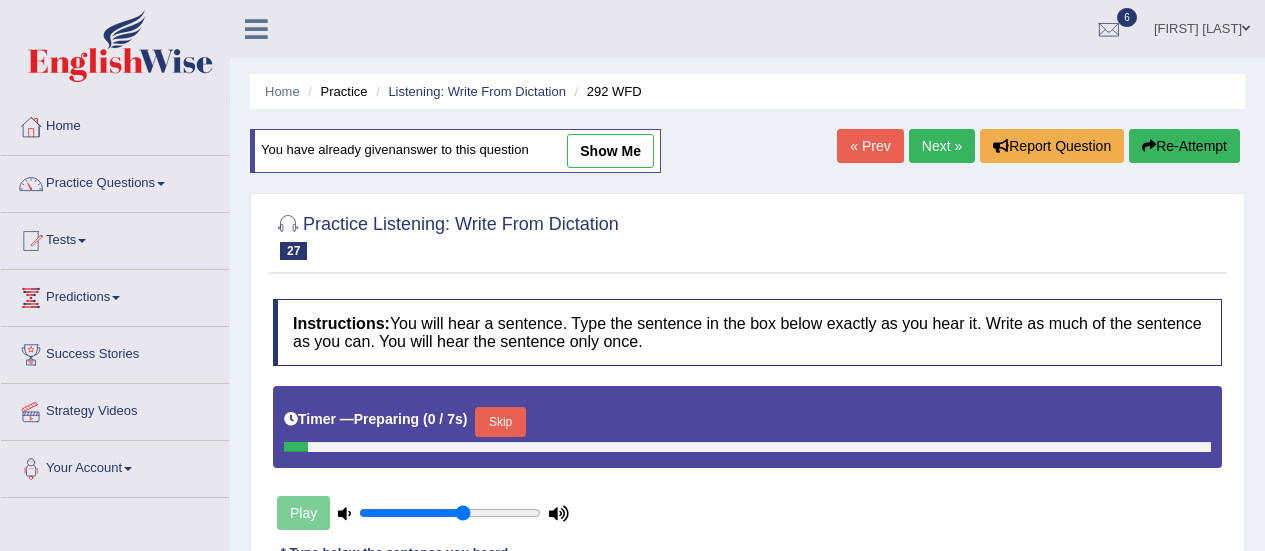 scroll, scrollTop: 0, scrollLeft: 0, axis: both 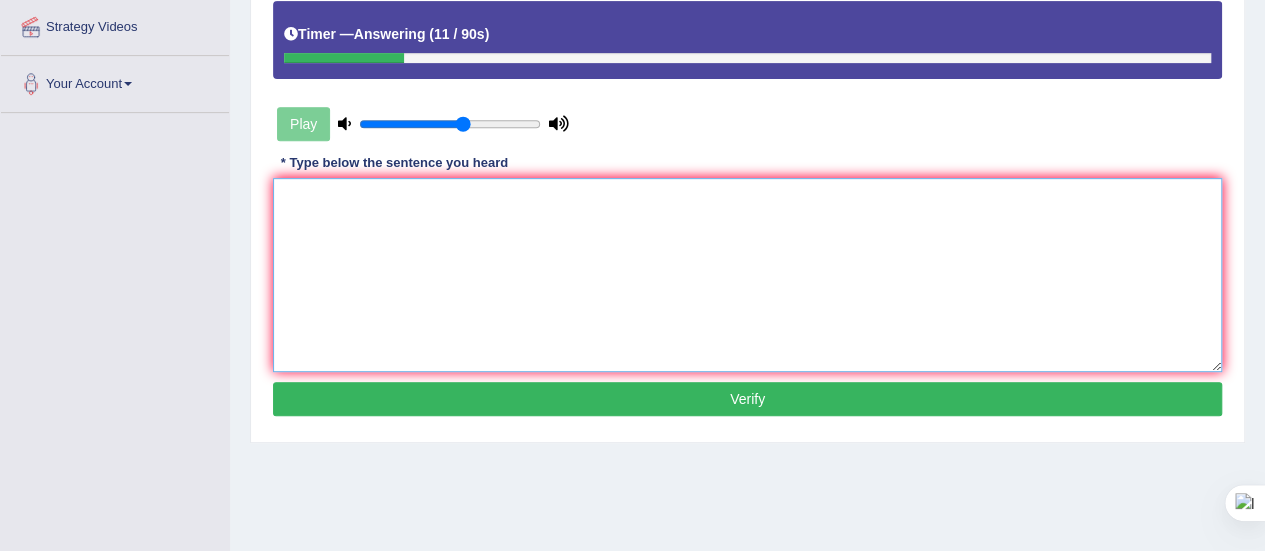 click at bounding box center (747, 275) 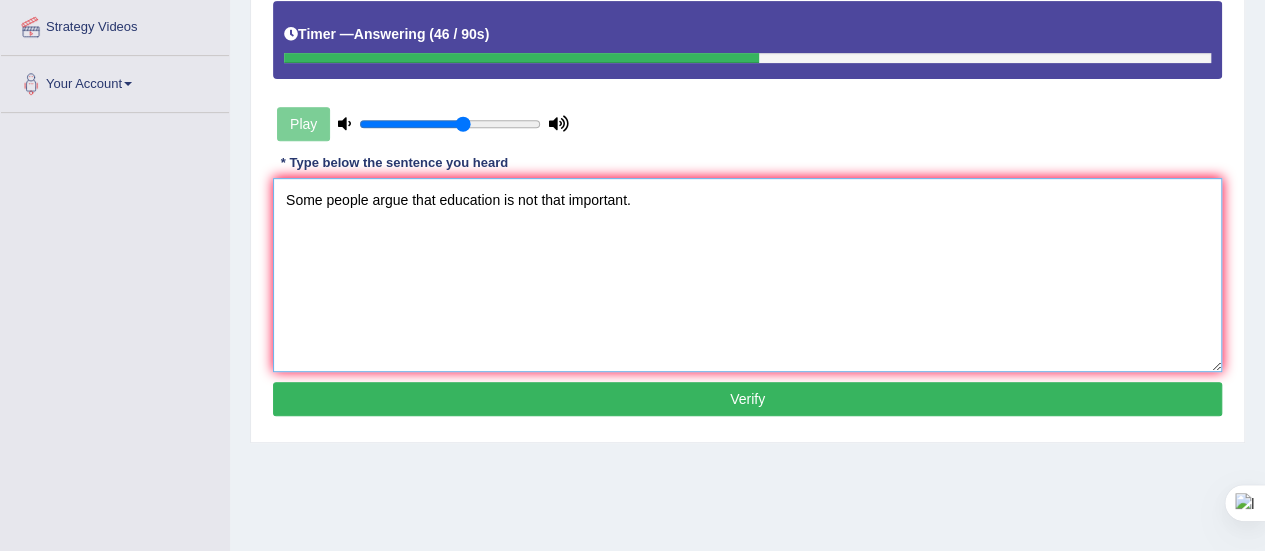type on "Some people argue that education is not that important." 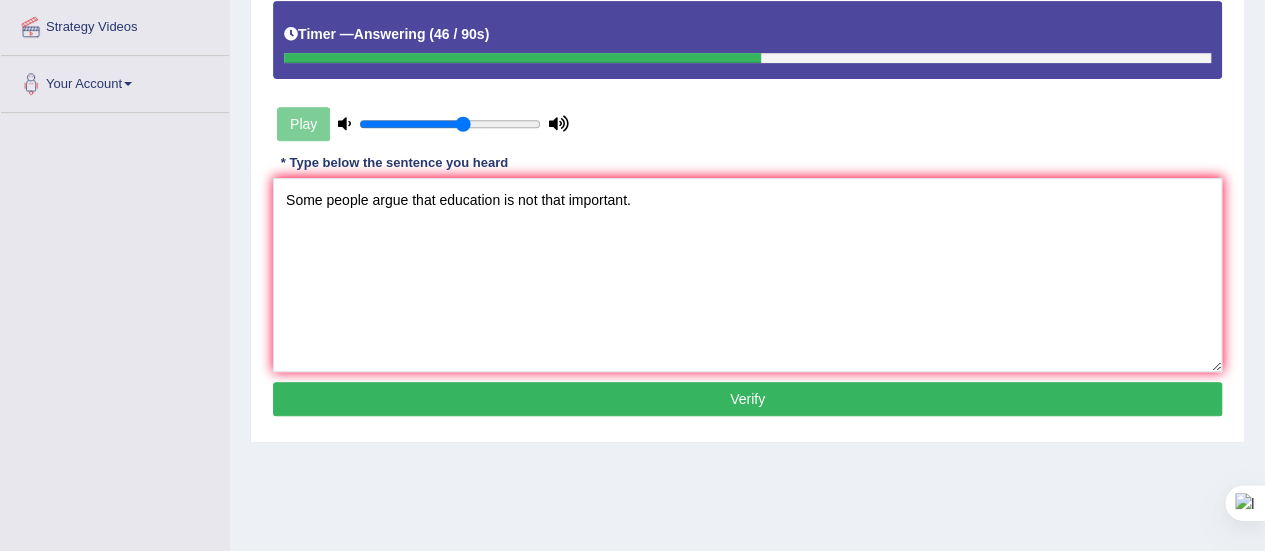 click on "Verify" at bounding box center (747, 399) 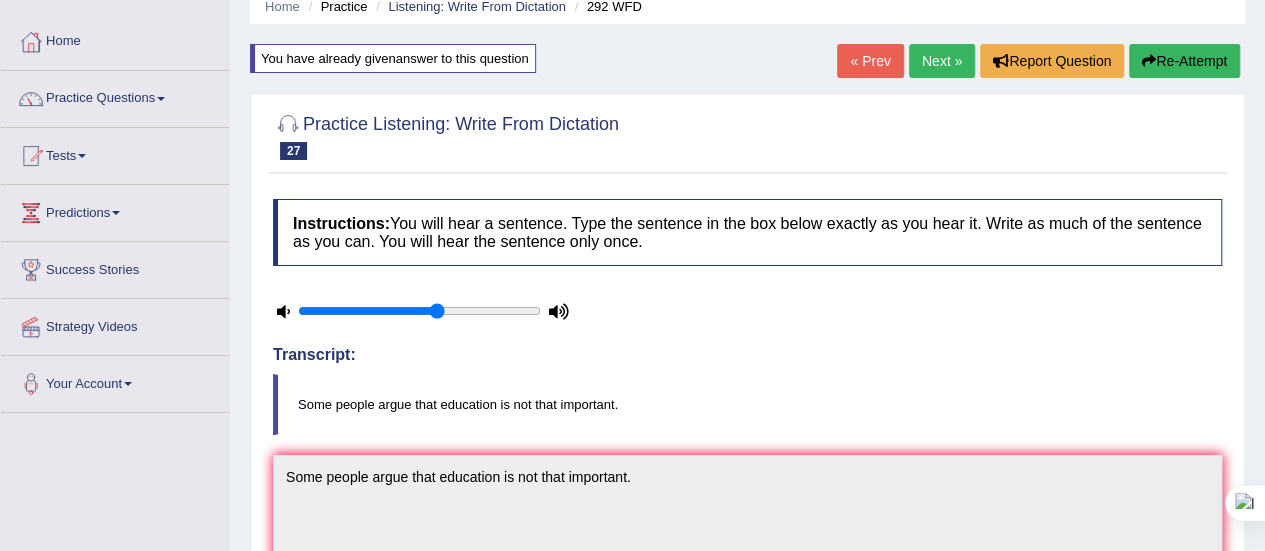 scroll, scrollTop: 0, scrollLeft: 0, axis: both 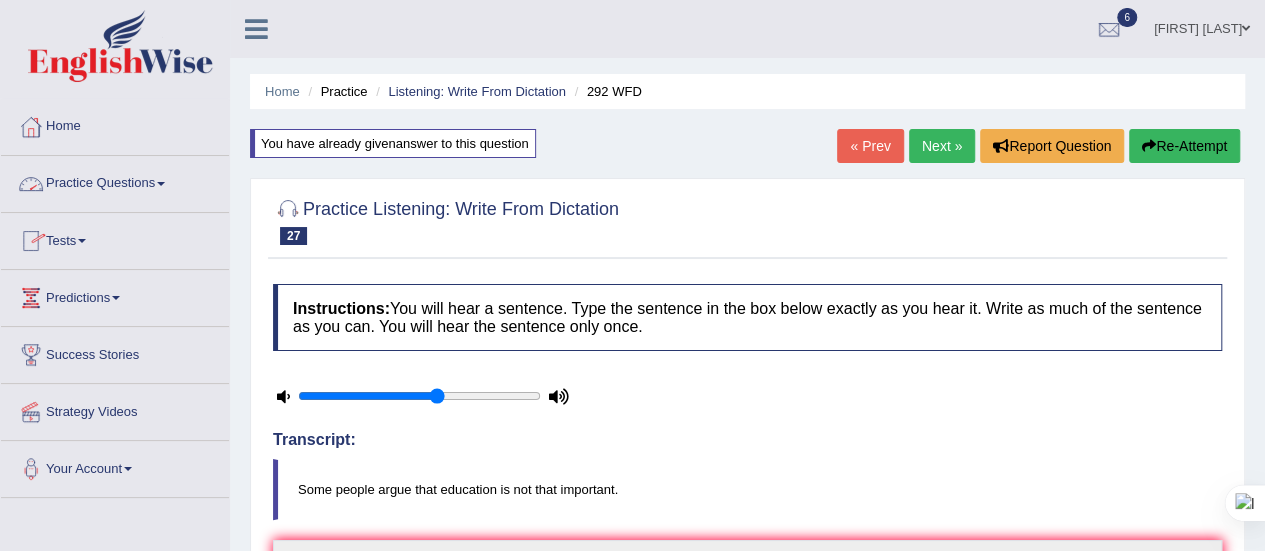 click on "Practice Questions" at bounding box center [115, 181] 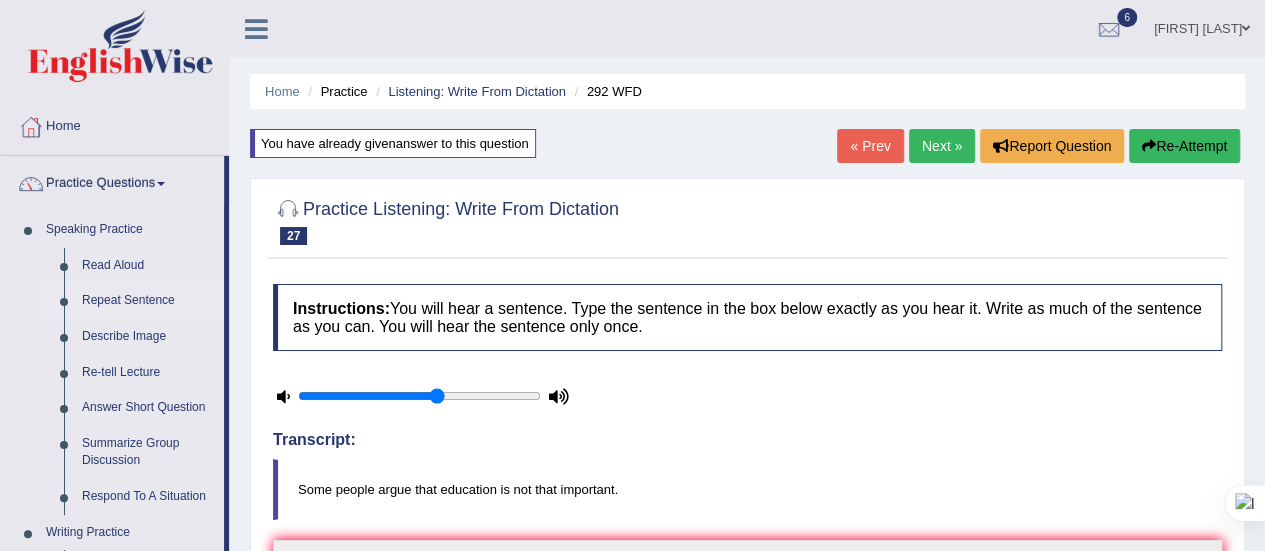 click on "Repeat Sentence" at bounding box center [148, 301] 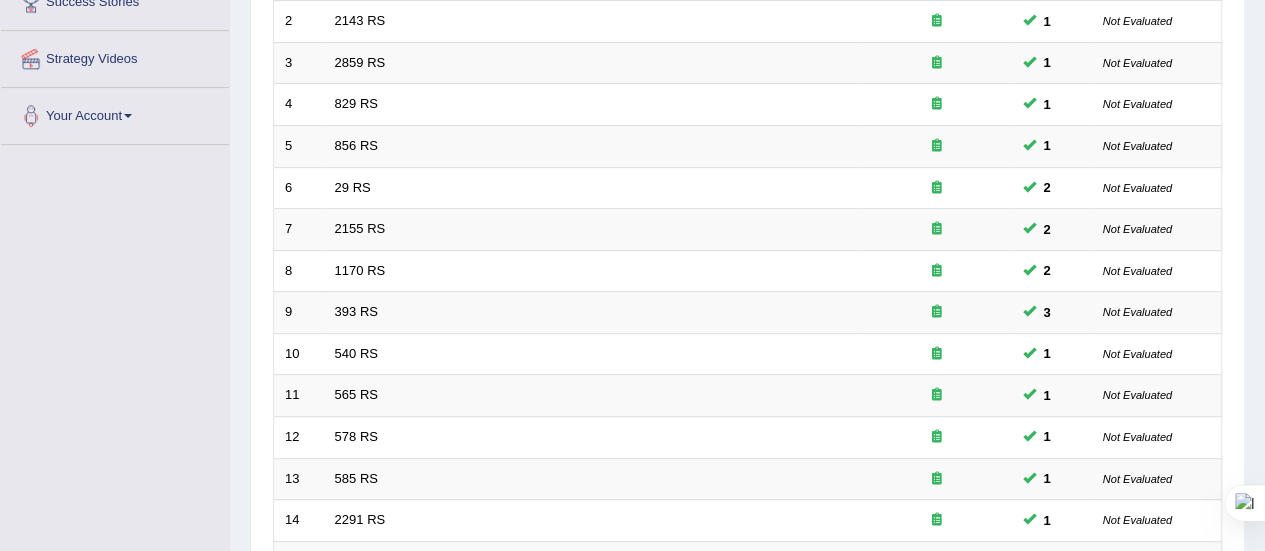 scroll, scrollTop: 0, scrollLeft: 0, axis: both 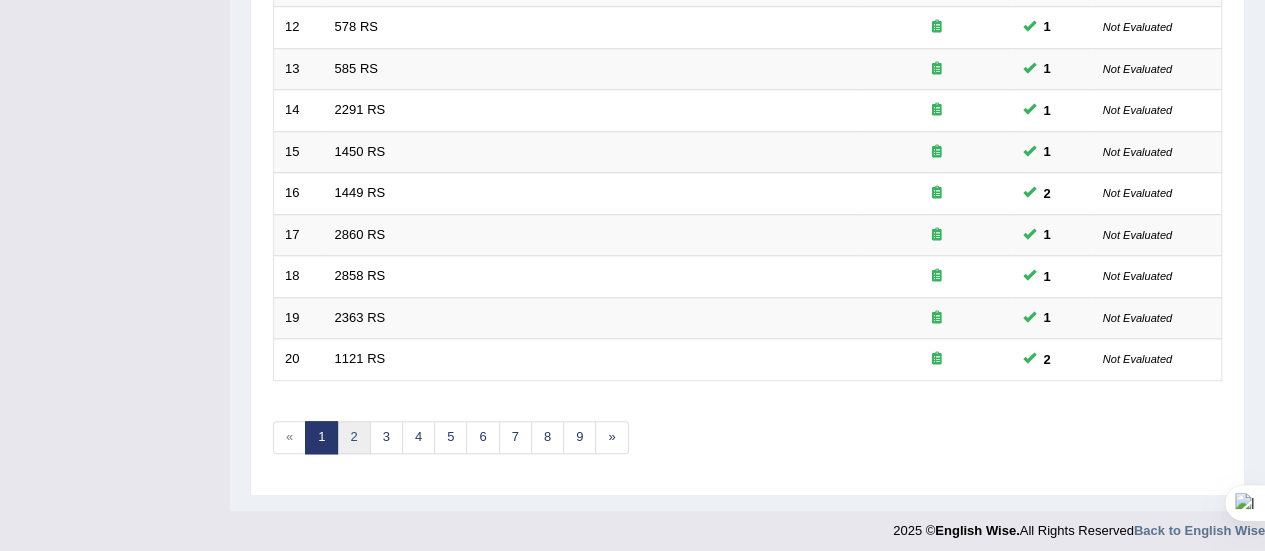 click on "2" at bounding box center [353, 437] 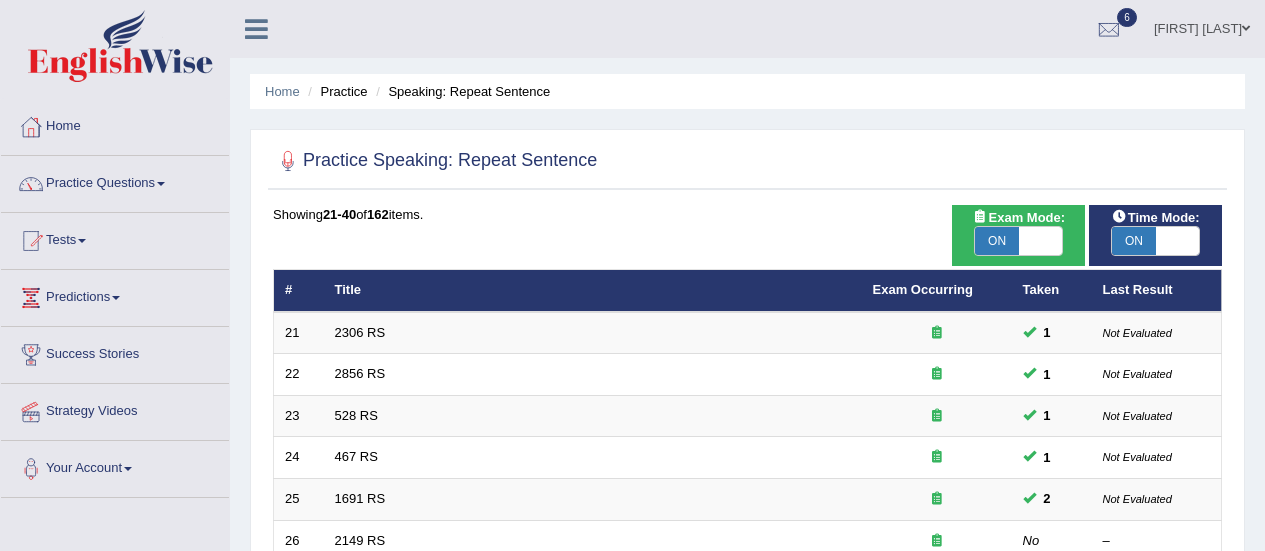 scroll, scrollTop: 475, scrollLeft: 0, axis: vertical 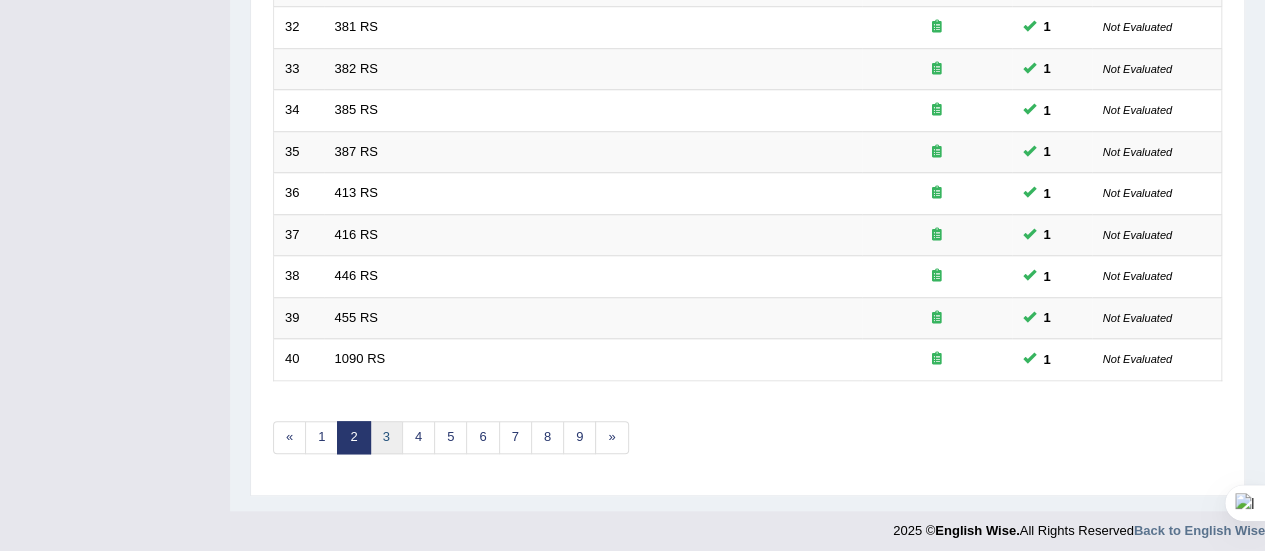 click on "3" at bounding box center [386, 437] 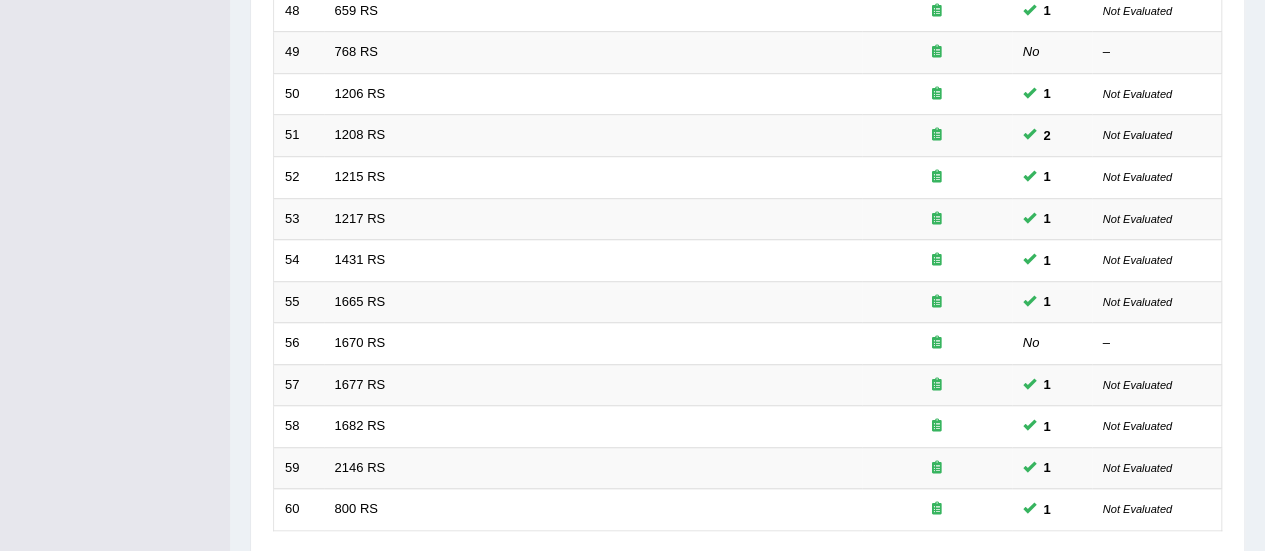 scroll, scrollTop: 0, scrollLeft: 0, axis: both 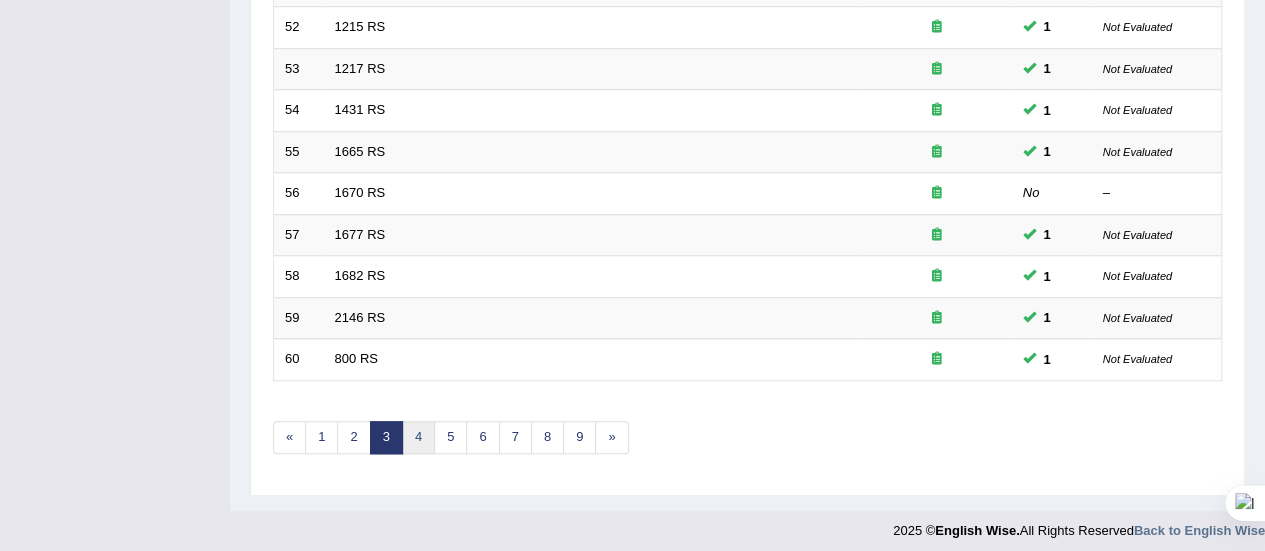 click on "4" at bounding box center (418, 437) 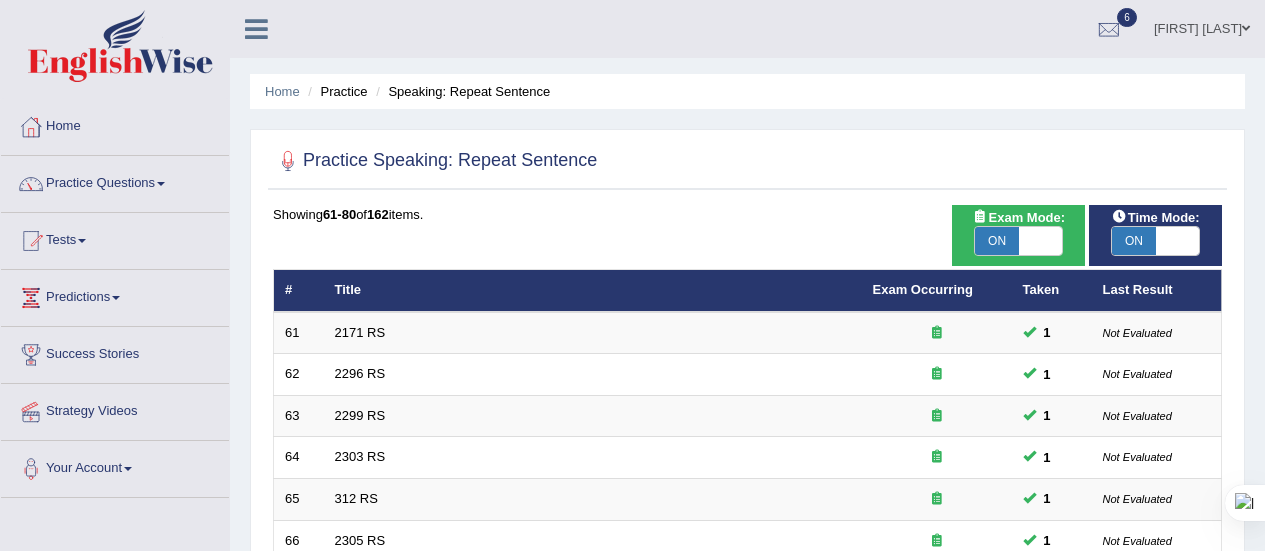 scroll, scrollTop: 0, scrollLeft: 0, axis: both 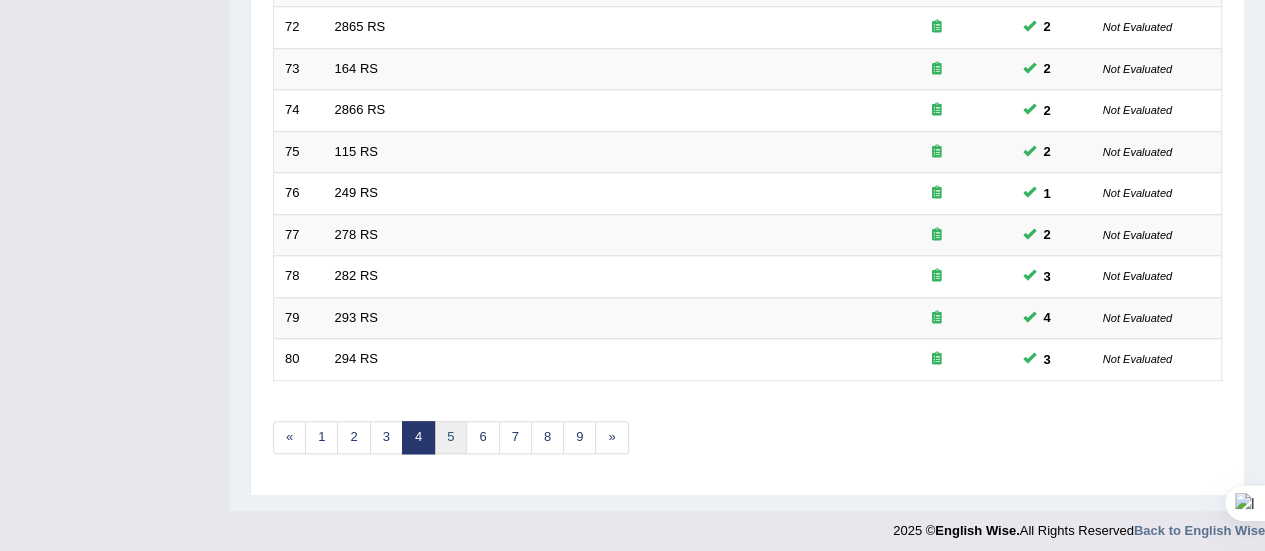 click on "5" at bounding box center [450, 437] 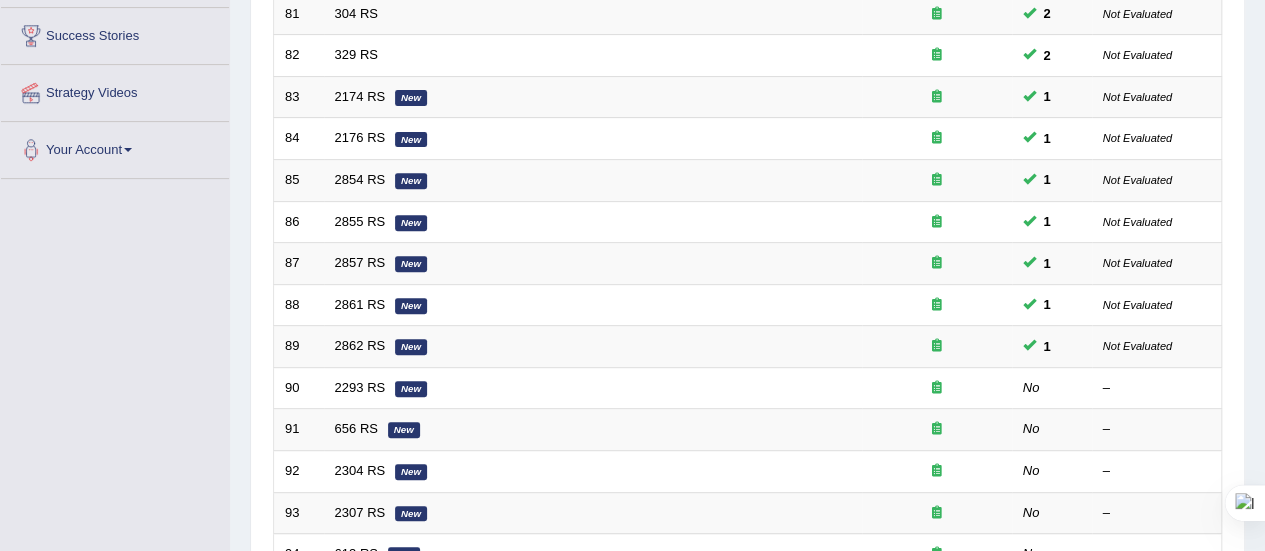 scroll, scrollTop: 0, scrollLeft: 0, axis: both 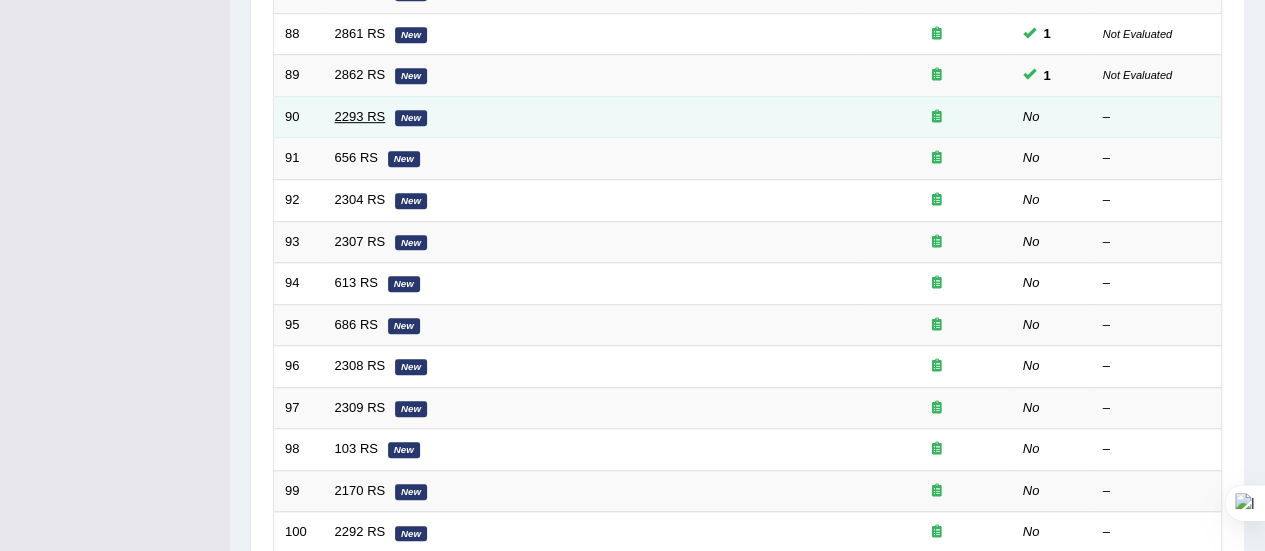 click on "2293 RS" at bounding box center (360, 116) 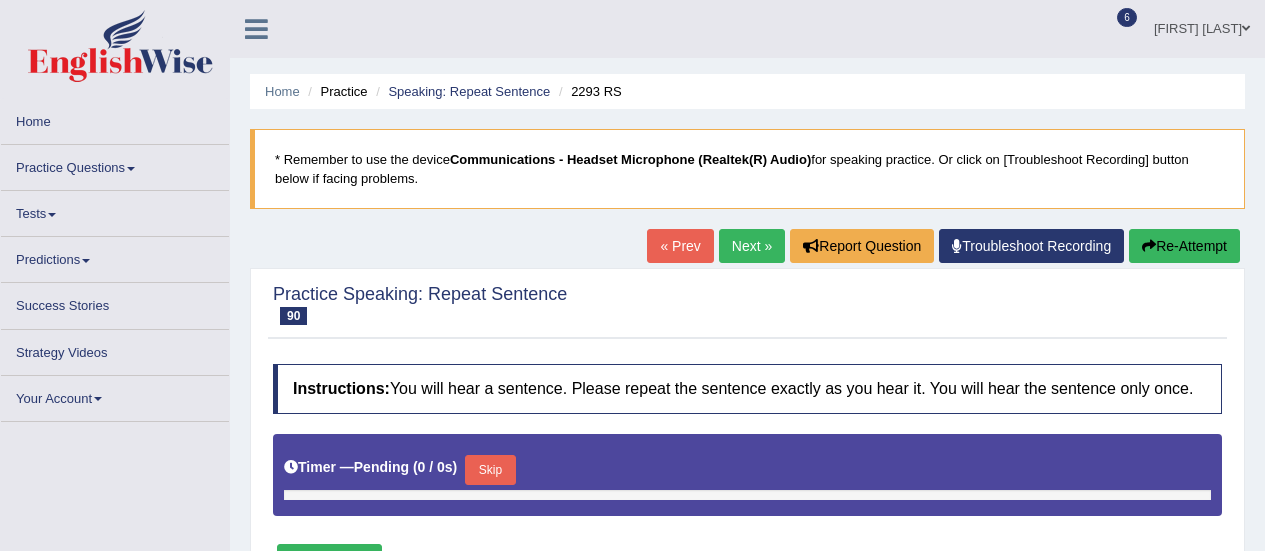 scroll, scrollTop: 0, scrollLeft: 0, axis: both 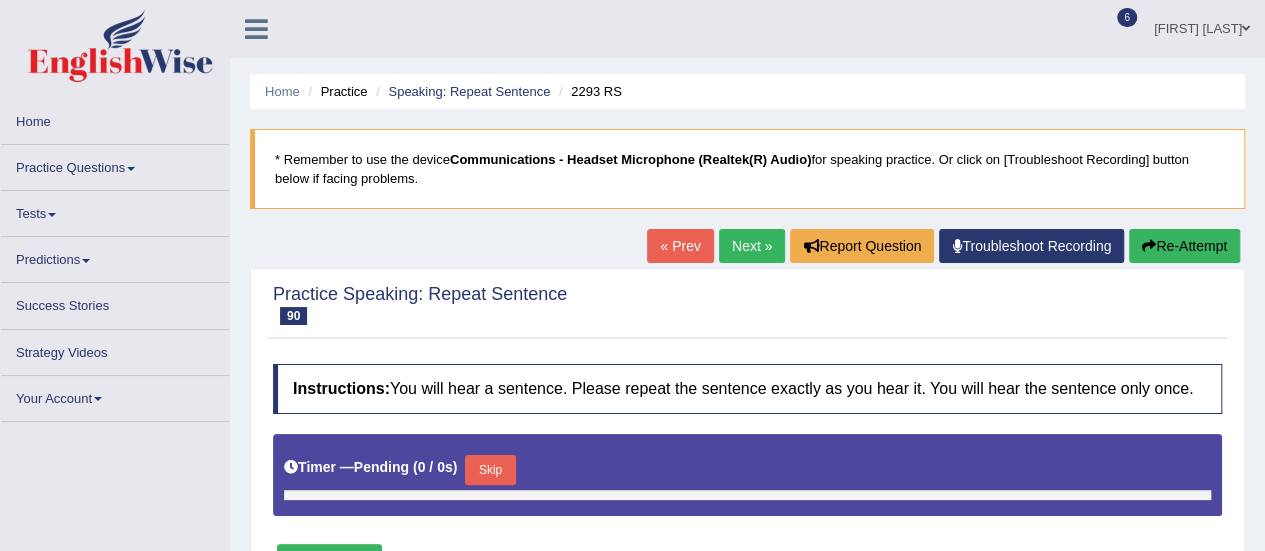 type on "0.6" 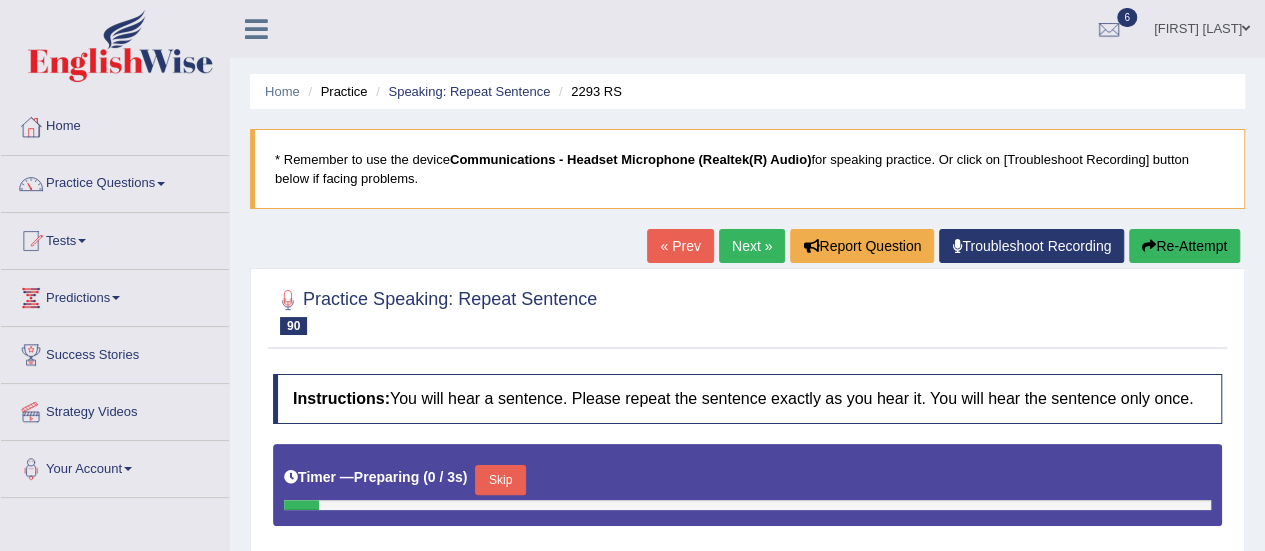 scroll, scrollTop: 0, scrollLeft: 0, axis: both 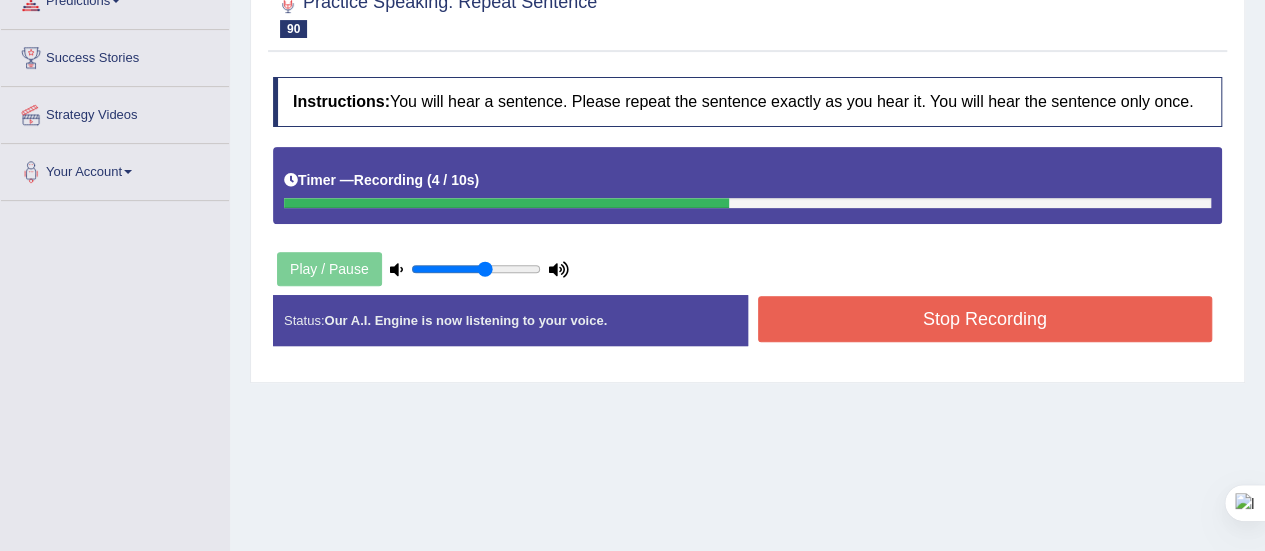 click on "Stop Recording" at bounding box center [985, 319] 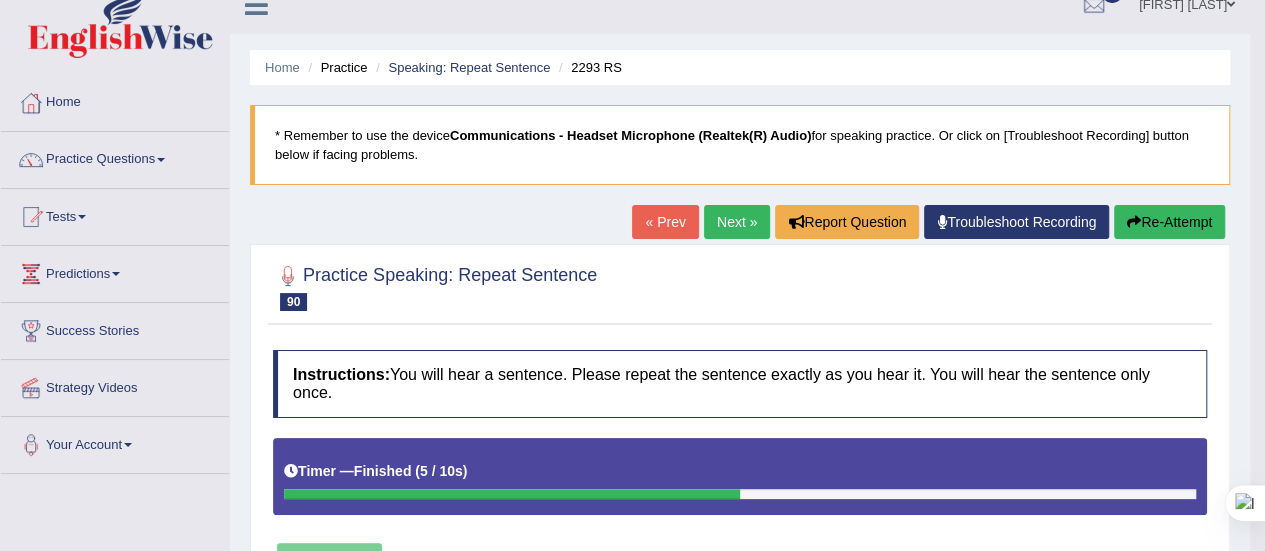 scroll, scrollTop: 10, scrollLeft: 0, axis: vertical 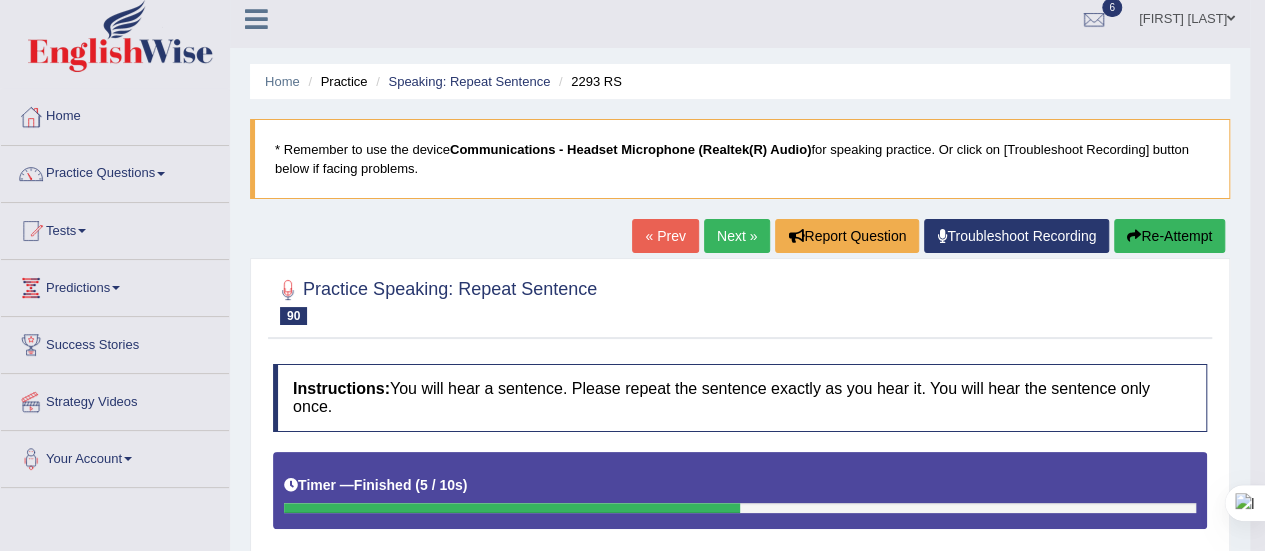 click on "Next »" at bounding box center [737, 236] 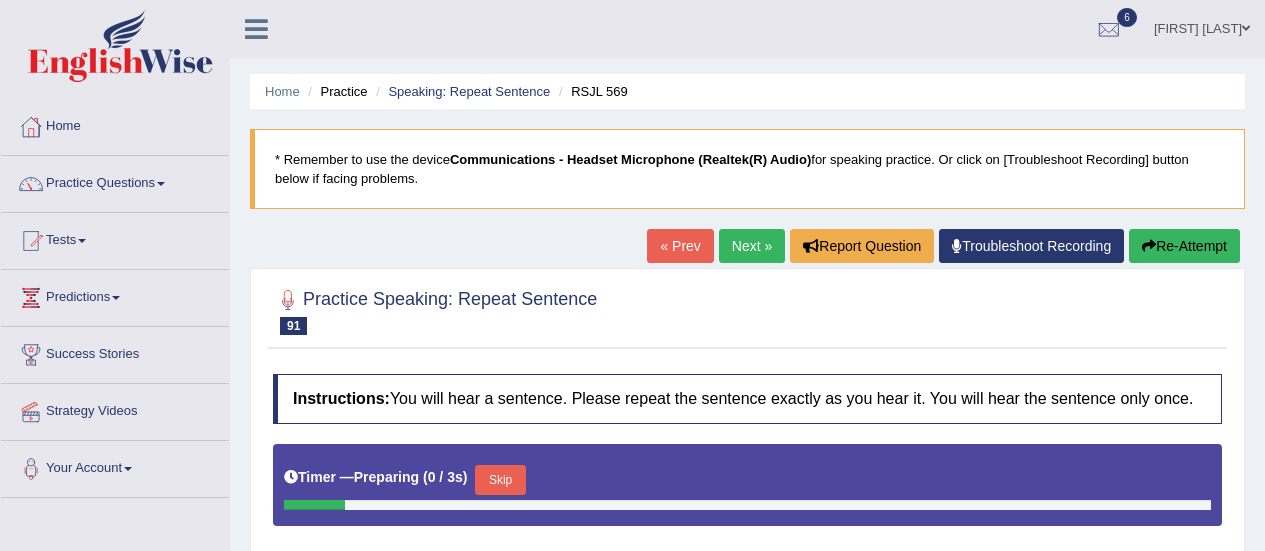 scroll, scrollTop: 0, scrollLeft: 0, axis: both 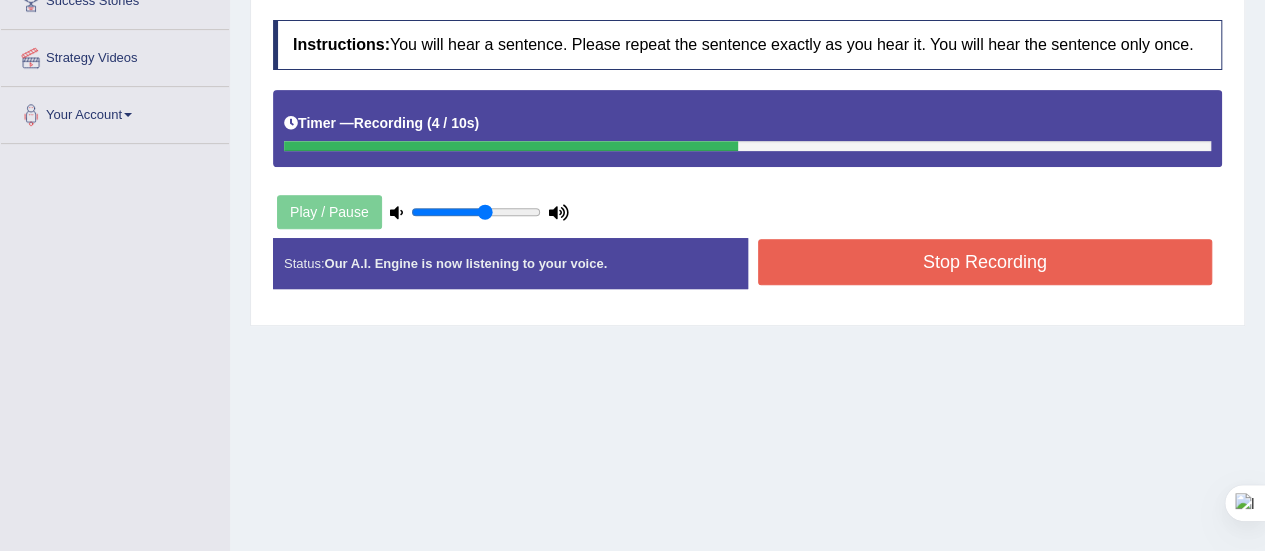click on "Stop Recording" at bounding box center [985, 262] 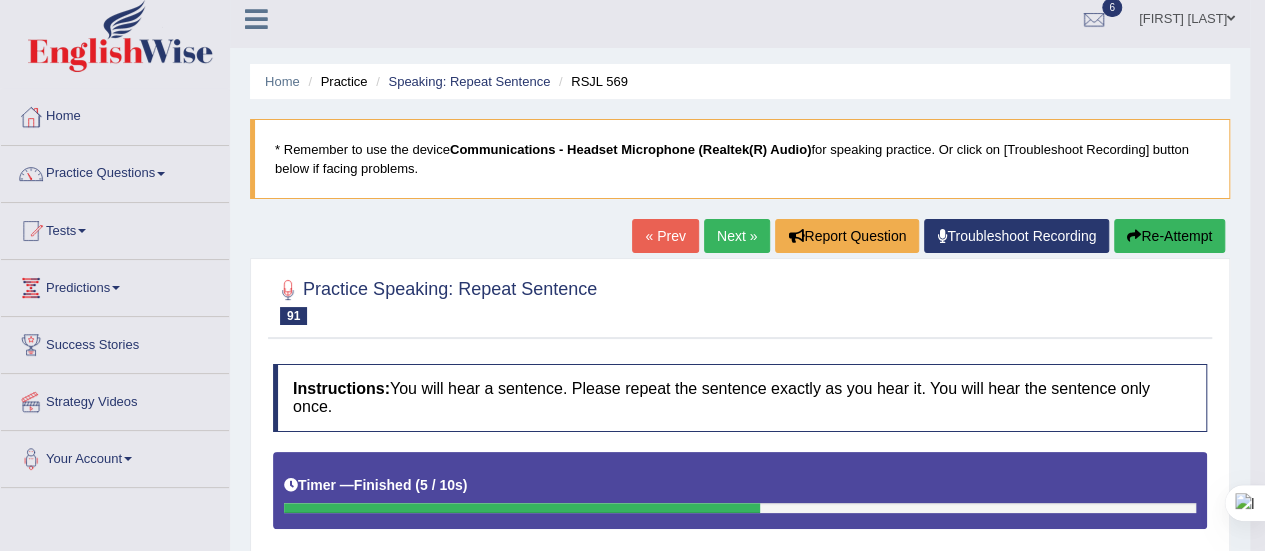 scroll, scrollTop: 0, scrollLeft: 0, axis: both 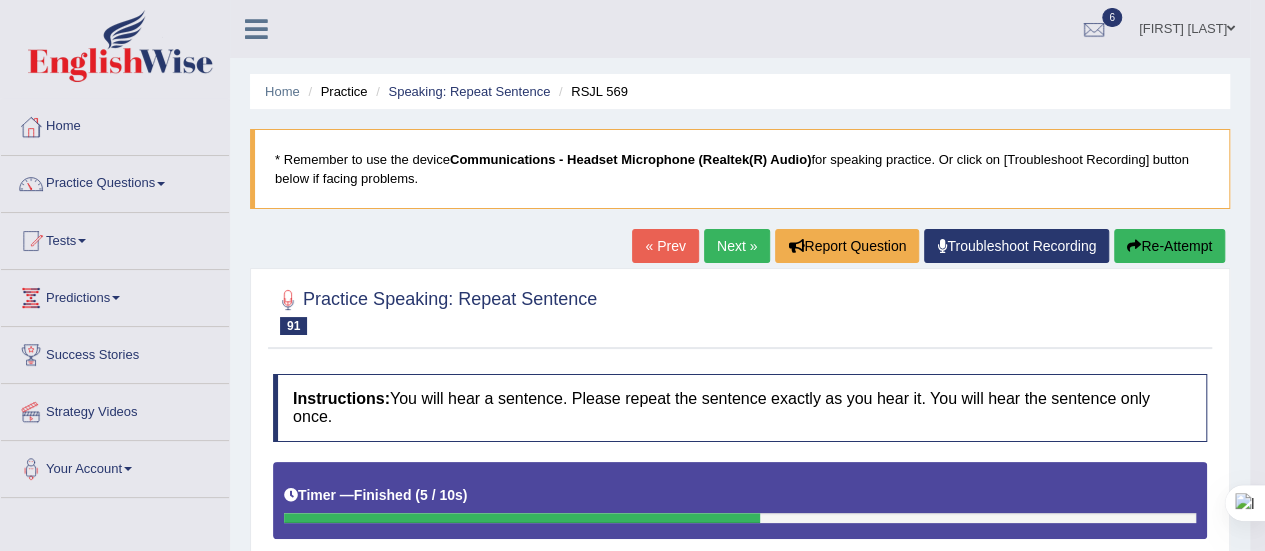 click on "Next »" at bounding box center (737, 246) 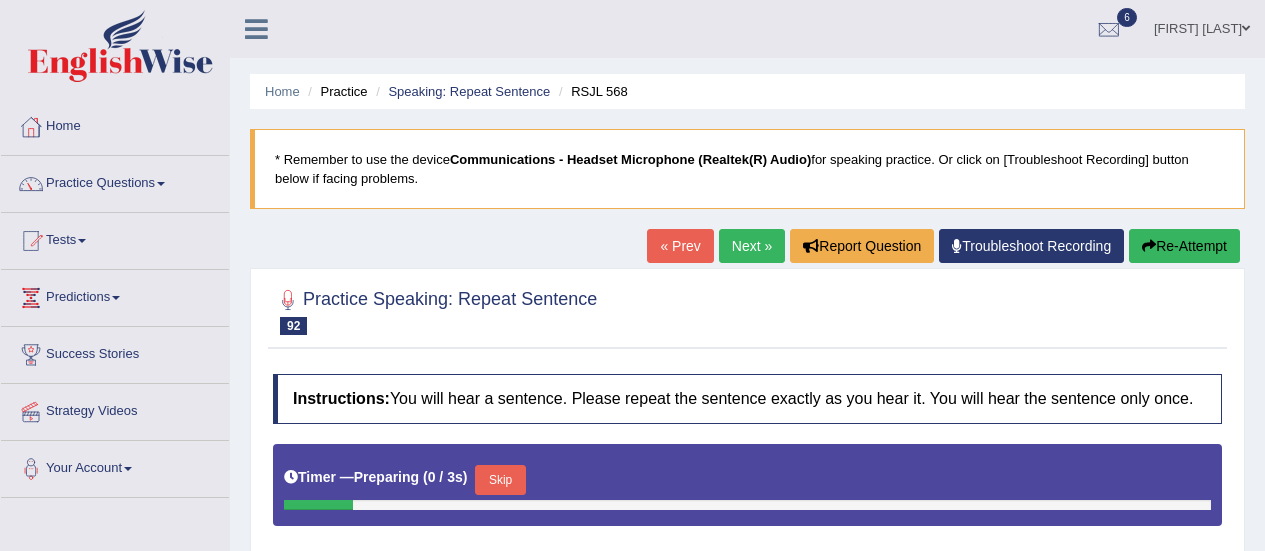 scroll, scrollTop: 0, scrollLeft: 0, axis: both 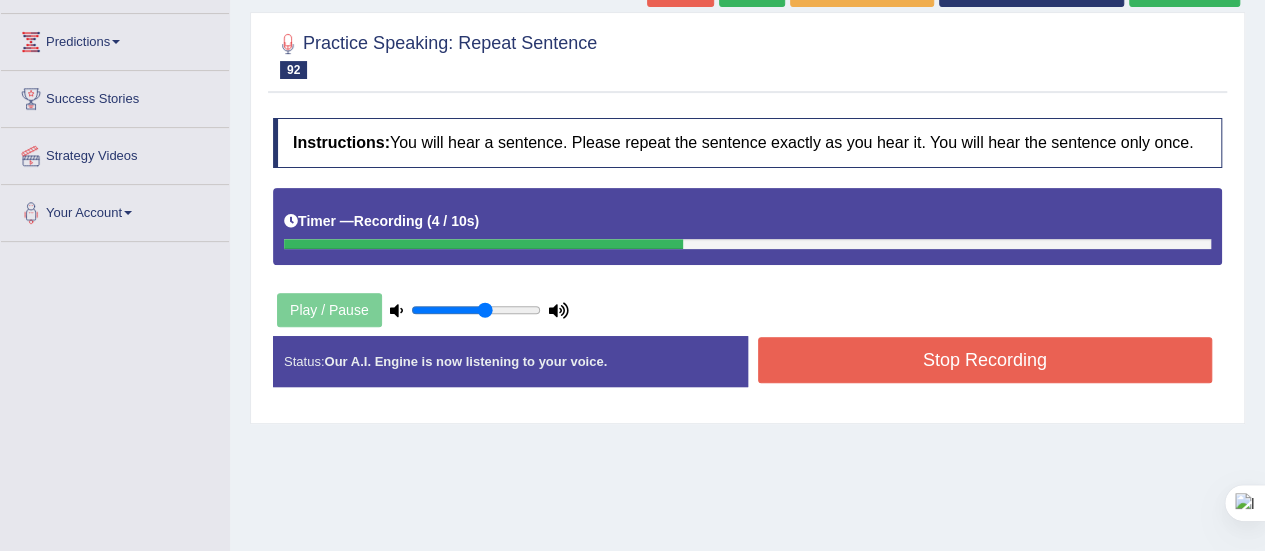click on "Stop Recording" at bounding box center (985, 360) 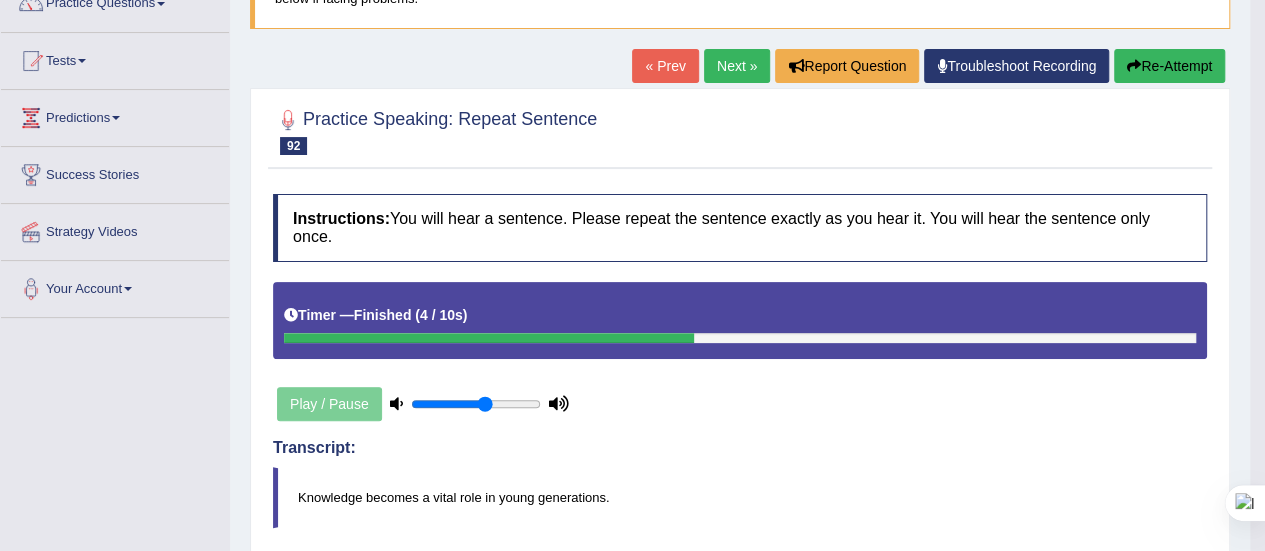 scroll, scrollTop: 179, scrollLeft: 0, axis: vertical 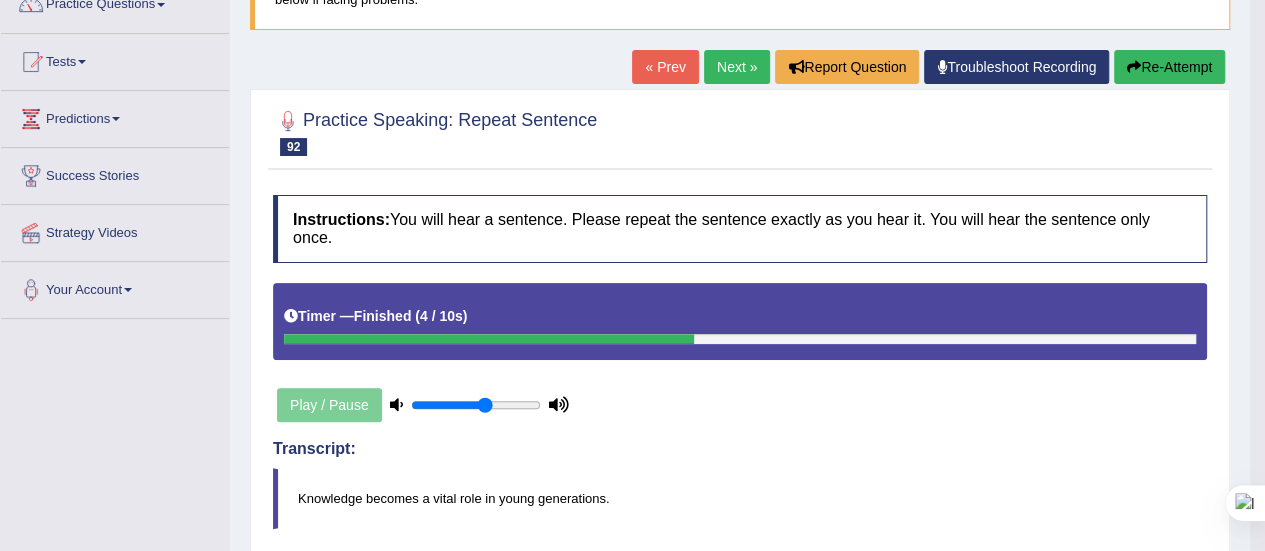 click on "Next »" at bounding box center [737, 67] 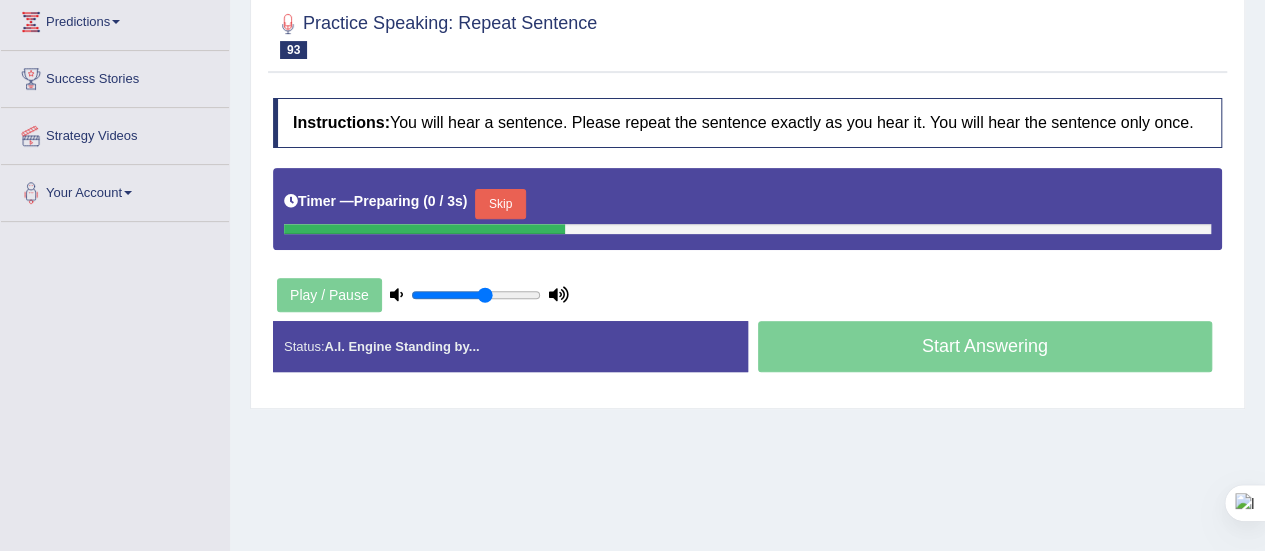 scroll, scrollTop: 324, scrollLeft: 0, axis: vertical 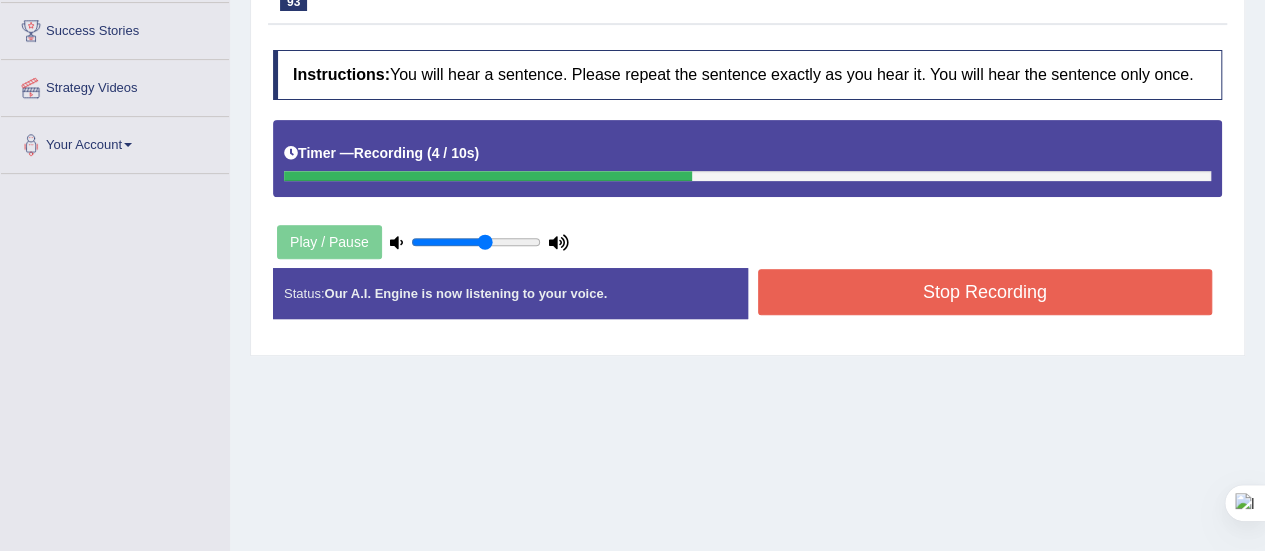 click on "Stop Recording" at bounding box center [985, 292] 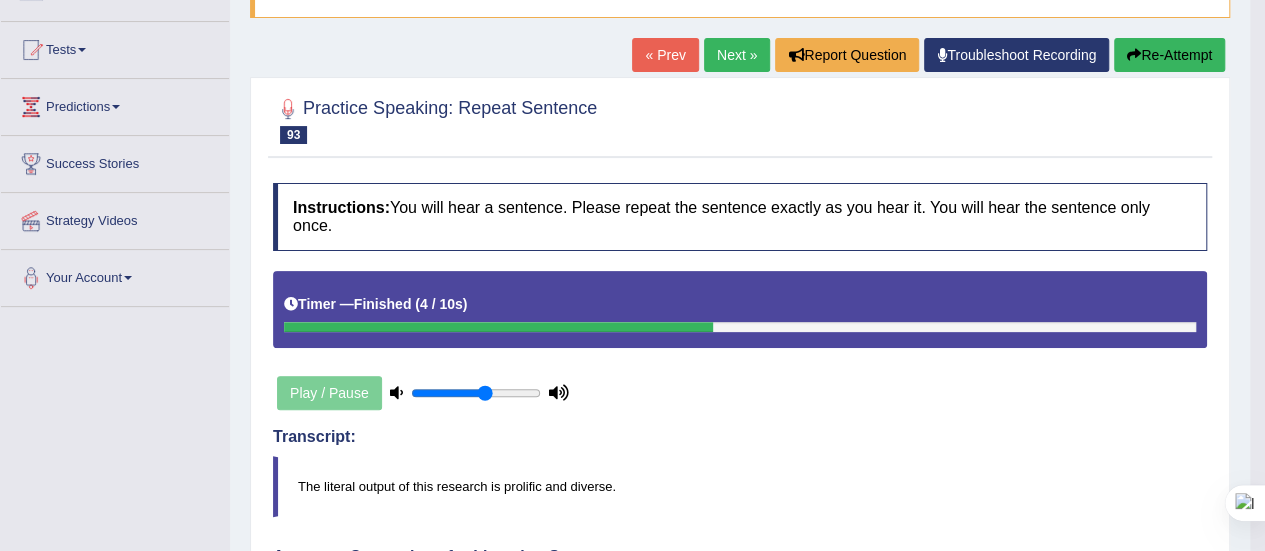 scroll, scrollTop: 189, scrollLeft: 0, axis: vertical 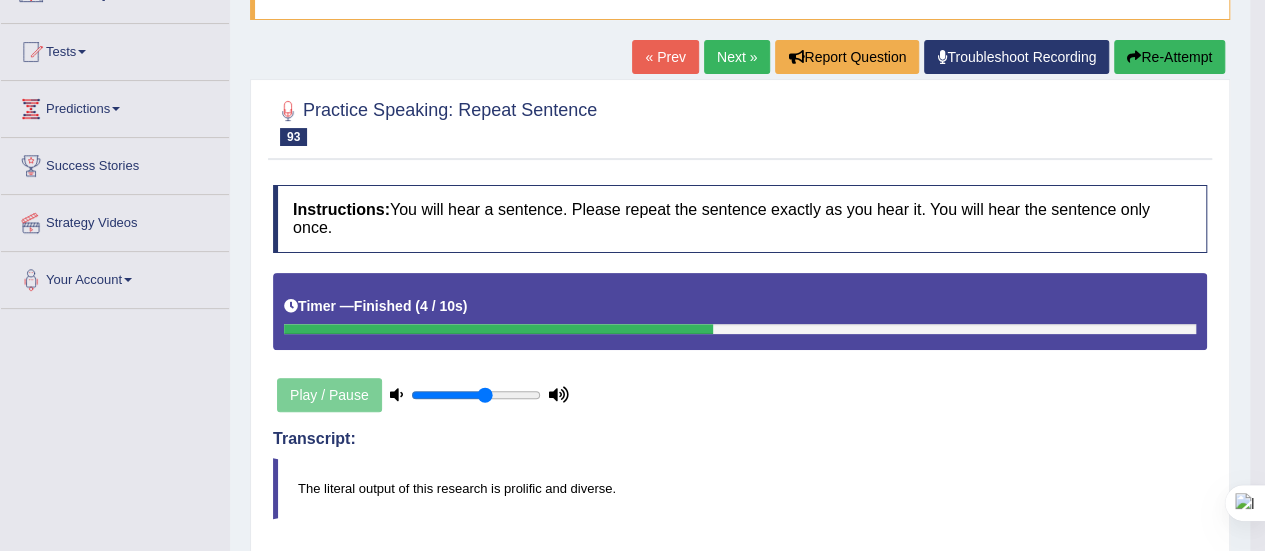 click on "Next »" at bounding box center [737, 57] 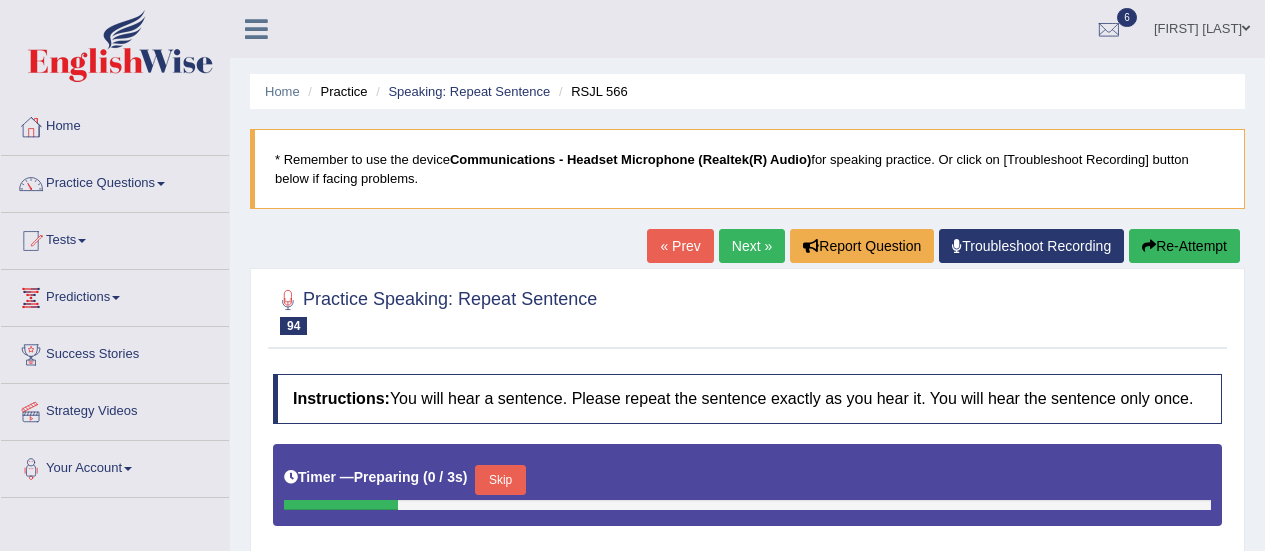 scroll, scrollTop: 0, scrollLeft: 0, axis: both 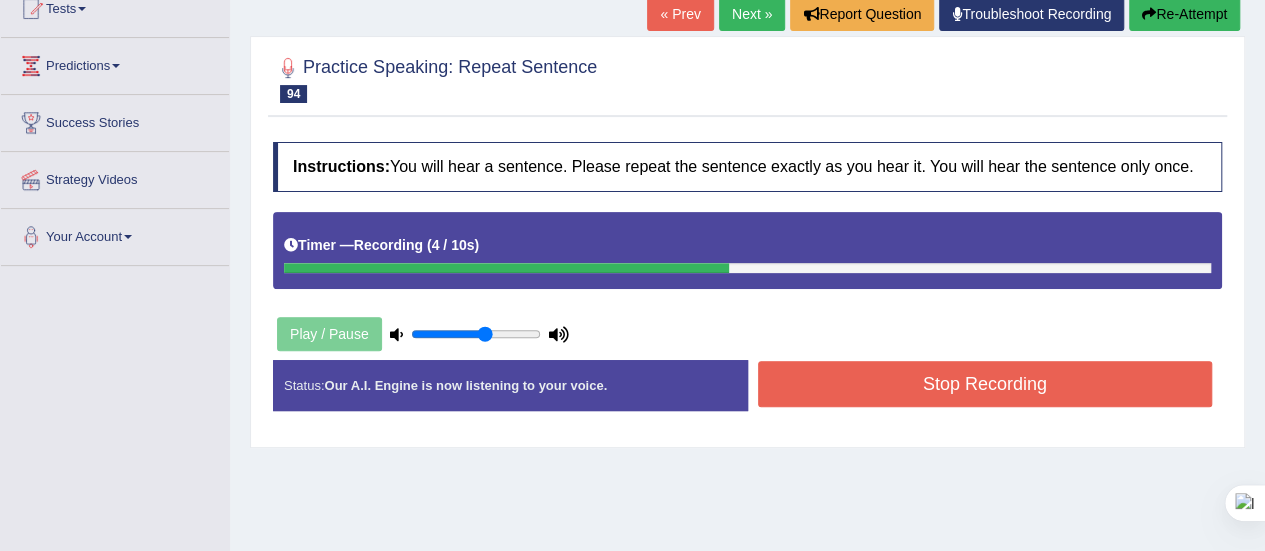 click on "Stop Recording" at bounding box center [985, 384] 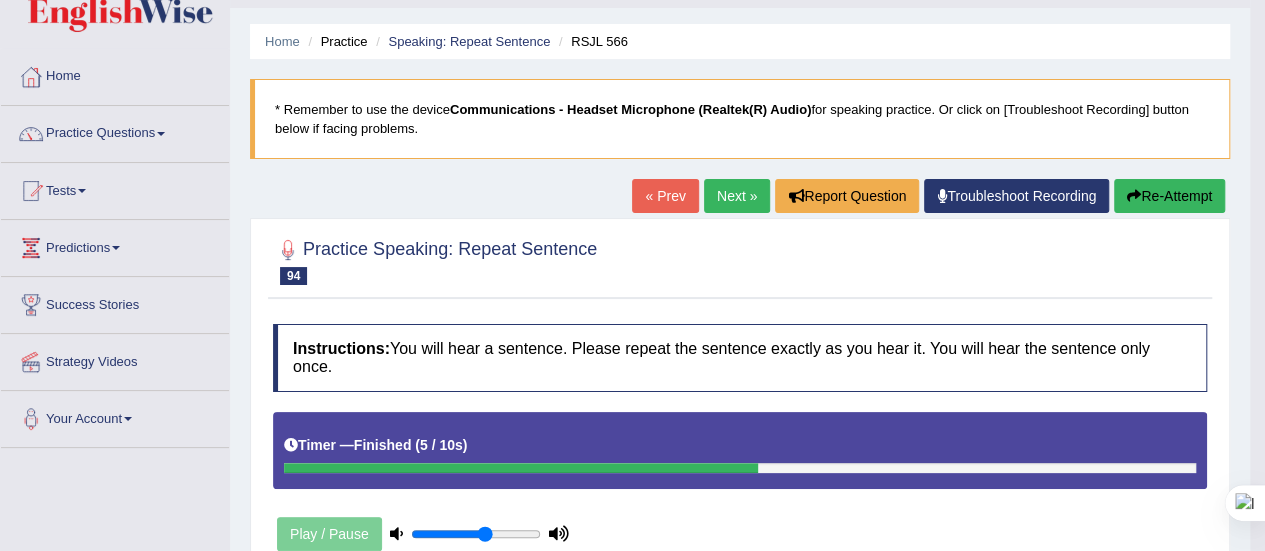 scroll, scrollTop: 0, scrollLeft: 0, axis: both 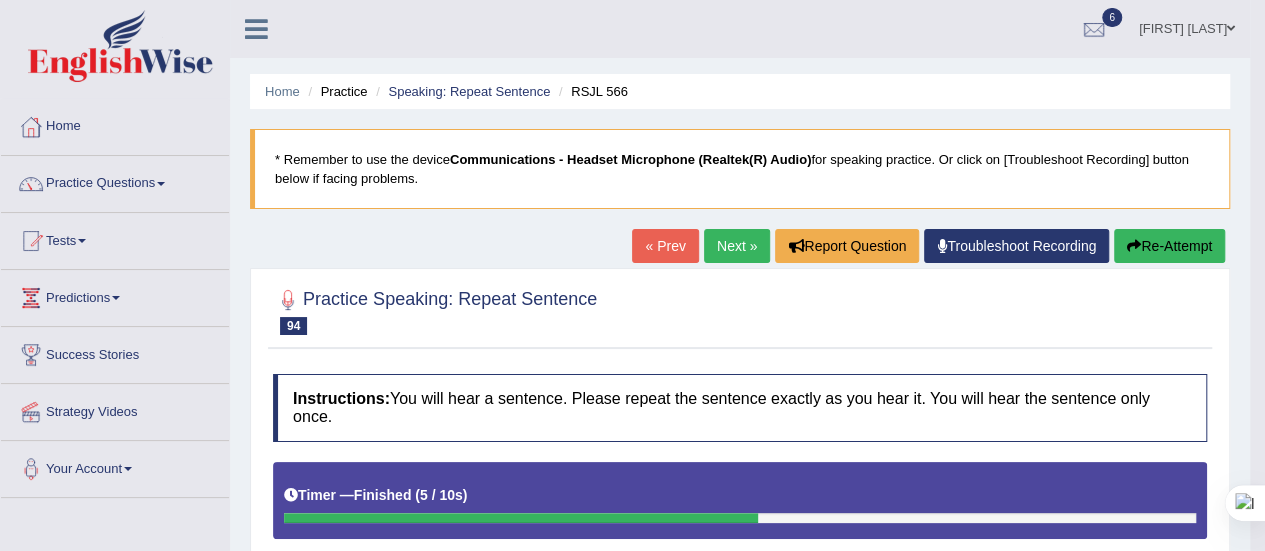 click on "Next »" at bounding box center (737, 246) 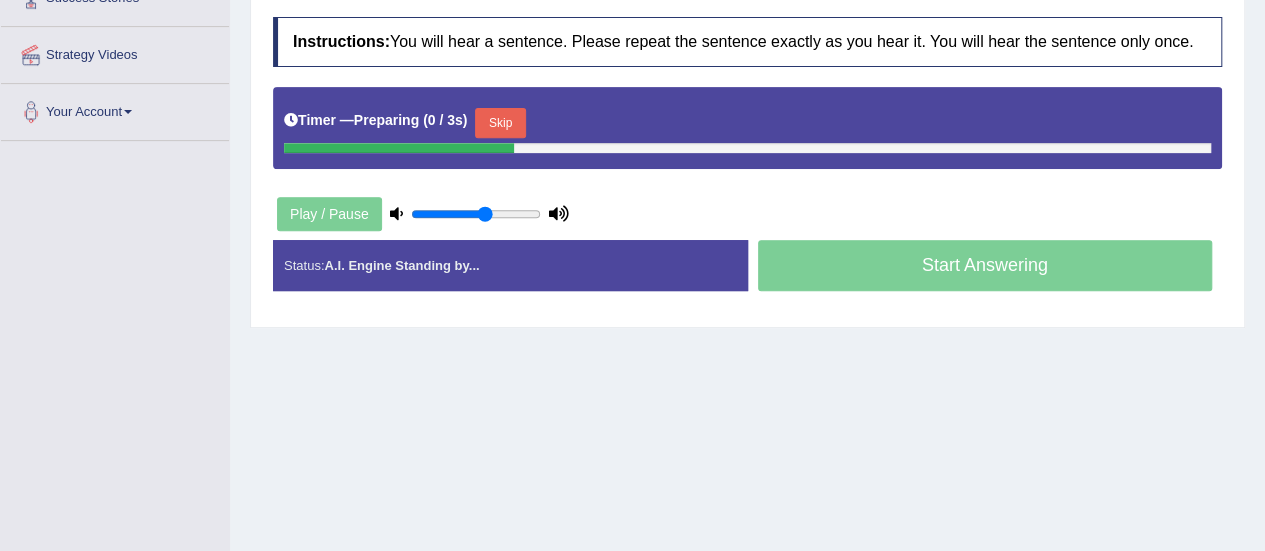 scroll, scrollTop: 357, scrollLeft: 0, axis: vertical 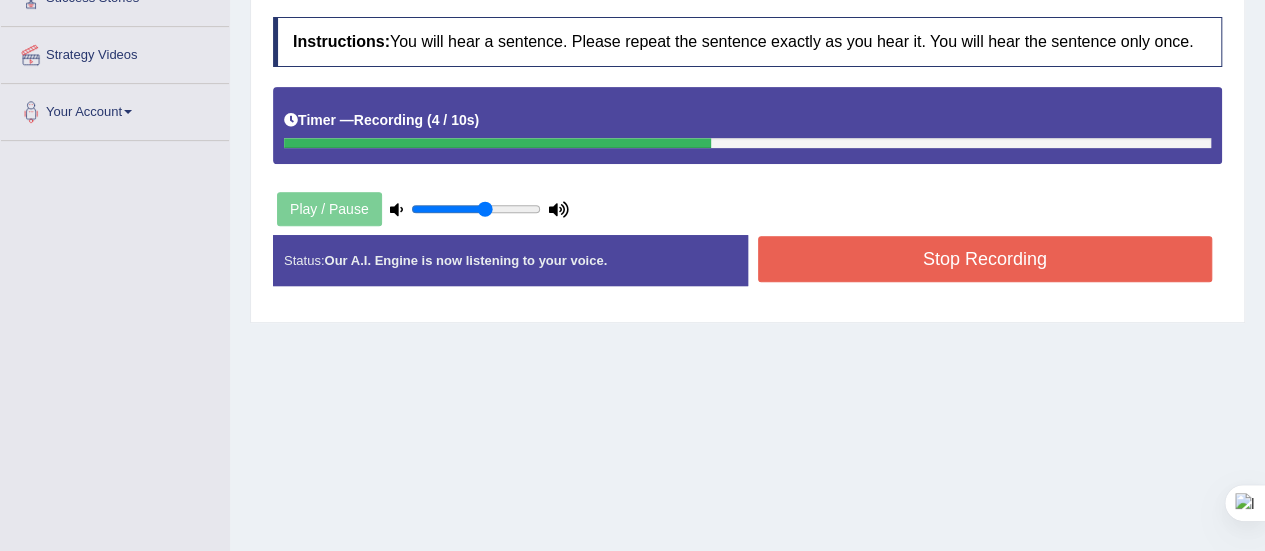 click on "Stop Recording" at bounding box center (985, 259) 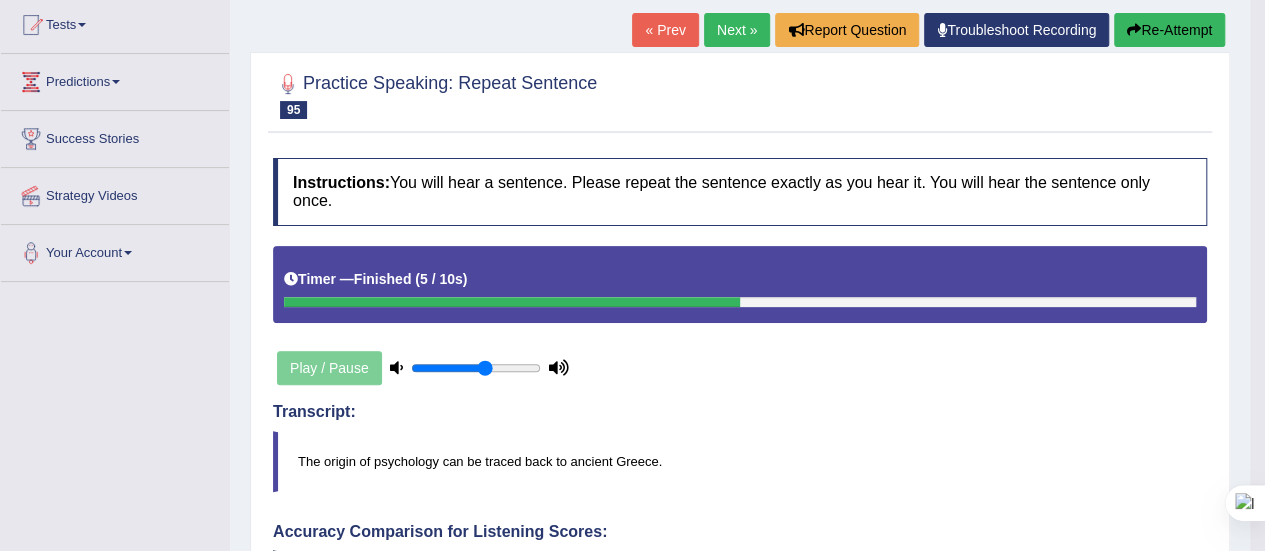 scroll, scrollTop: 195, scrollLeft: 0, axis: vertical 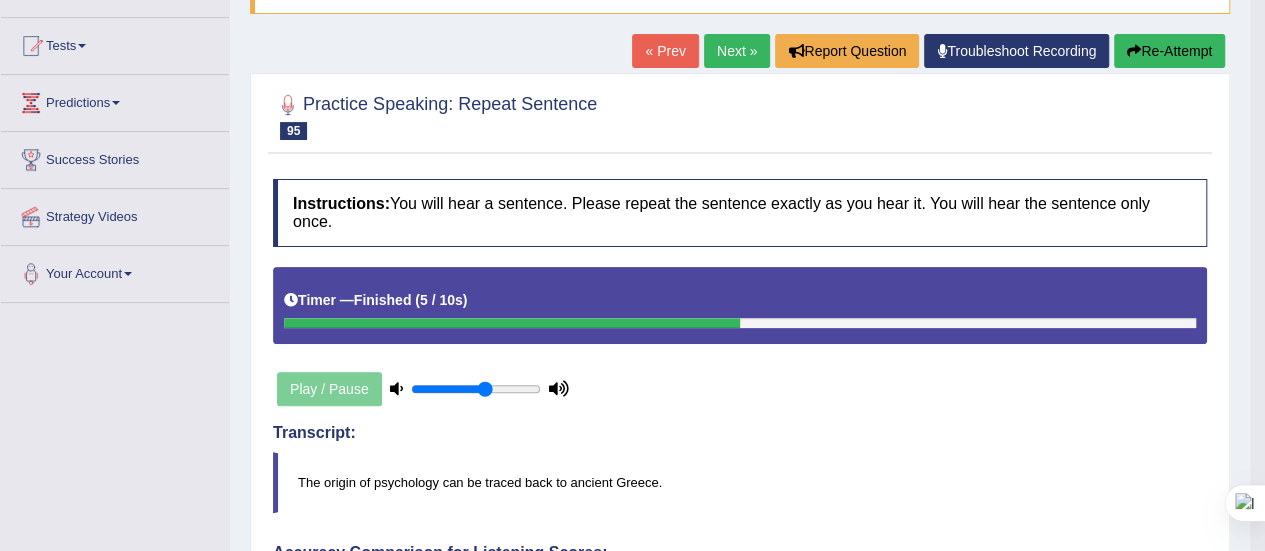 click on "Next »" at bounding box center (737, 51) 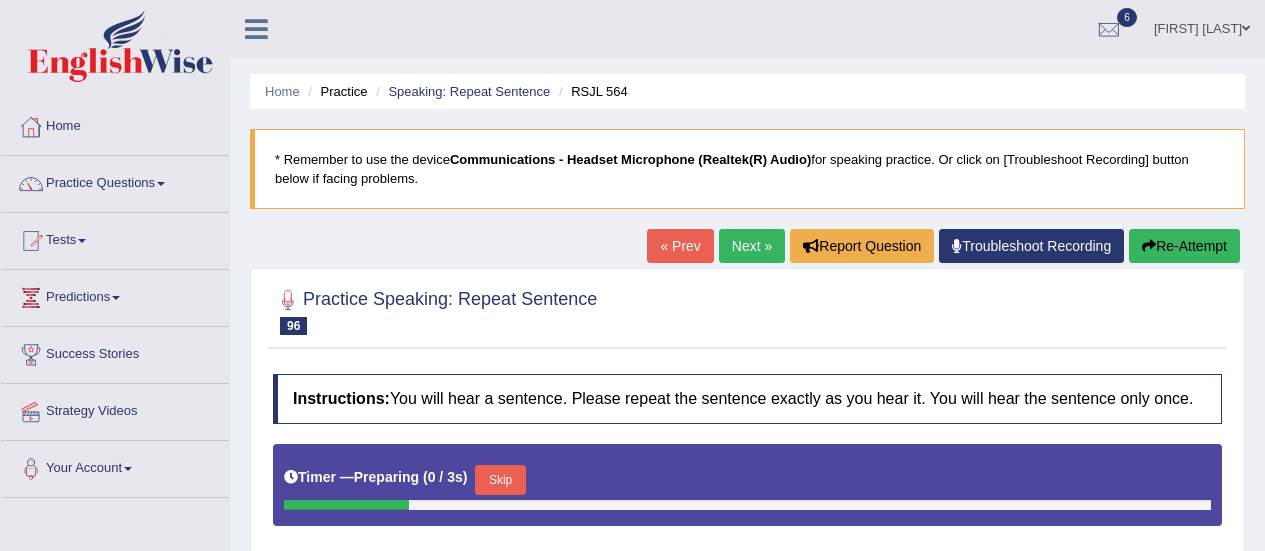 scroll, scrollTop: 190, scrollLeft: 0, axis: vertical 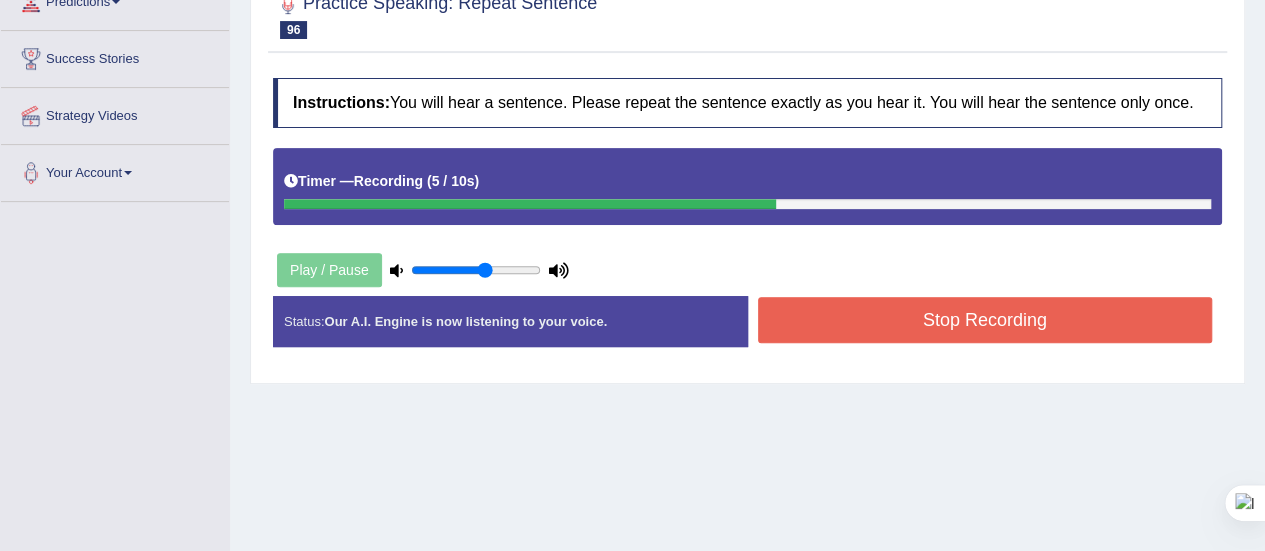 click on "Stop Recording" at bounding box center [985, 320] 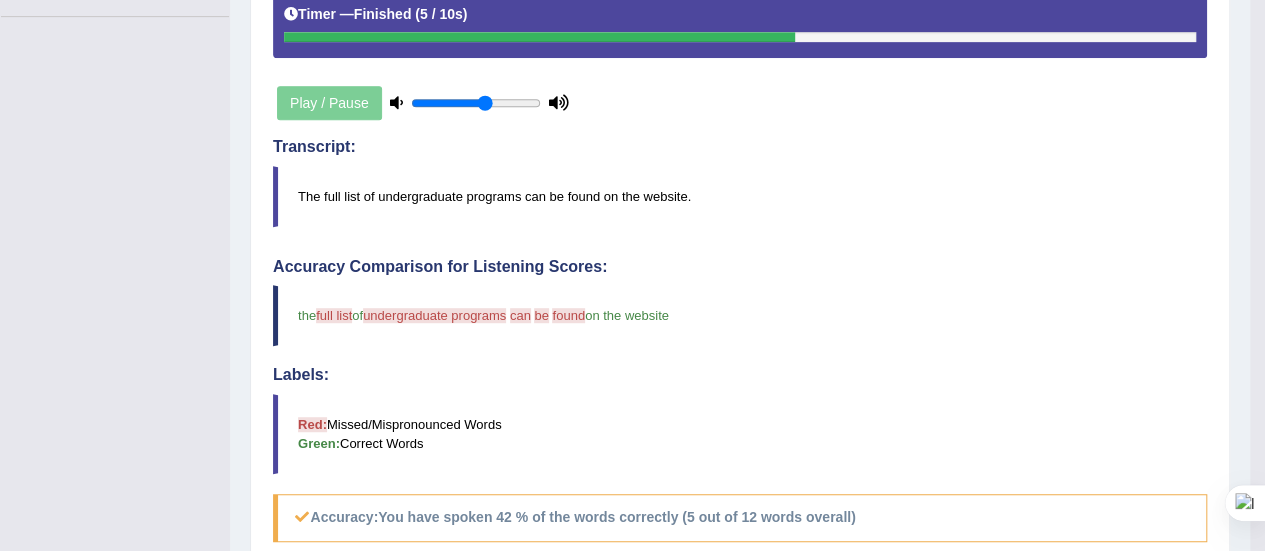 scroll, scrollTop: 0, scrollLeft: 0, axis: both 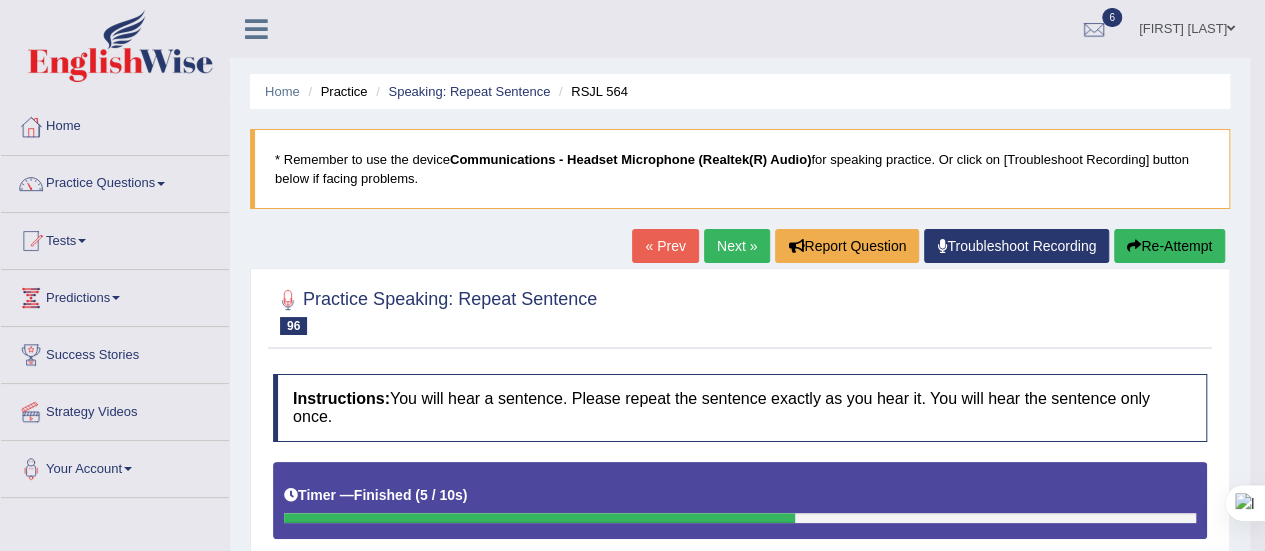 click on "Next »" at bounding box center (737, 246) 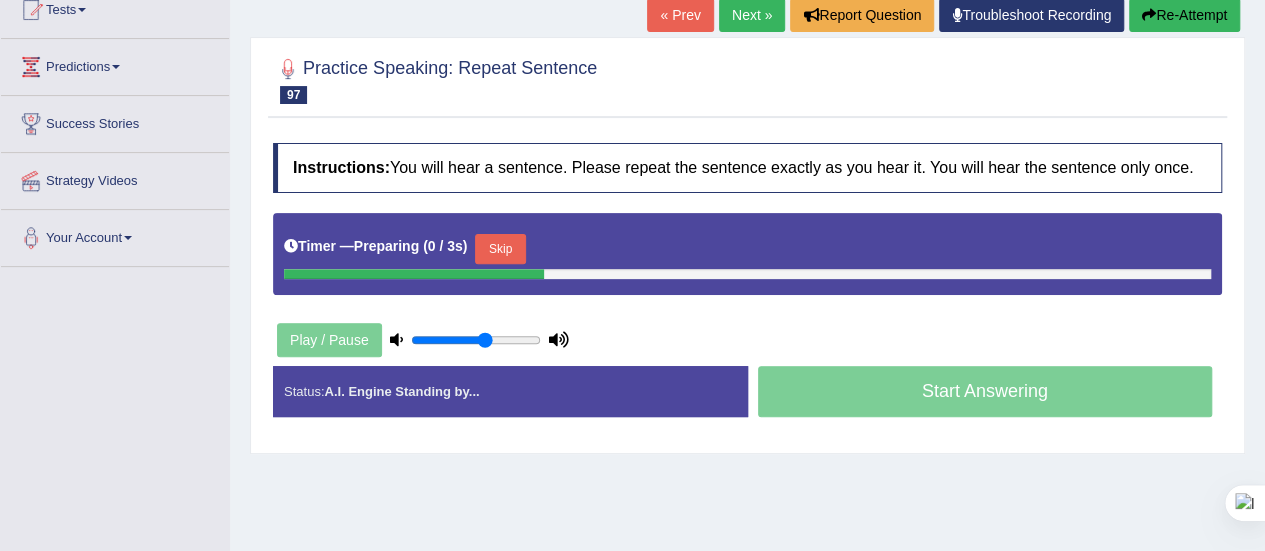 scroll, scrollTop: 236, scrollLeft: 0, axis: vertical 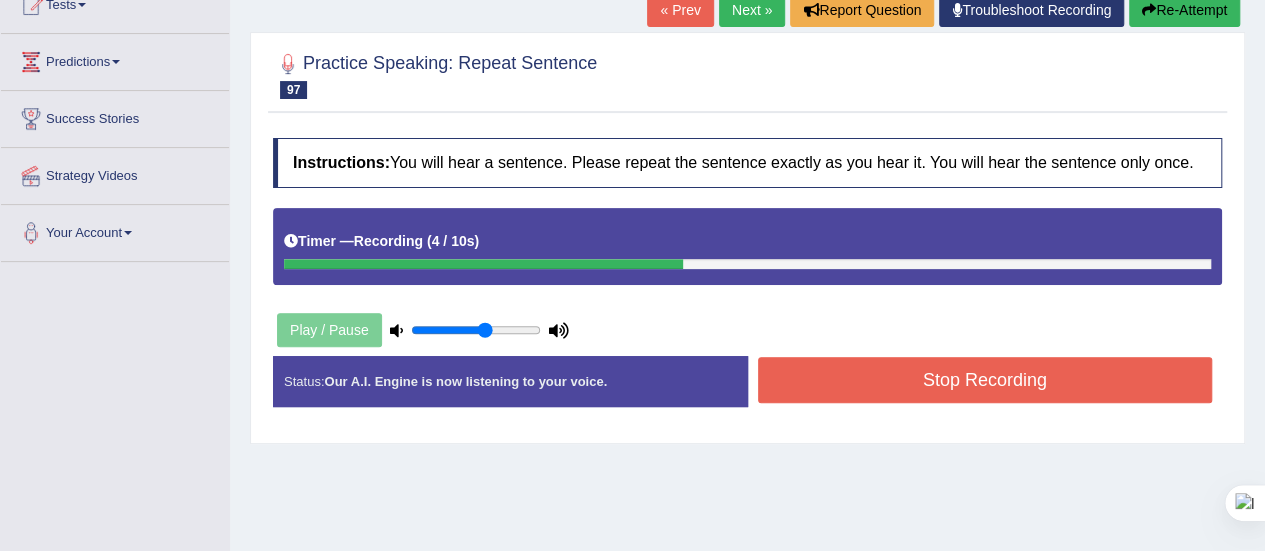 click on "Stop Recording" at bounding box center [985, 380] 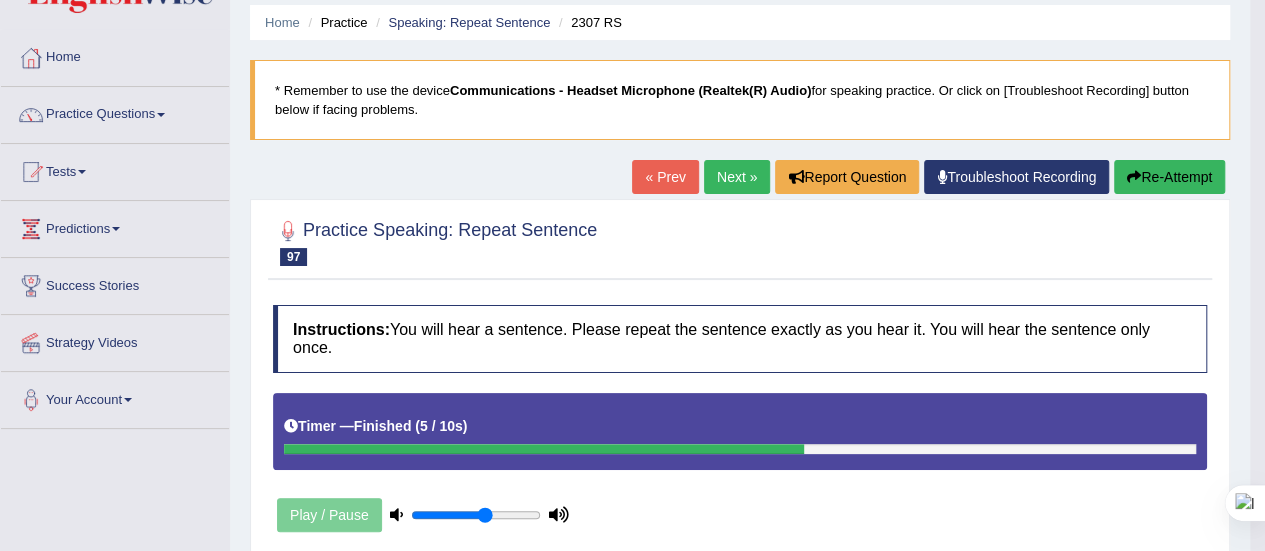 scroll, scrollTop: 65, scrollLeft: 0, axis: vertical 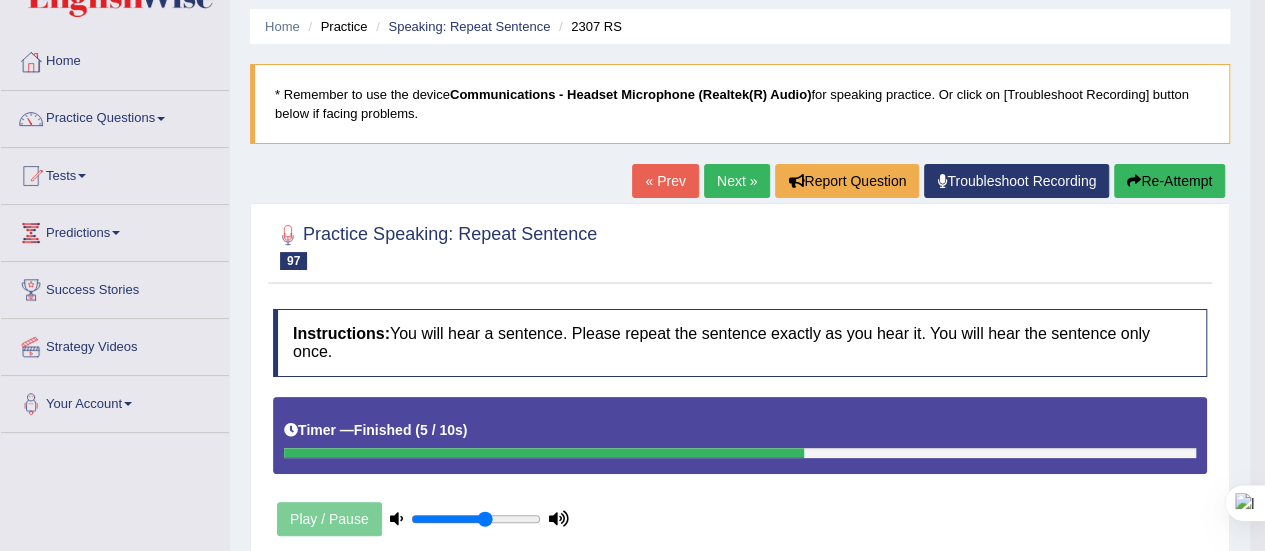 click on "Next »" at bounding box center [737, 181] 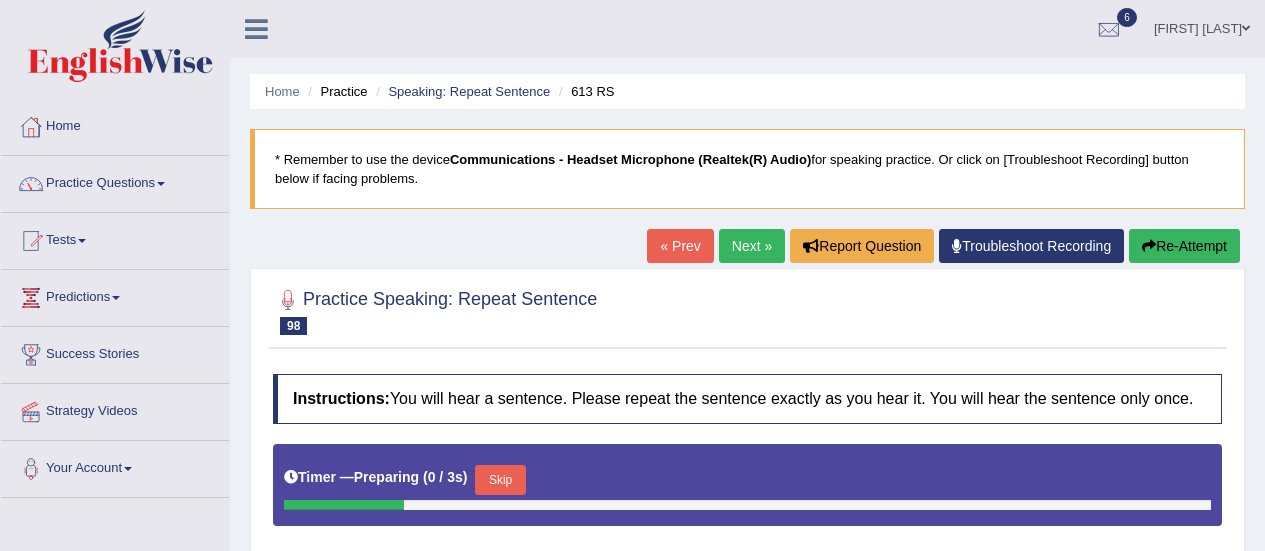 scroll, scrollTop: 0, scrollLeft: 0, axis: both 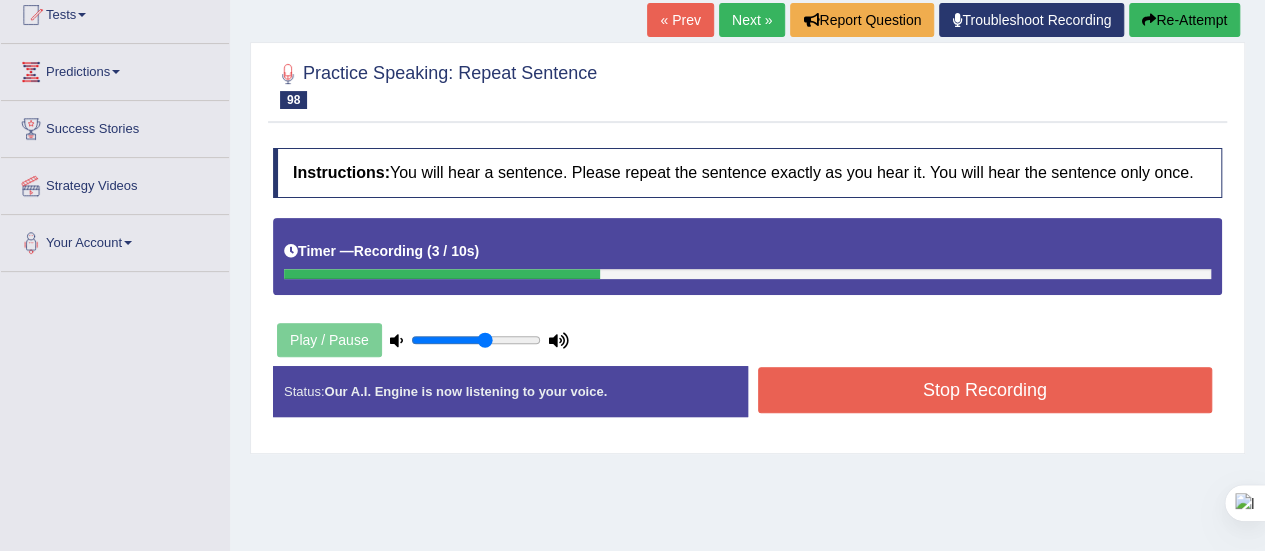 click on "Stop Recording" at bounding box center (985, 390) 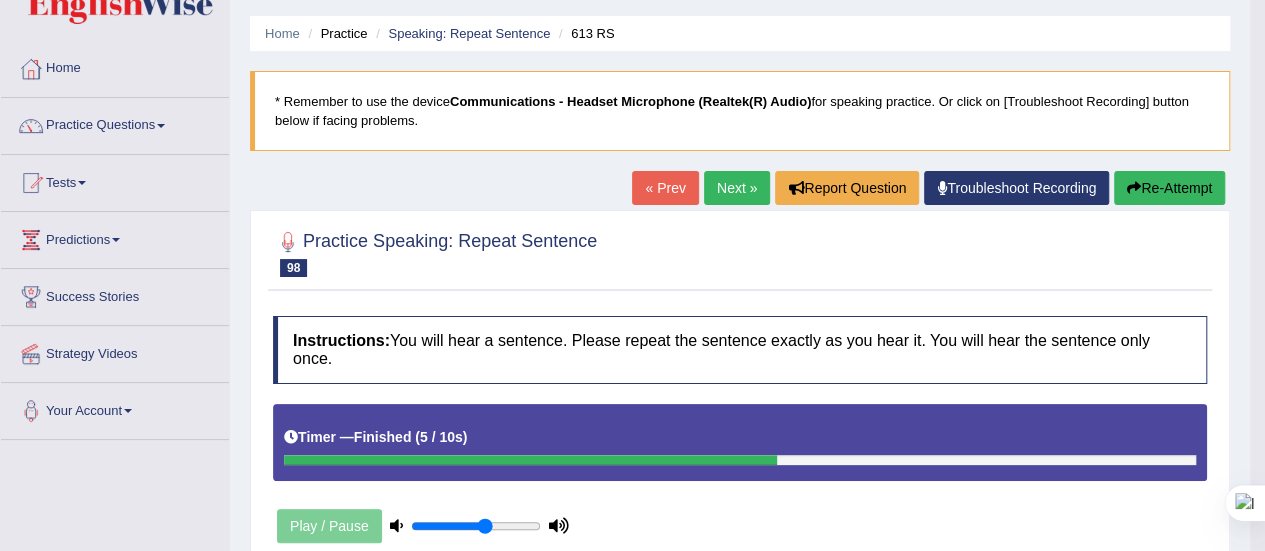 scroll, scrollTop: 0, scrollLeft: 0, axis: both 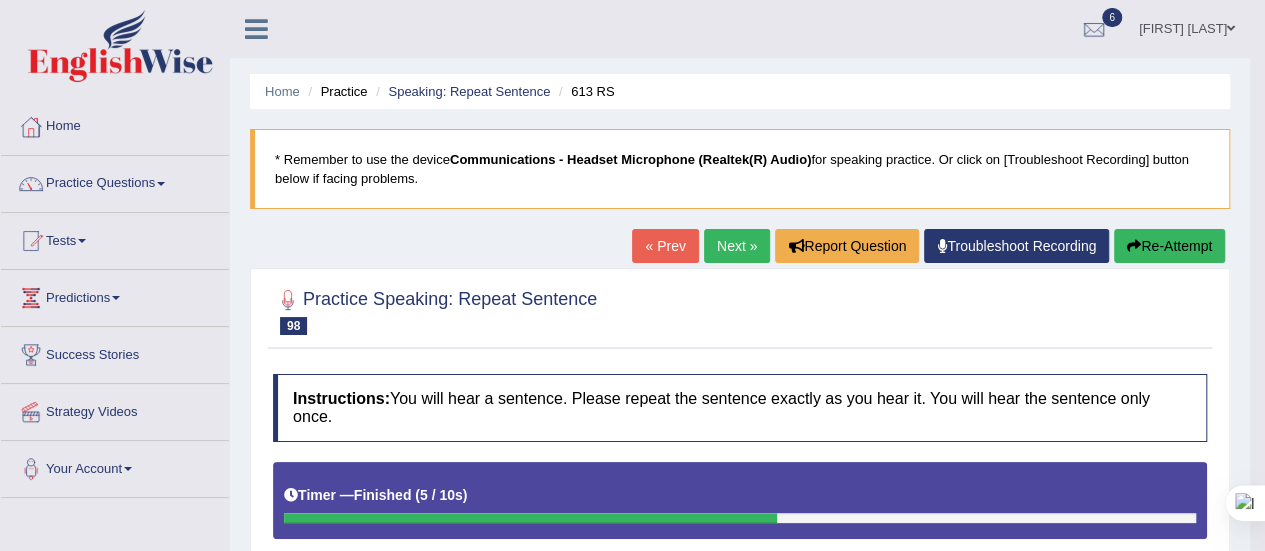 click on "Next »" at bounding box center [737, 246] 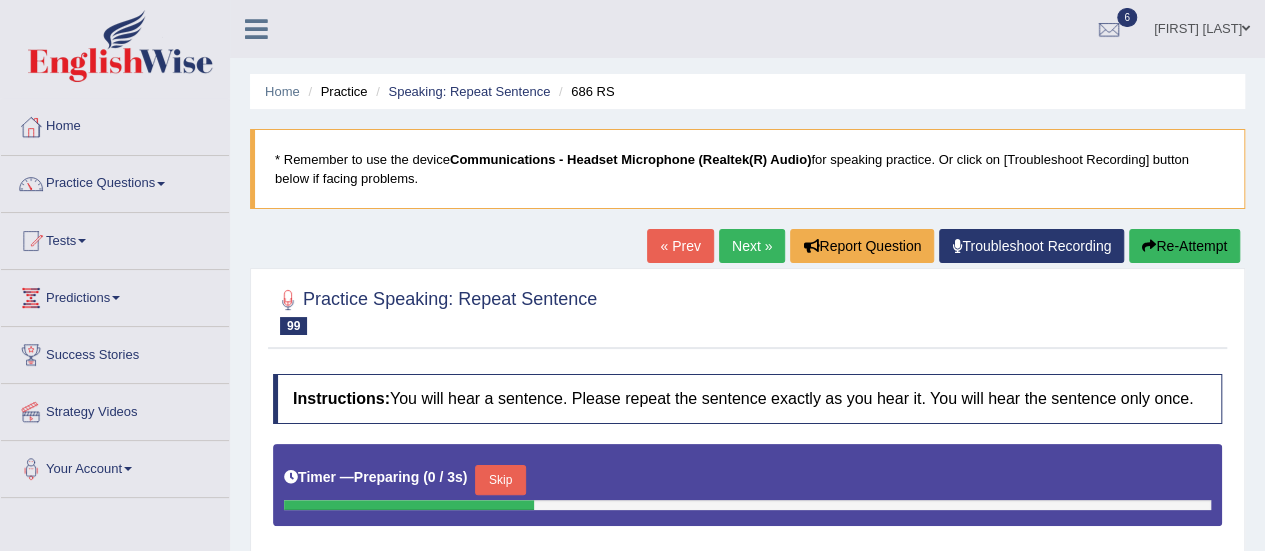 scroll, scrollTop: 210, scrollLeft: 0, axis: vertical 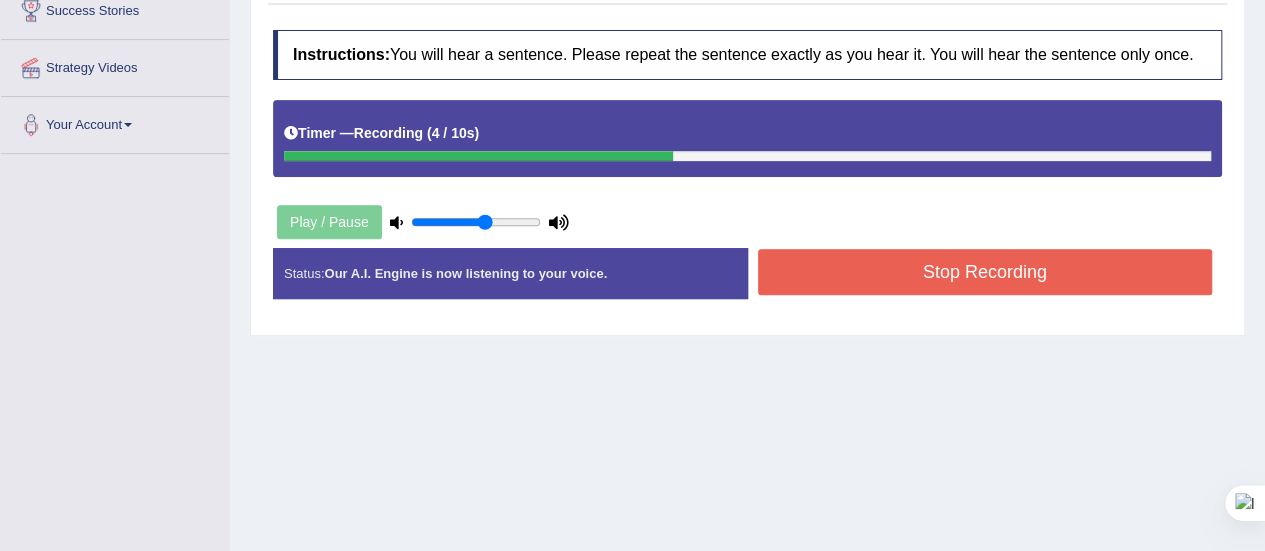 click on "Stop Recording" at bounding box center [985, 272] 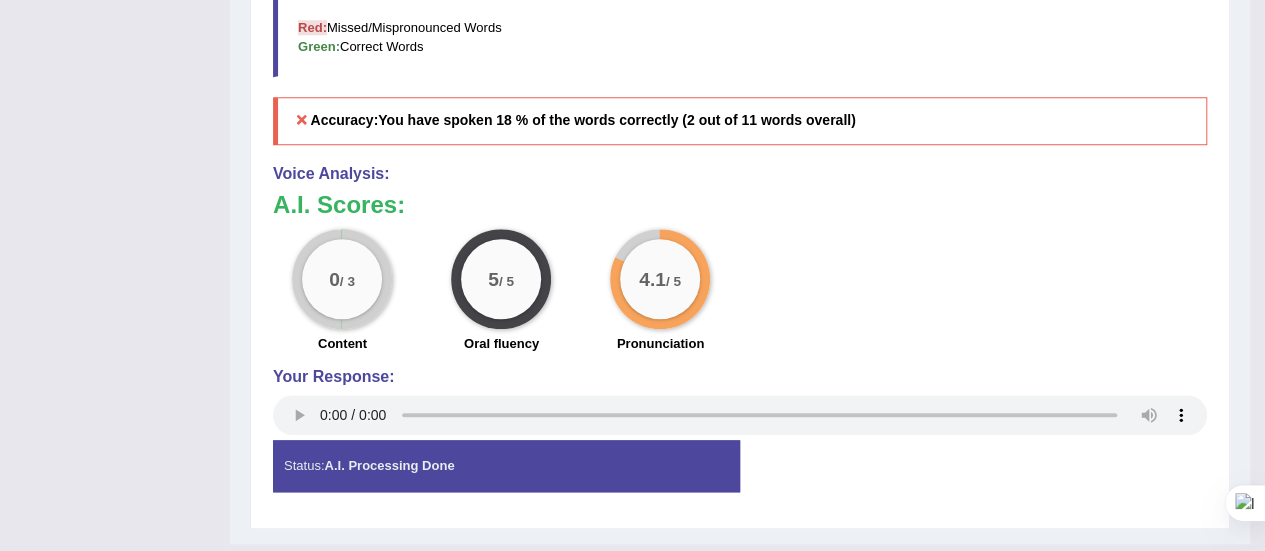 scroll, scrollTop: 879, scrollLeft: 0, axis: vertical 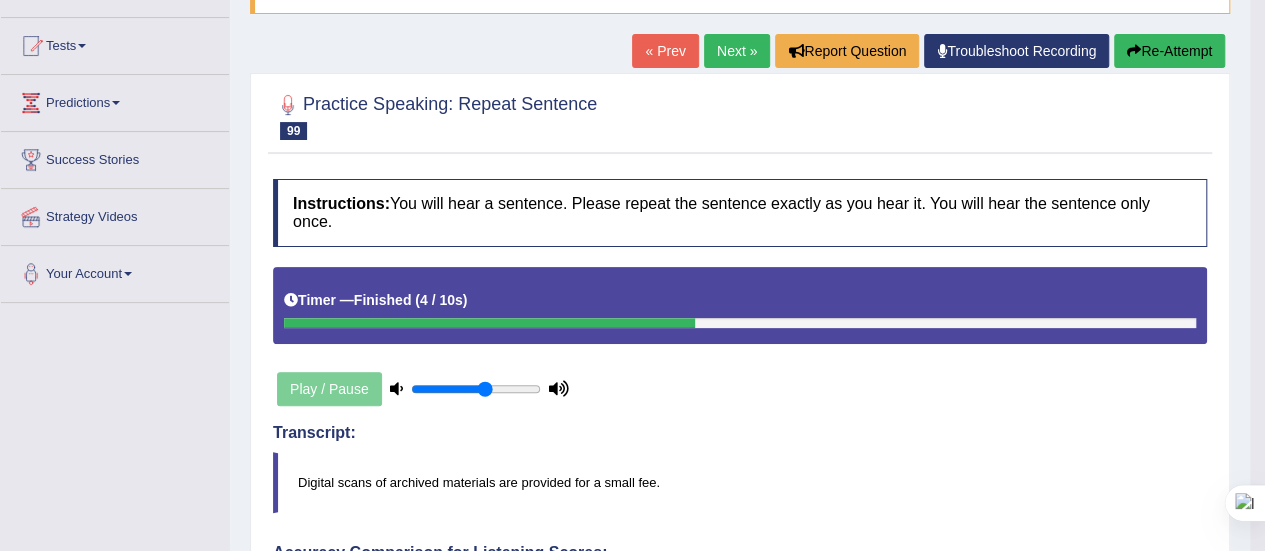 click on "Next »" at bounding box center [737, 51] 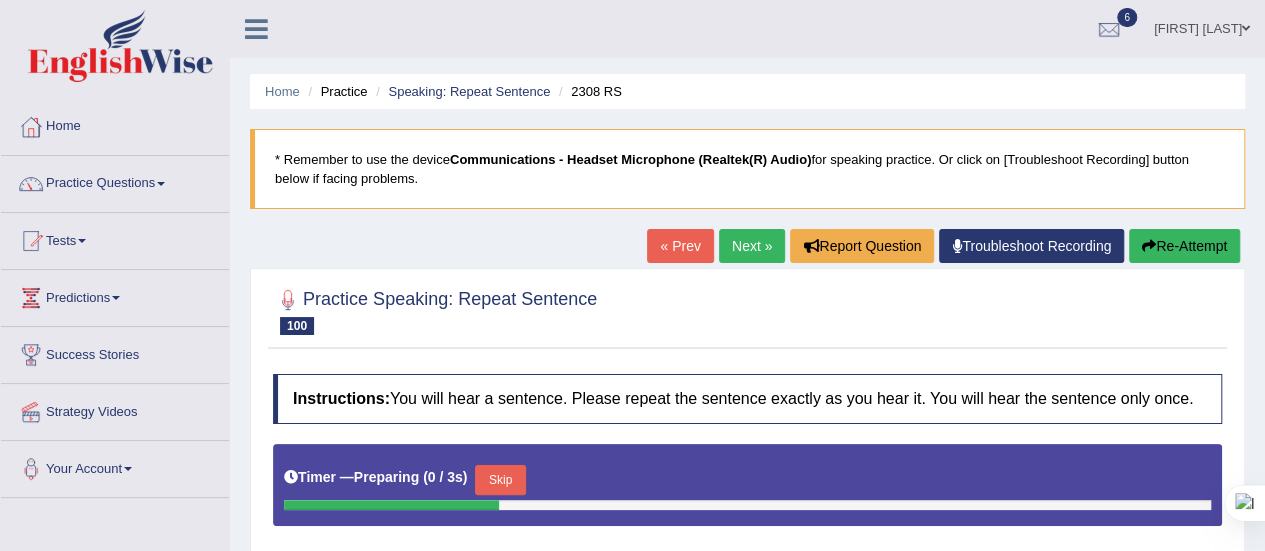 scroll, scrollTop: 199, scrollLeft: 0, axis: vertical 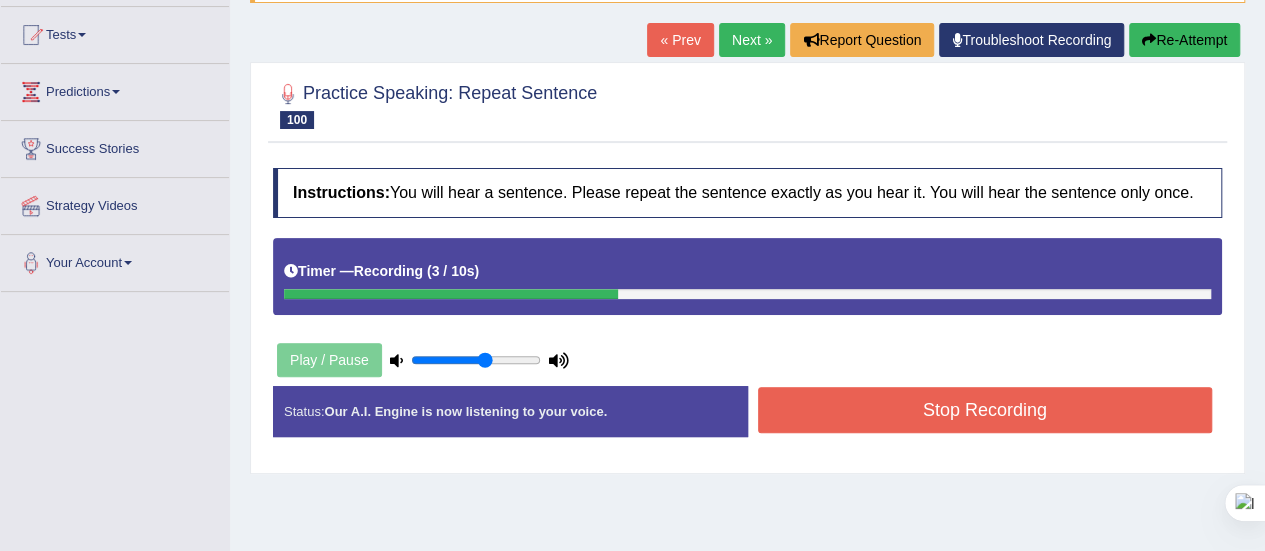 click on "Stop Recording" at bounding box center (985, 410) 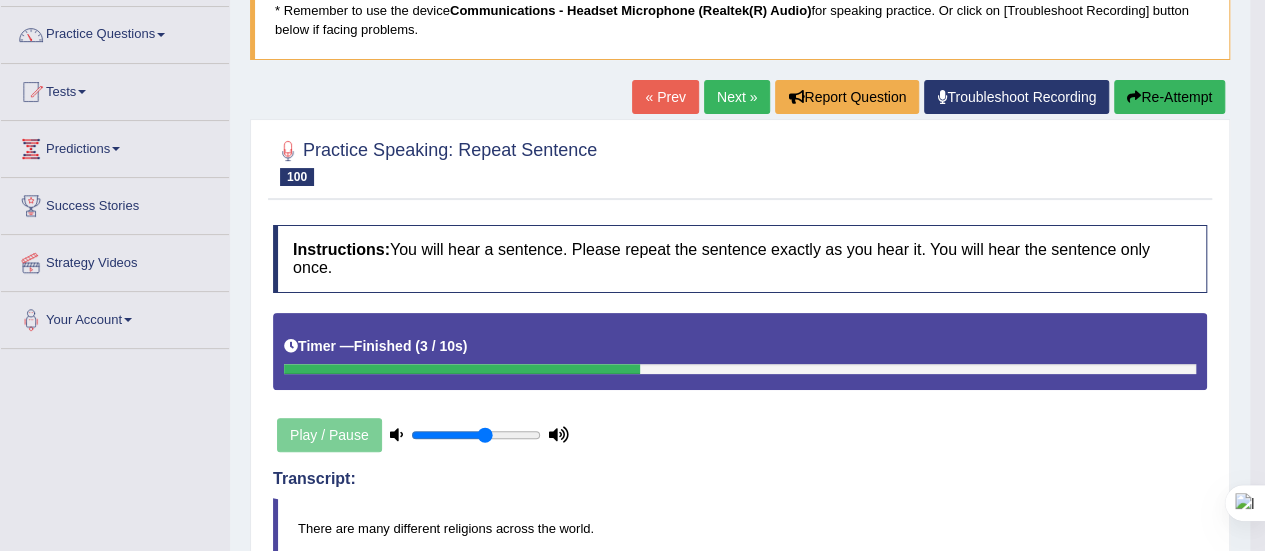 scroll, scrollTop: 148, scrollLeft: 0, axis: vertical 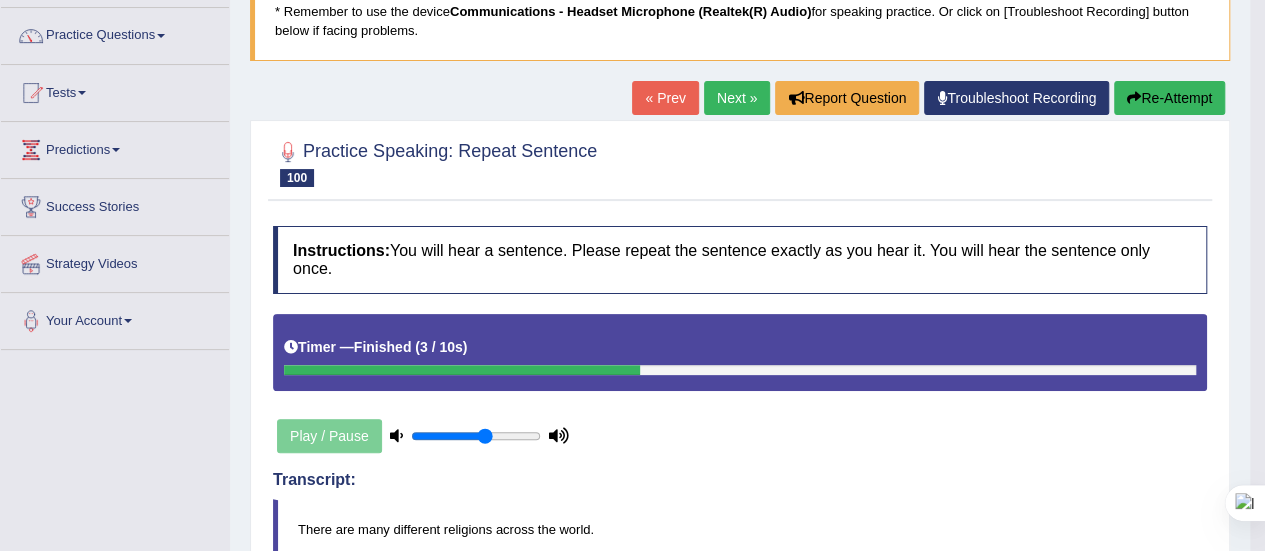 click on "Next »" at bounding box center [737, 98] 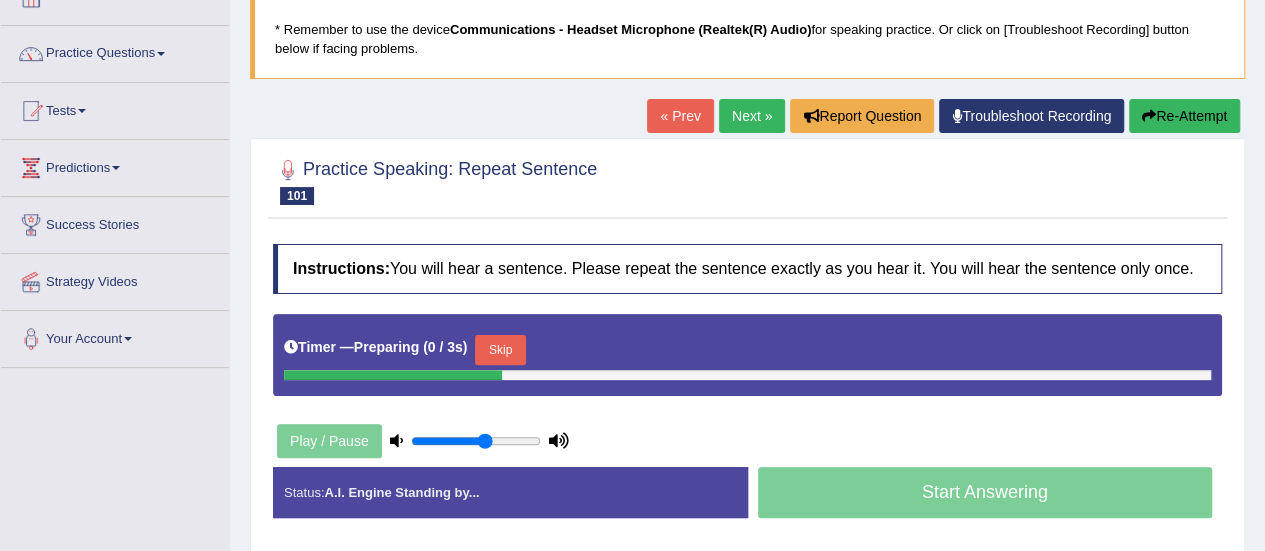 scroll, scrollTop: 142, scrollLeft: 0, axis: vertical 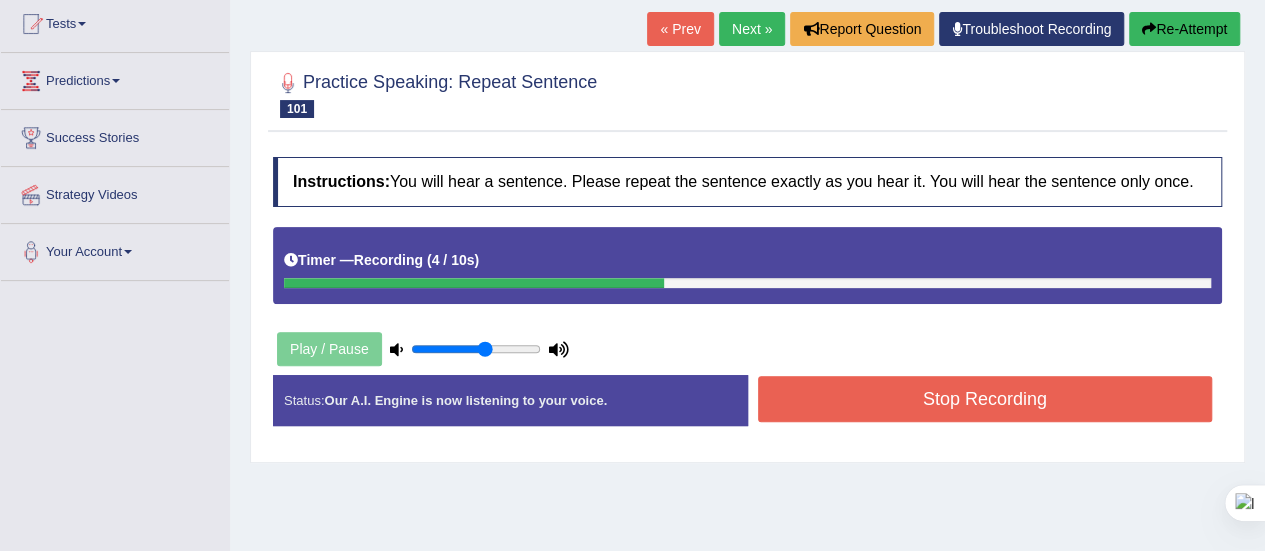 click on "Stop Recording" at bounding box center [985, 399] 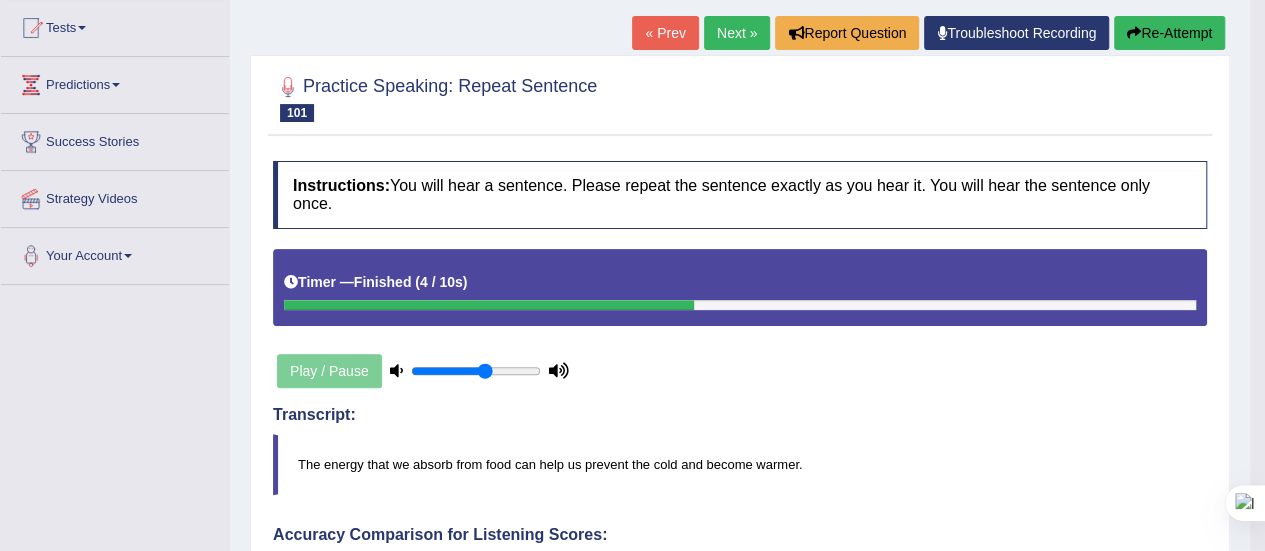 scroll, scrollTop: 0, scrollLeft: 0, axis: both 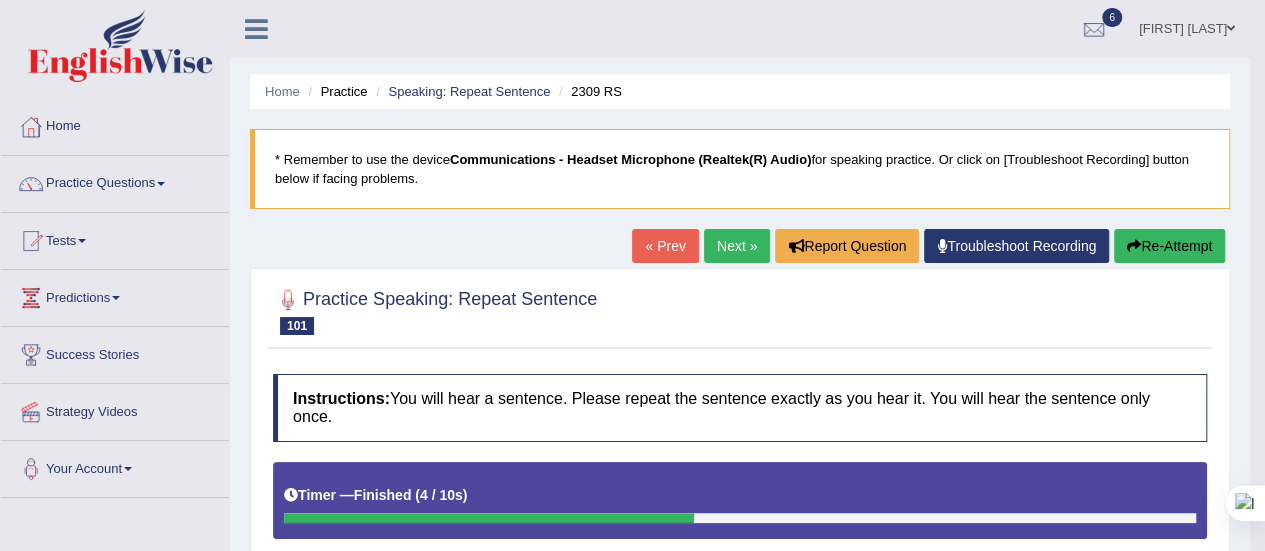 click on "Next »" at bounding box center [737, 246] 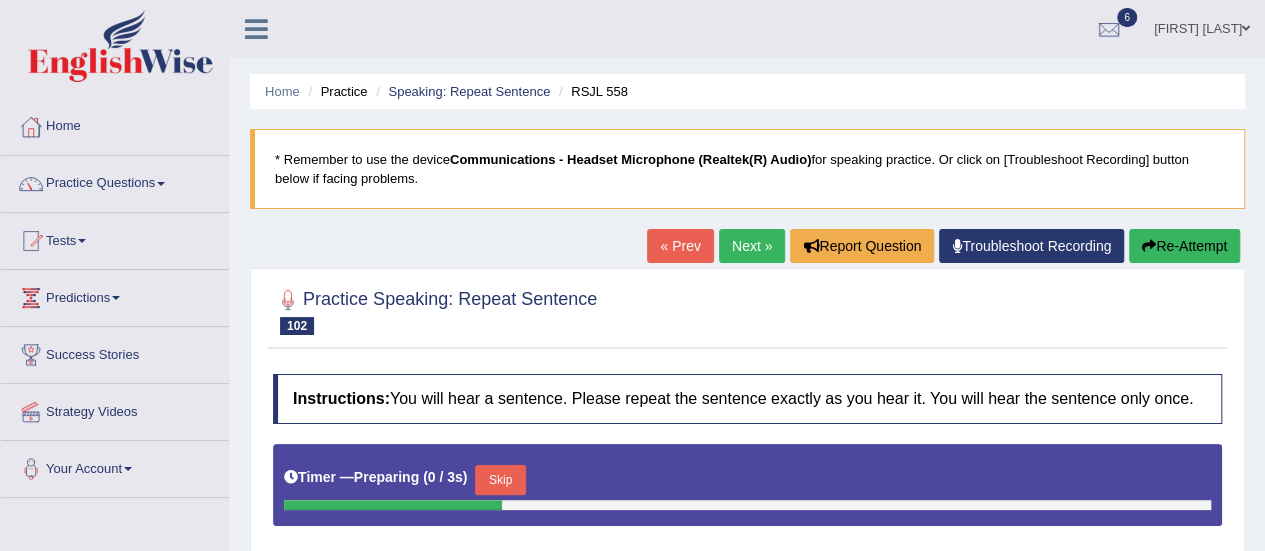 scroll, scrollTop: 329, scrollLeft: 0, axis: vertical 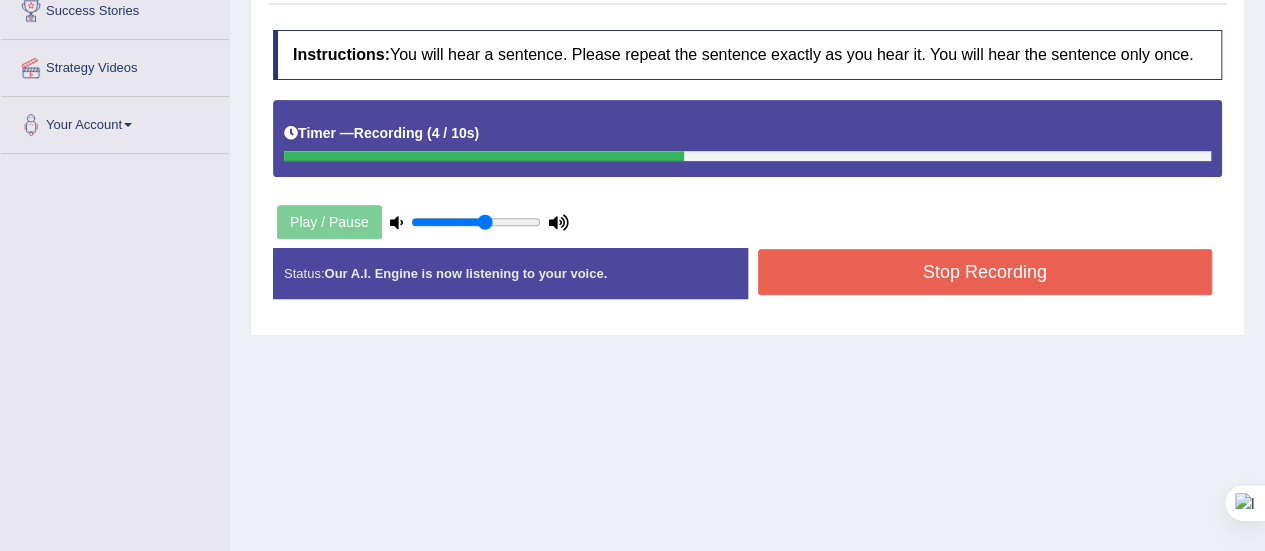 click on "Stop Recording" at bounding box center [985, 272] 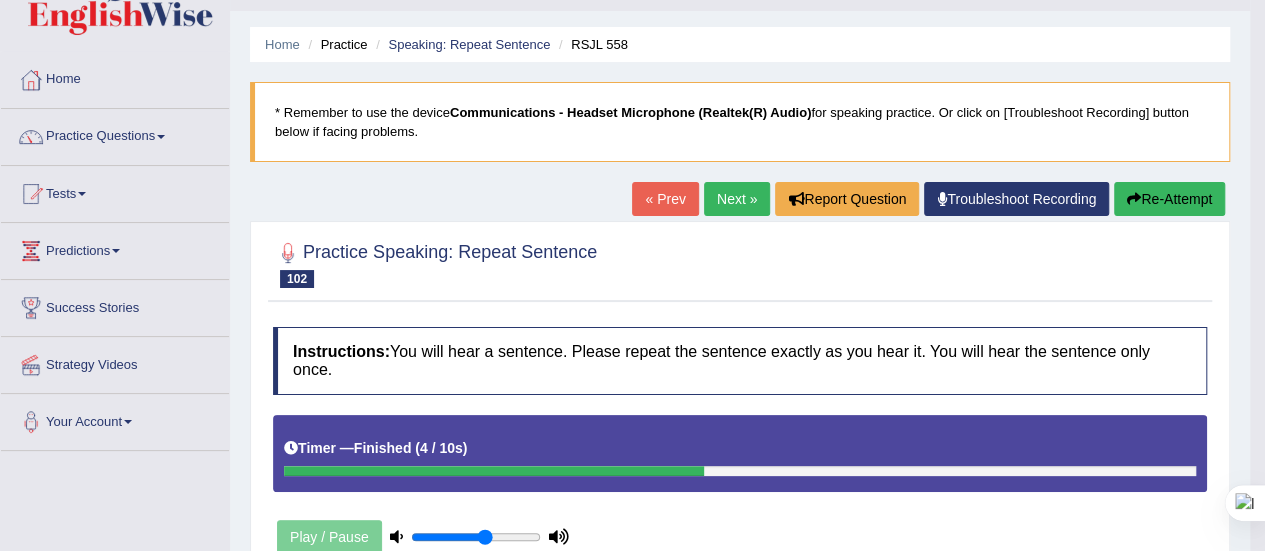 scroll, scrollTop: 46, scrollLeft: 0, axis: vertical 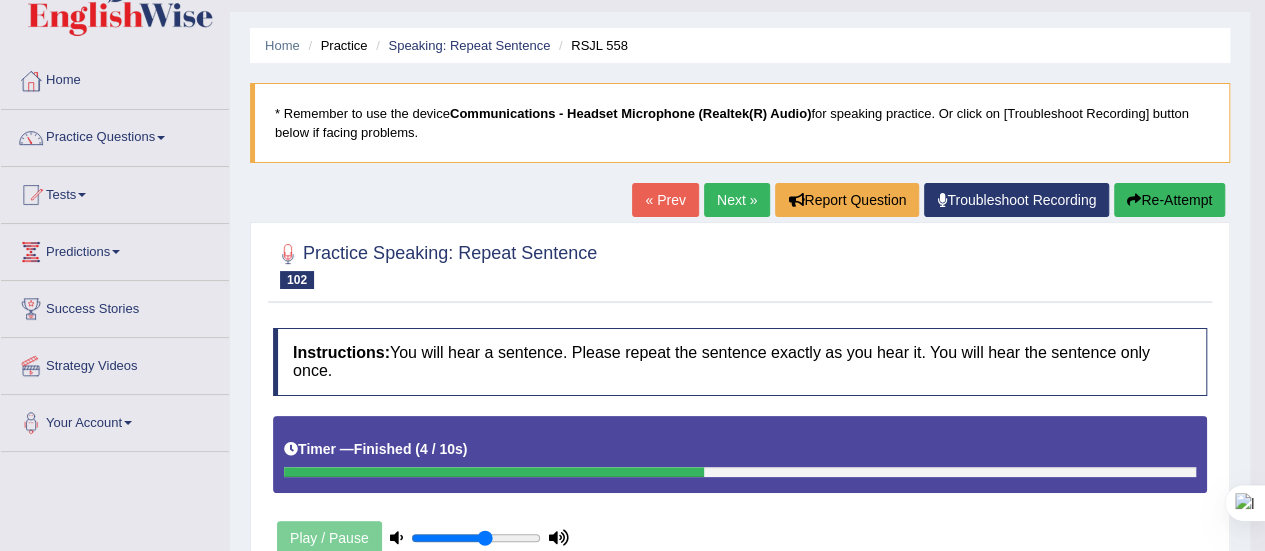 click on "Next »" at bounding box center (737, 200) 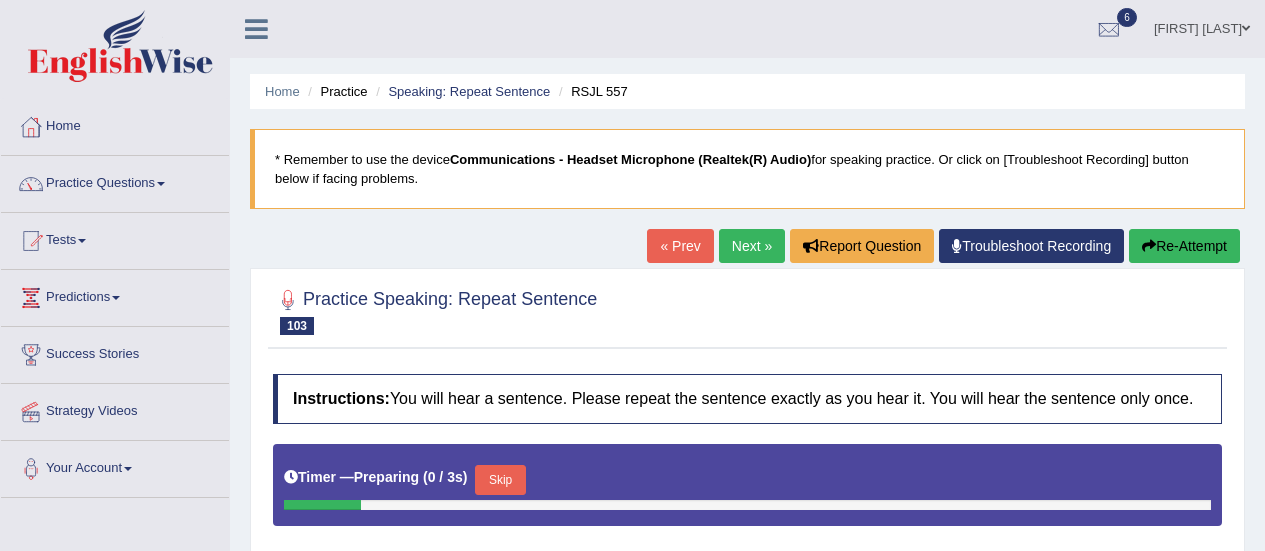 scroll, scrollTop: 0, scrollLeft: 0, axis: both 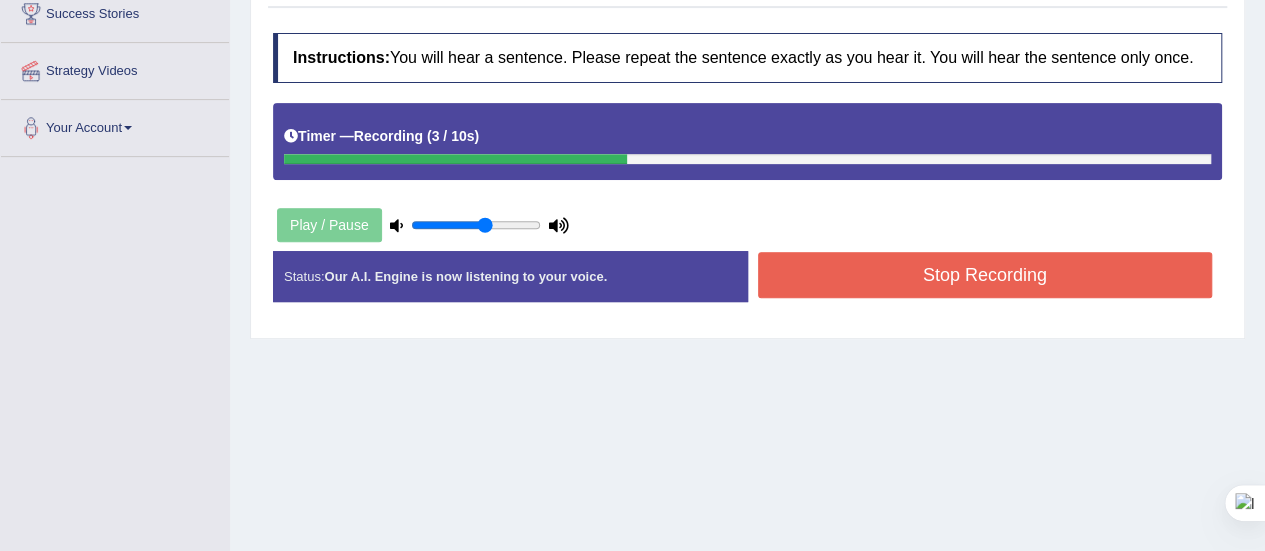 click on "Stop Recording" at bounding box center [985, 275] 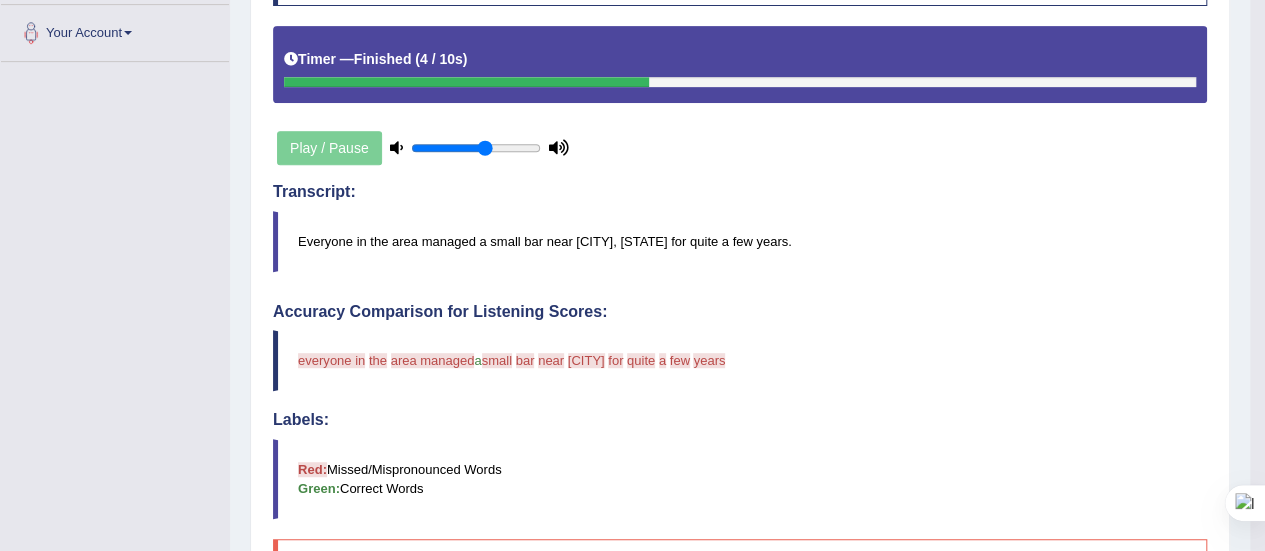 scroll, scrollTop: 0, scrollLeft: 0, axis: both 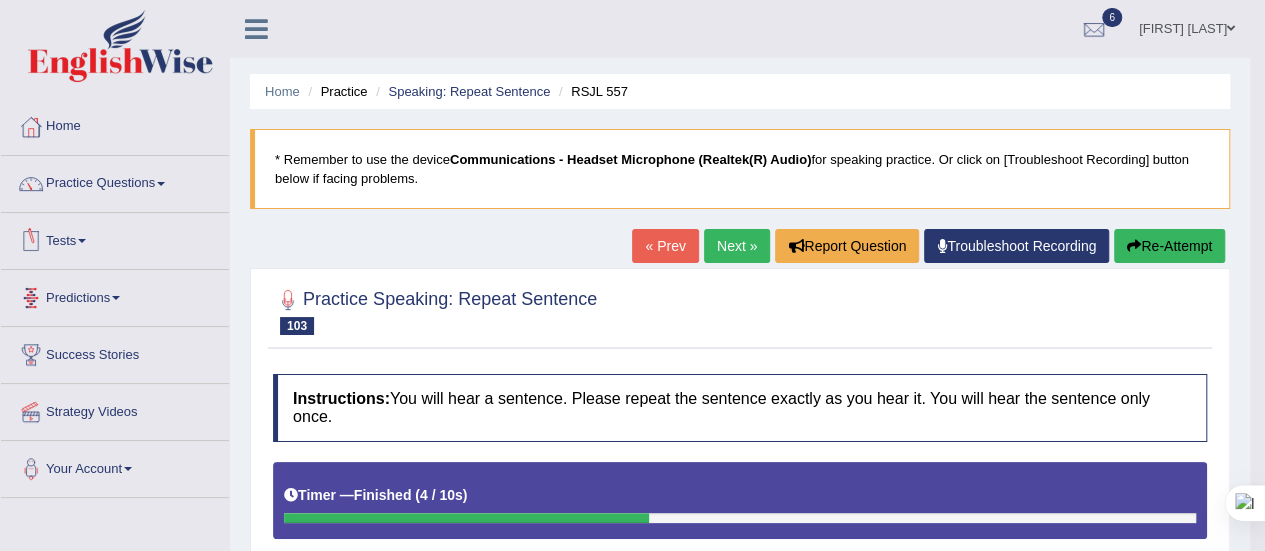 click on "Tests" at bounding box center [115, 238] 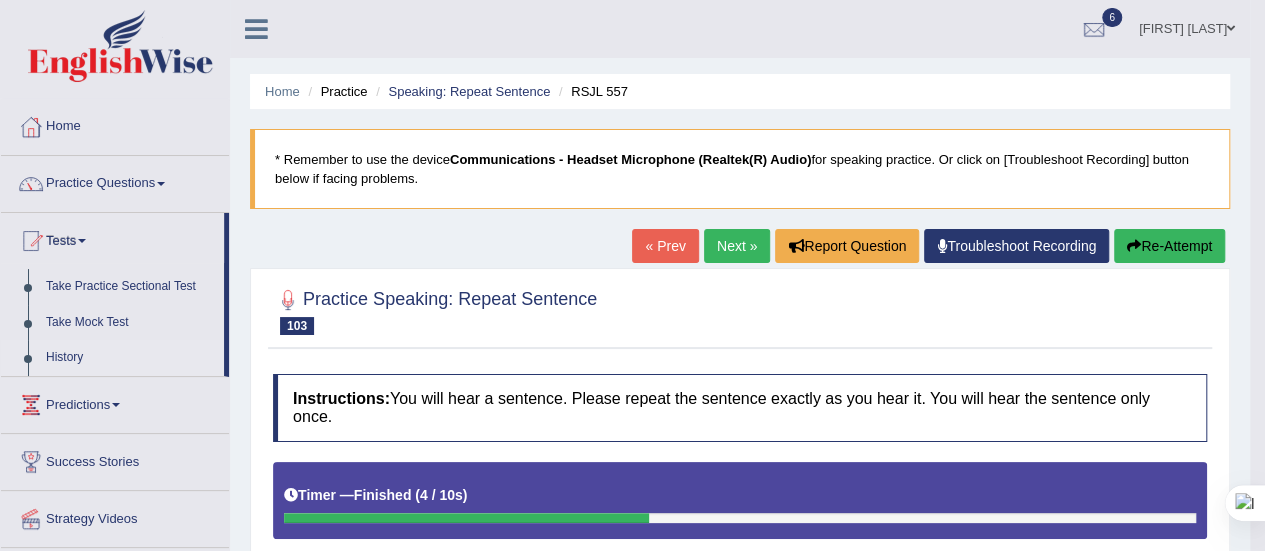 click on "History" at bounding box center [130, 358] 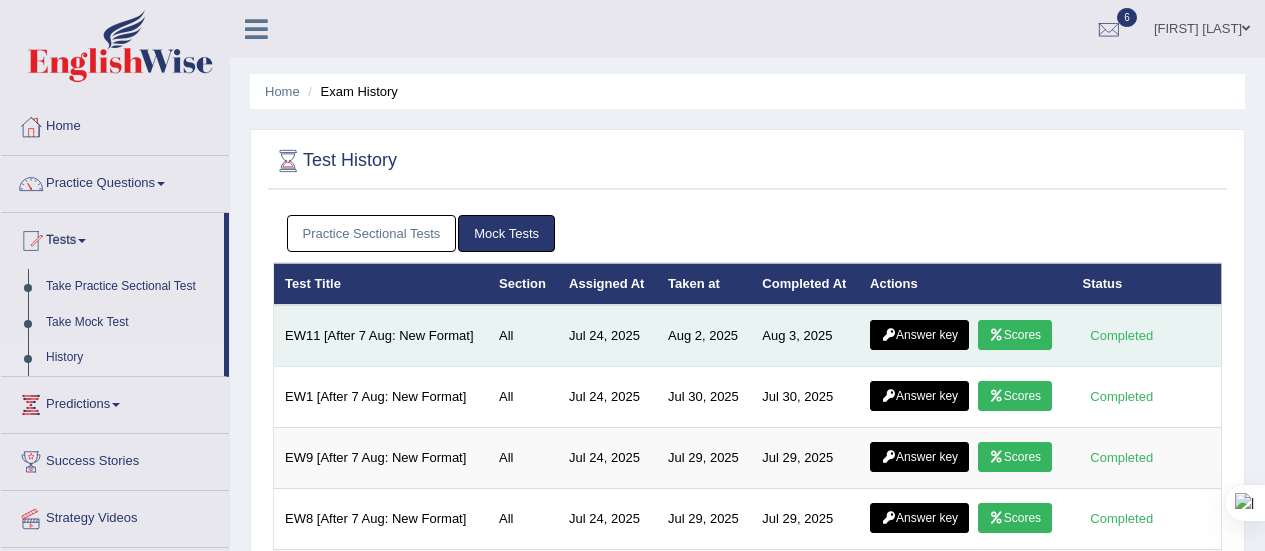 scroll, scrollTop: 0, scrollLeft: 0, axis: both 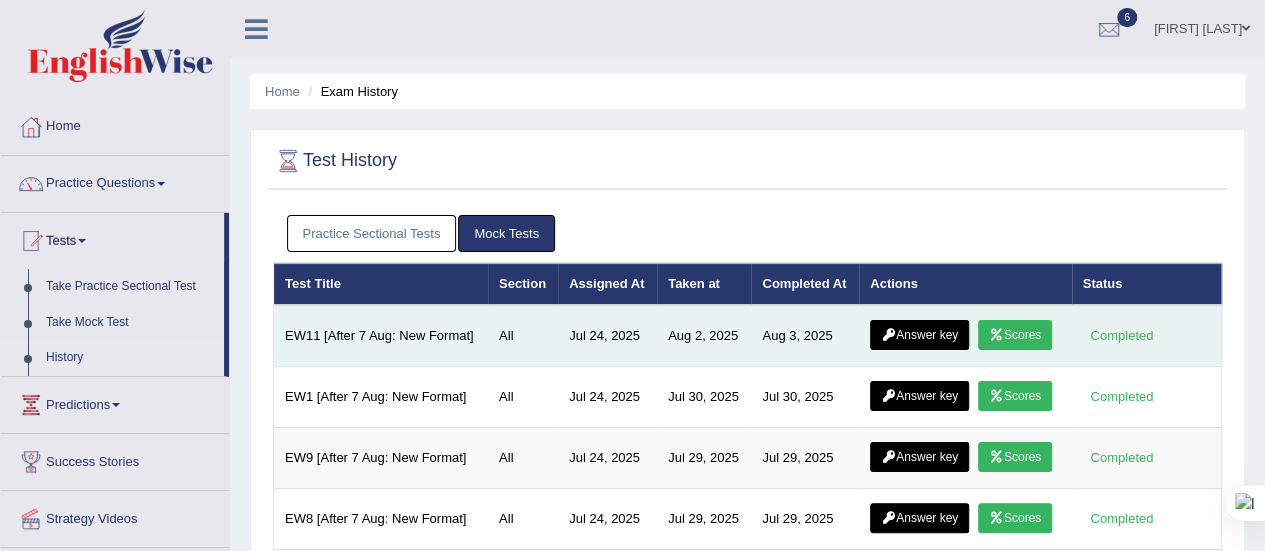 click on "Answer key" at bounding box center [919, 335] 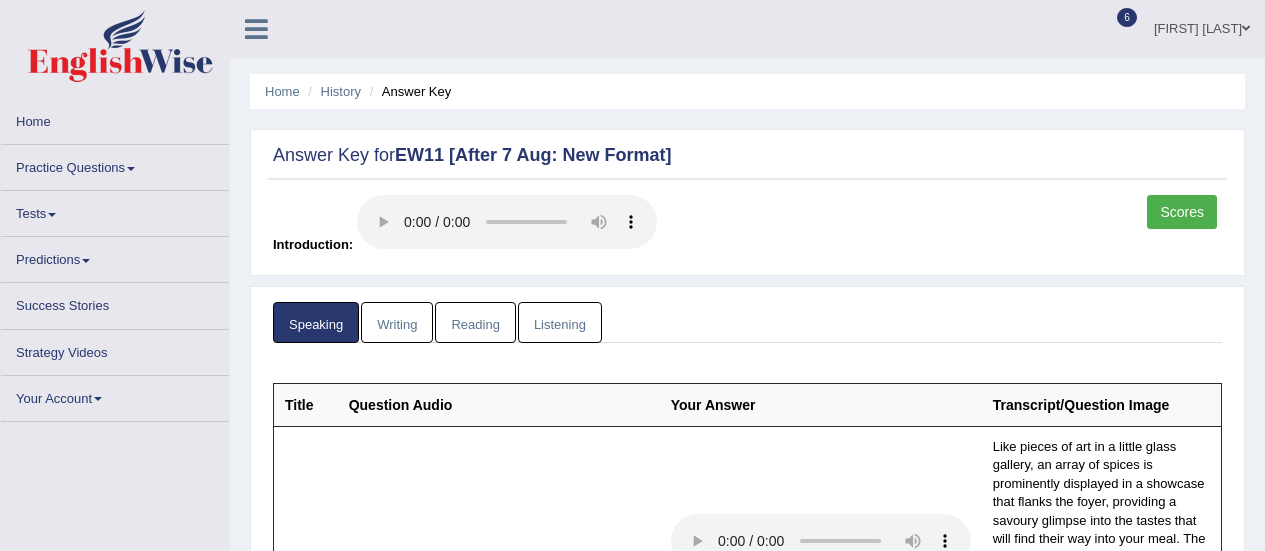 scroll, scrollTop: 0, scrollLeft: 0, axis: both 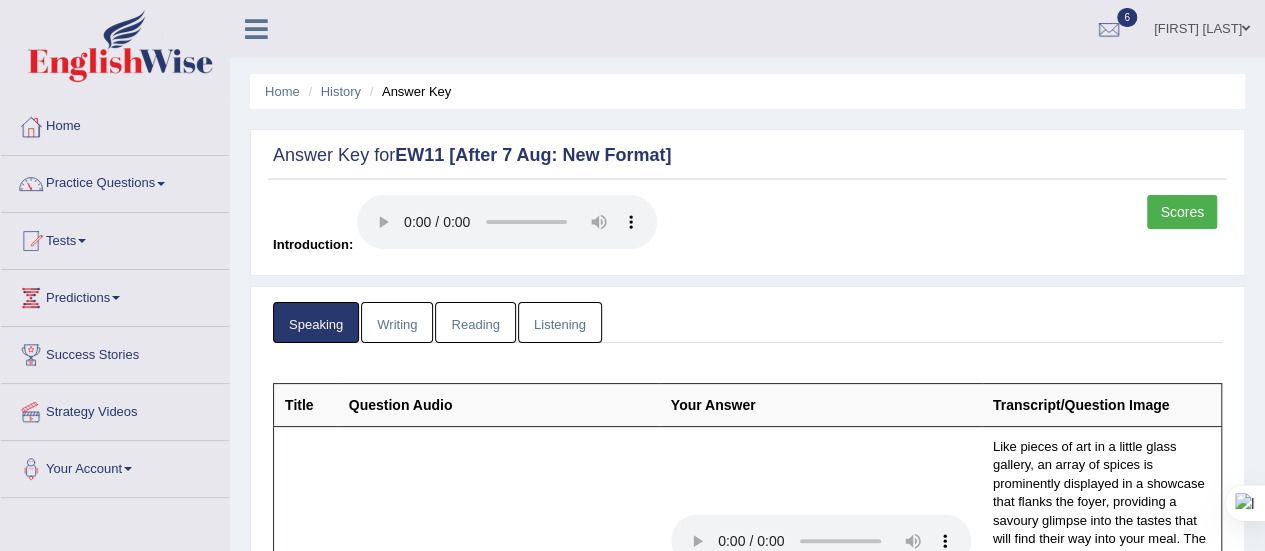 click on "Practice Questions" at bounding box center [115, 181] 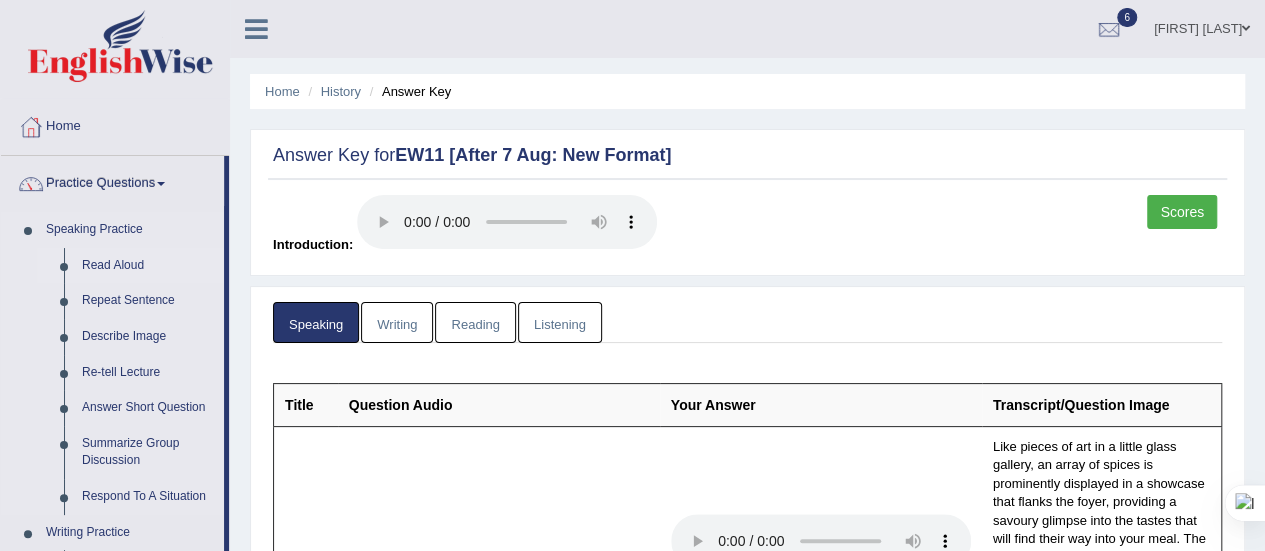 click on "Read Aloud" at bounding box center [148, 266] 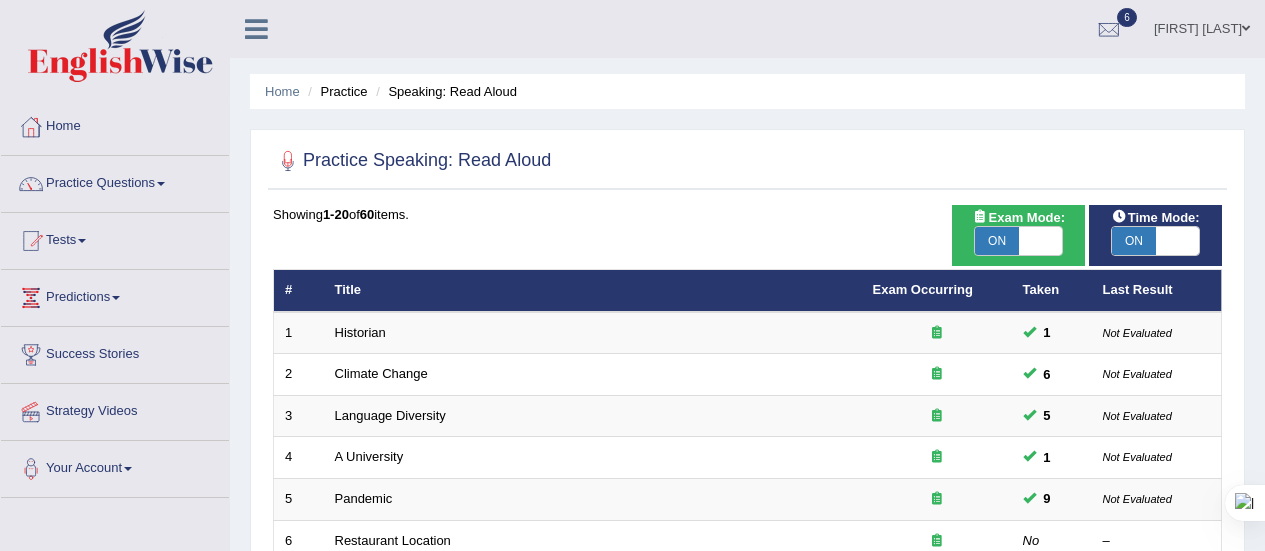 scroll, scrollTop: 0, scrollLeft: 0, axis: both 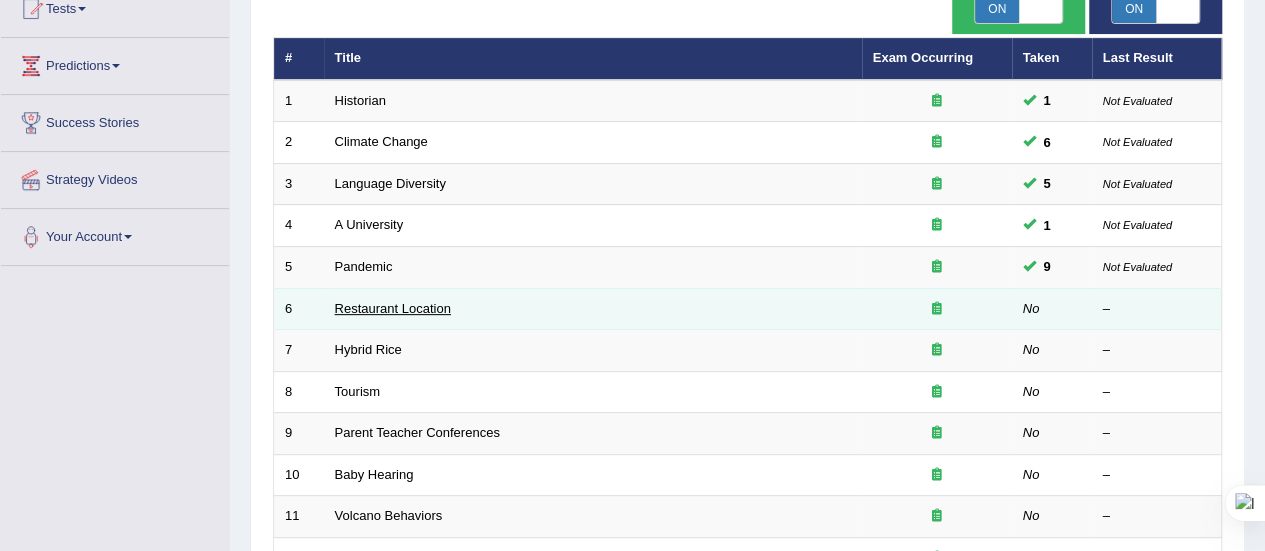 click on "Restaurant Location" at bounding box center [393, 308] 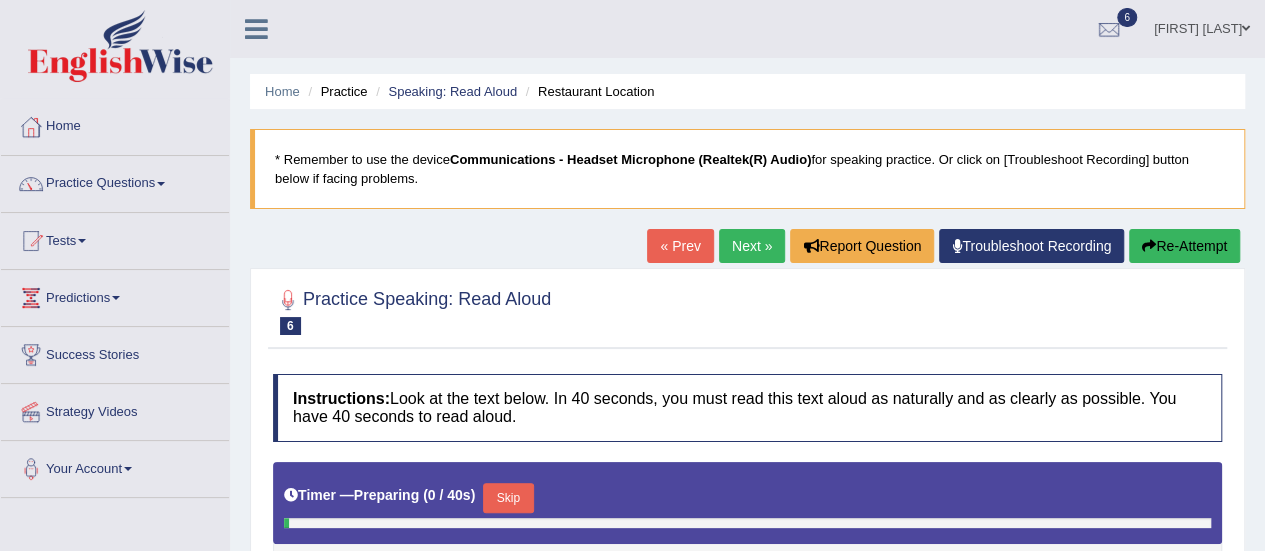 scroll, scrollTop: 203, scrollLeft: 0, axis: vertical 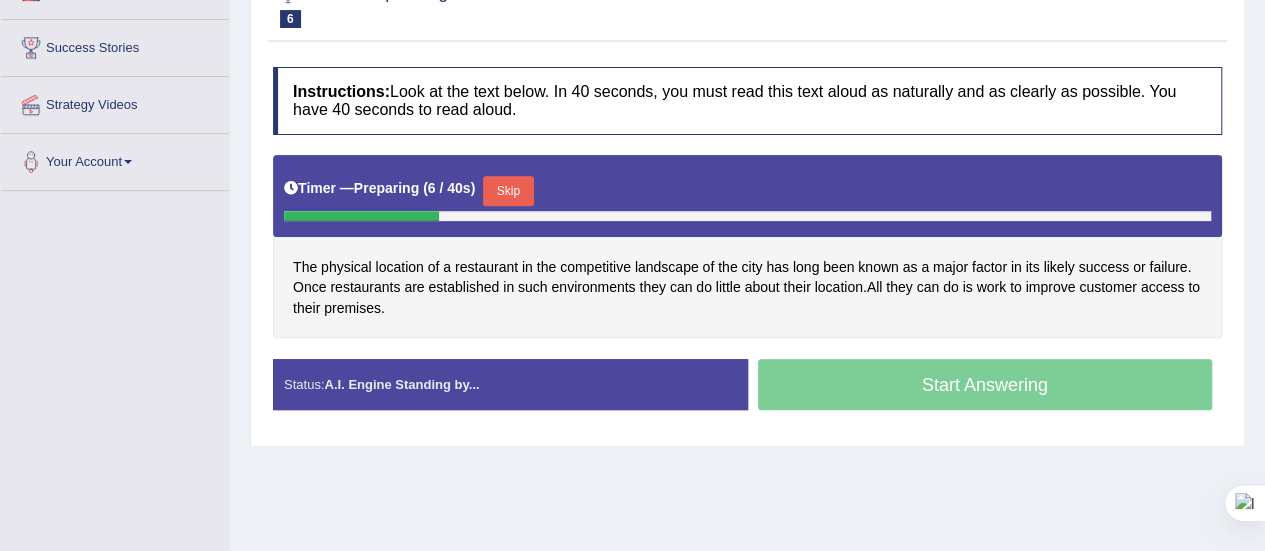click on "Skip" at bounding box center (508, 191) 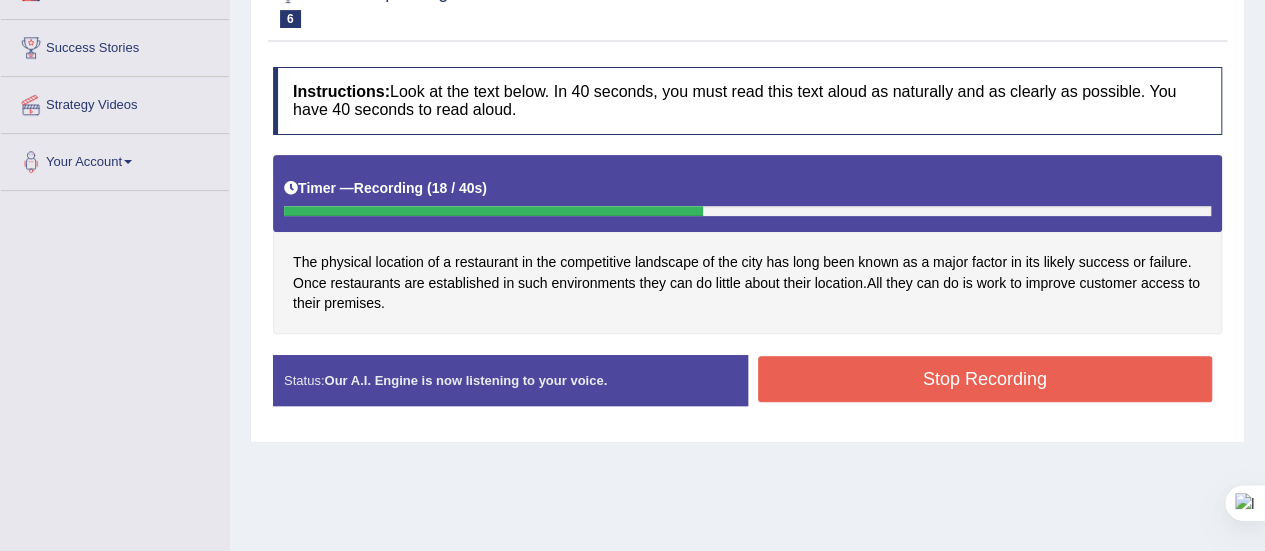 click on "Stop Recording" at bounding box center [985, 379] 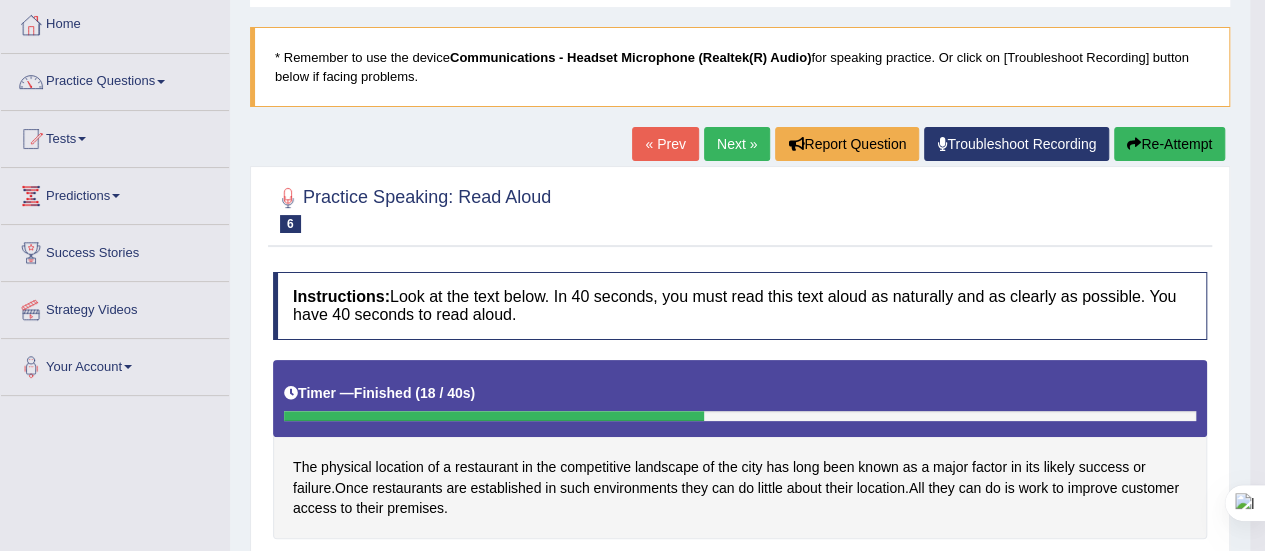 scroll, scrollTop: 0, scrollLeft: 0, axis: both 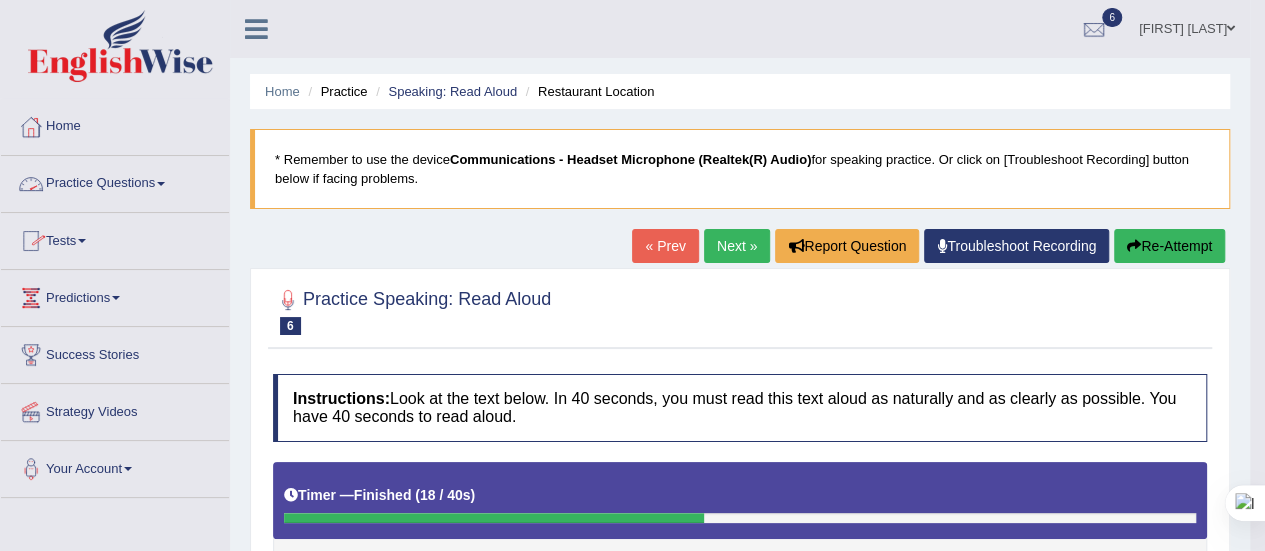 click on "Practice Questions" at bounding box center (115, 181) 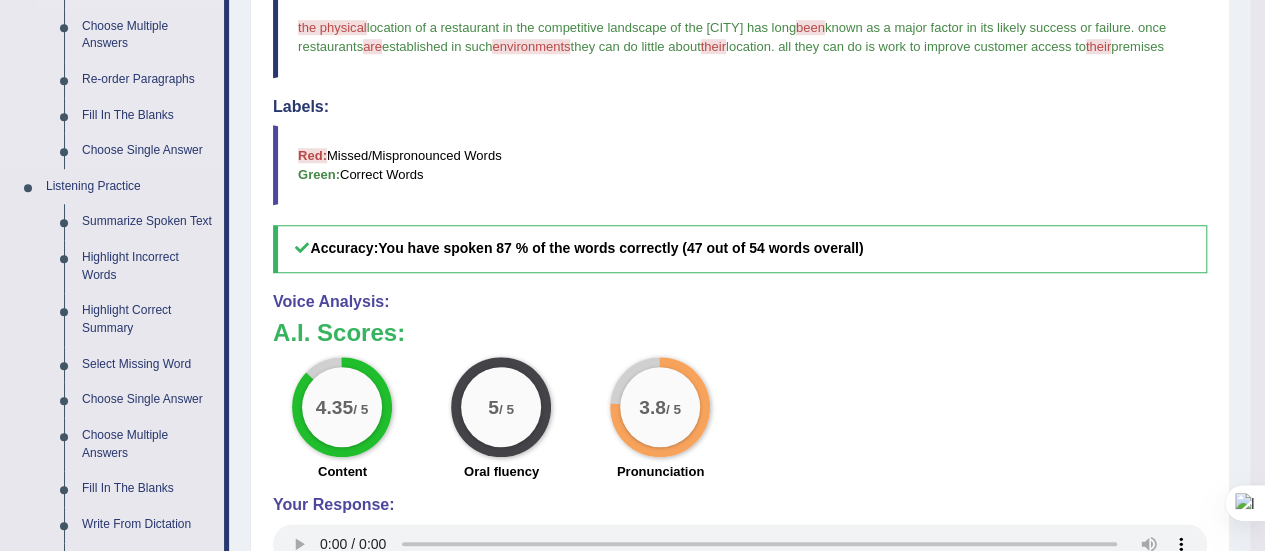 scroll, scrollTop: 706, scrollLeft: 0, axis: vertical 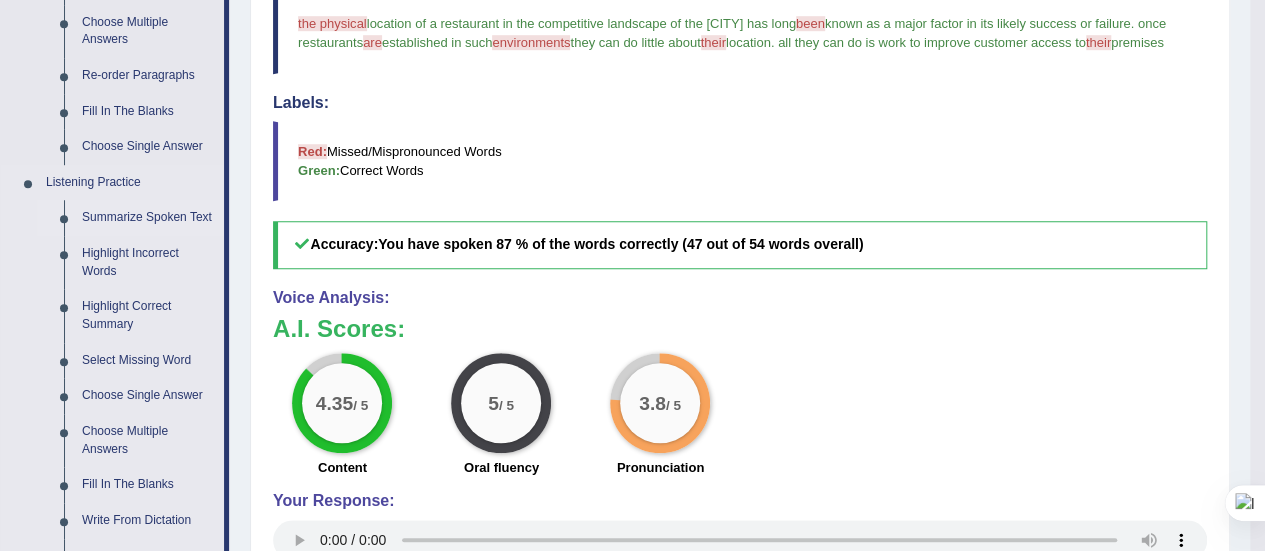 click on "Summarize Spoken Text" at bounding box center (148, 218) 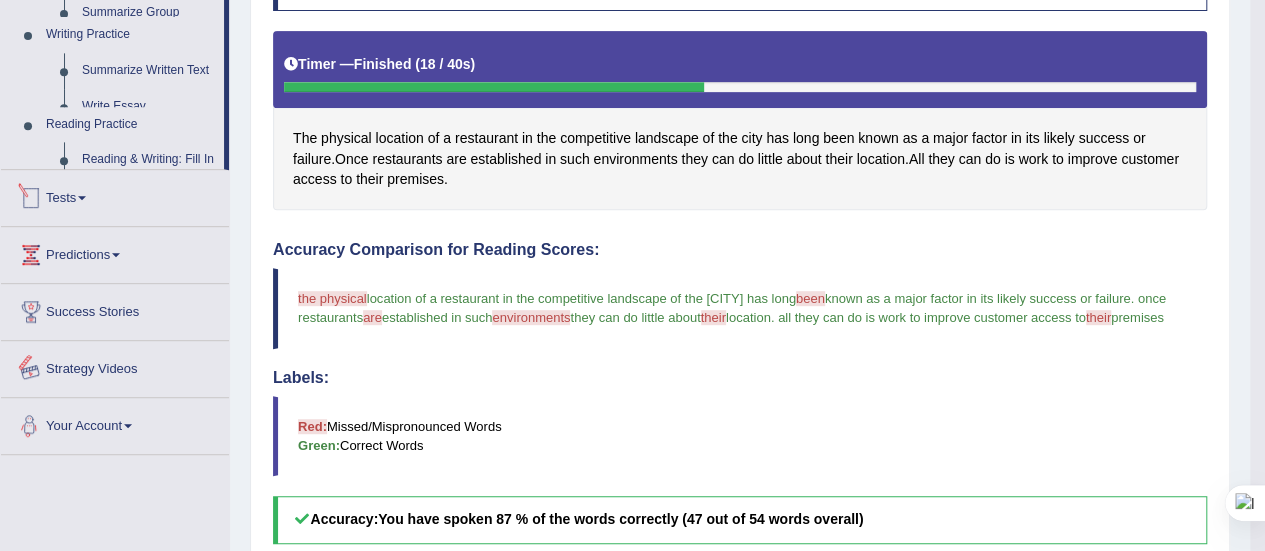 scroll, scrollTop: 1012, scrollLeft: 0, axis: vertical 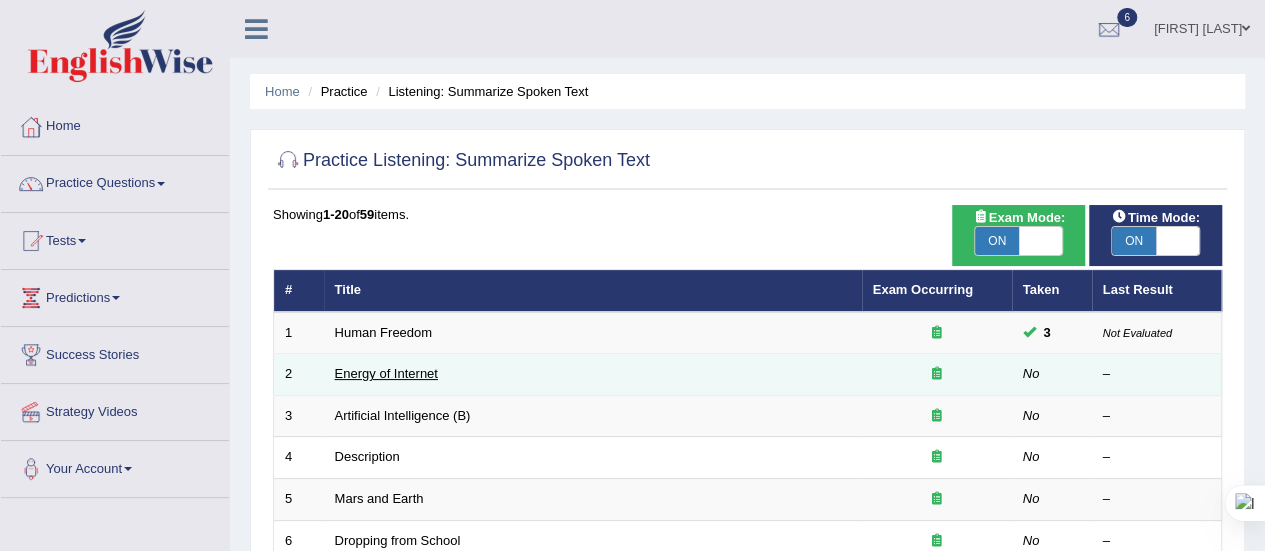 click on "Energy of Internet" at bounding box center (386, 373) 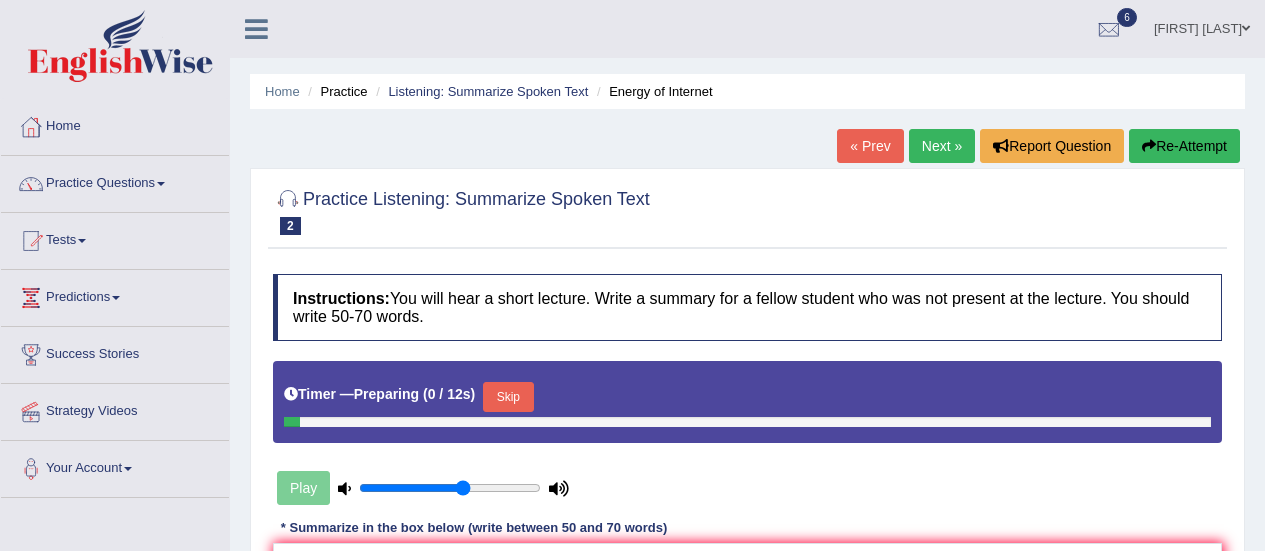 scroll, scrollTop: 0, scrollLeft: 0, axis: both 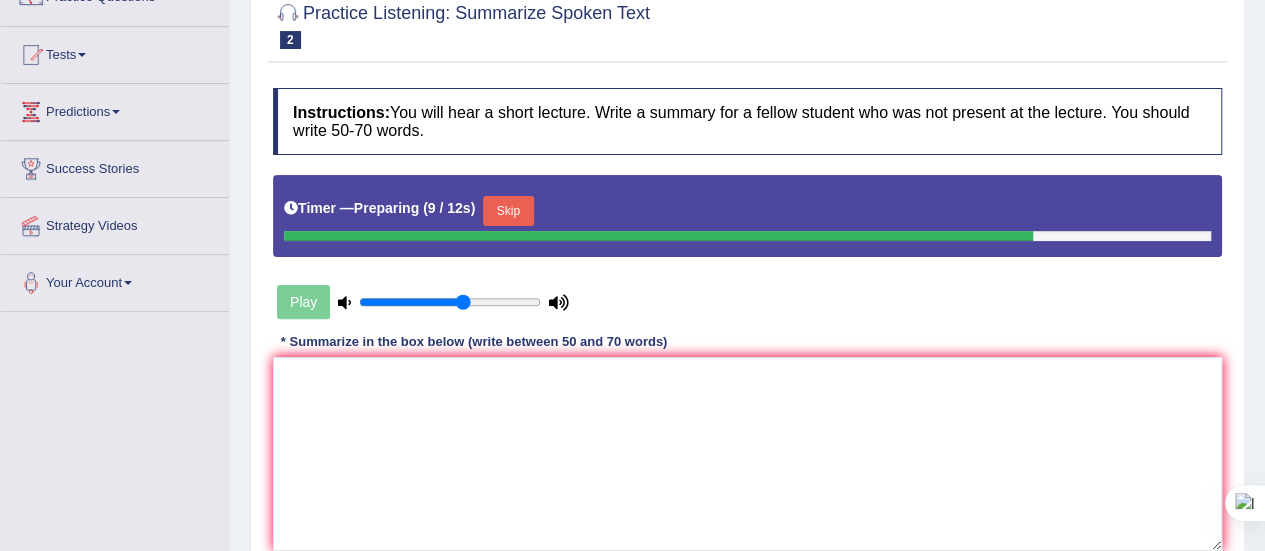 click on "Skip" at bounding box center (508, 211) 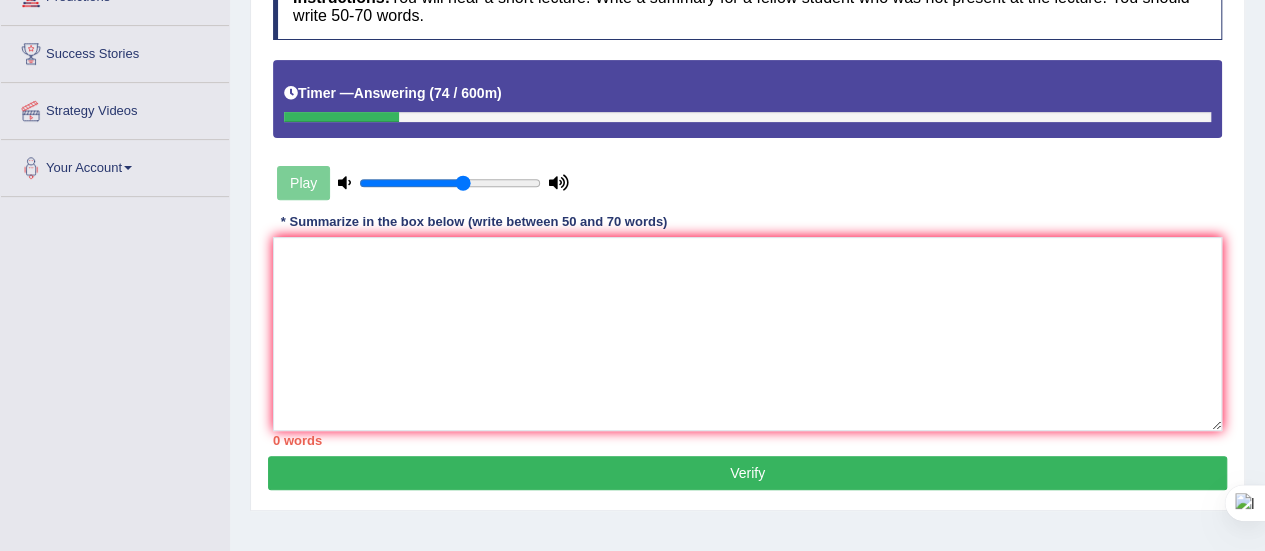 scroll, scrollTop: 302, scrollLeft: 0, axis: vertical 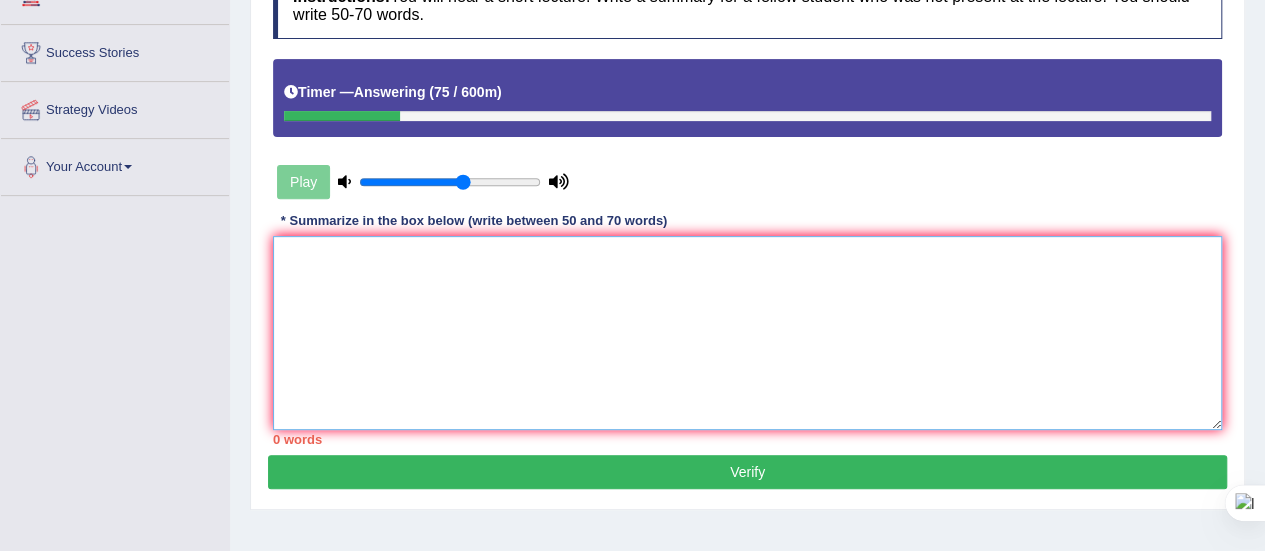 click at bounding box center (747, 333) 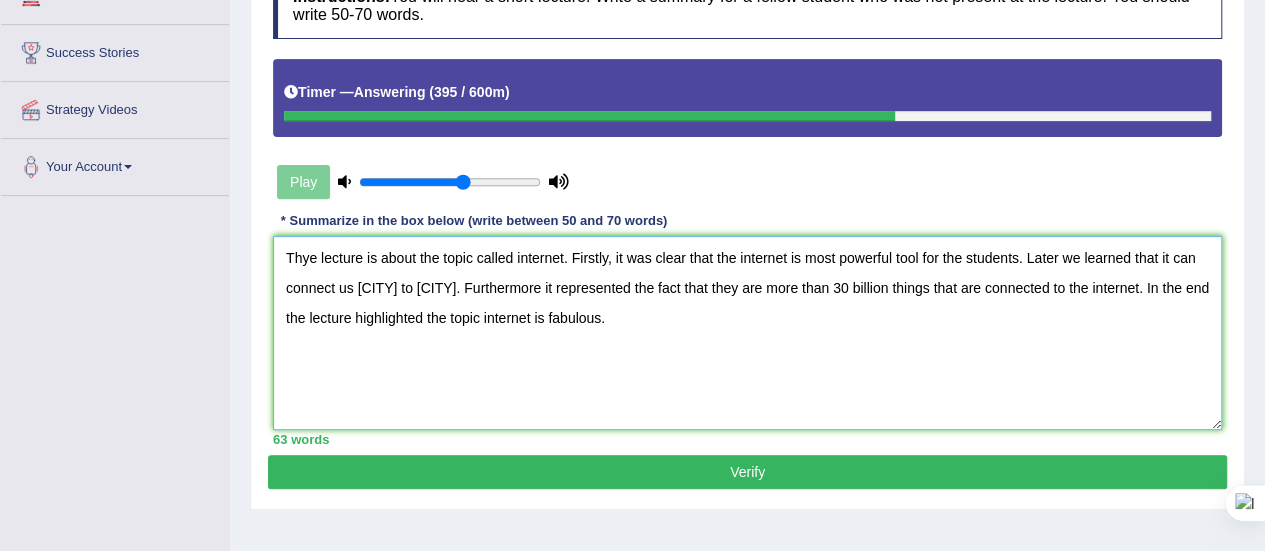 click on "Thye lecture is about the topic called internet. Firstly, it was clear that the internet is most powerful tool for the students. Later we learned that it can connect us sydney to melbourne. Furthermore it represented the fact that they are more than 30 billion things that are connected to the internet. In the end the lecture highlighted the topic internet is fabulous." at bounding box center [747, 333] 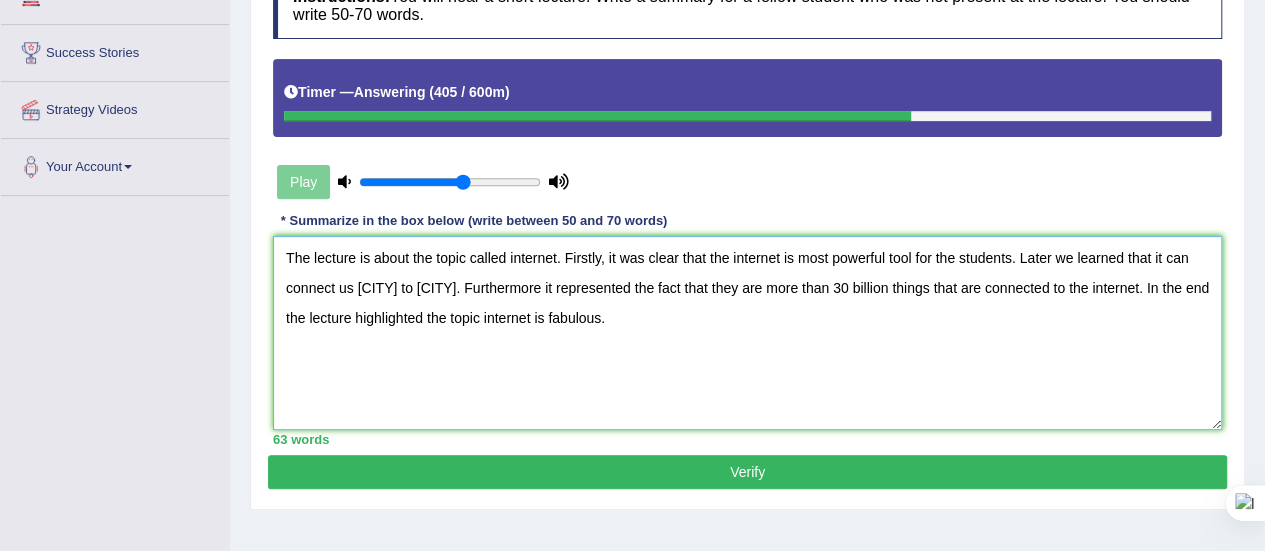 click on "The lecture is about the topic called internet. Firstly, it was clear that the internet is most powerful tool for the students. Later we learned that it can connect us sydney to melbourne. Furthermore it represented the fact that they are more than 30 billion things that are connected to the internet. In the end the lecture highlighted the topic internet is fabulous." at bounding box center [747, 333] 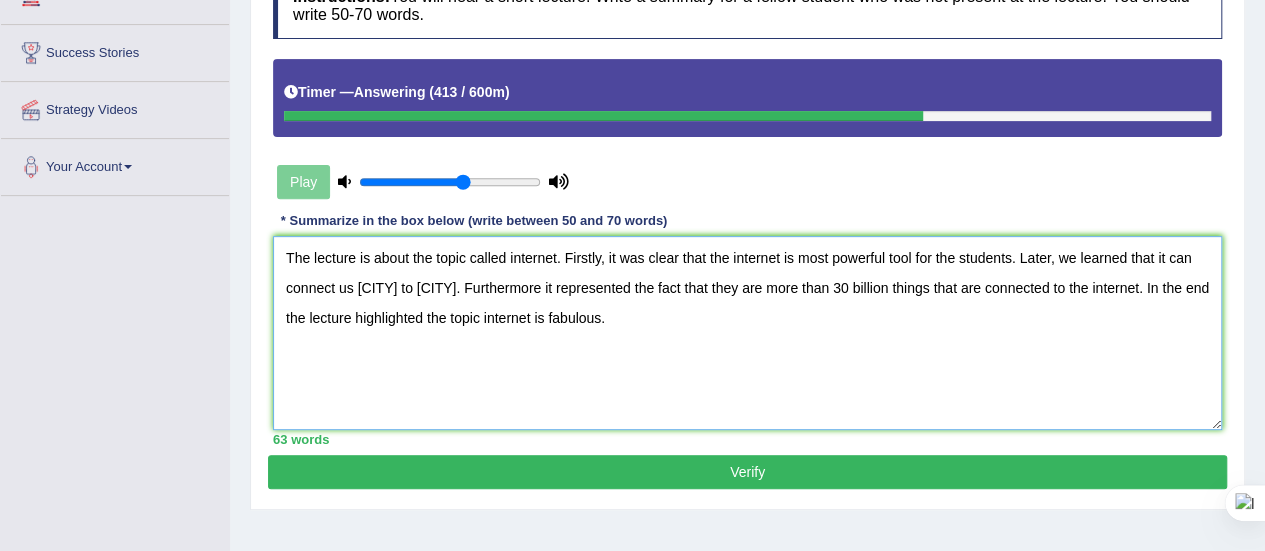 click on "The lecture is about the topic called internet. Firstly, it was clear that the internet is most powerful tool for the students. Later, we learned that it can connect us sydney to melbourne. Furthermore it represented the fact that they are more than 30 billion things that are connected to the internet. In the end the lecture highlighted the topic internet is fabulous." at bounding box center [747, 333] 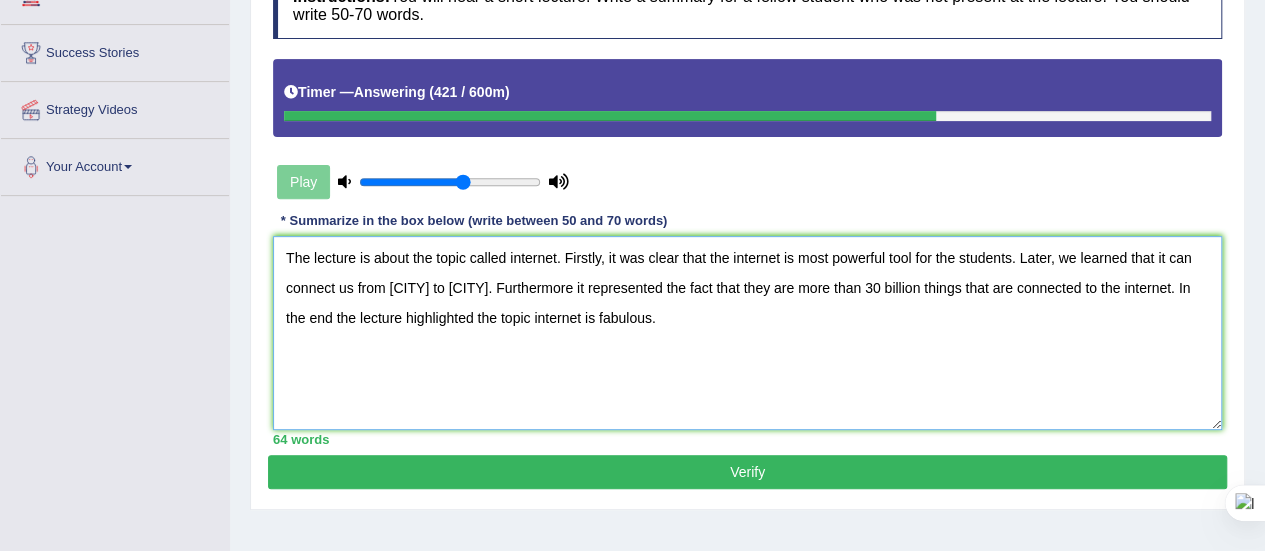 click on "The lecture is about the topic called internet. Firstly, it was clear that the internet is most powerful tool for the students. Later, we learned that it can connect us from sydney to melbourne. Furthermore it represented the fact that they are more than 30 billion things that are connected to the internet. In the end the lecture highlighted the topic internet is fabulous." at bounding box center (747, 333) 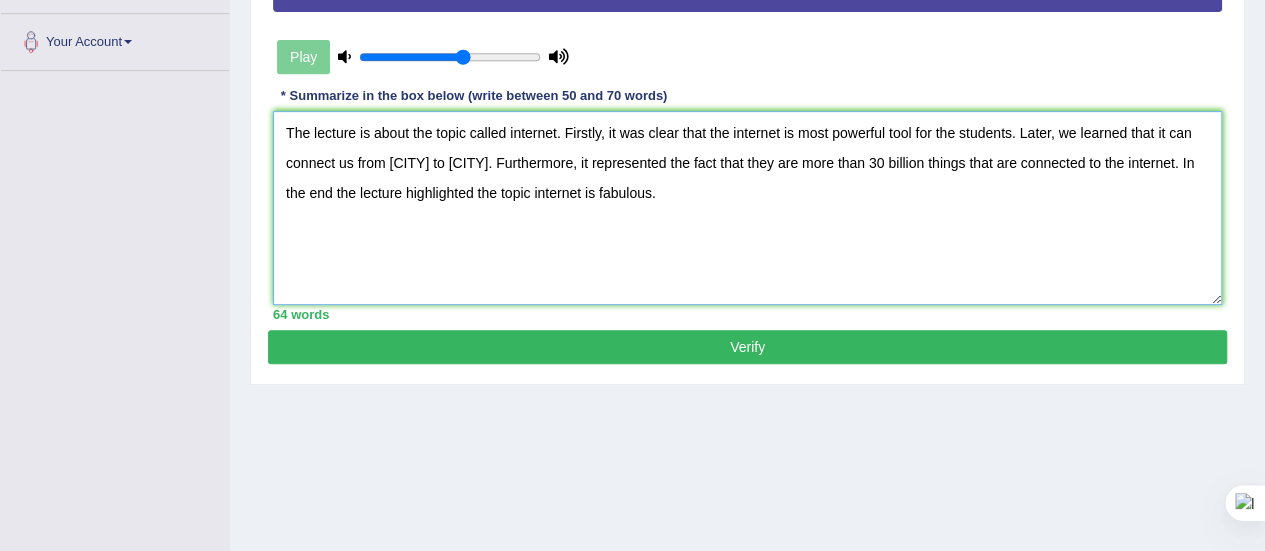 scroll, scrollTop: 428, scrollLeft: 0, axis: vertical 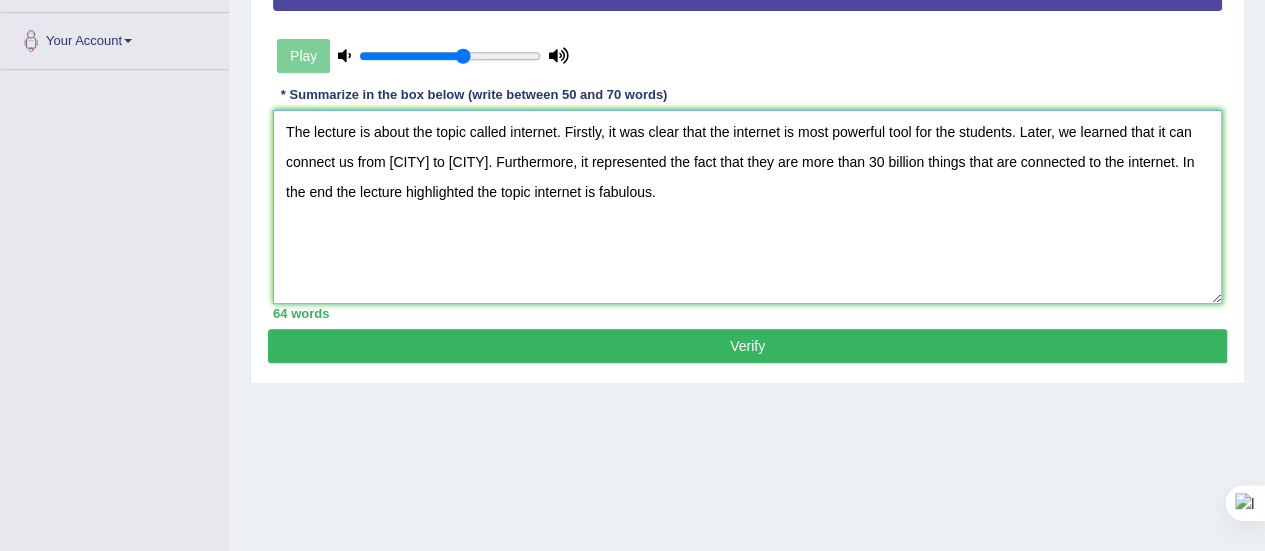 click on "The lecture is about the topic called internet. Firstly, it was clear that the internet is most powerful tool for the students. Later, we learned that it can connect us from sydney to melbourne. Furthermore, it represented the fact that they are more than 30 billion things that are connected to the internet. In the end the lecture highlighted the topic internet is fabulous." at bounding box center (747, 207) 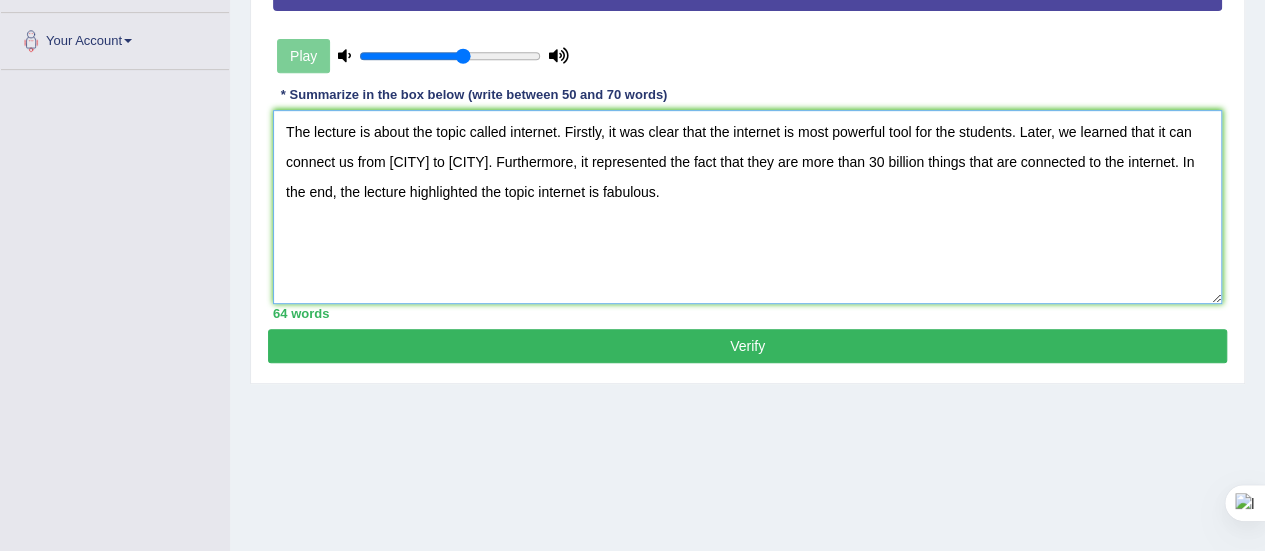 type on "The lecture is about the topic called internet. Firstly, it was clear that the internet is most powerful tool for the students. Later, we learned that it can connect us from sydney to melbourne. Furthermore, it represented the fact that they are more than 30 billion things that are connected to the internet. In the end, the lecture highlighted the topic internet is fabulous." 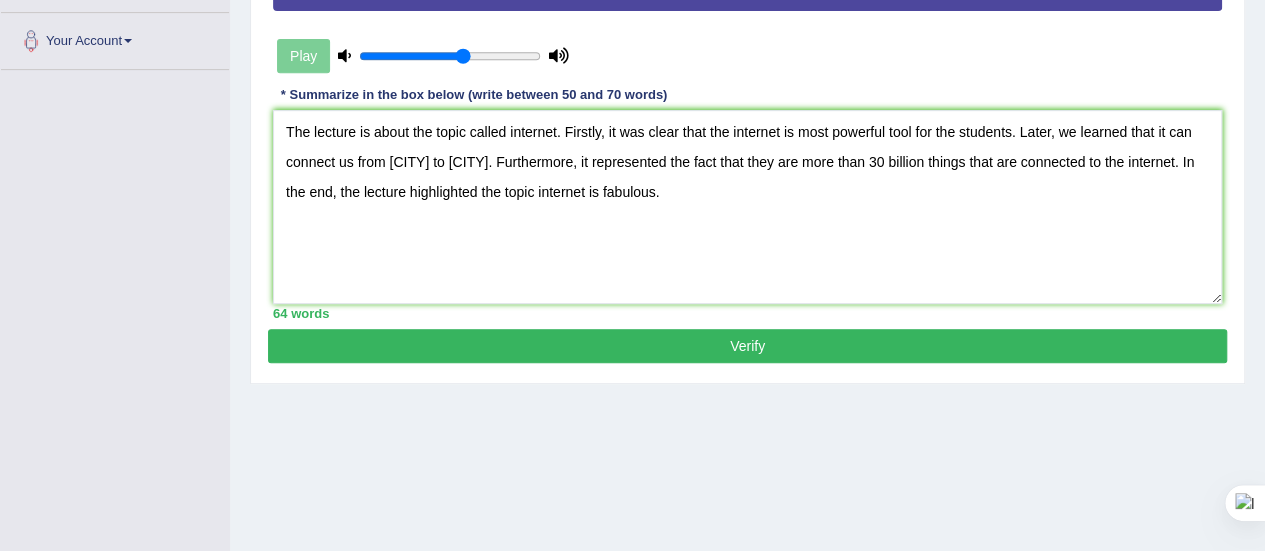 click on "Verify" at bounding box center [747, 346] 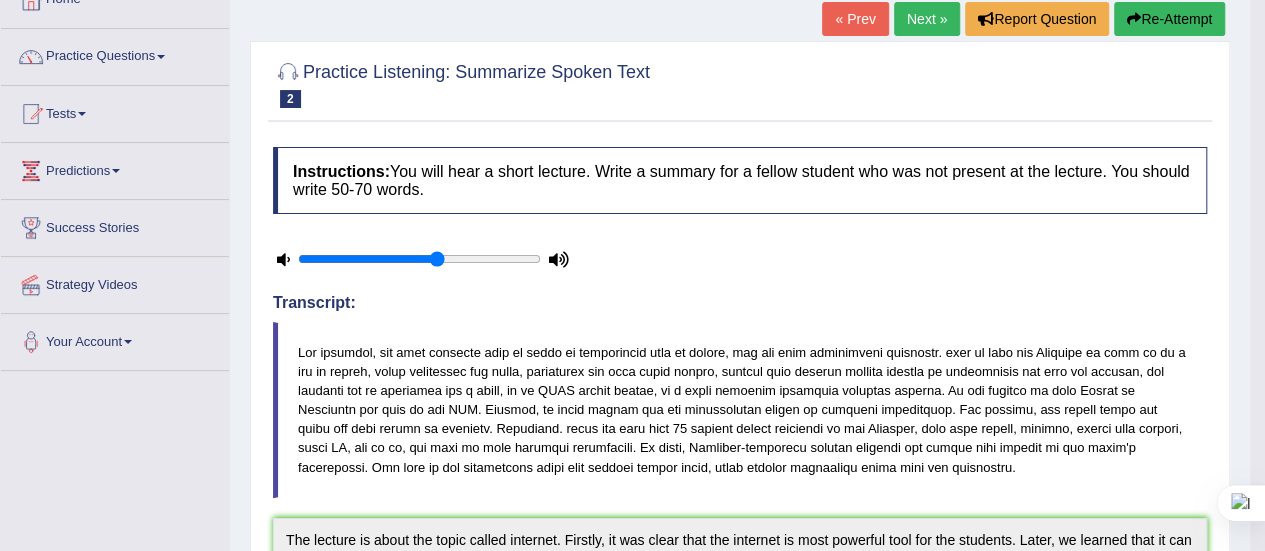 scroll, scrollTop: 121, scrollLeft: 0, axis: vertical 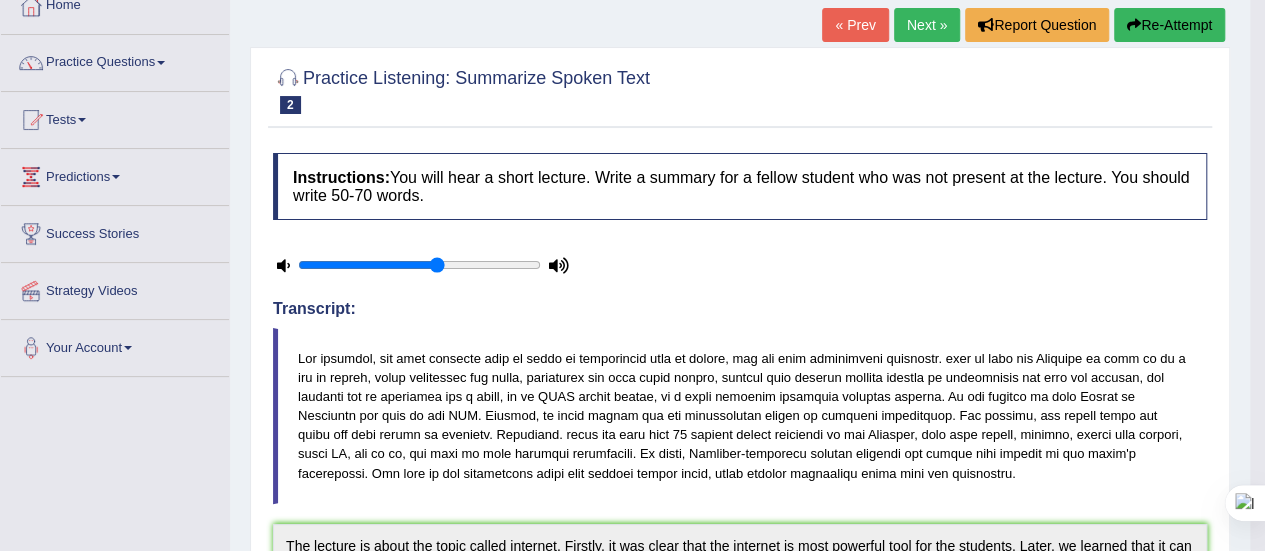click on "Re-Attempt" at bounding box center [1169, 25] 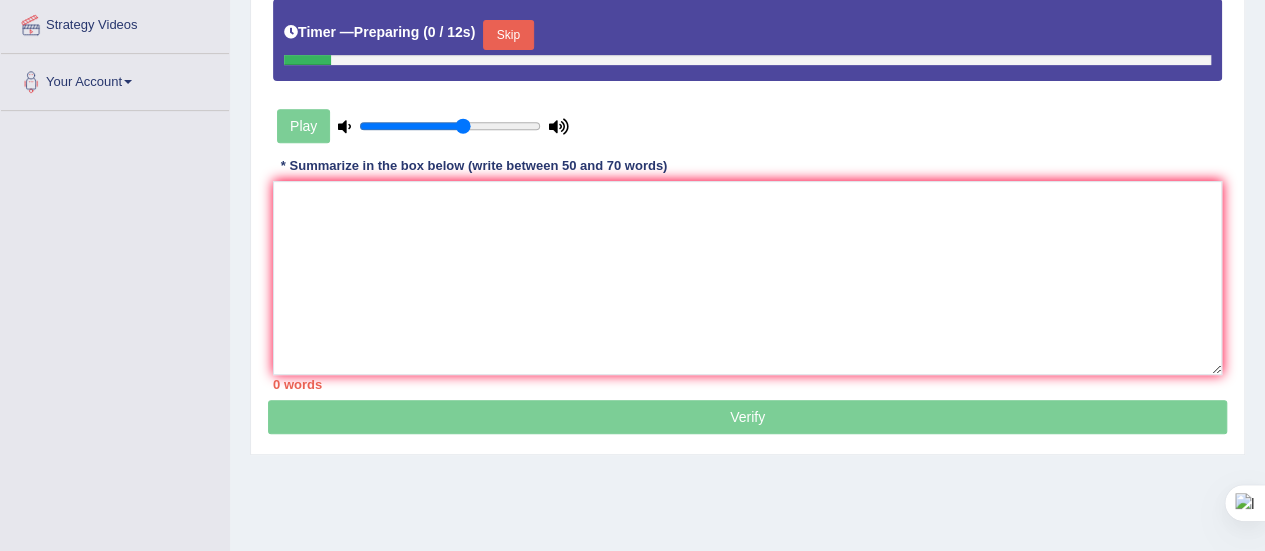 scroll, scrollTop: 387, scrollLeft: 0, axis: vertical 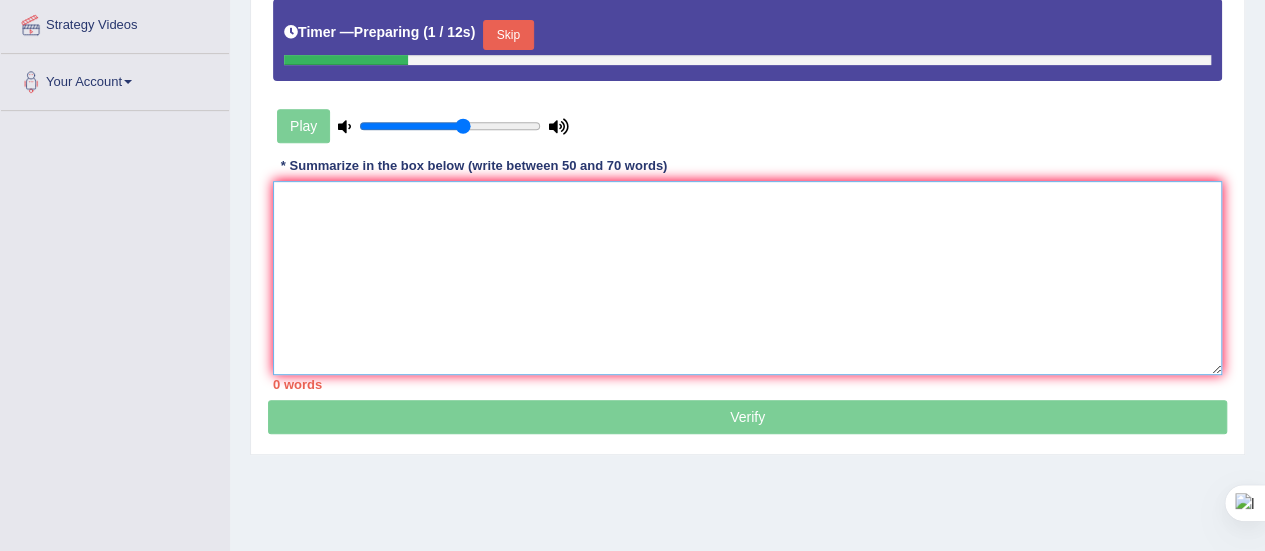 click at bounding box center (747, 278) 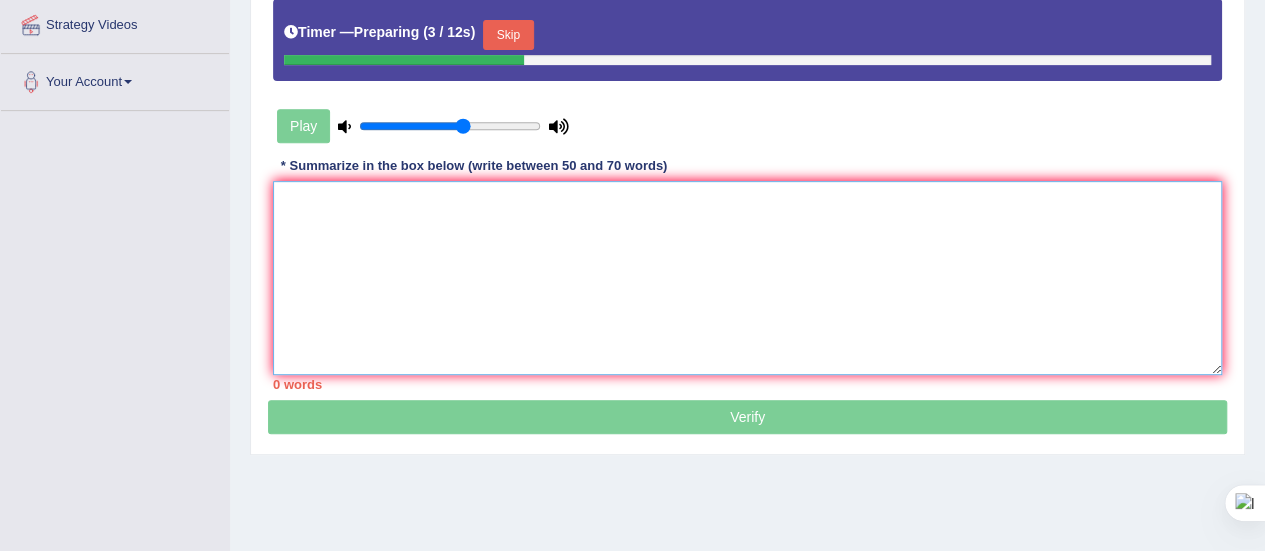 paste on "The lecture is about the topic called internet. Firstly, it was clear that the internet is most powerful tool for the students. Later, we learned that it can connect us from sydney to melbourne. Furthermore, it represented the fact that they are more than 30 billion things that are connected to the internet. In the end, the lecture highlighted the topic internet is fabulous." 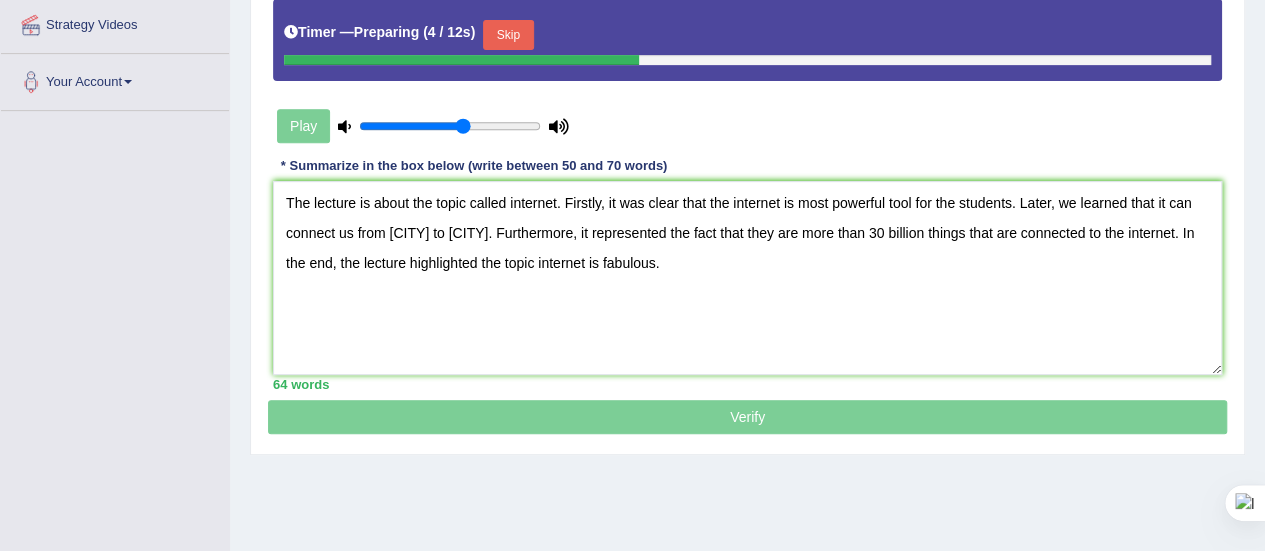 click on "Skip" at bounding box center (508, 35) 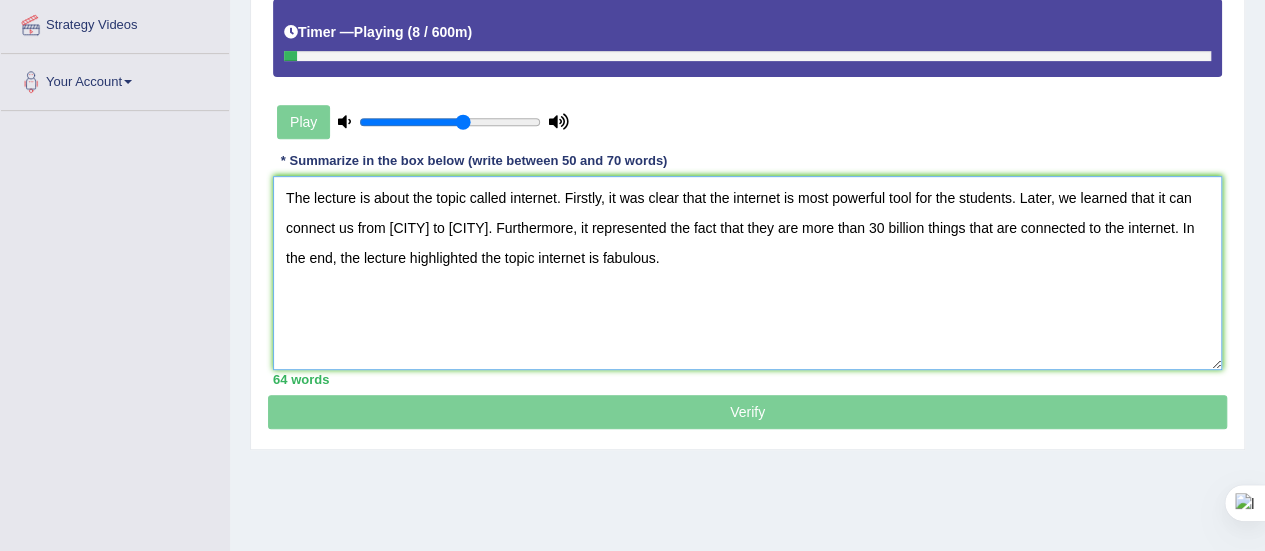click on "The lecture is about the topic called internet. Firstly, it was clear that the internet is most powerful tool for the students. Later, we learned that it can connect us from sydney to melbourne. Furthermore, it represented the fact that they are more than 30 billion things that are connected to the internet. In the end, the lecture highlighted the topic internet is fabulous." at bounding box center [747, 273] 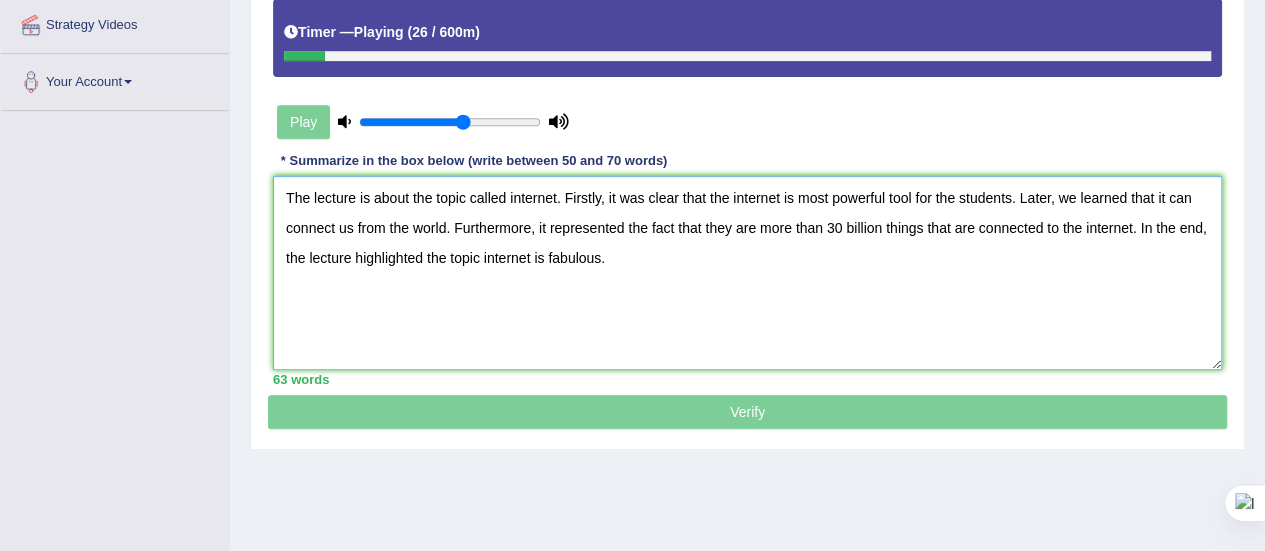 click on "The lecture is about the topic called internet. Firstly, it was clear that the internet is most powerful tool for the students. Later, we learned that it can connect us from the world. Furthermore, it represented the fact that they are more than 30 billion things that are connected to the internet. In the end, the lecture highlighted the topic internet is fabulous." at bounding box center [747, 273] 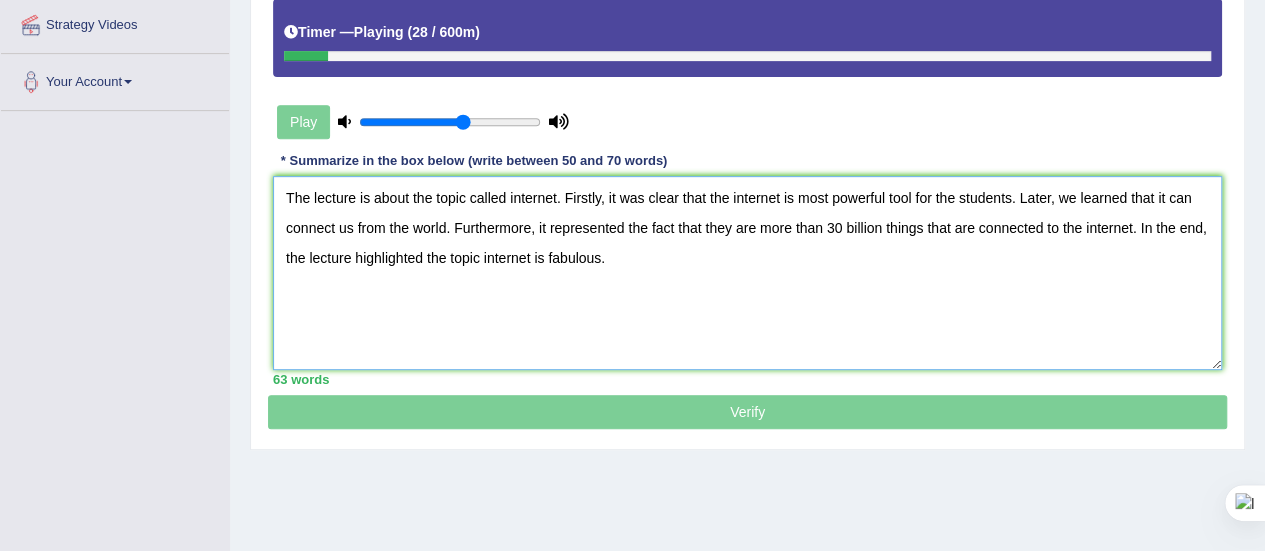 click on "The lecture is about the topic called internet. Firstly, it was clear that the internet is most powerful tool for the students. Later, we learned that it can connect us from the world. Furthermore, it represented the fact that they are more than 30 billion things that are connected to the internet. In the end, the lecture highlighted the topic internet is fabulous." at bounding box center (747, 273) 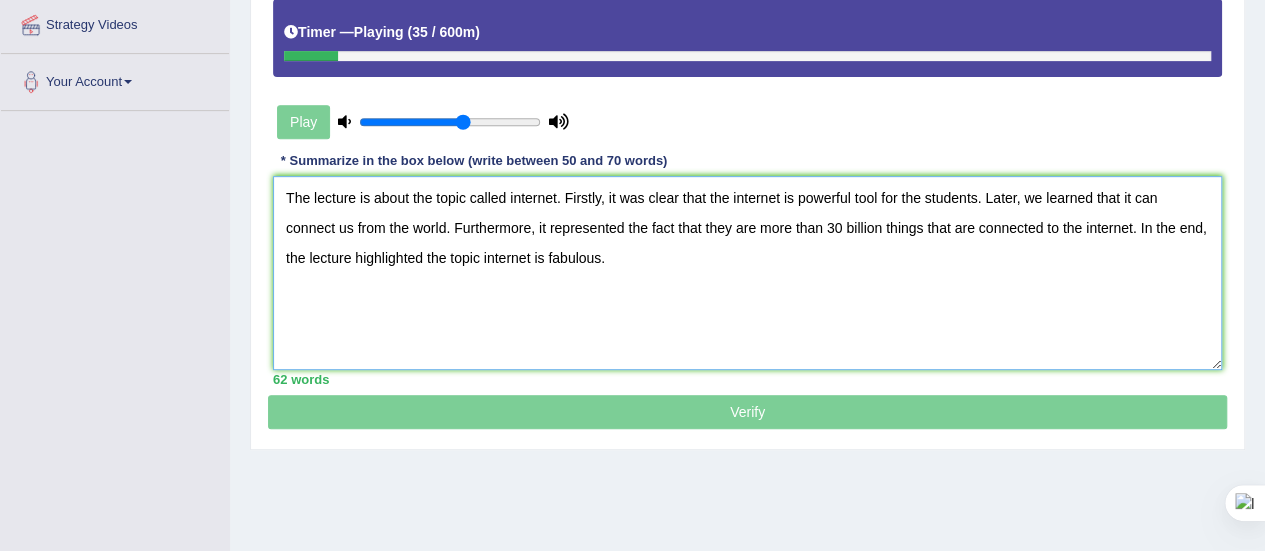 click on "The lecture is about the topic called internet. Firstly, it was clear that the internet is powerful tool for the students. Later, we learned that it can connect us from the world. Furthermore, it represented the fact that they are more than 30 billion things that are connected to the internet. In the end, the lecture highlighted the topic internet is fabulous." at bounding box center (747, 273) 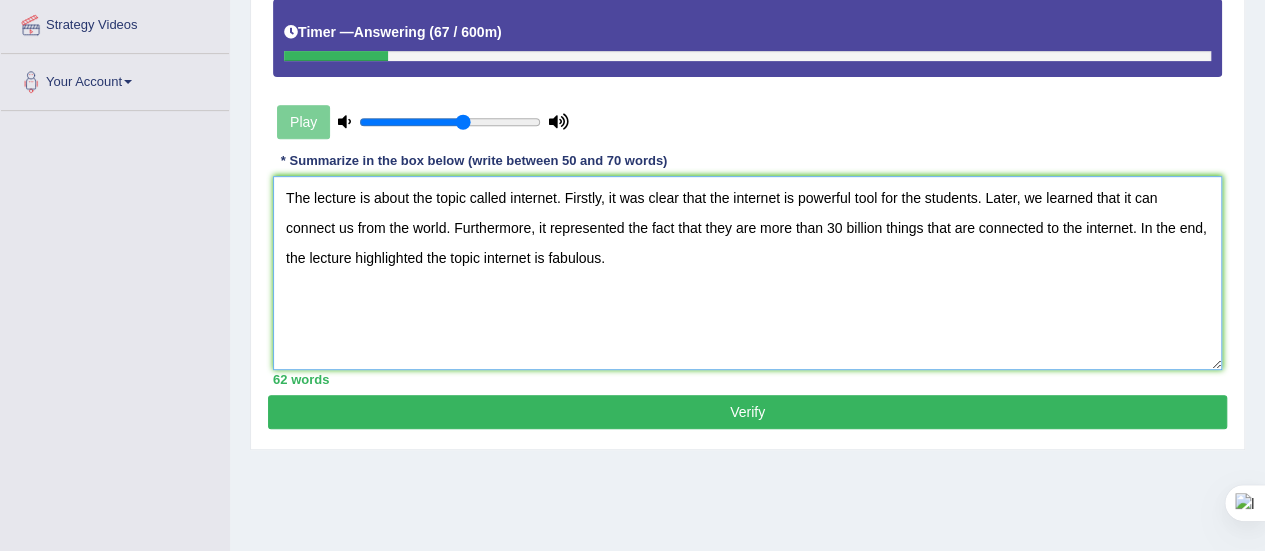 type on "The lecture is about the topic called internet. Firstly, it was clear that the internet is powerful tool for the students. Later, we learned that it can connect us from the world. Furthermore, it represented the fact that they are more than 30 billion things that are connected to the internet. In the end, the lecture highlighted the topic internet is fabulous." 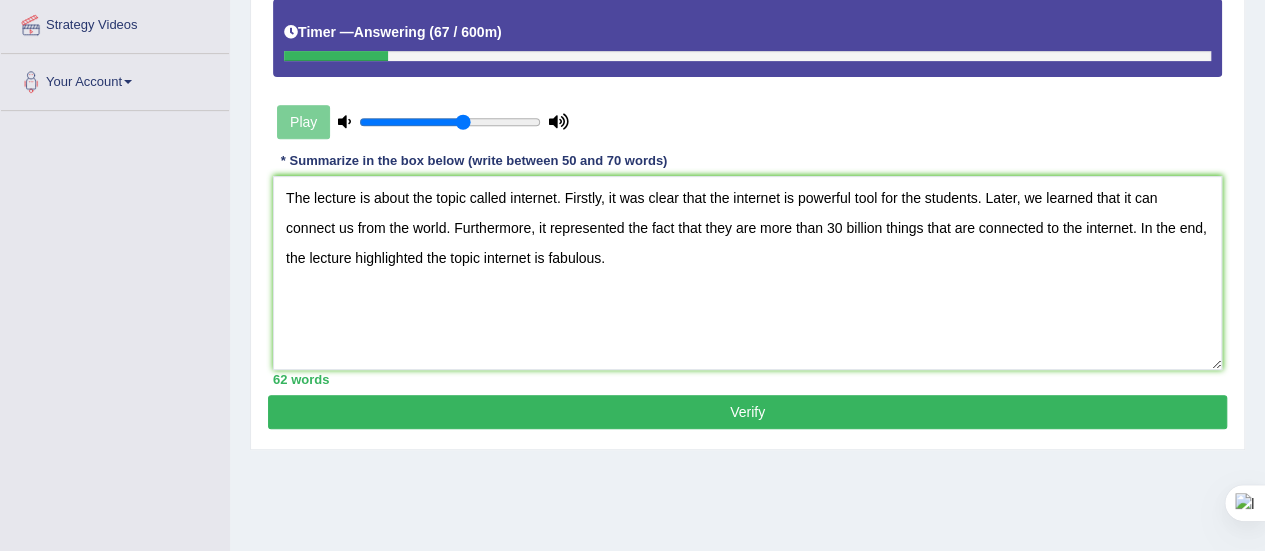 click on "Verify" at bounding box center [747, 412] 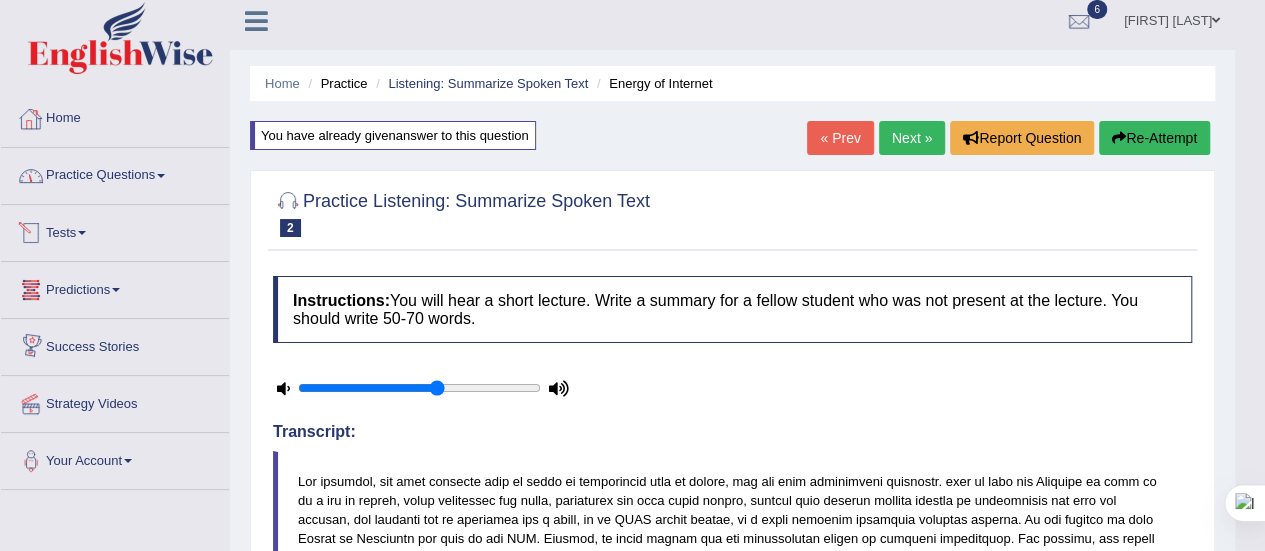 scroll, scrollTop: 0, scrollLeft: 0, axis: both 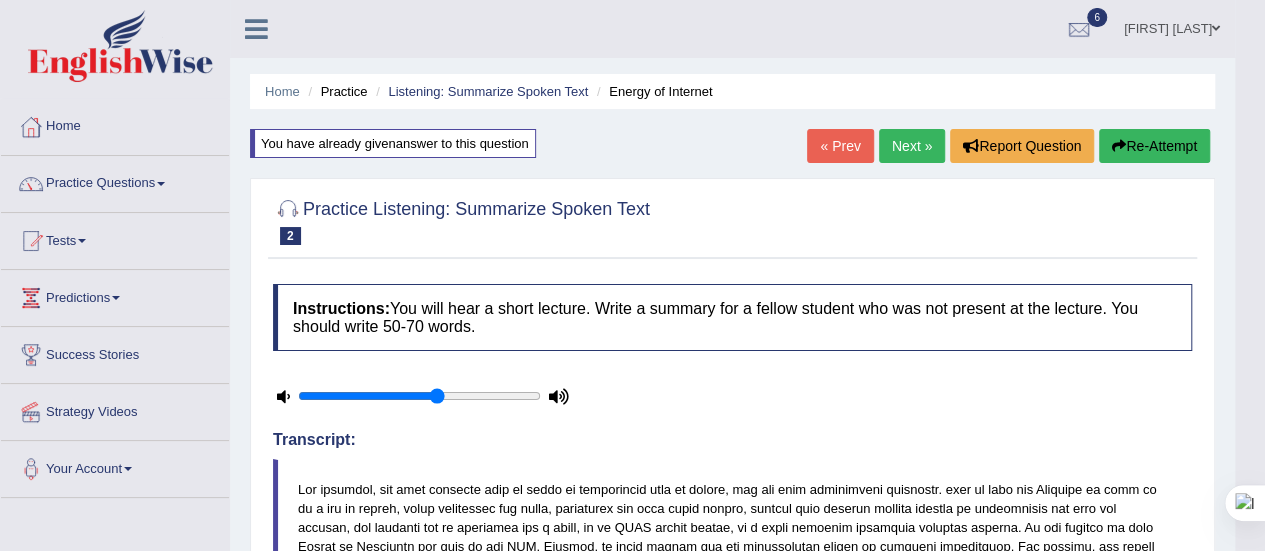 click on "Practice Questions" at bounding box center (115, 181) 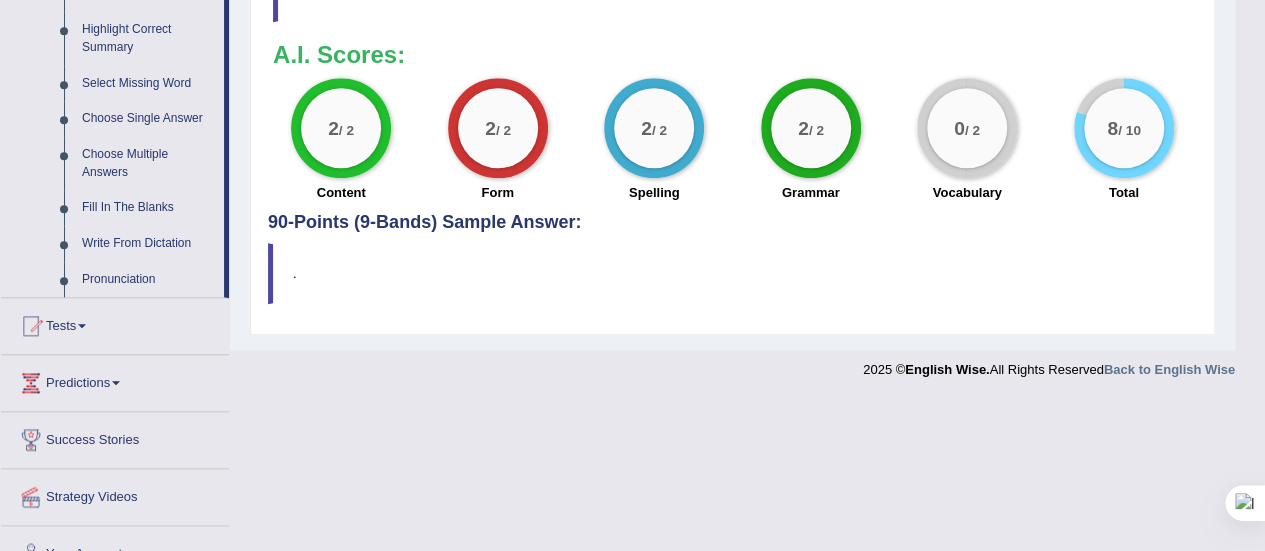 scroll, scrollTop: 1012, scrollLeft: 0, axis: vertical 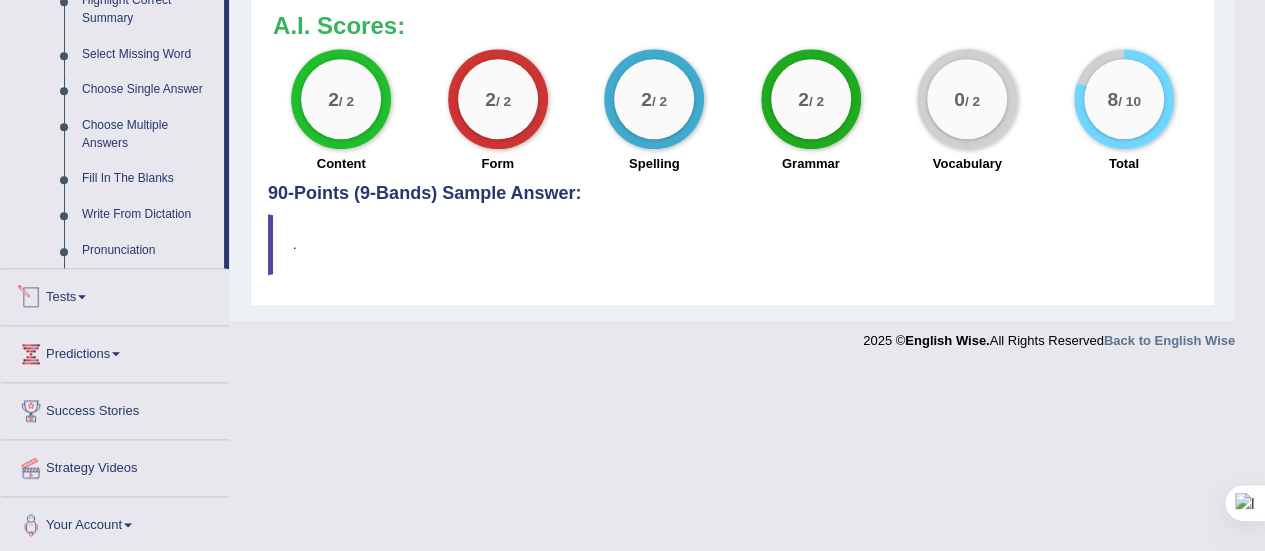 click on "Tests" at bounding box center [115, 294] 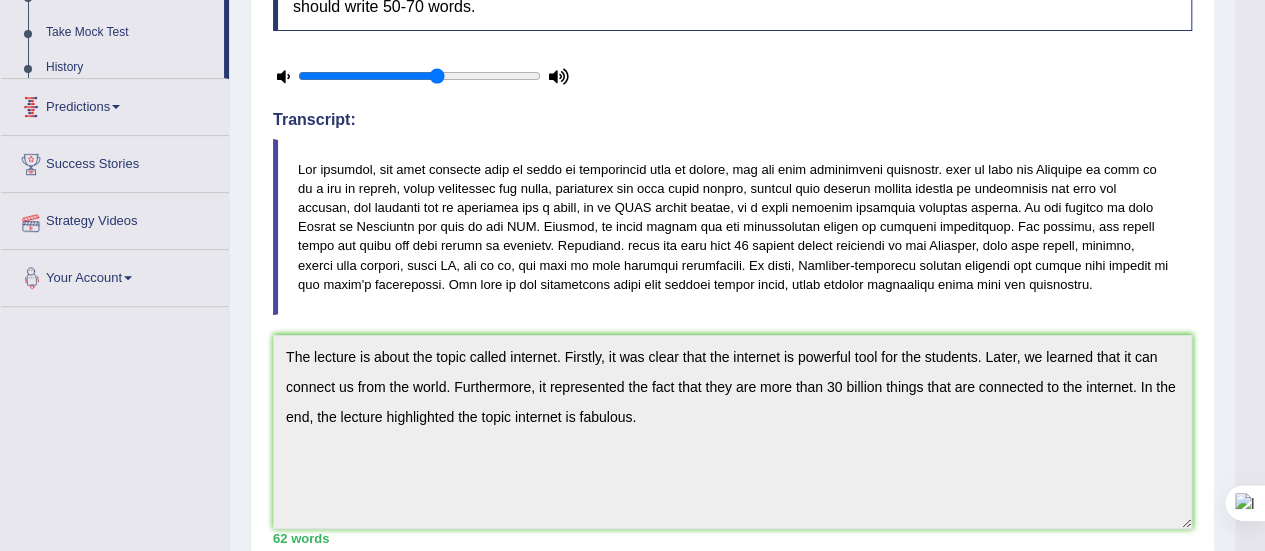 scroll, scrollTop: 218, scrollLeft: 0, axis: vertical 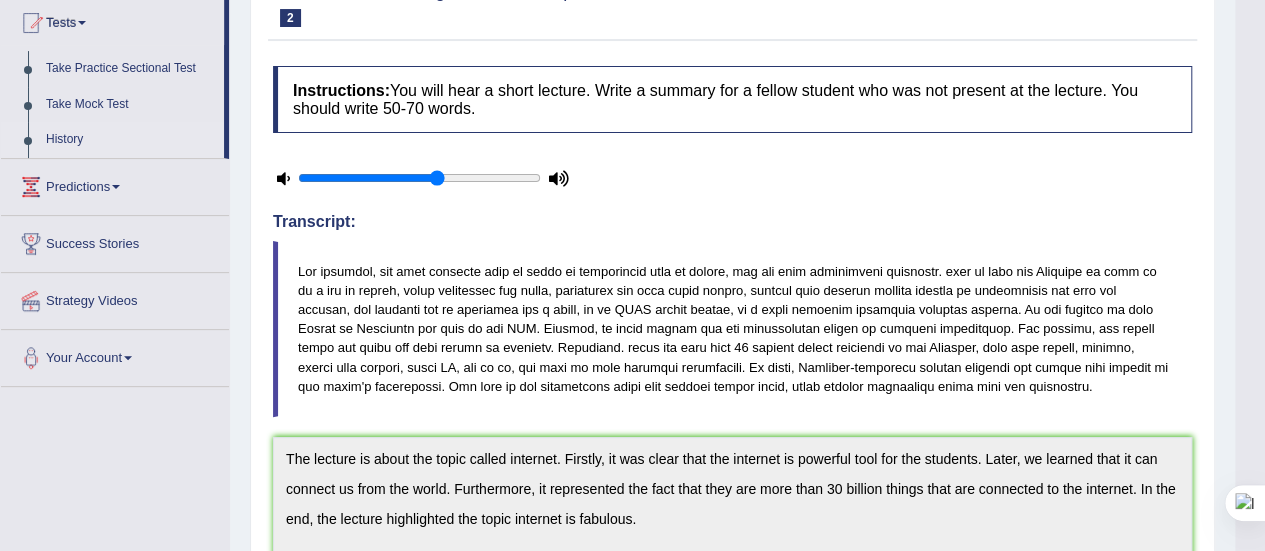 click on "History" at bounding box center [130, 140] 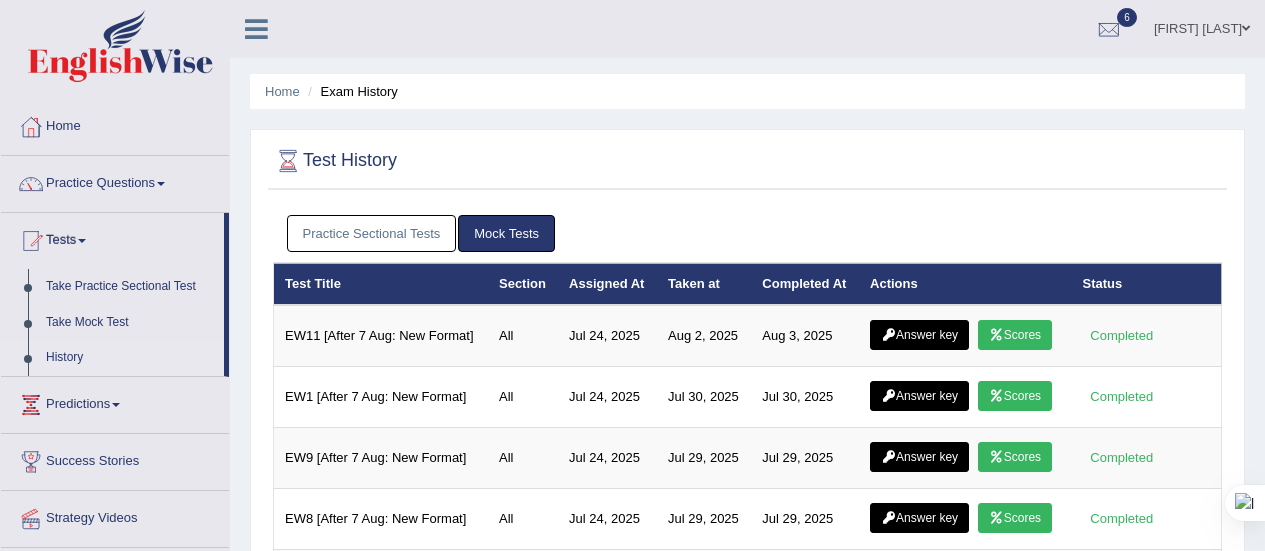 scroll, scrollTop: 0, scrollLeft: 0, axis: both 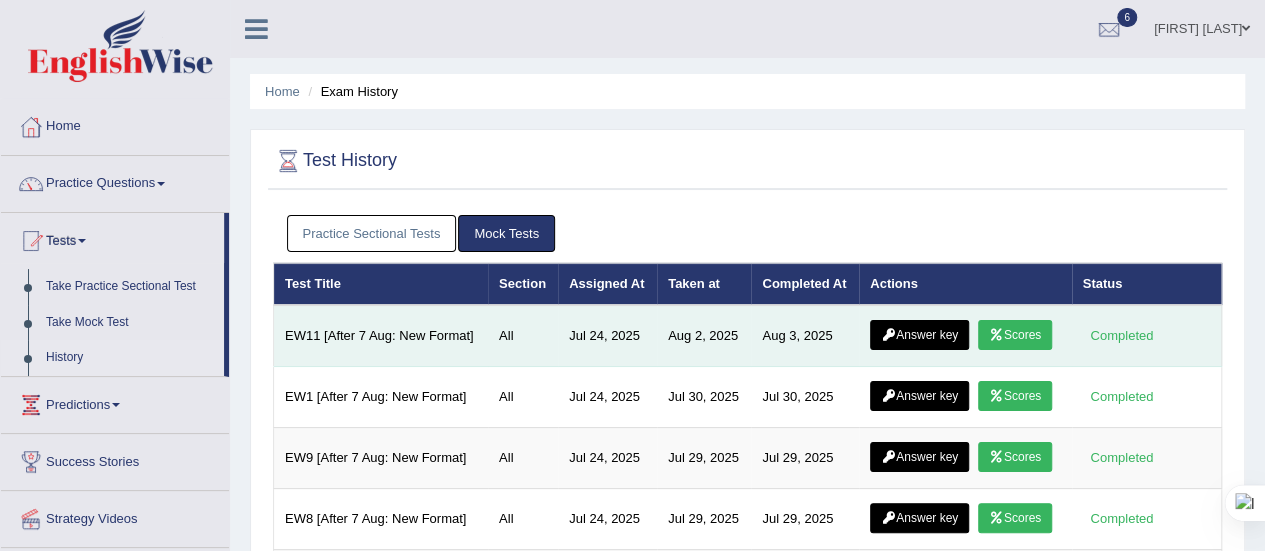 click at bounding box center [888, 335] 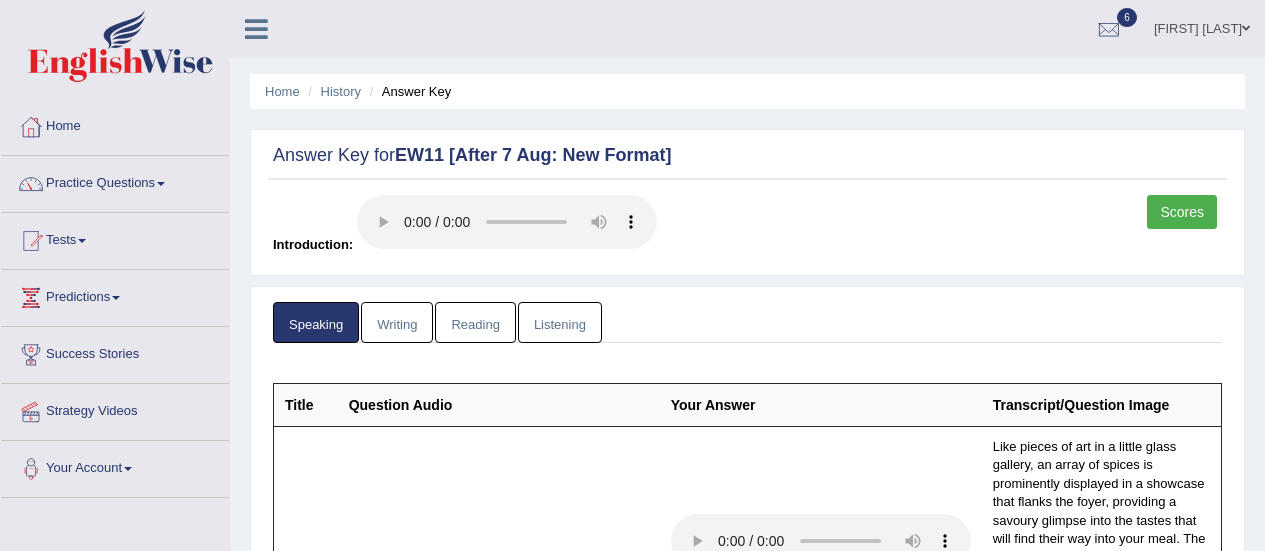 scroll, scrollTop: 0, scrollLeft: 0, axis: both 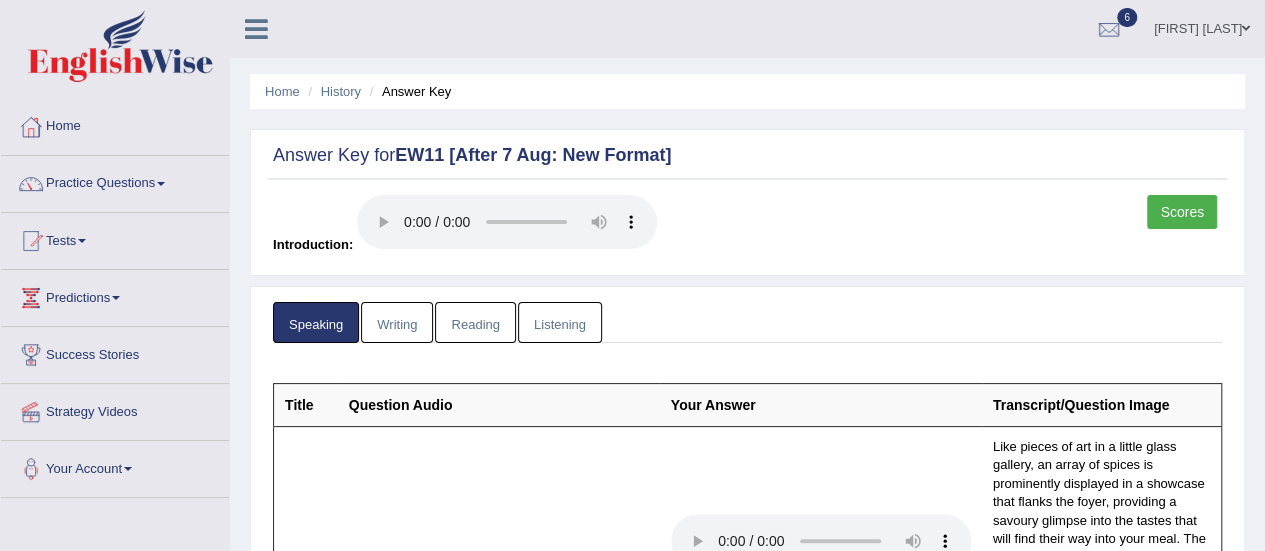 click on "Listening" at bounding box center (560, 322) 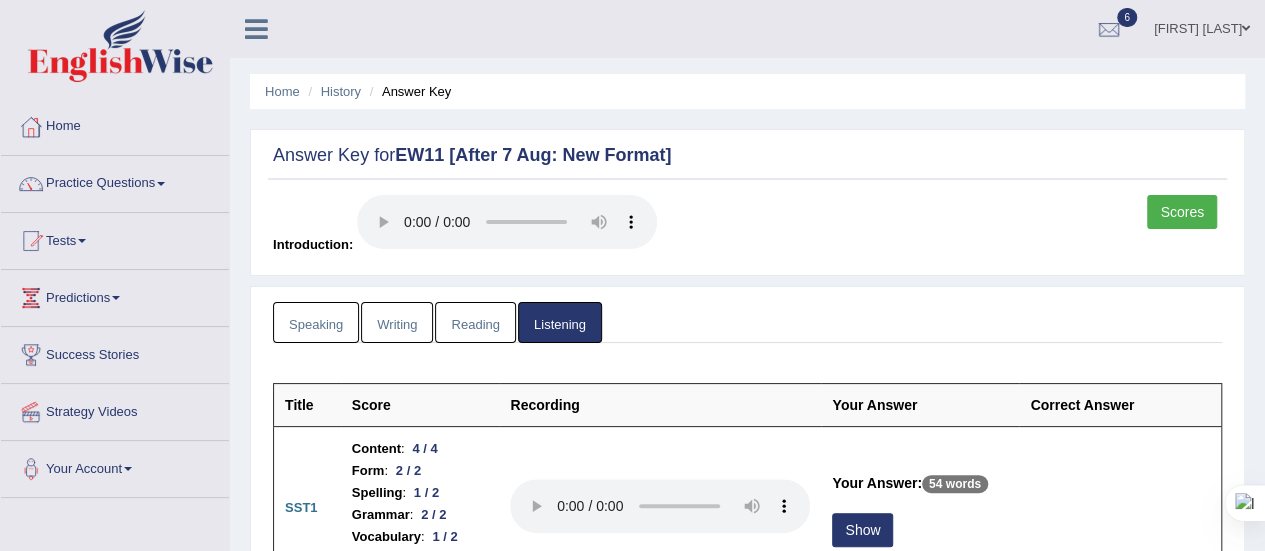 scroll, scrollTop: 136, scrollLeft: 0, axis: vertical 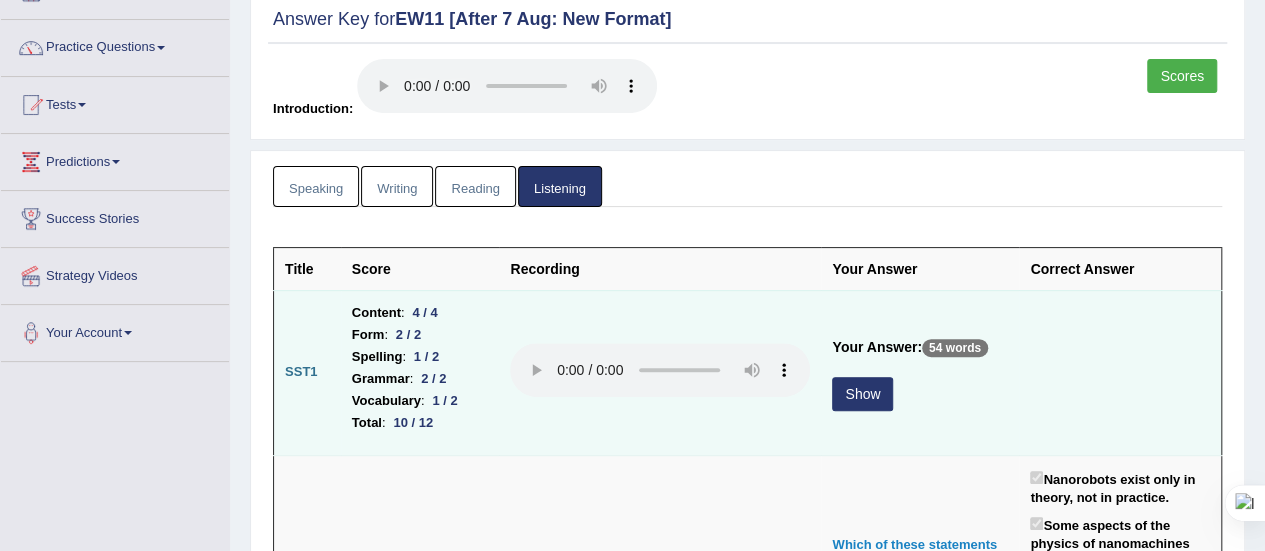 click on "Show" at bounding box center [862, 394] 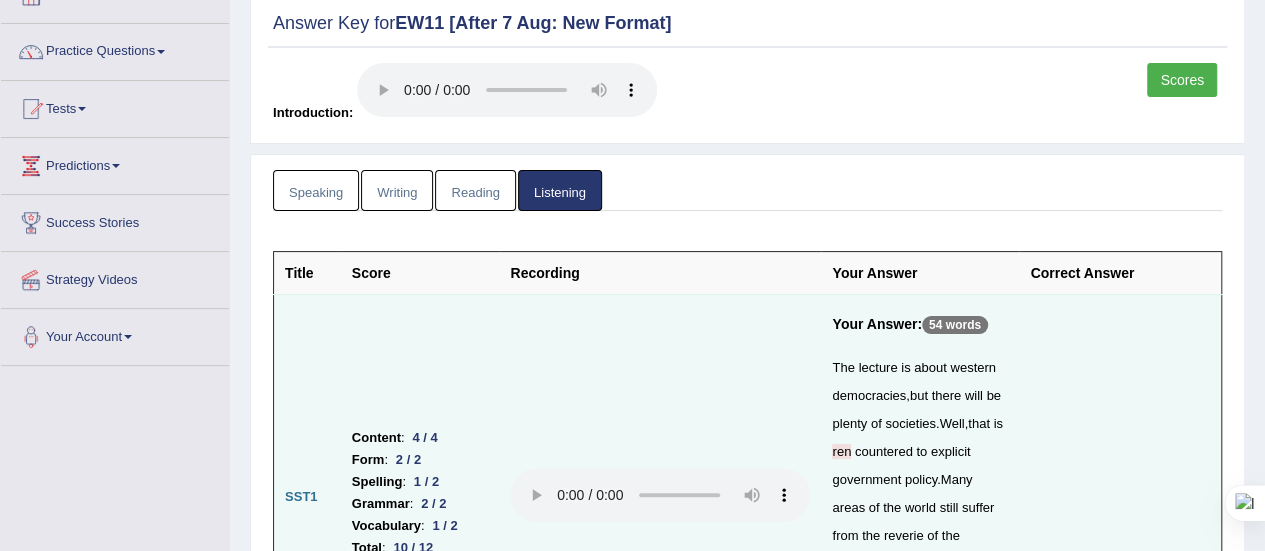 scroll, scrollTop: 133, scrollLeft: 0, axis: vertical 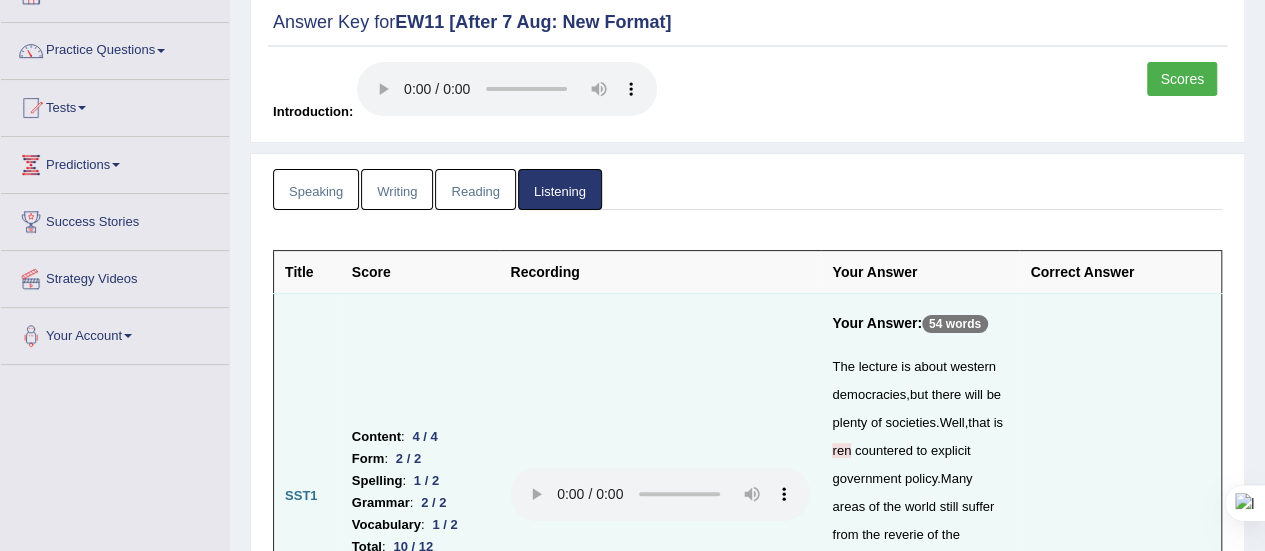 click on "Writing" at bounding box center (397, 189) 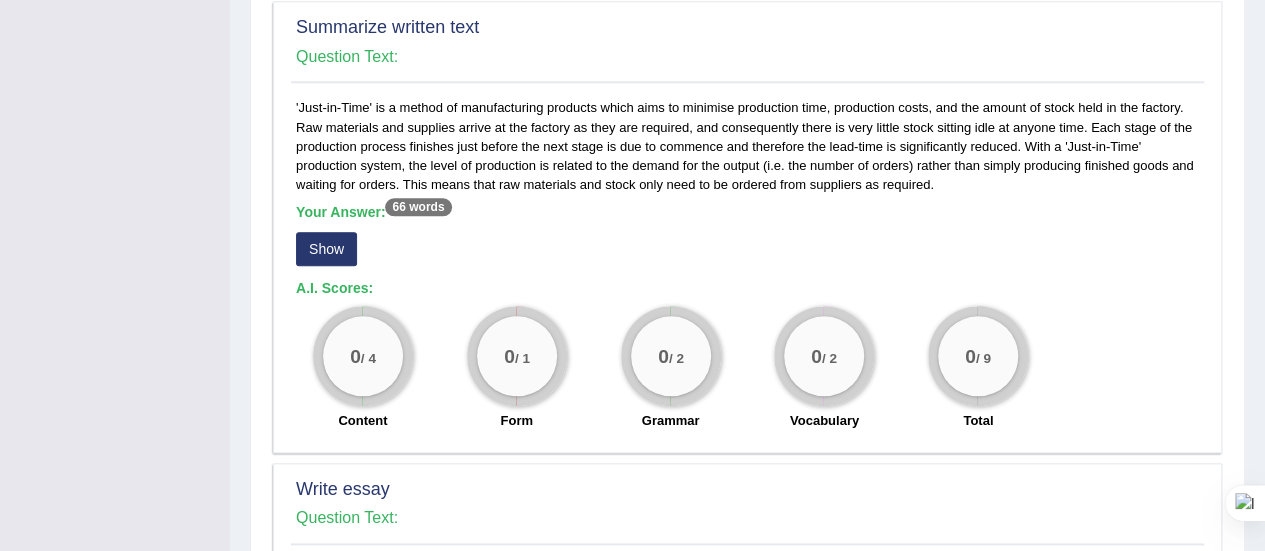 scroll, scrollTop: 994, scrollLeft: 0, axis: vertical 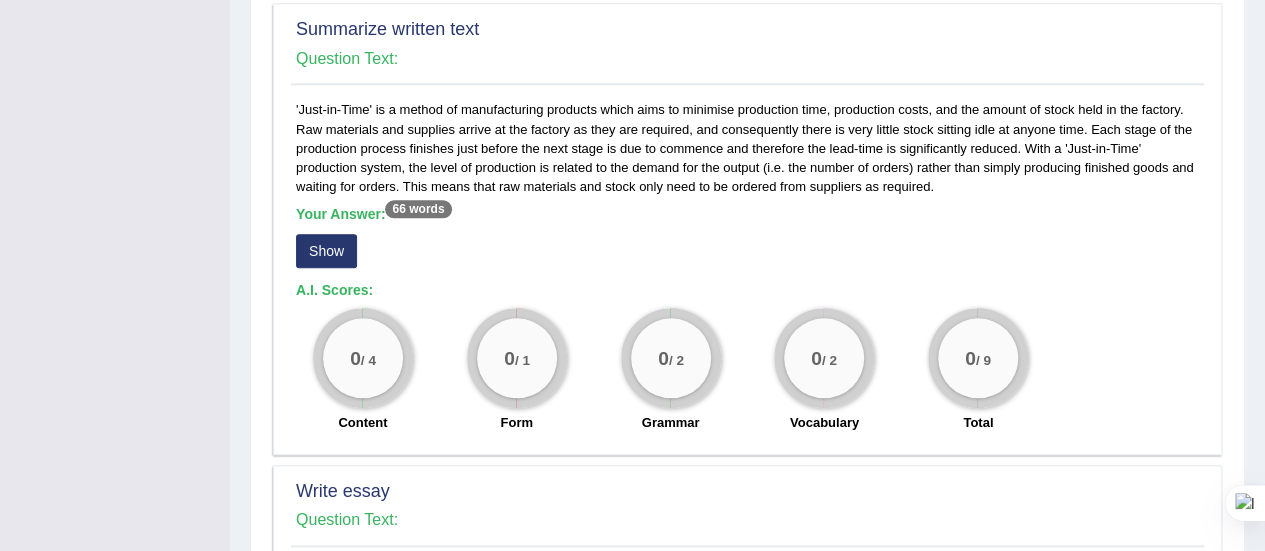 click on "Show" at bounding box center (326, 251) 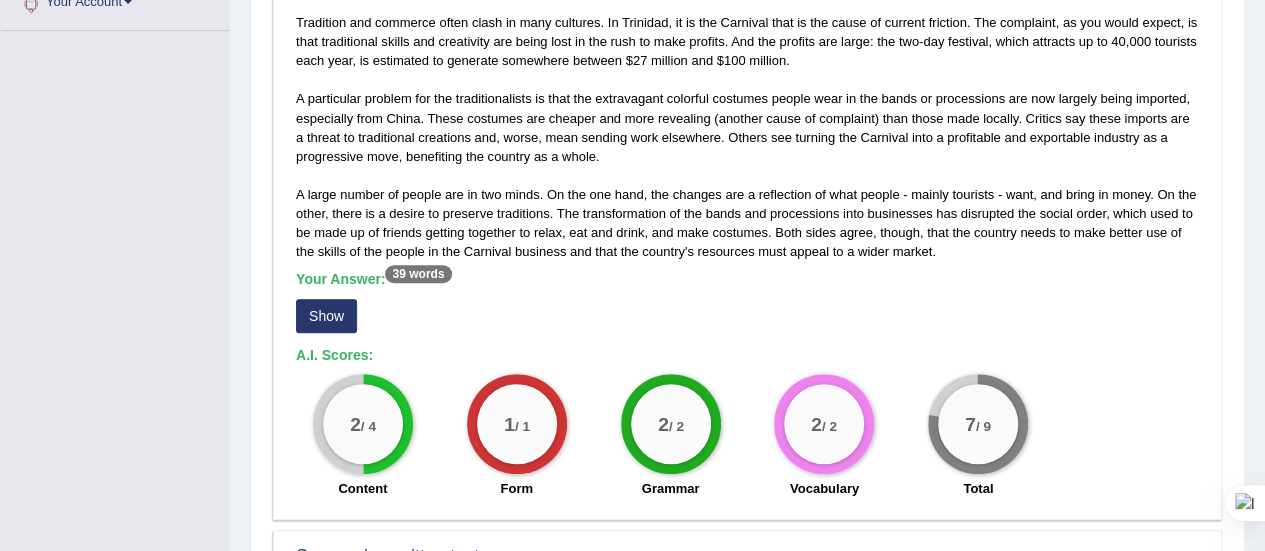 scroll, scrollTop: 464, scrollLeft: 0, axis: vertical 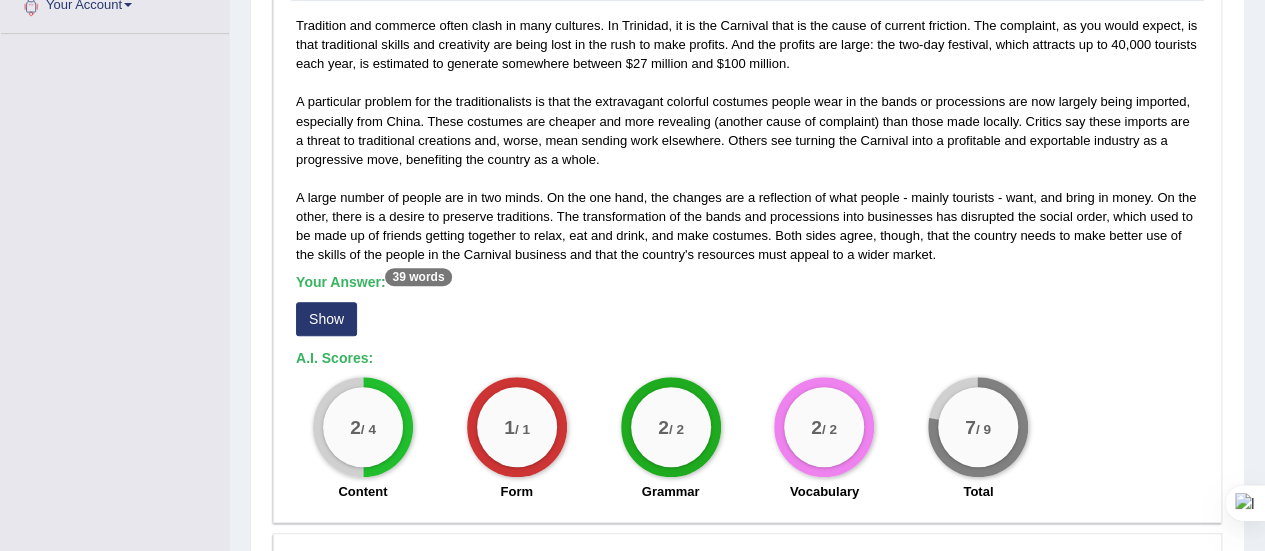 click on "Show" at bounding box center [326, 319] 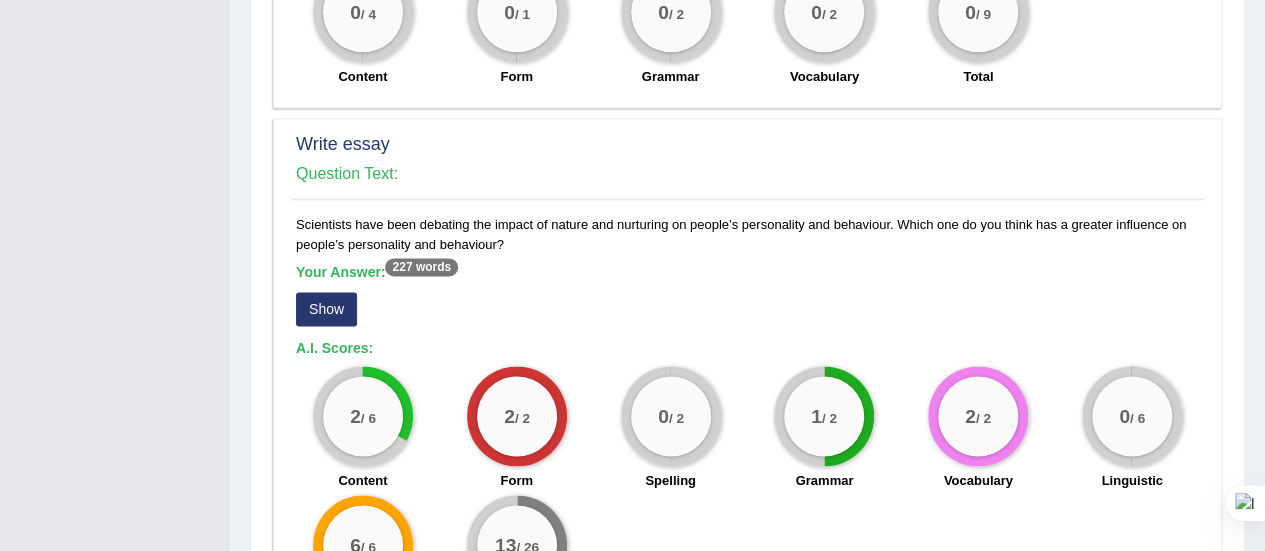 scroll, scrollTop: 1535, scrollLeft: 0, axis: vertical 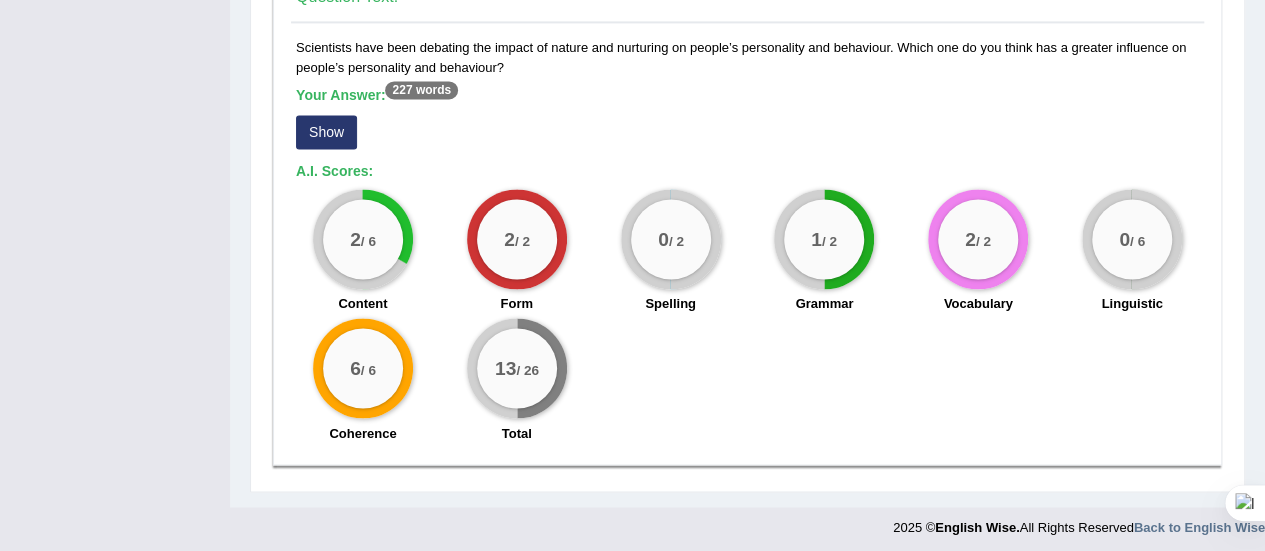 click on "Total" at bounding box center (517, 435) 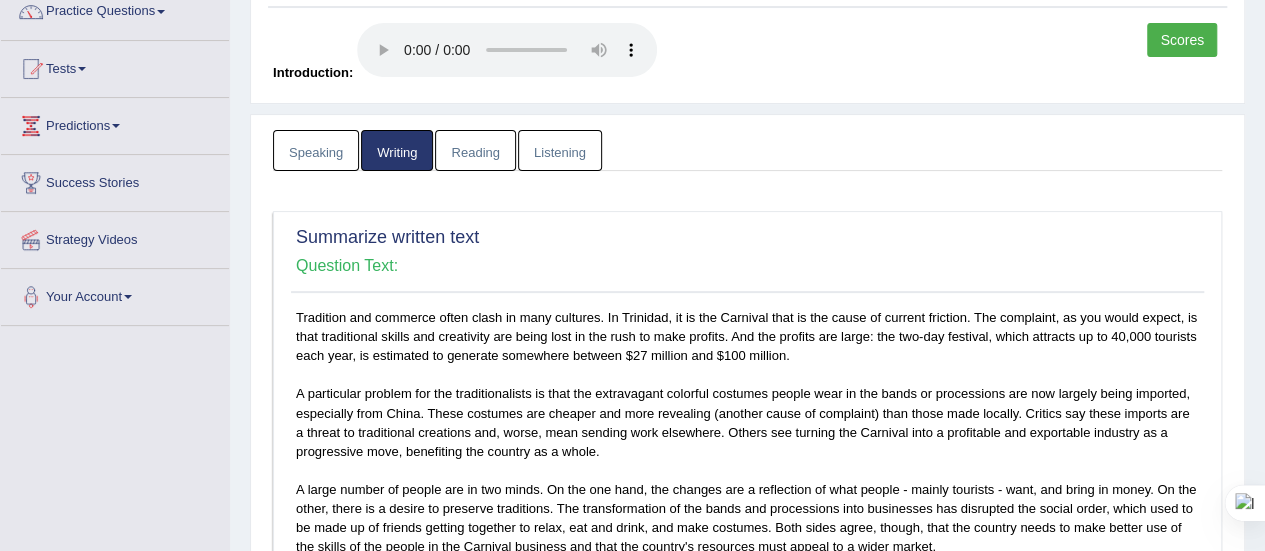 scroll, scrollTop: 0, scrollLeft: 0, axis: both 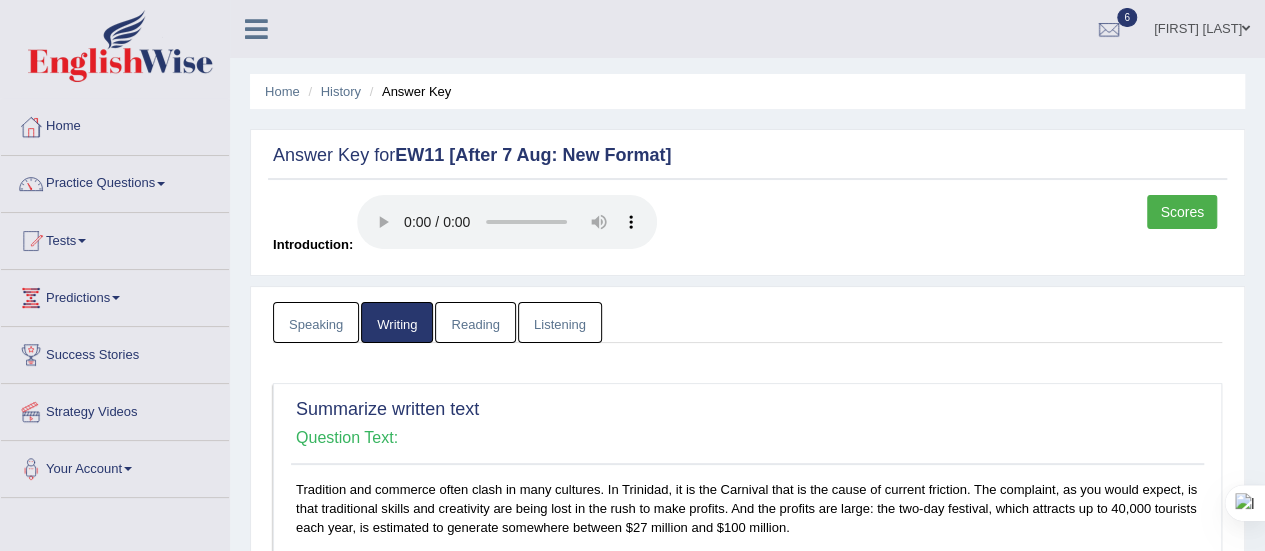 click on "Speaking" at bounding box center [316, 322] 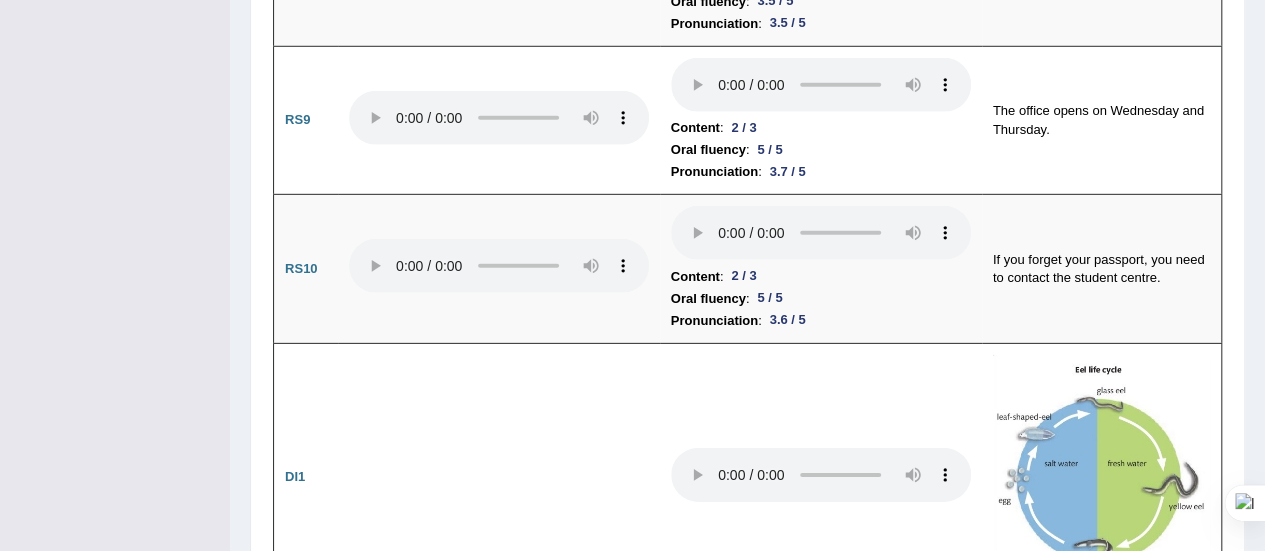scroll, scrollTop: 2926, scrollLeft: 0, axis: vertical 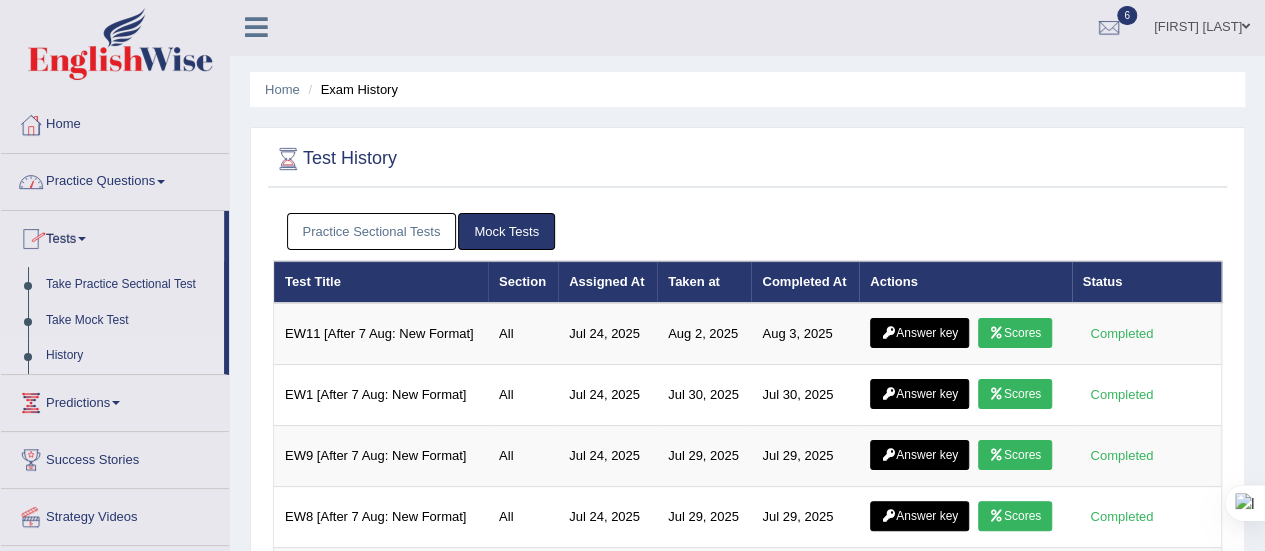 click on "Practice Questions" at bounding box center (115, 179) 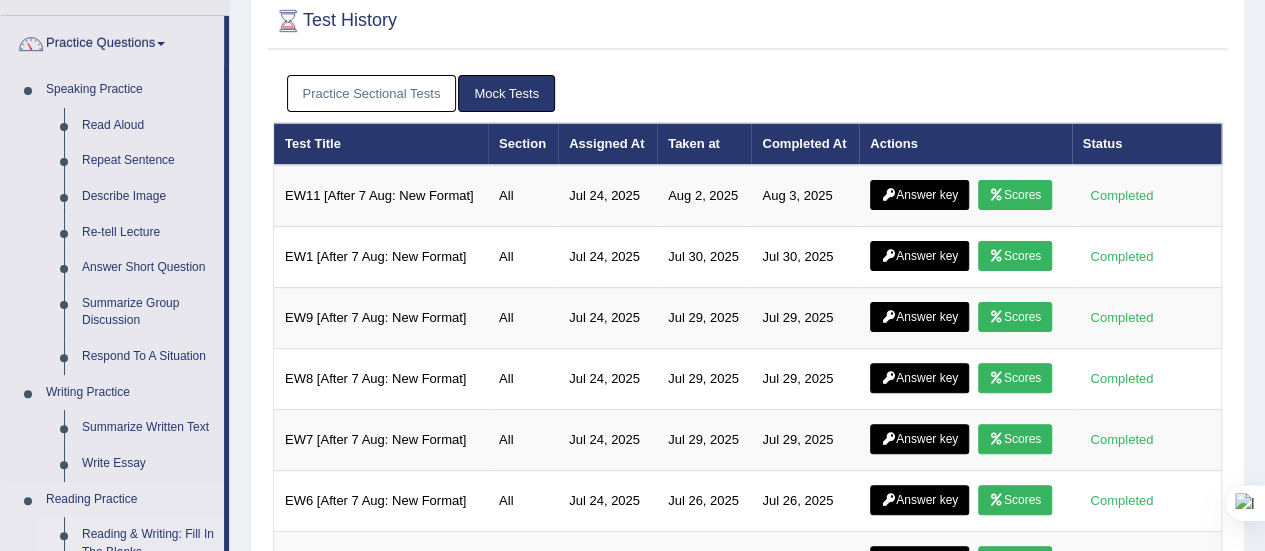 scroll, scrollTop: 135, scrollLeft: 0, axis: vertical 